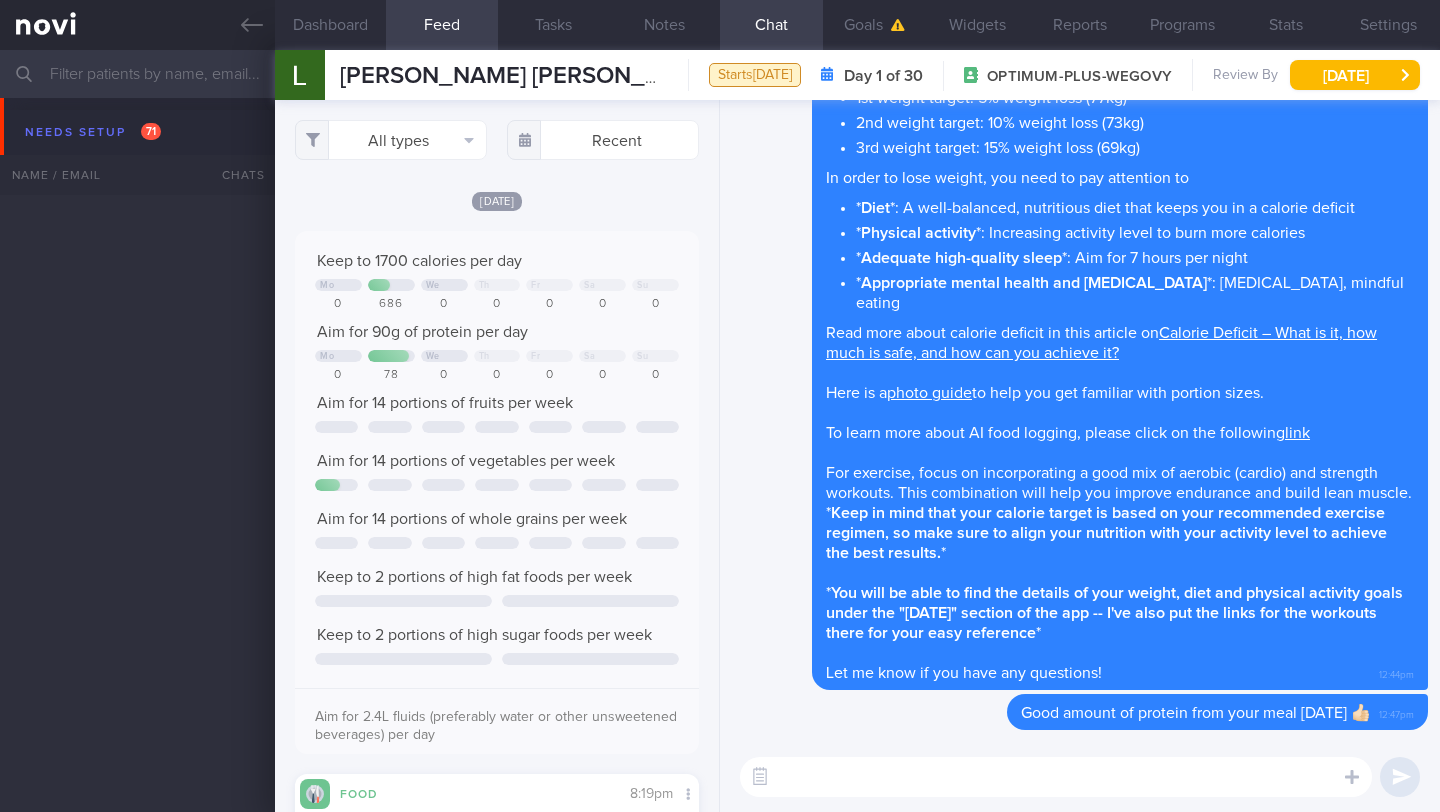 scroll, scrollTop: 0, scrollLeft: 0, axis: both 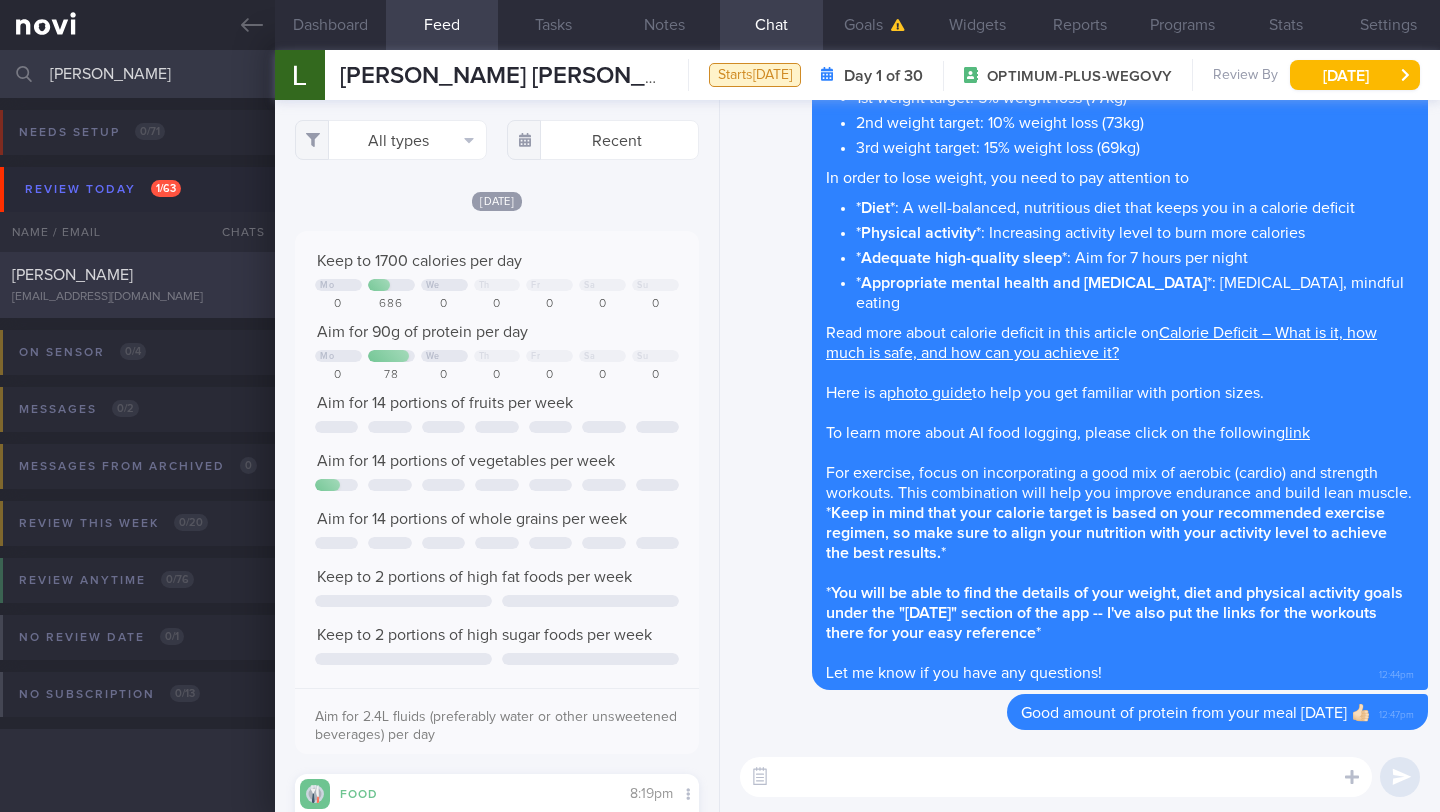 type on "TAN LI LING CAROL" 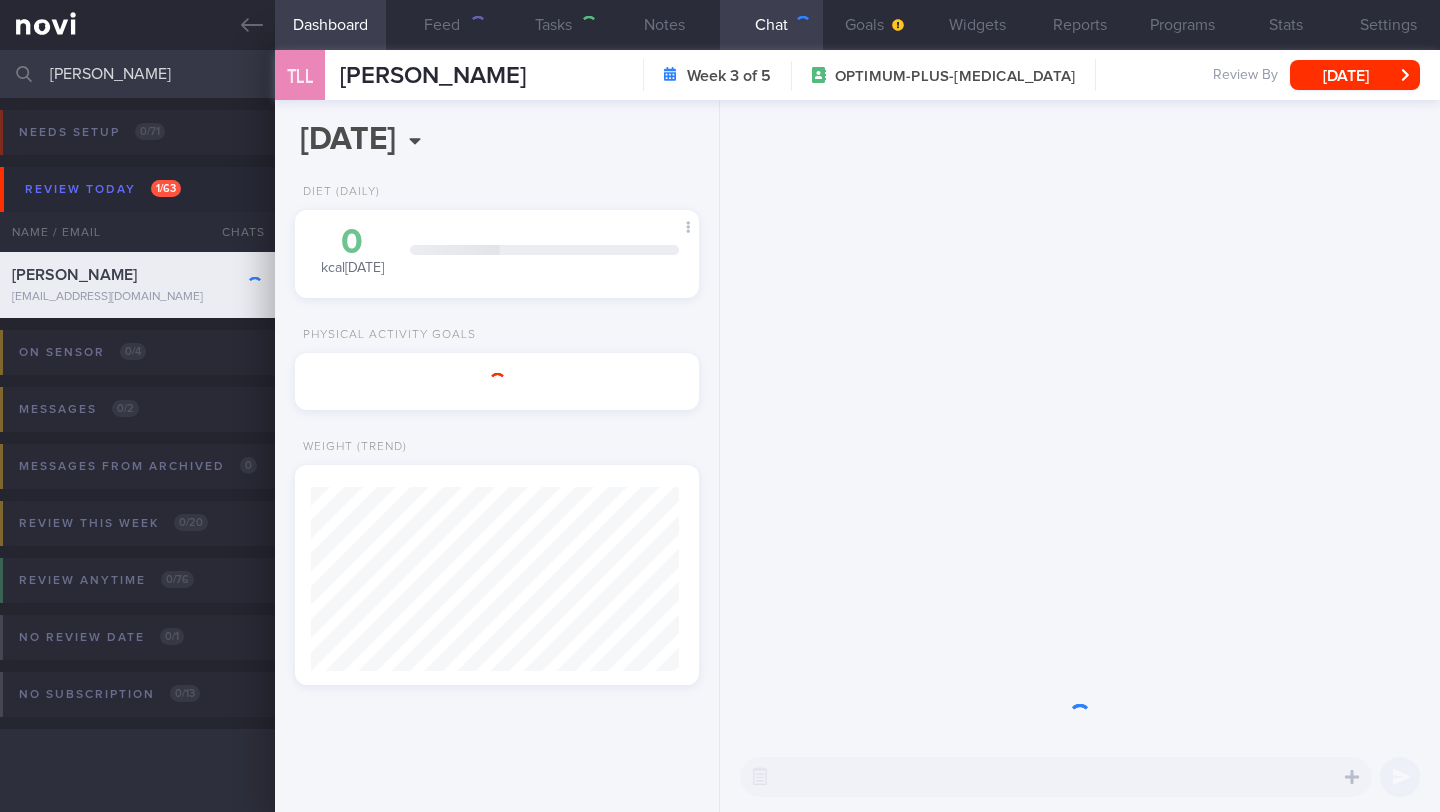scroll, scrollTop: 999816, scrollLeft: 999632, axis: both 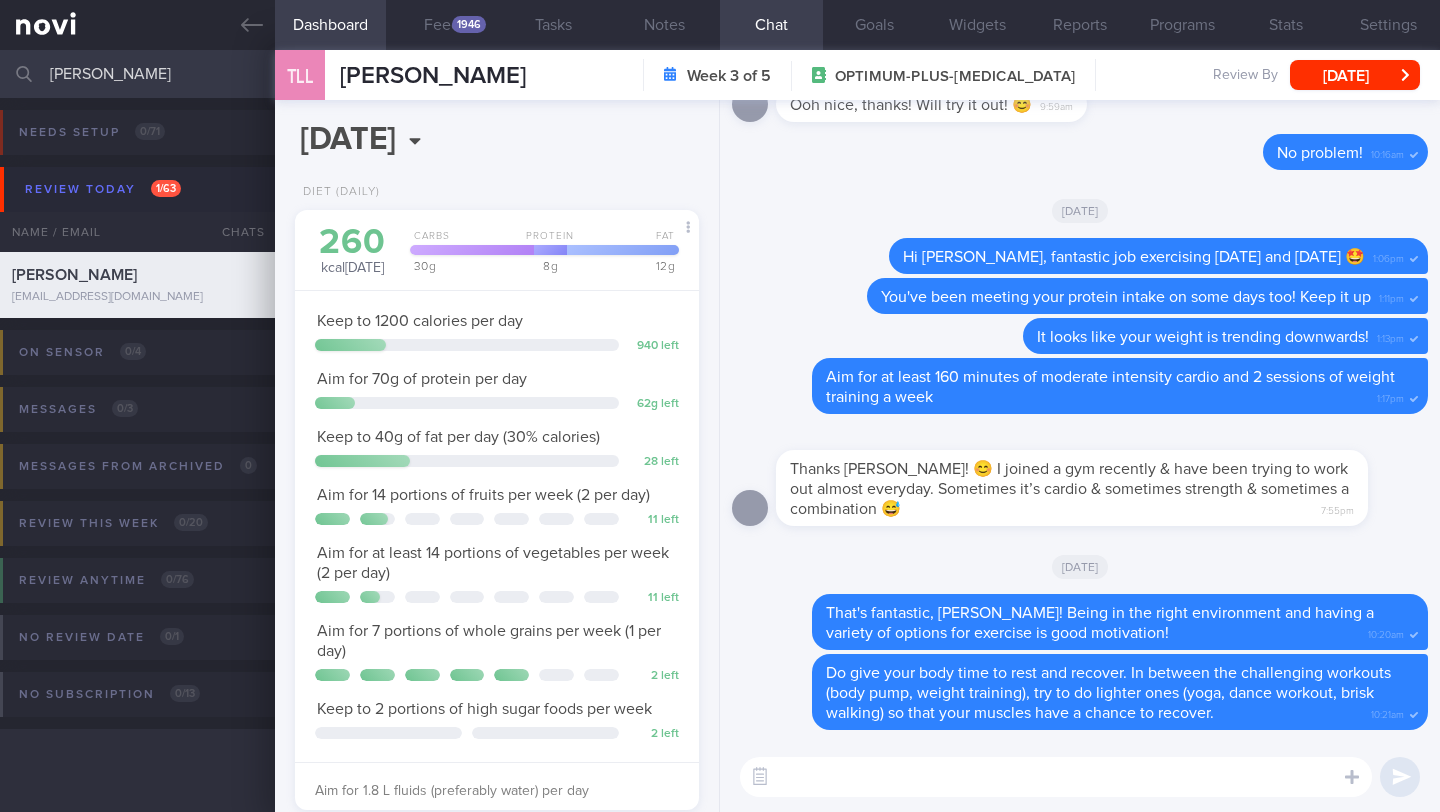 click at bounding box center [1056, 777] 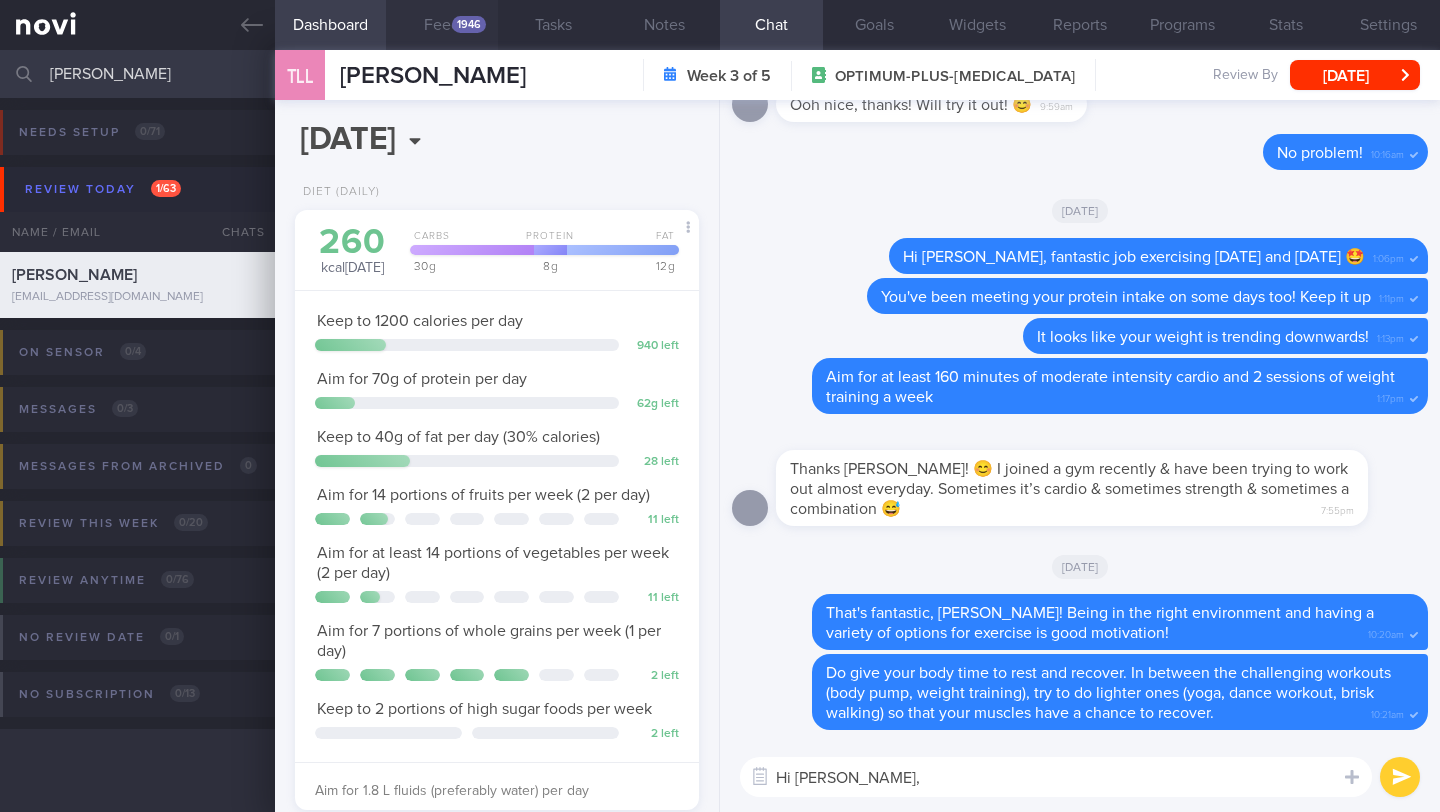 type on "Hi Carol," 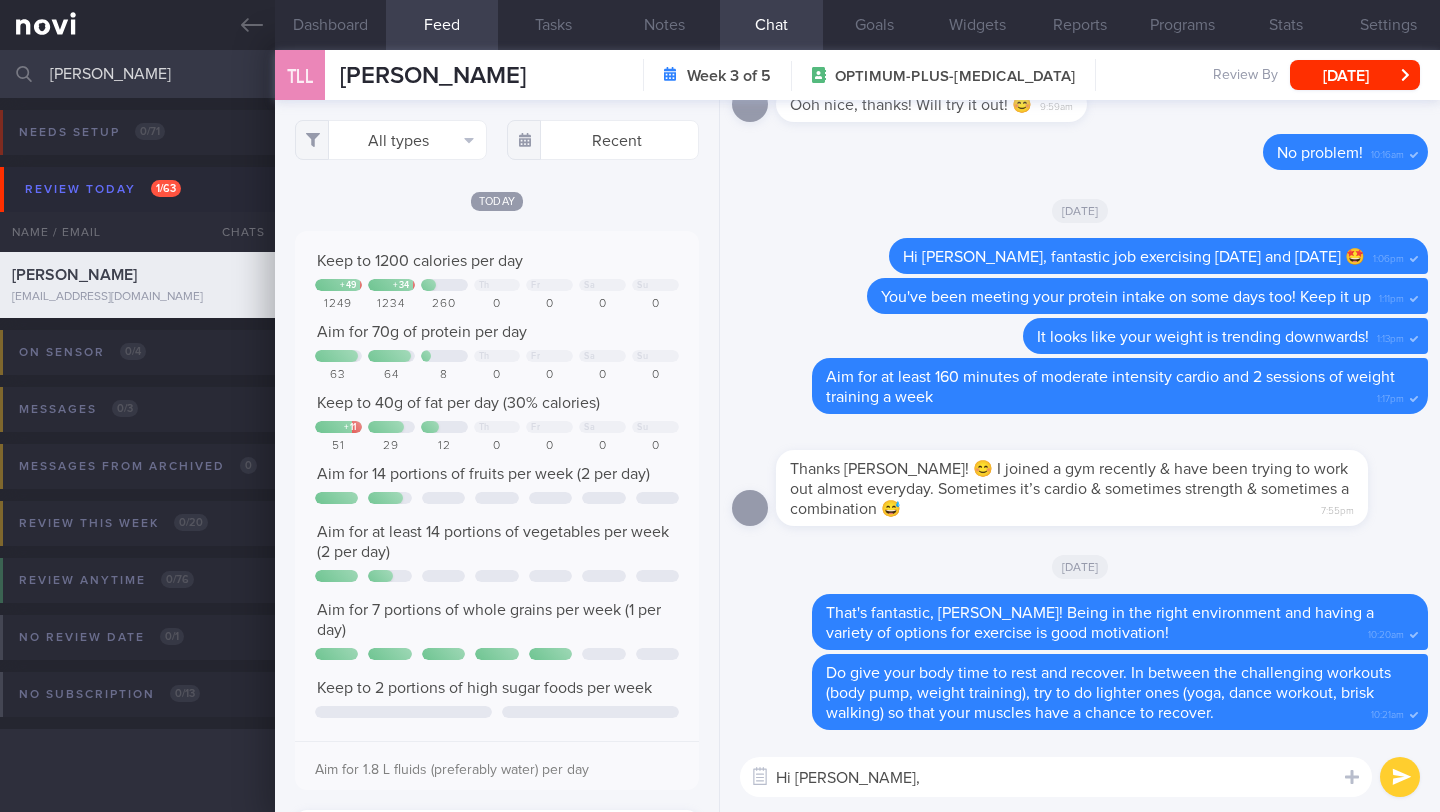 scroll, scrollTop: 999910, scrollLeft: 999637, axis: both 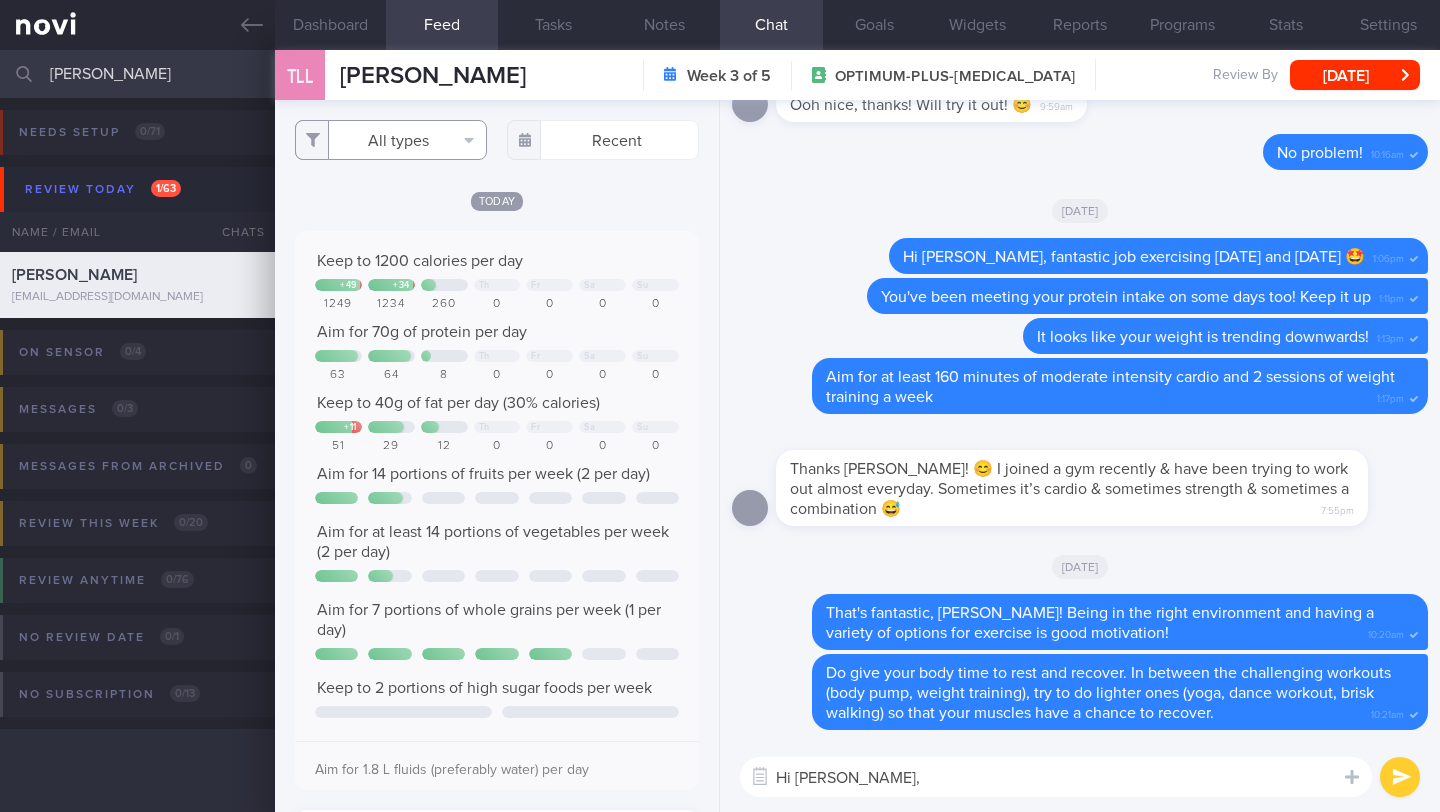 click on "All types" at bounding box center (391, 140) 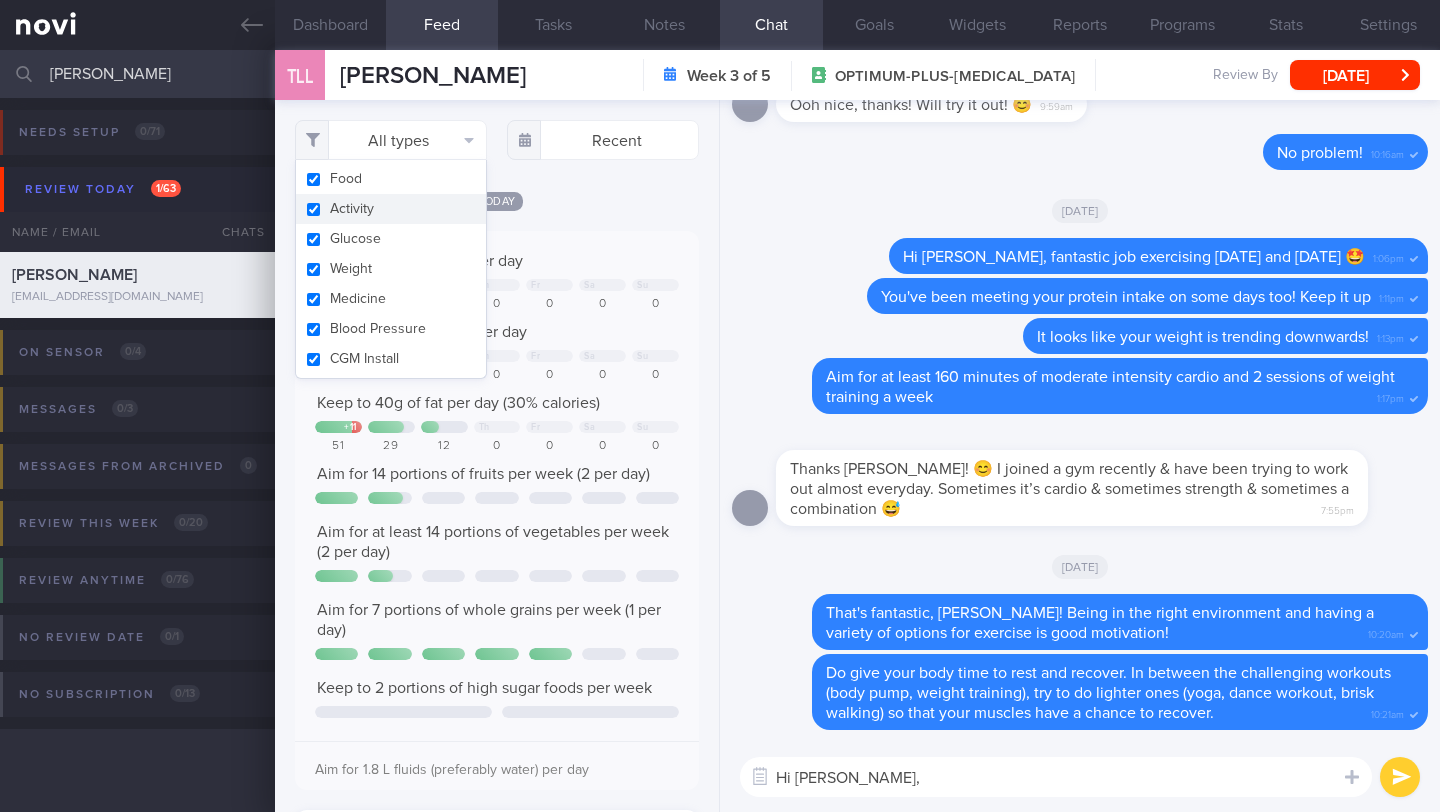 click on "Activity" at bounding box center [391, 209] 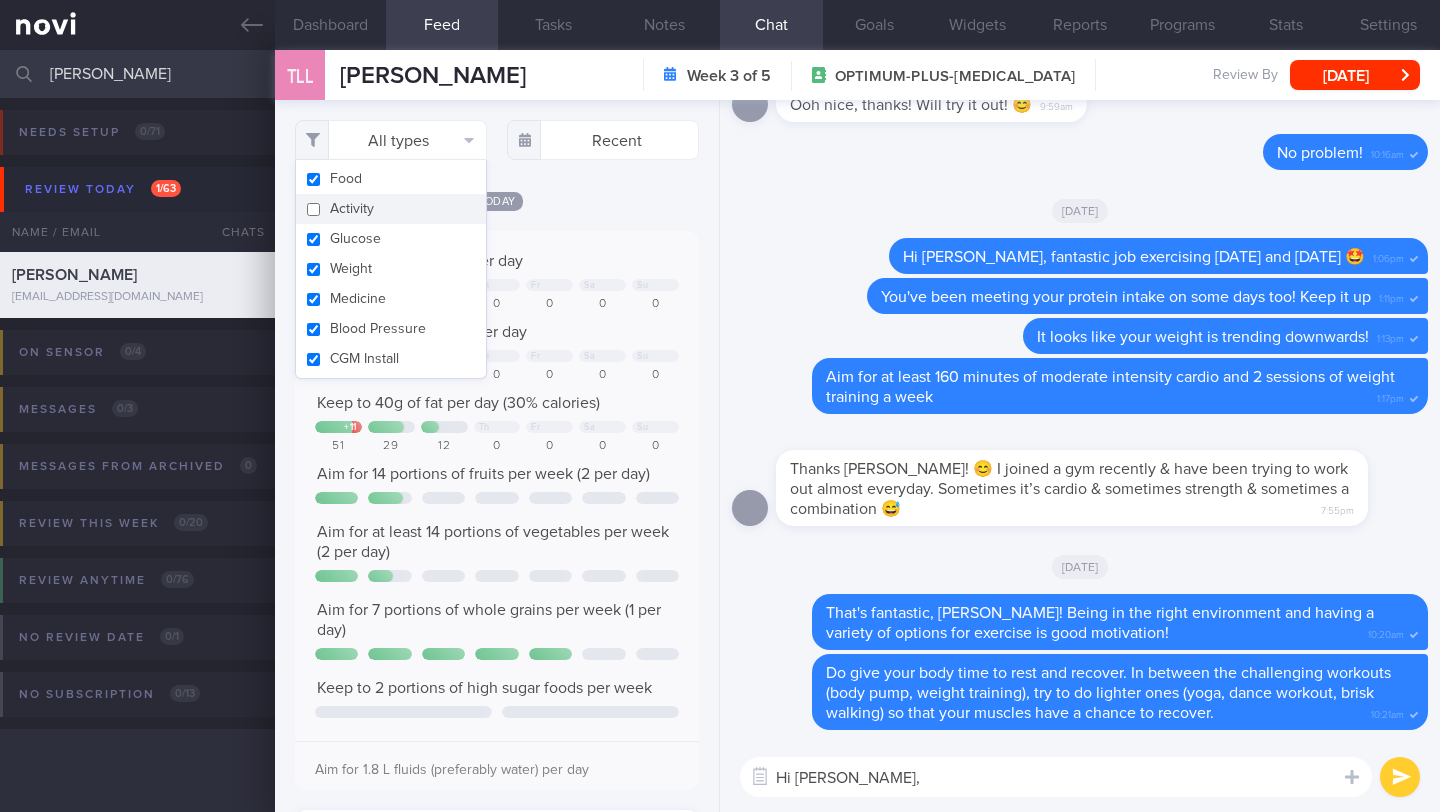 click on "Activity" at bounding box center [391, 209] 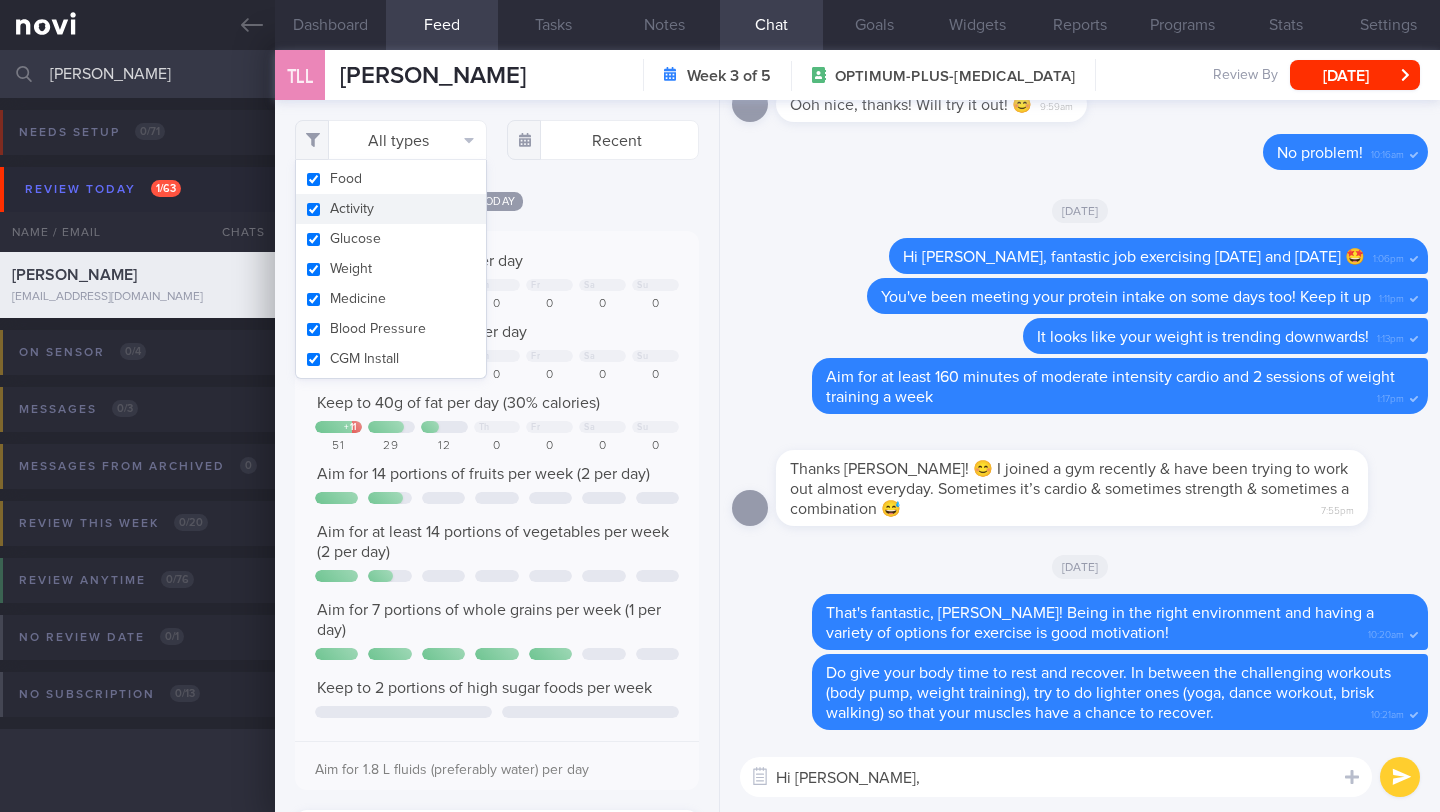 scroll, scrollTop: 999787, scrollLeft: 999632, axis: both 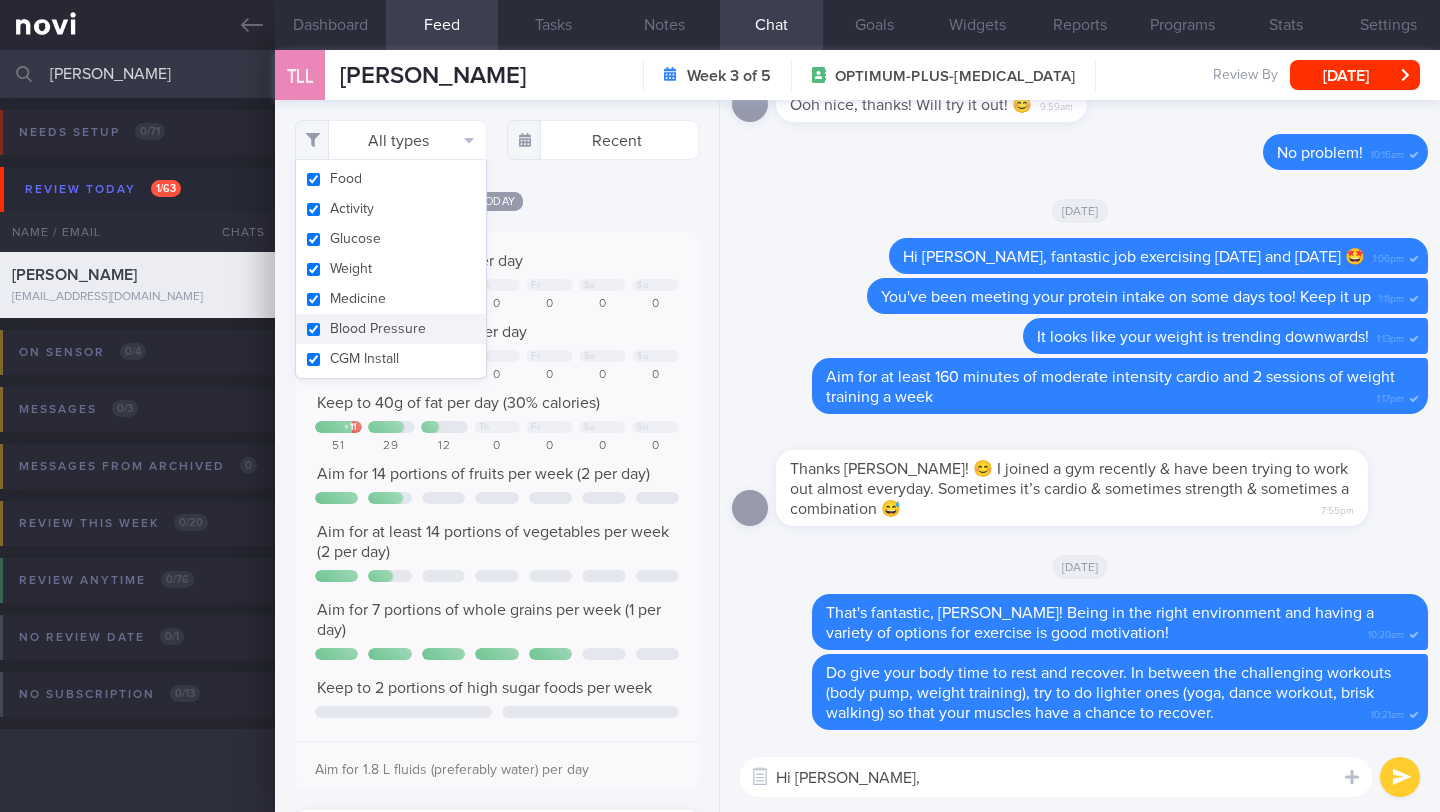 click at bounding box center (602, 285) 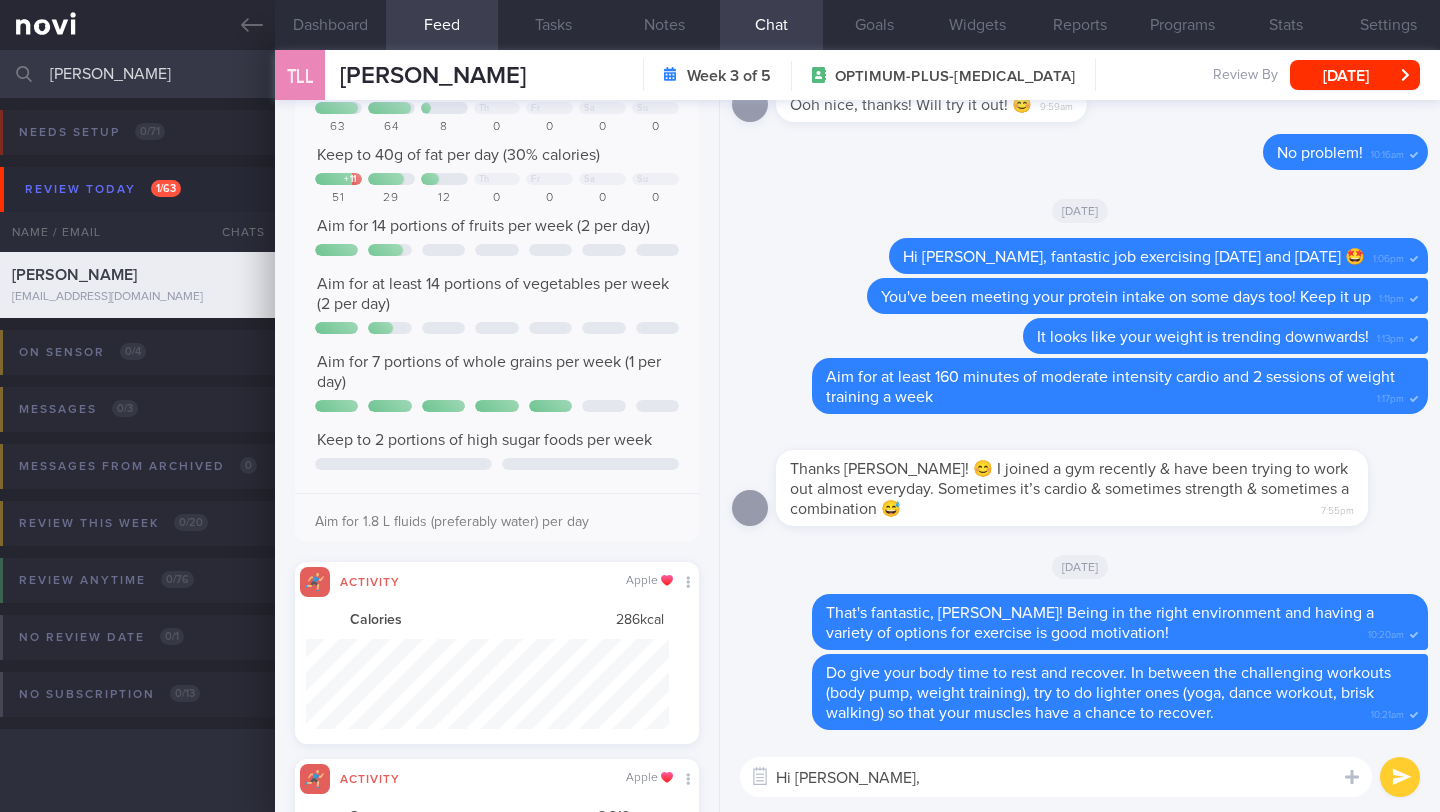 scroll, scrollTop: 389, scrollLeft: 0, axis: vertical 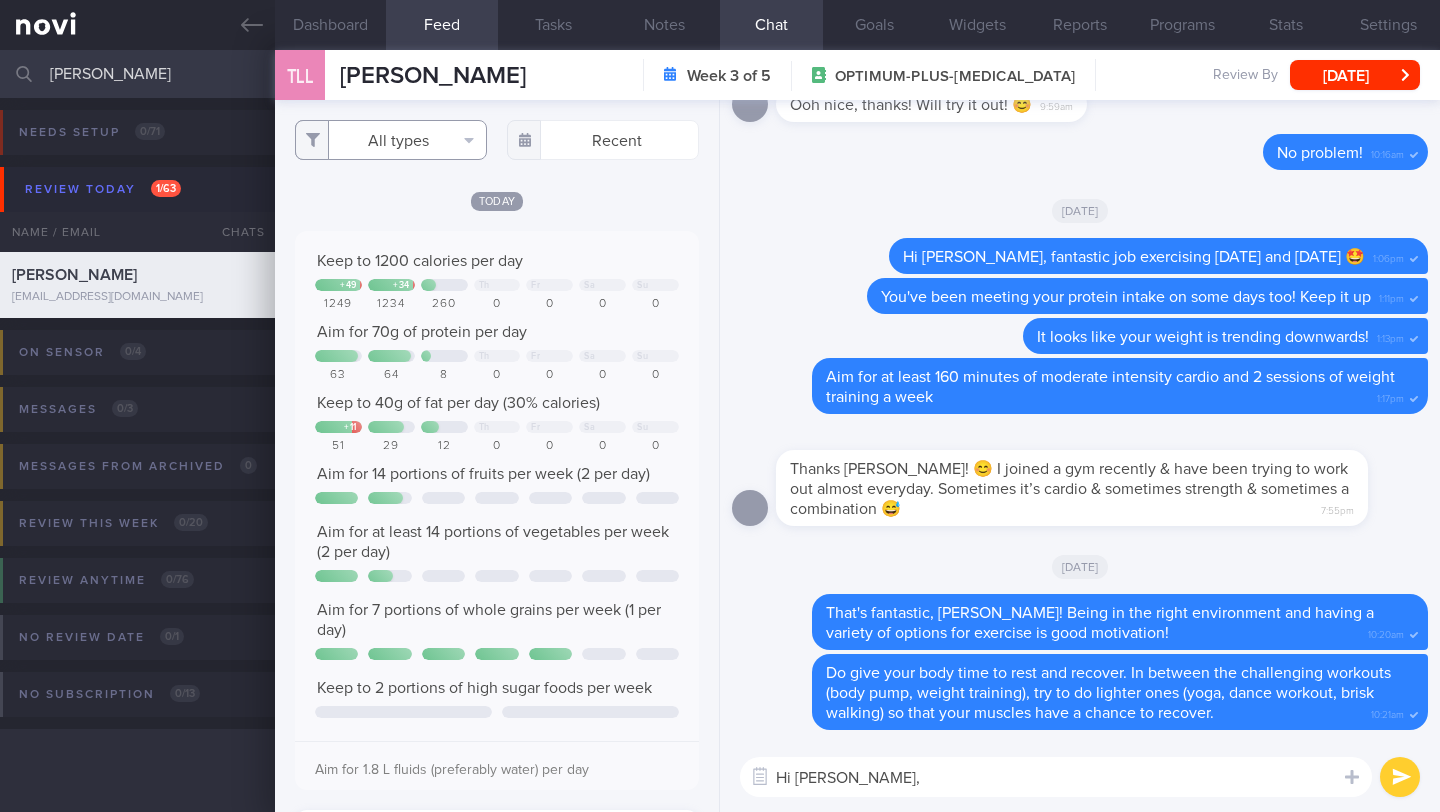 click on "All types" at bounding box center (391, 140) 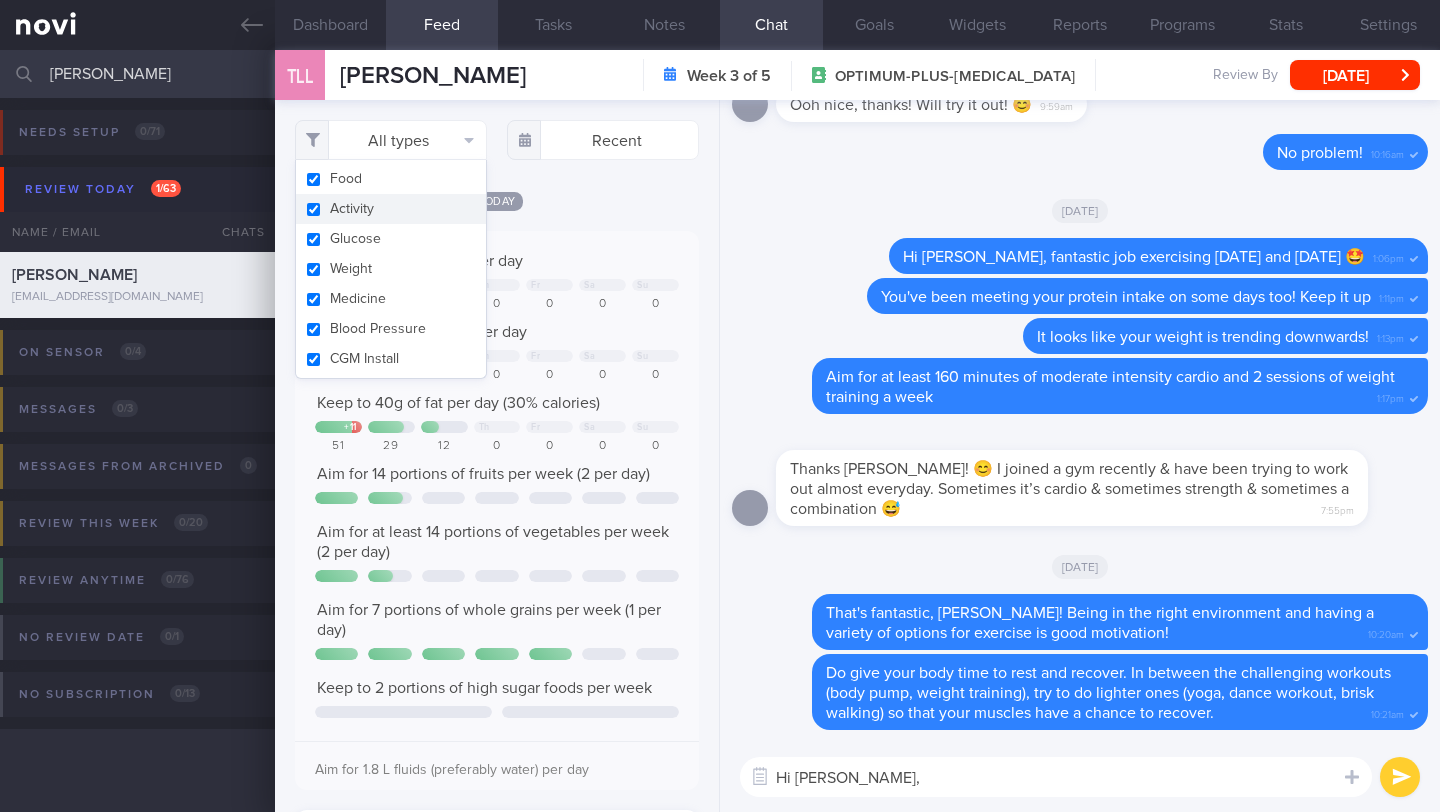 click on "Activity" at bounding box center [391, 209] 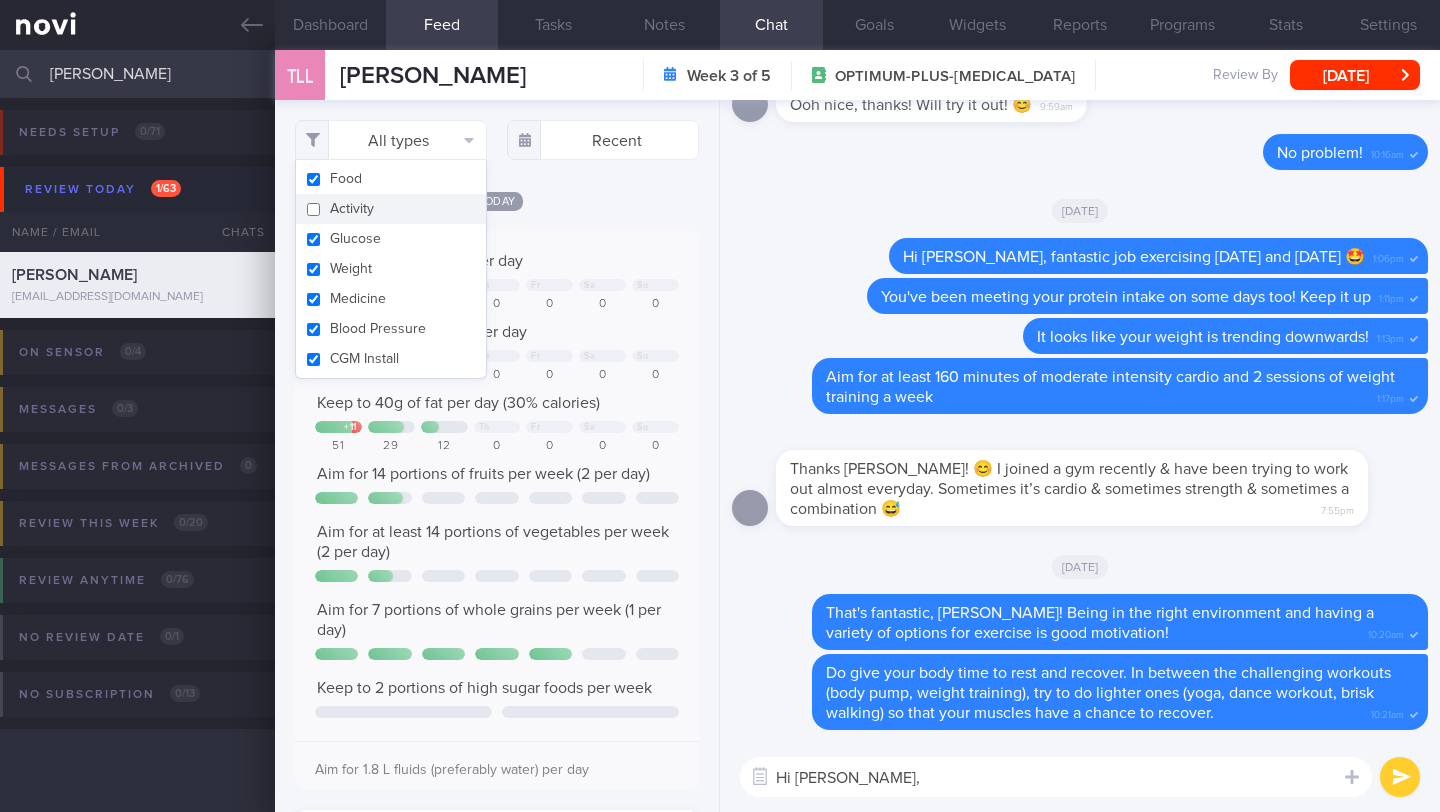 checkbox on "false" 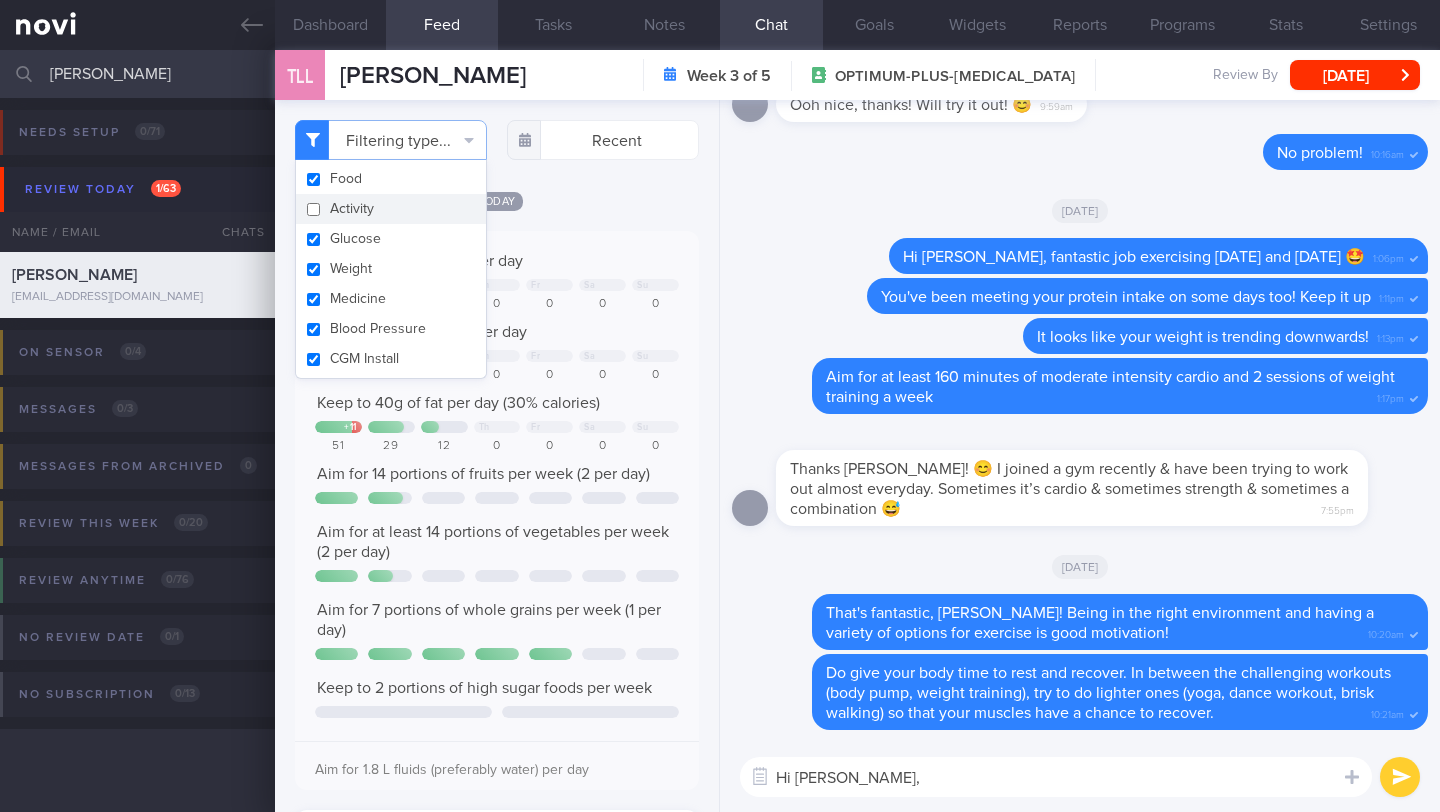 click on "Hi Carol," at bounding box center [1056, 777] 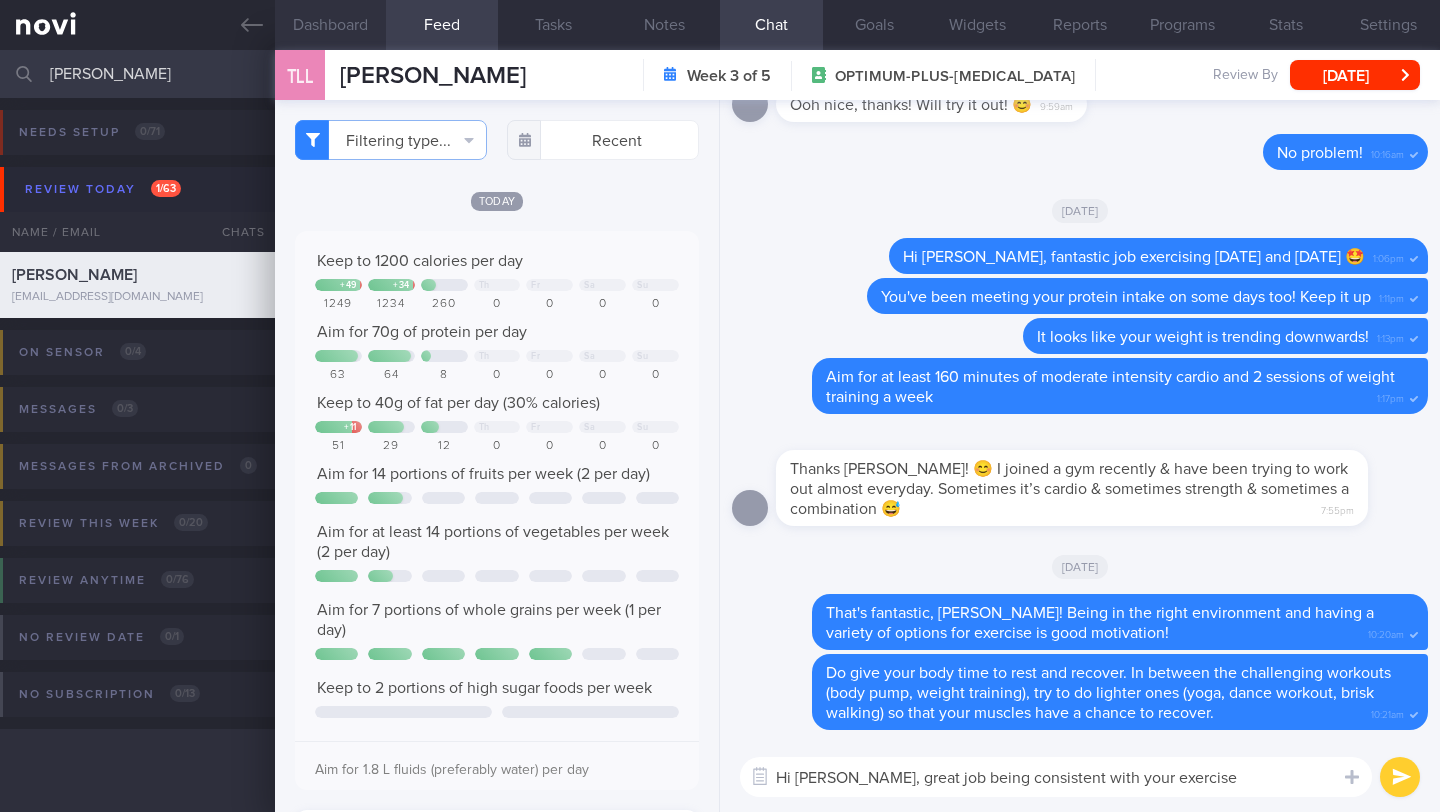 click on "Dashboard" at bounding box center (330, 25) 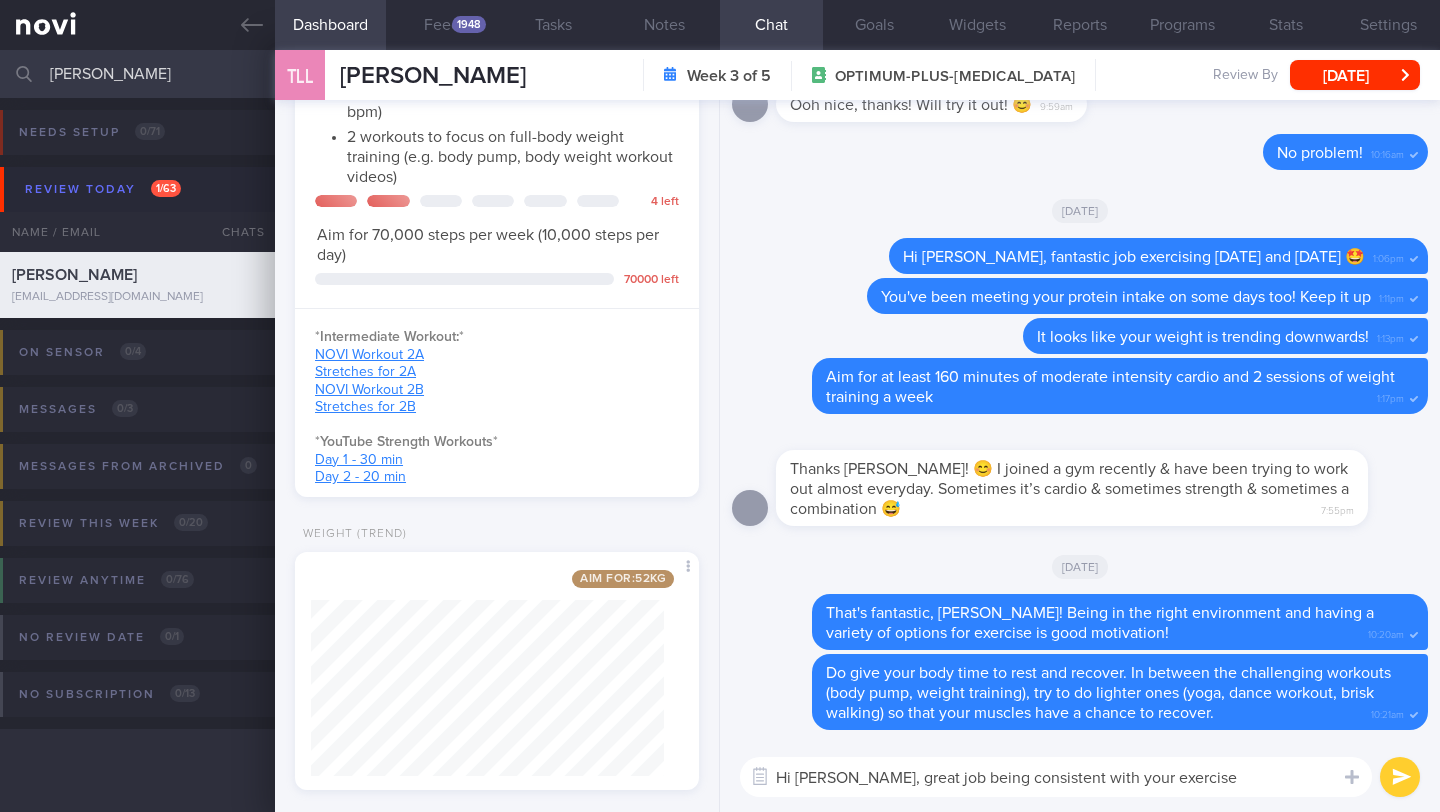 scroll, scrollTop: 952, scrollLeft: 0, axis: vertical 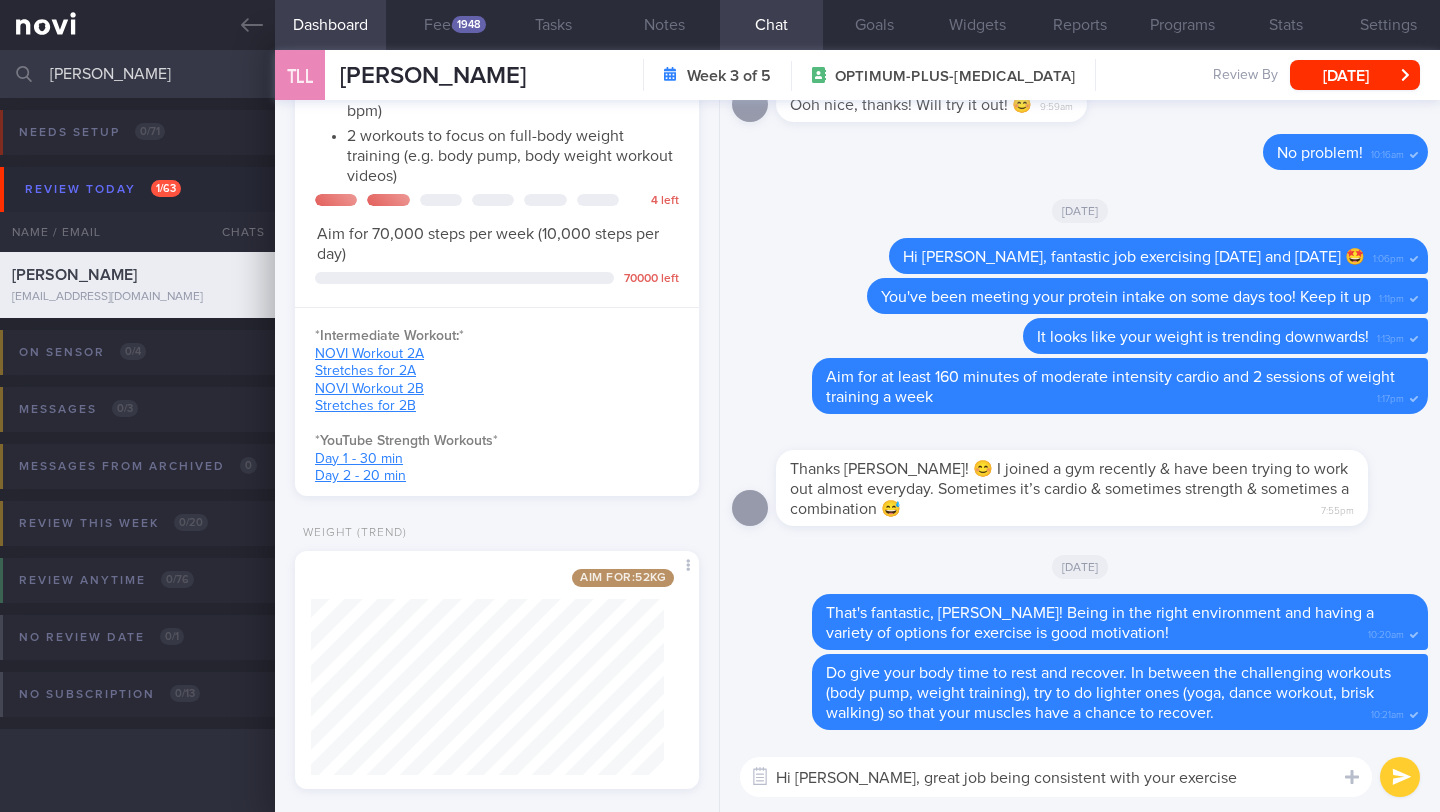 click on "Hi Carol, great job being consistent with your exercise" at bounding box center (1056, 777) 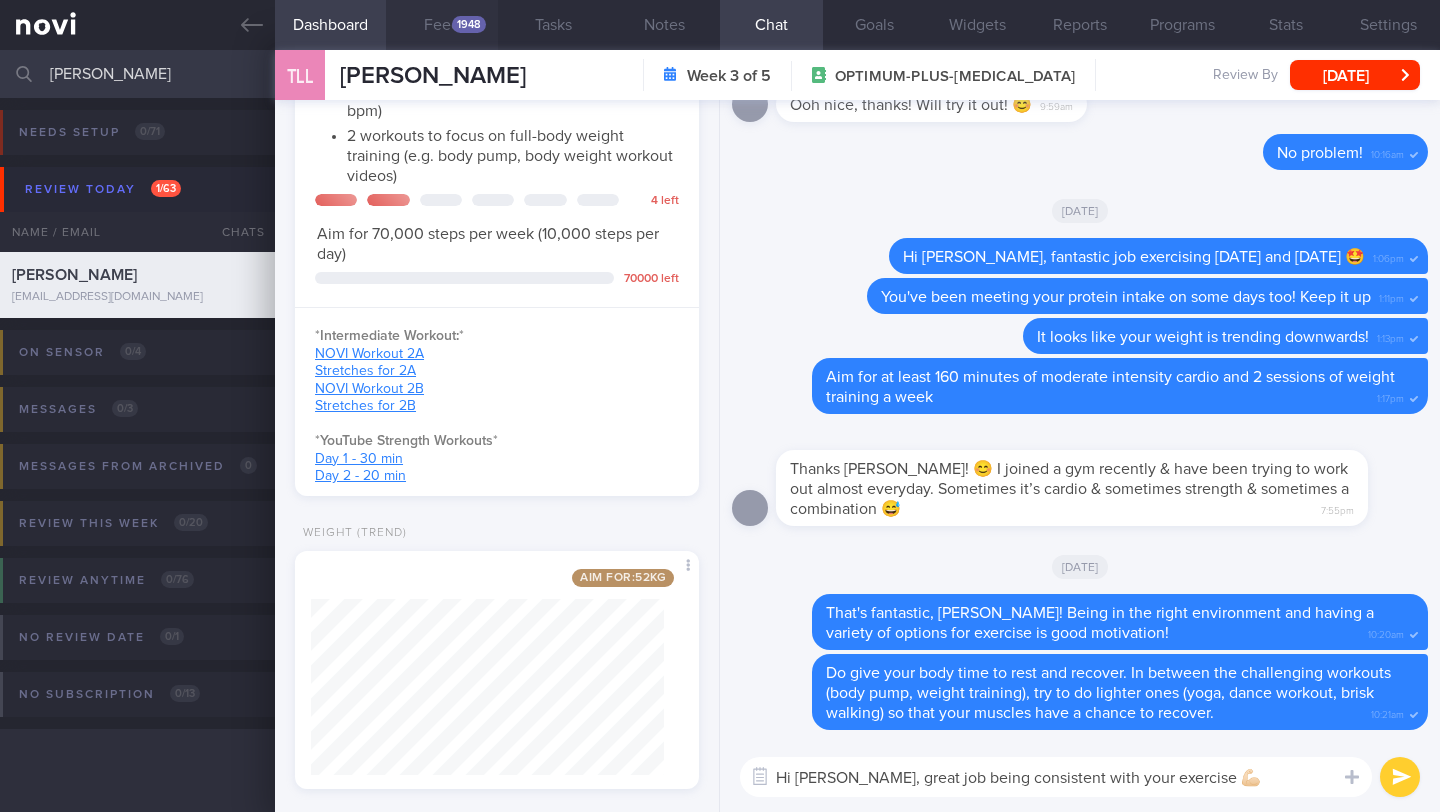 type on "Hi Carol, great job being consistent with your exercise 💪🏻" 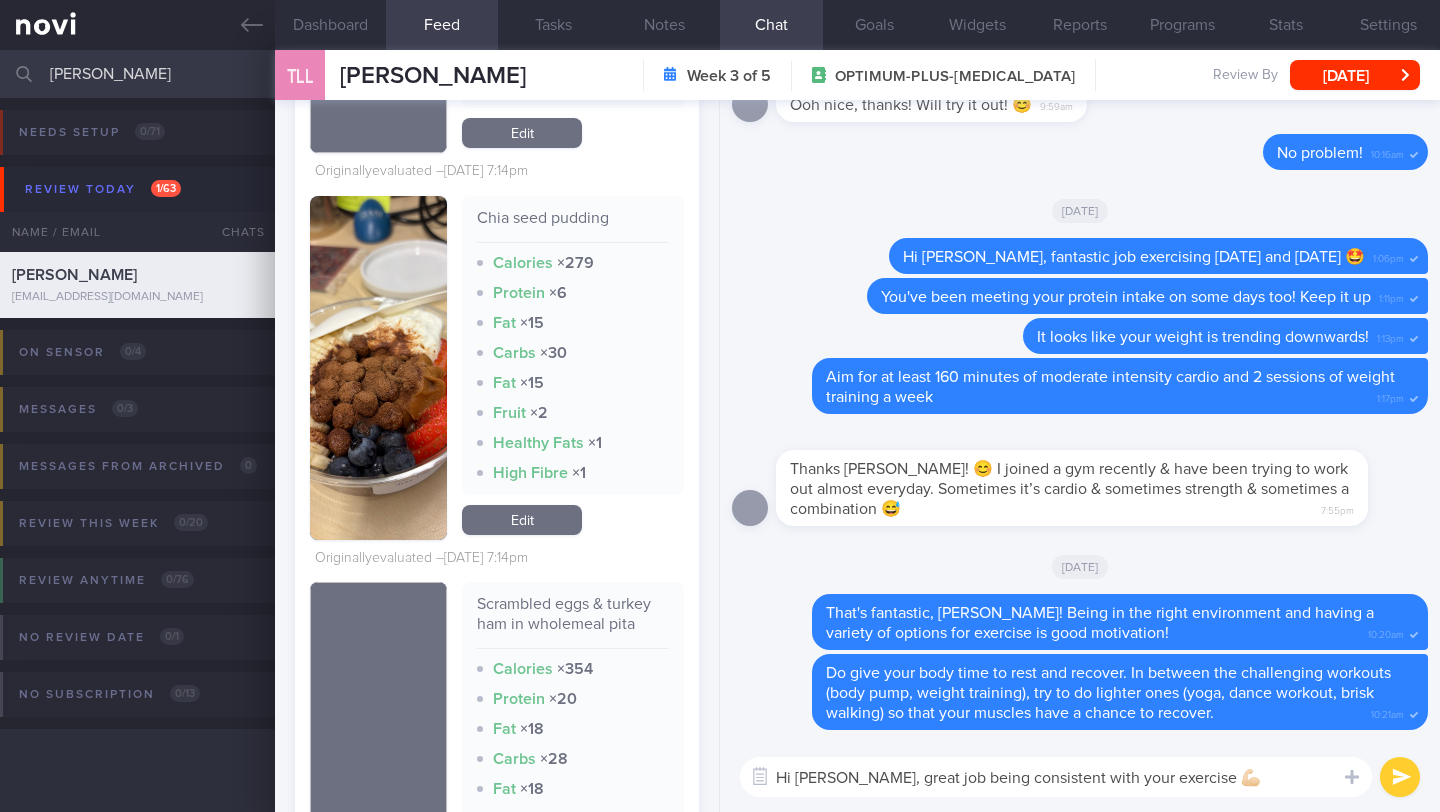 scroll, scrollTop: 4203, scrollLeft: 0, axis: vertical 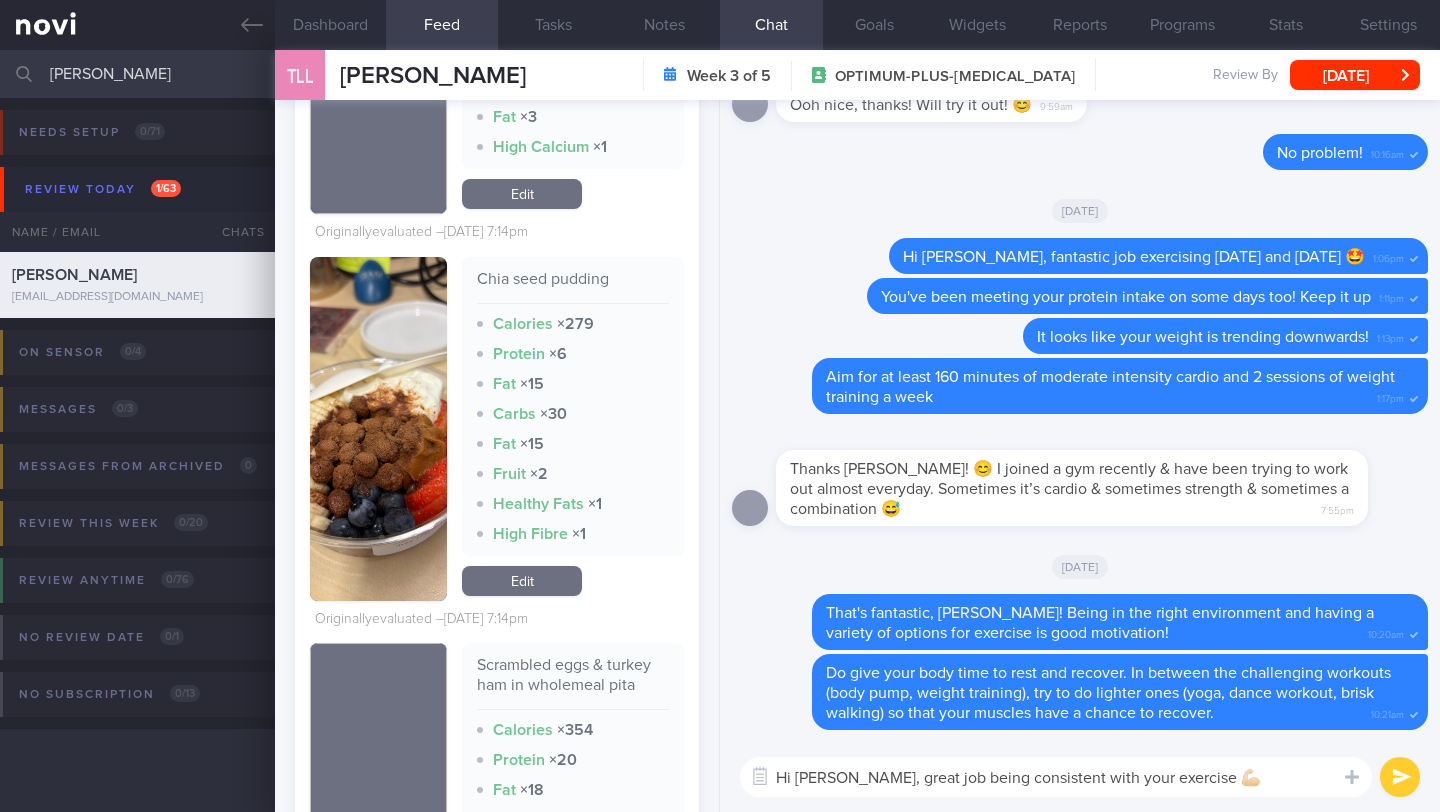 click at bounding box center (378, 429) 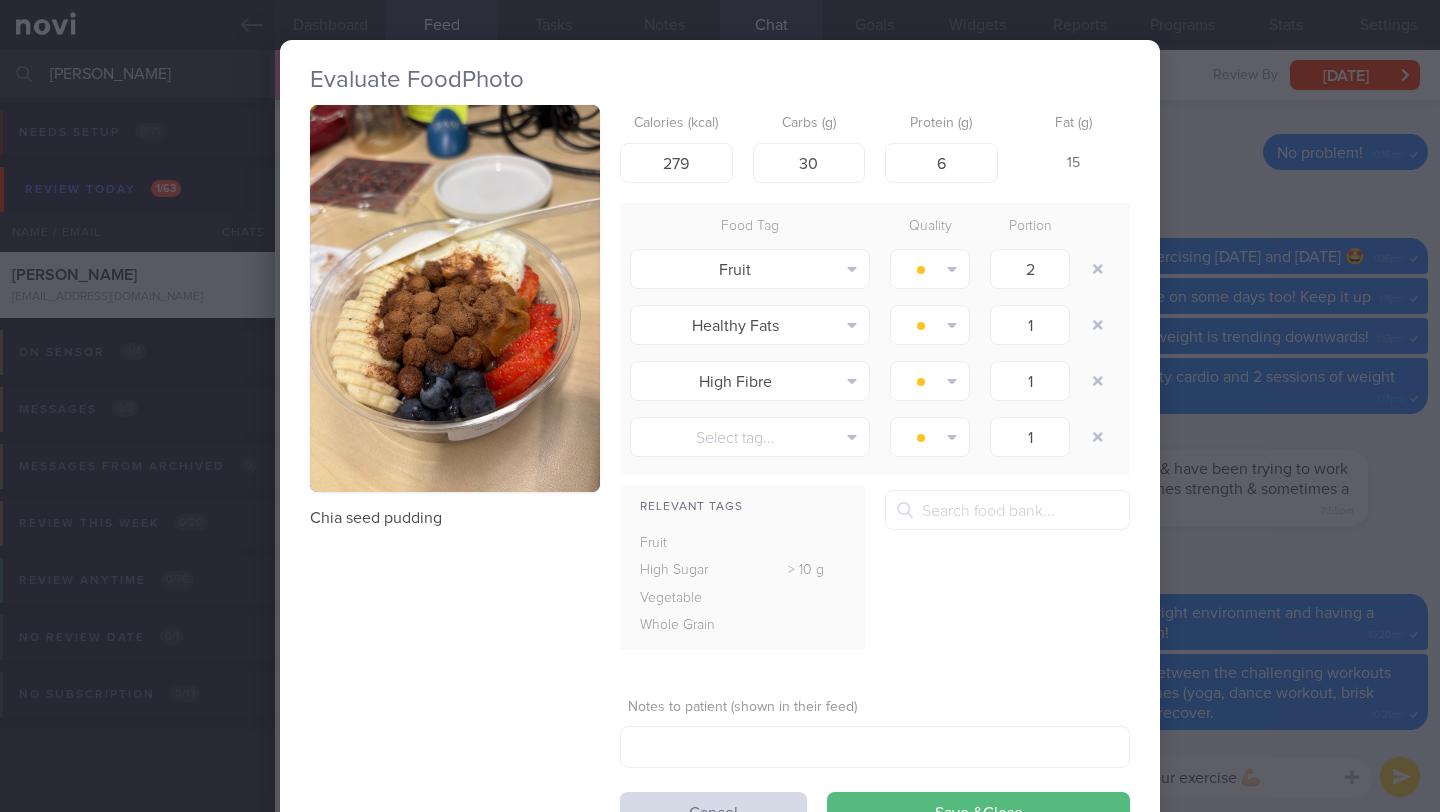 click at bounding box center (455, 298) 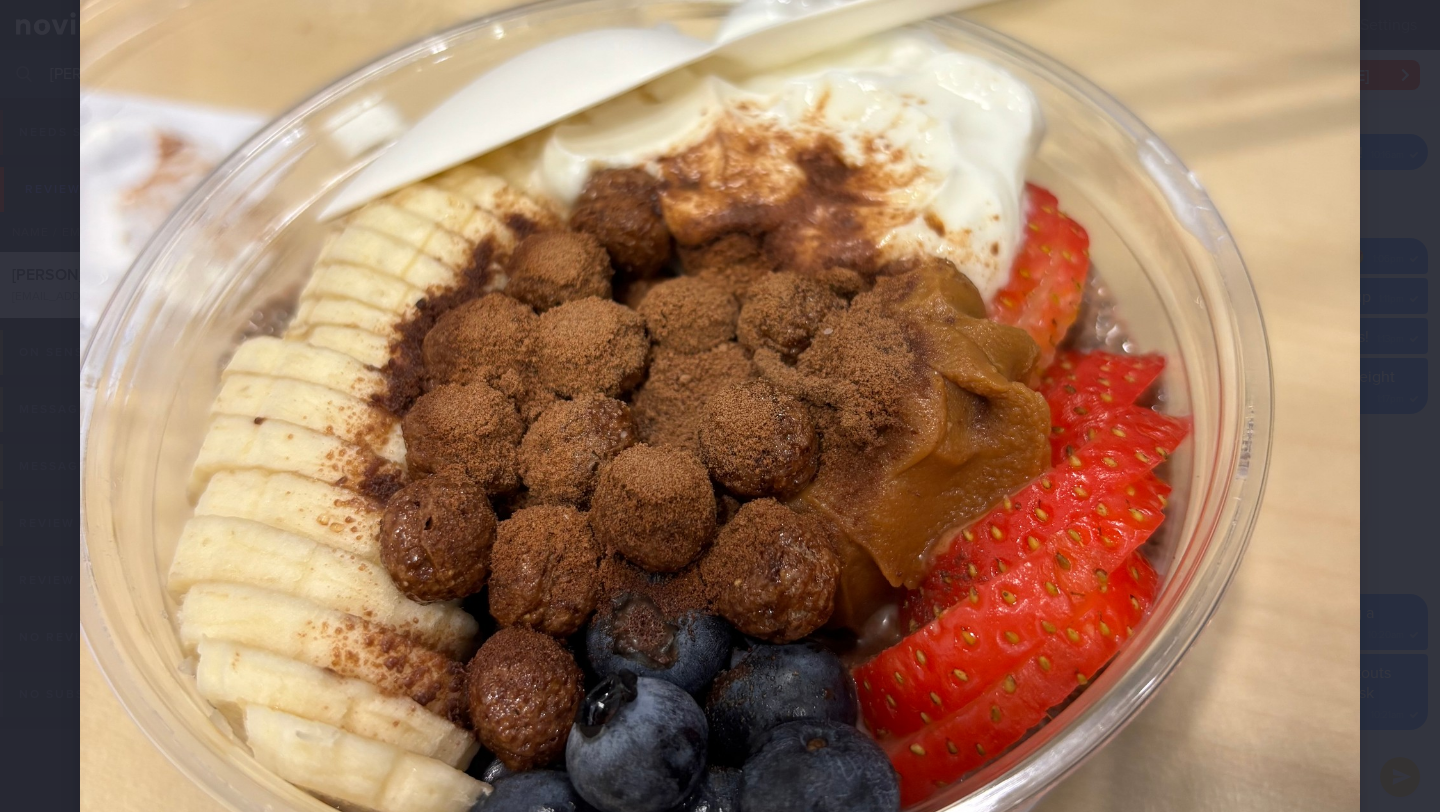 scroll, scrollTop: 613, scrollLeft: 0, axis: vertical 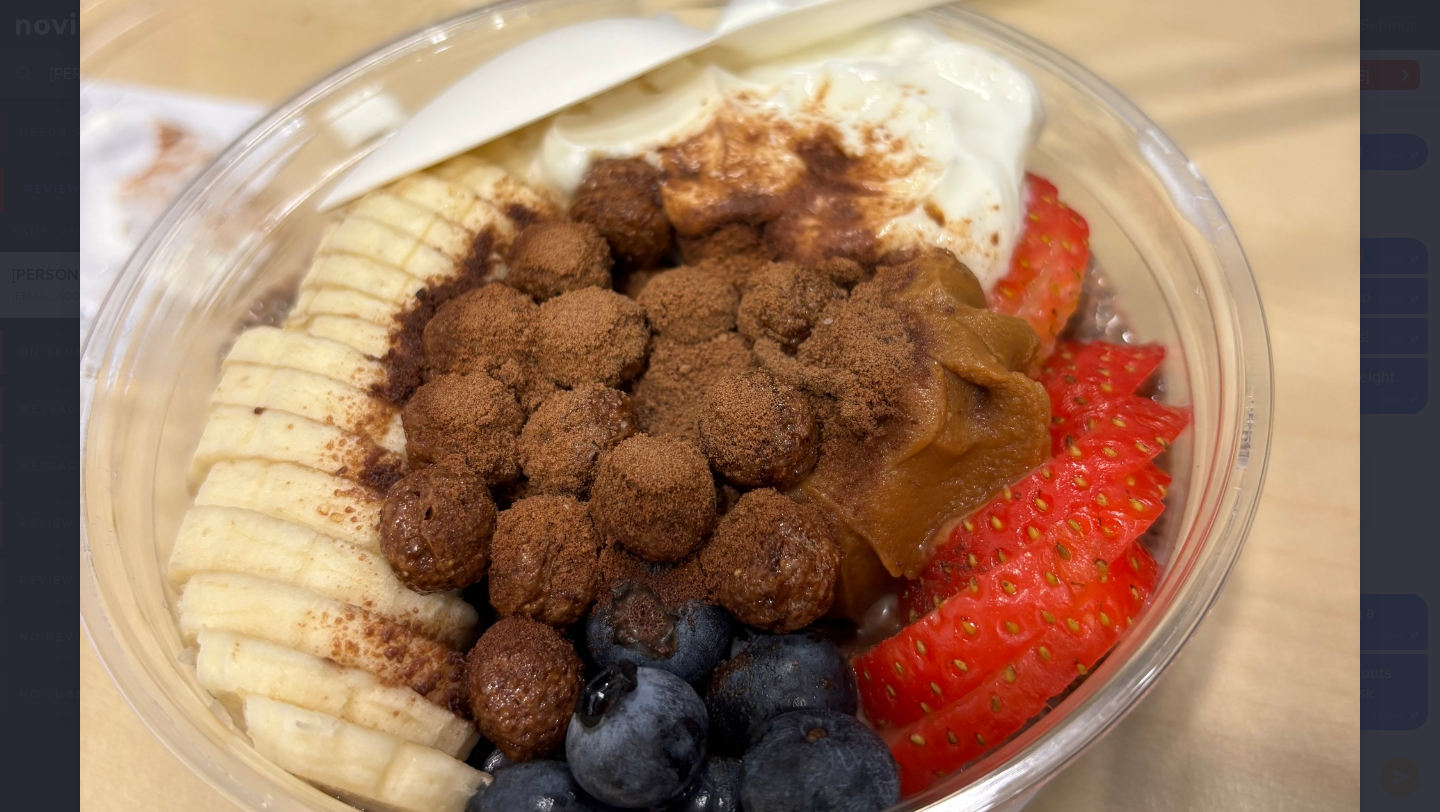click at bounding box center [720, 320] 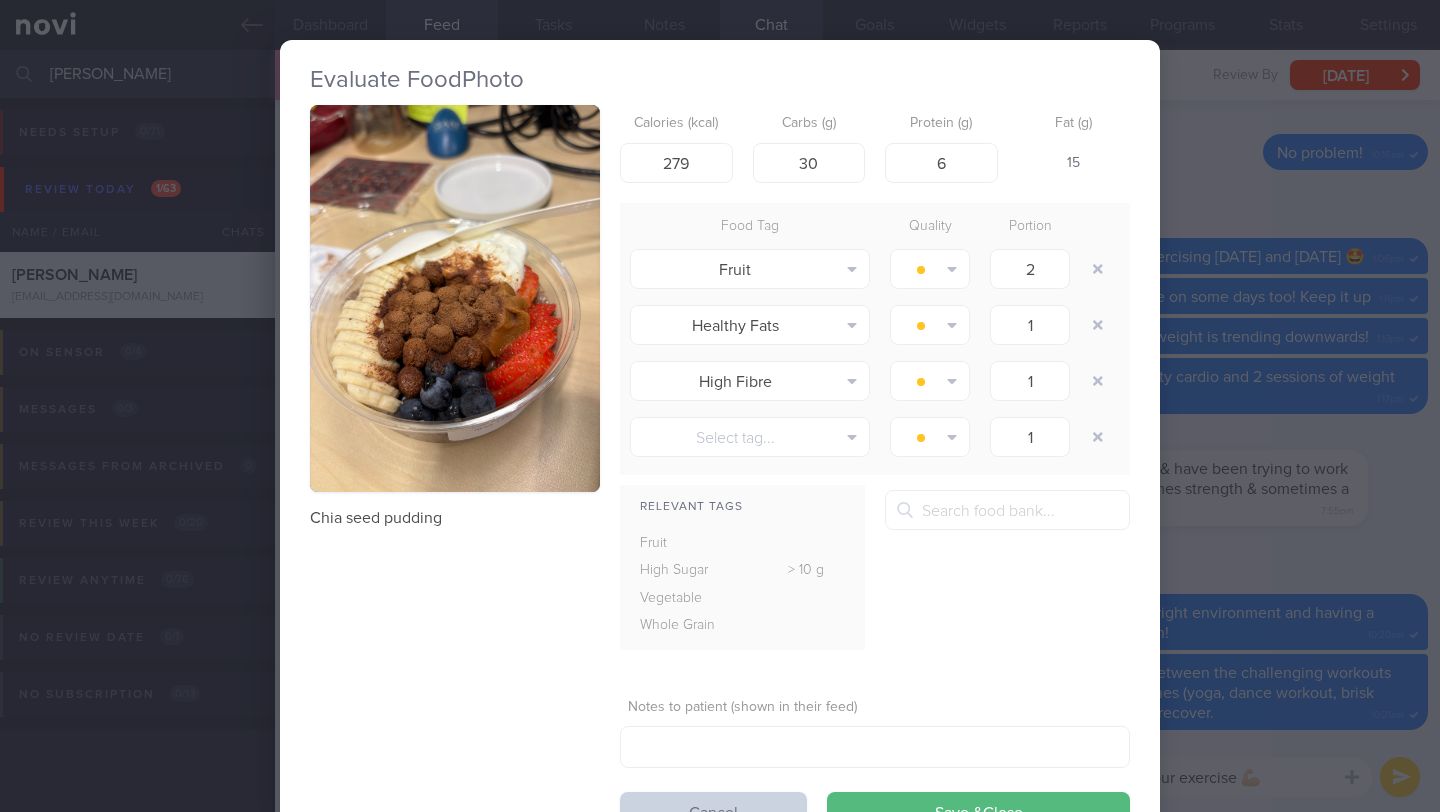 click on "Cancel" at bounding box center (713, 812) 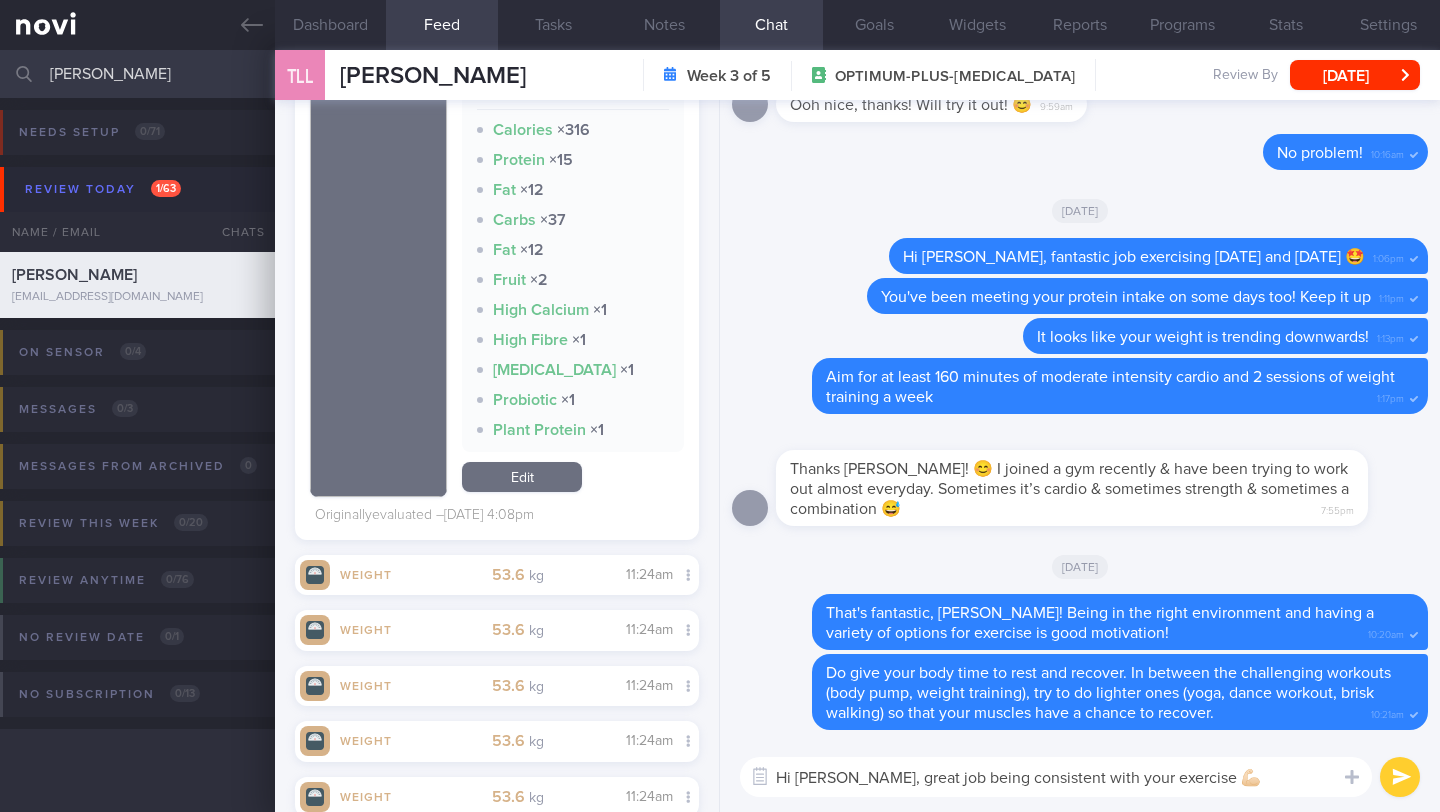 scroll, scrollTop: 7570, scrollLeft: 0, axis: vertical 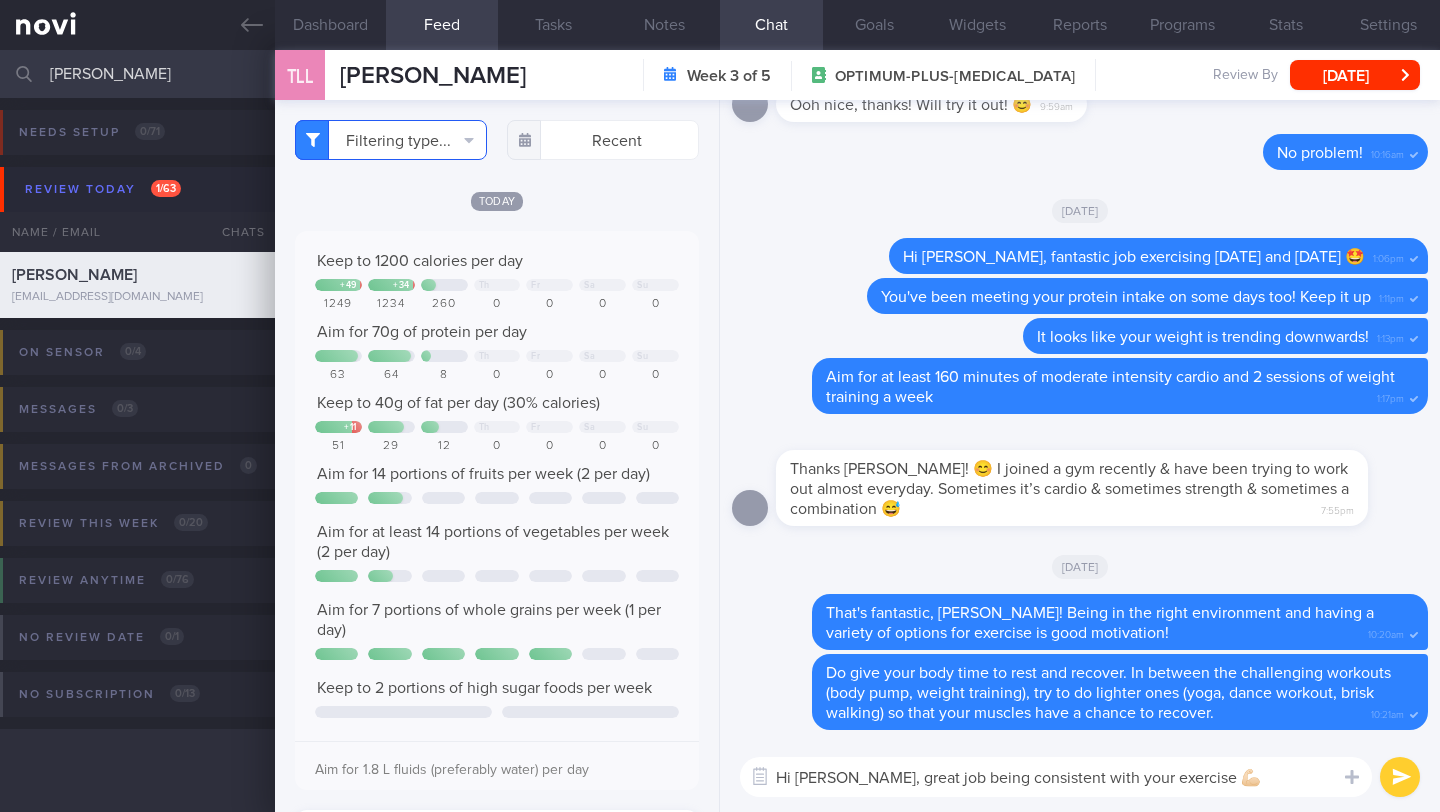 click 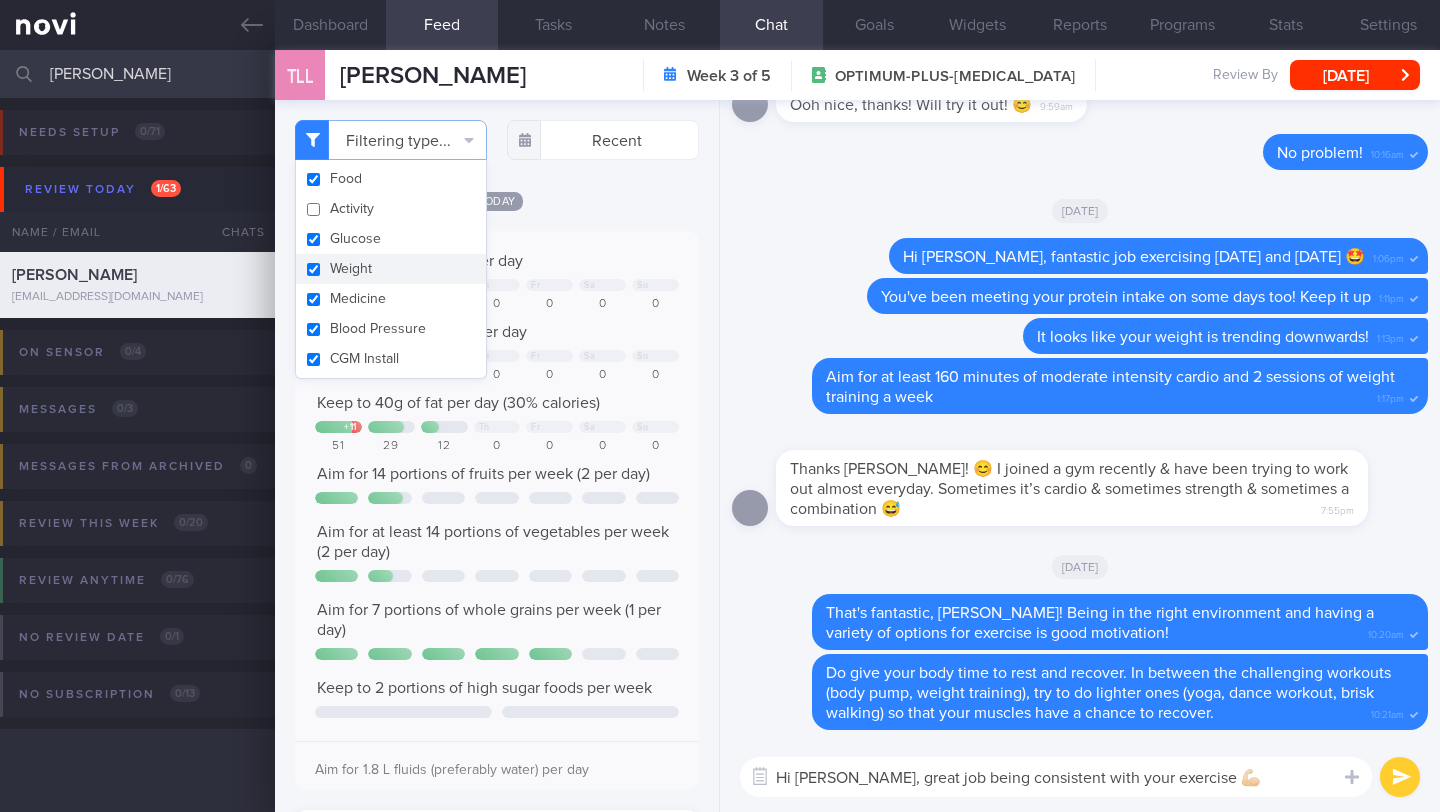 click on "Weight" at bounding box center [391, 269] 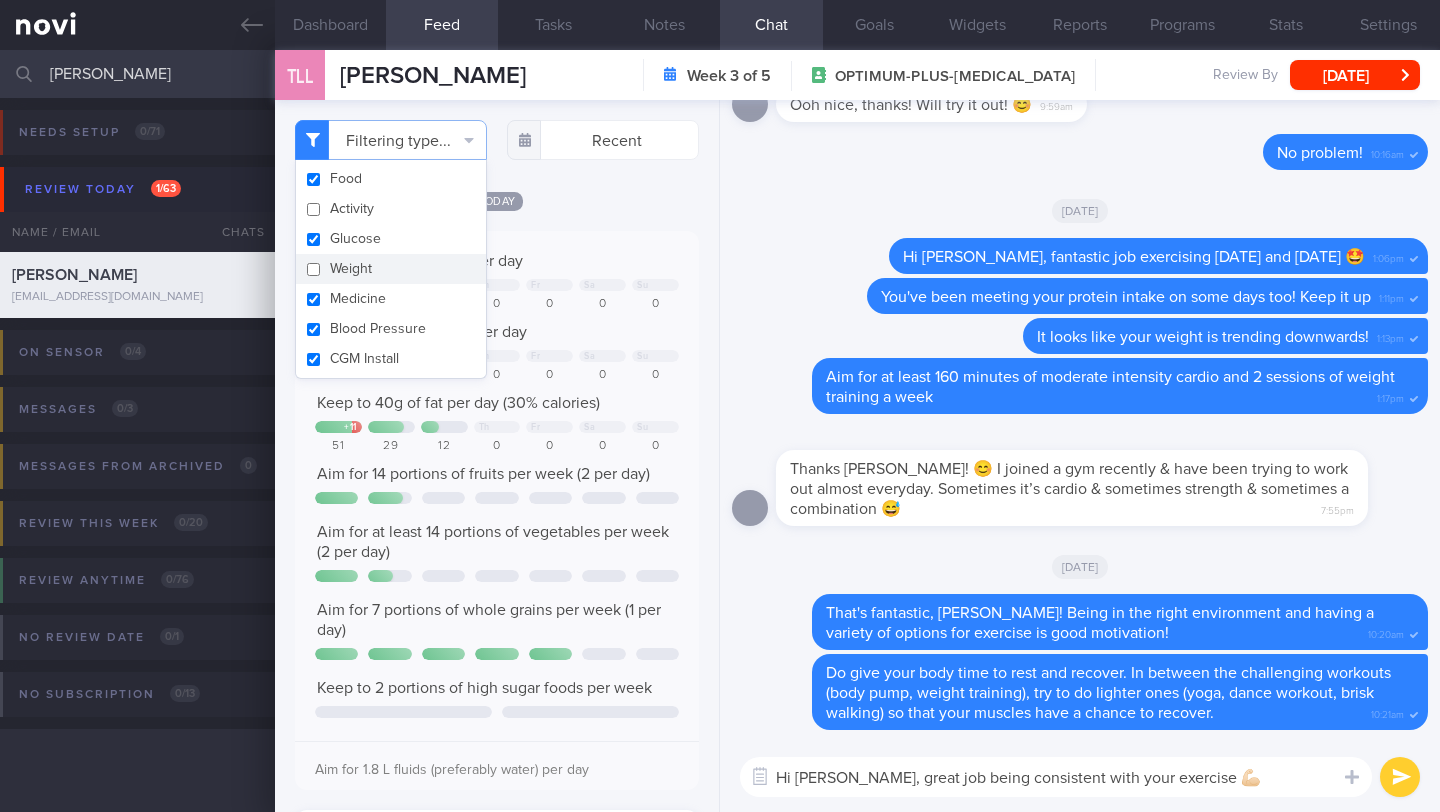 click on "Filtering type...
Food
Activity
Glucose
Weight
Medicine
Blood Pressure
CGM Install
Recent
Today" at bounding box center (497, 456) 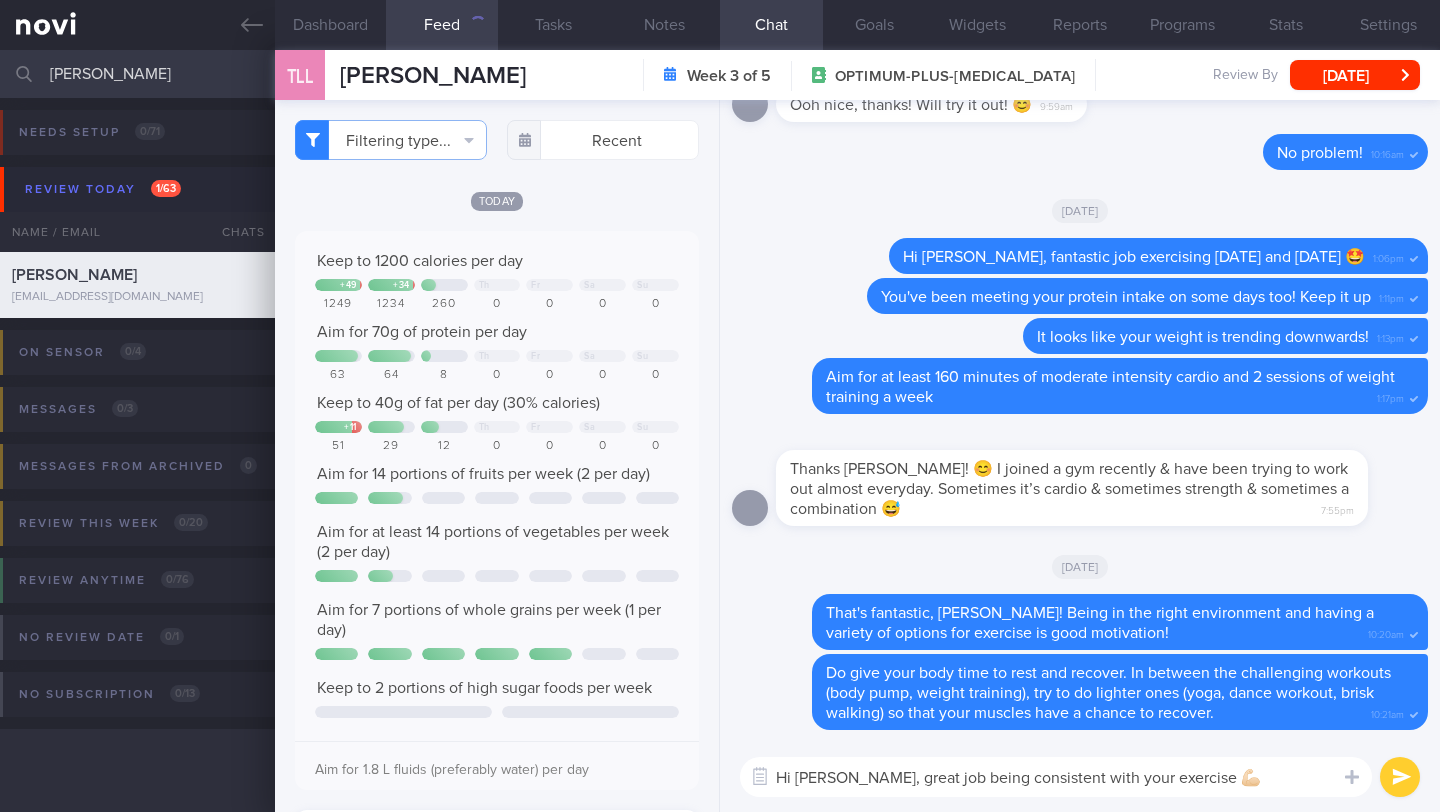 checkbox on "false" 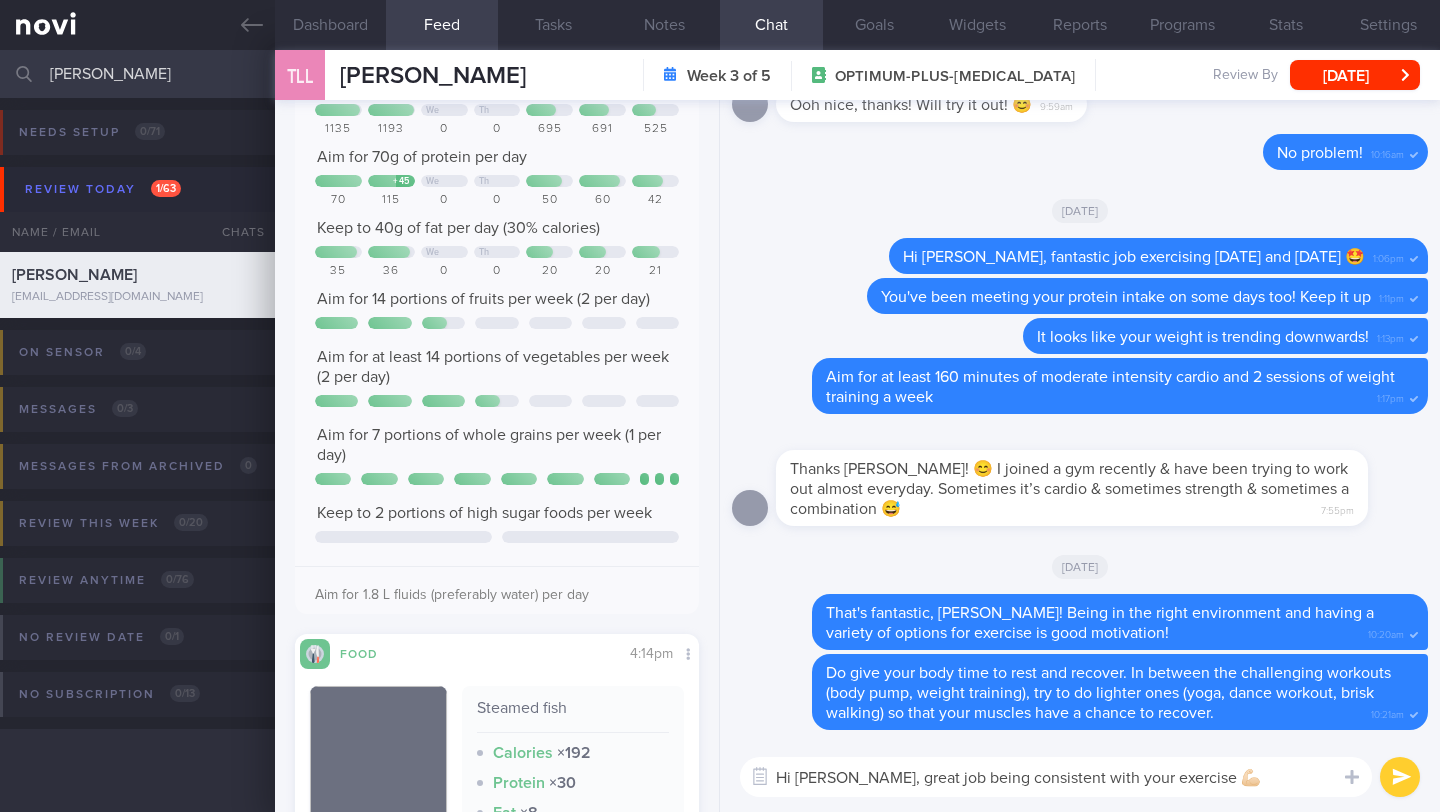 scroll, scrollTop: 5290, scrollLeft: 0, axis: vertical 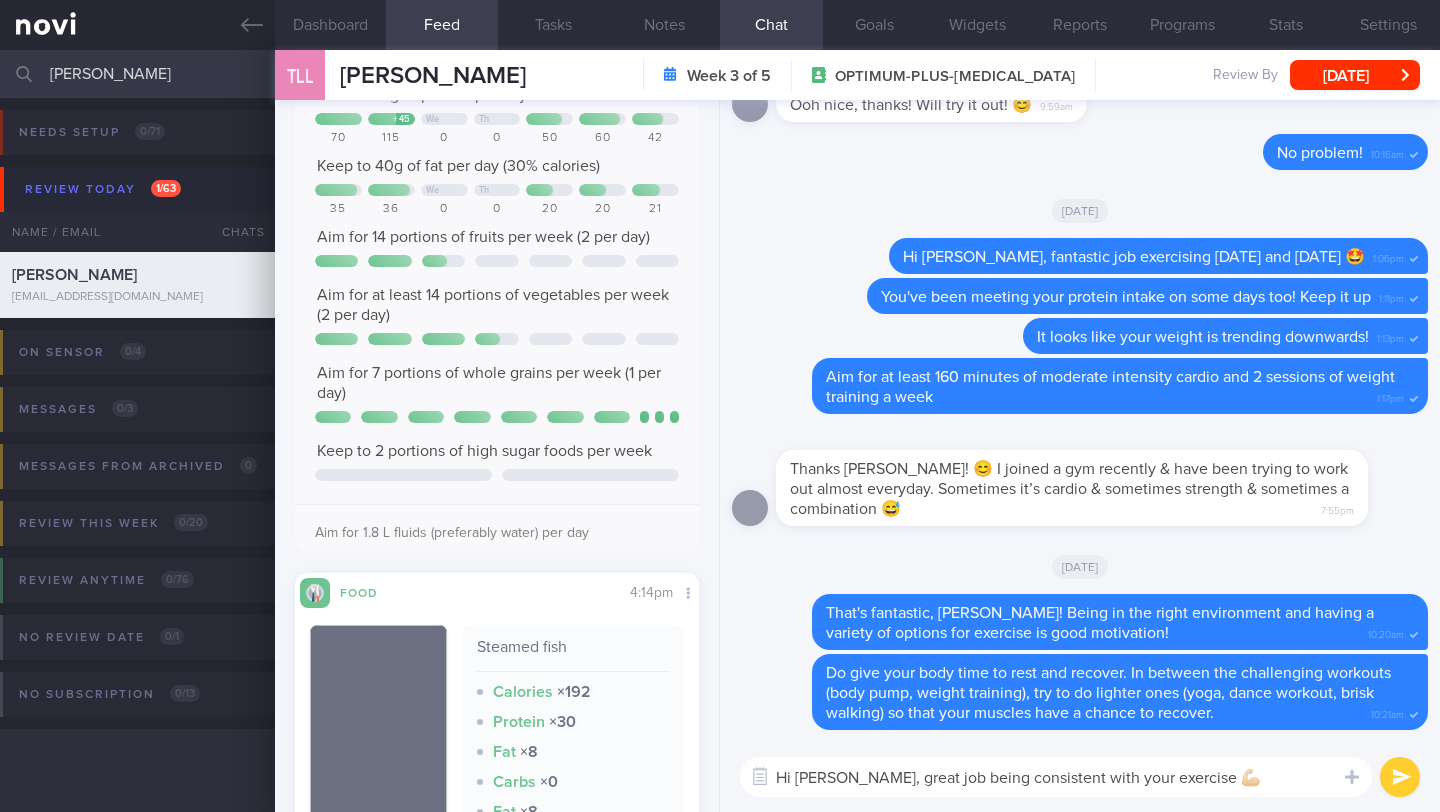 click on "Hi Carol, great job being consistent with your exercise 💪🏻" at bounding box center (1056, 777) 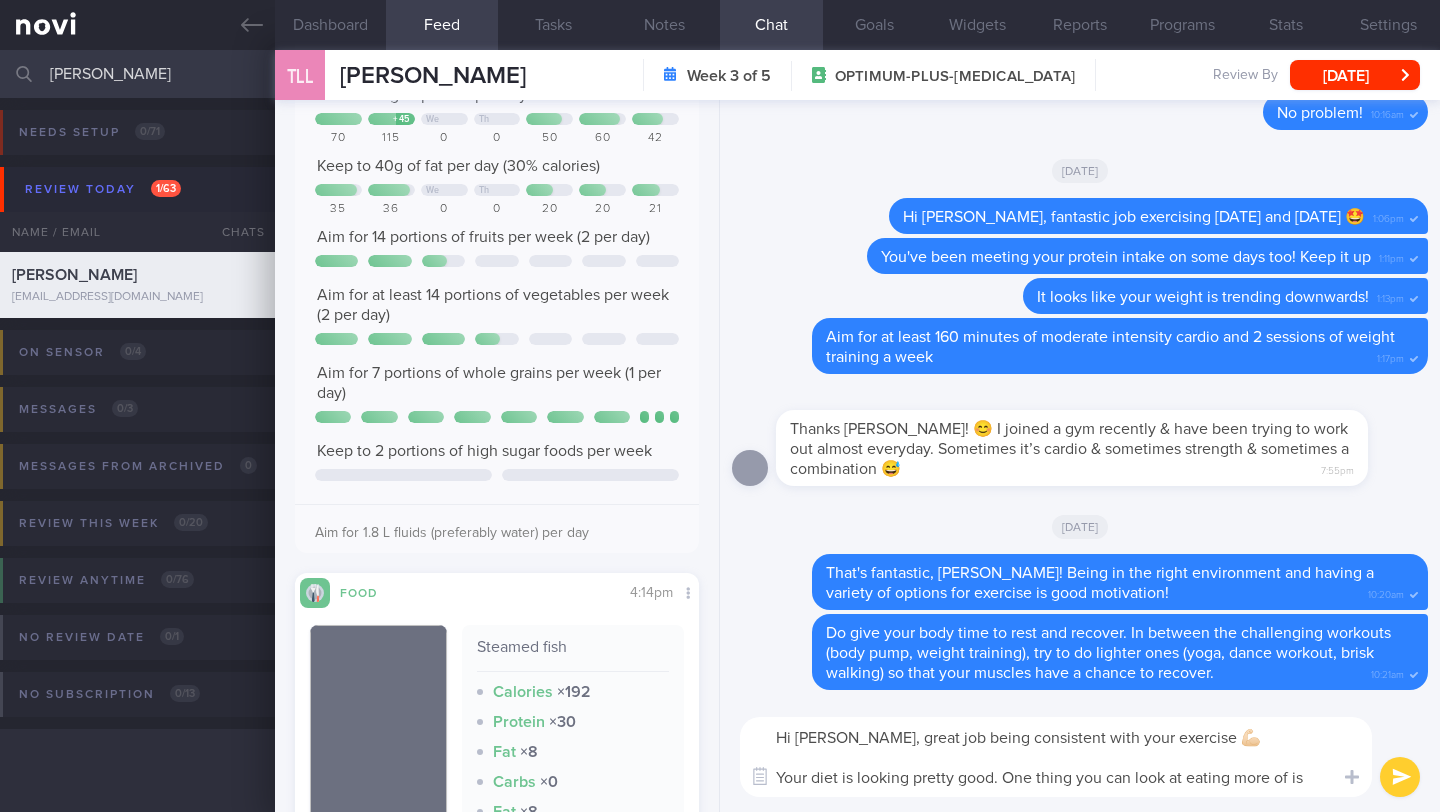 scroll, scrollTop: 0, scrollLeft: 0, axis: both 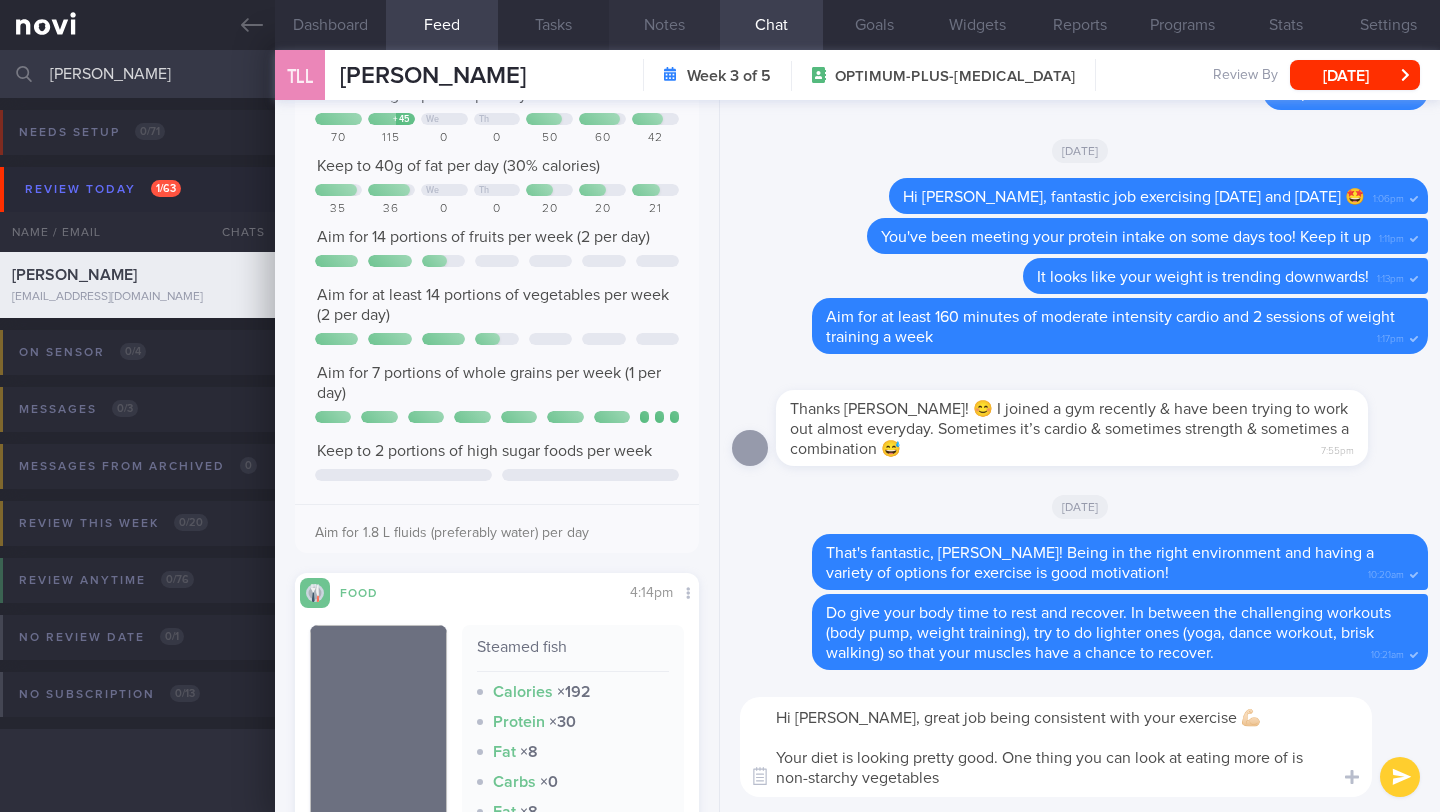click on "Notes" at bounding box center (664, 25) 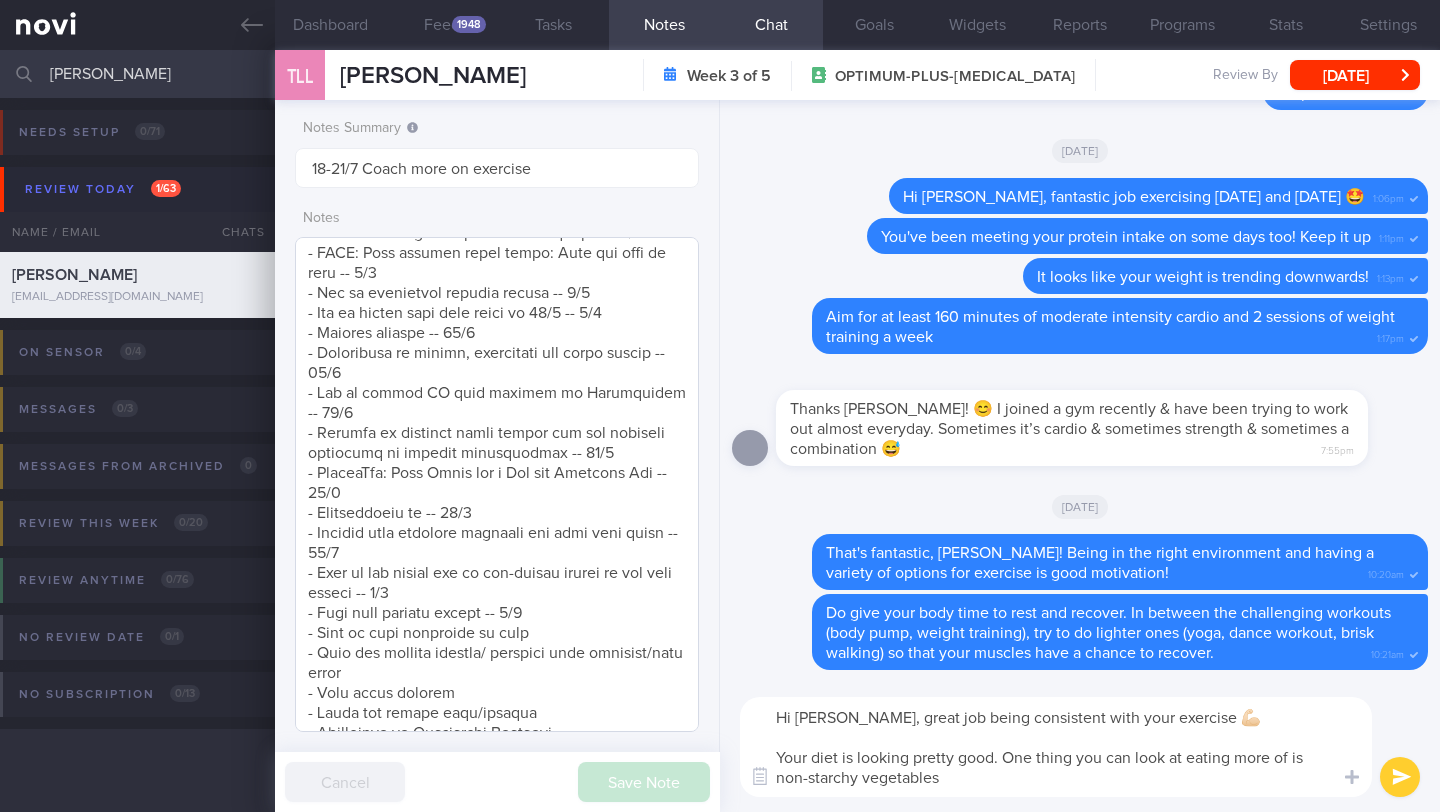scroll, scrollTop: 1671, scrollLeft: 0, axis: vertical 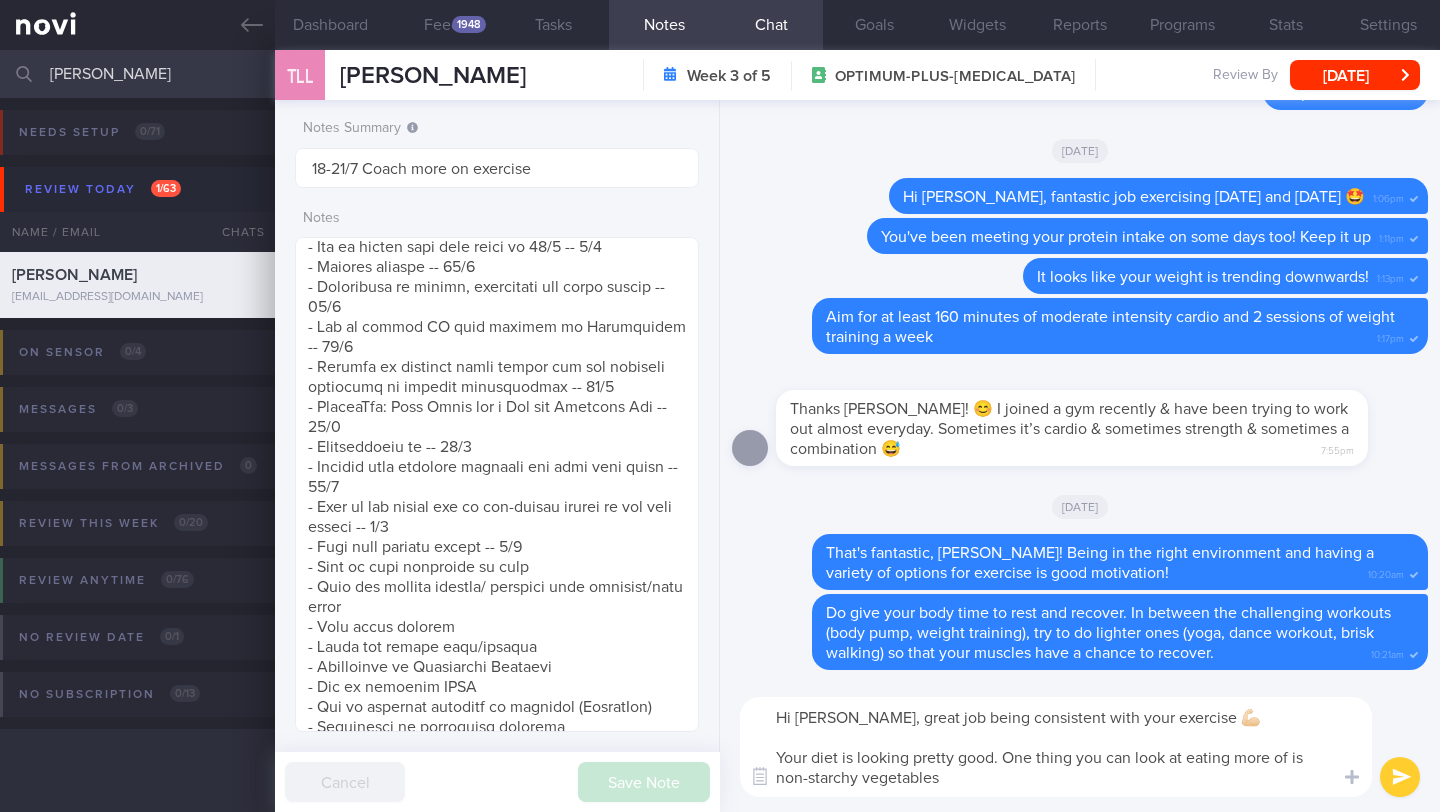 click on "Hi Carol, great job being consistent with your exercise 💪🏻
Your diet is looking pretty good. One thing you can look at eating more of is non-starchy vegetables" at bounding box center [1056, 747] 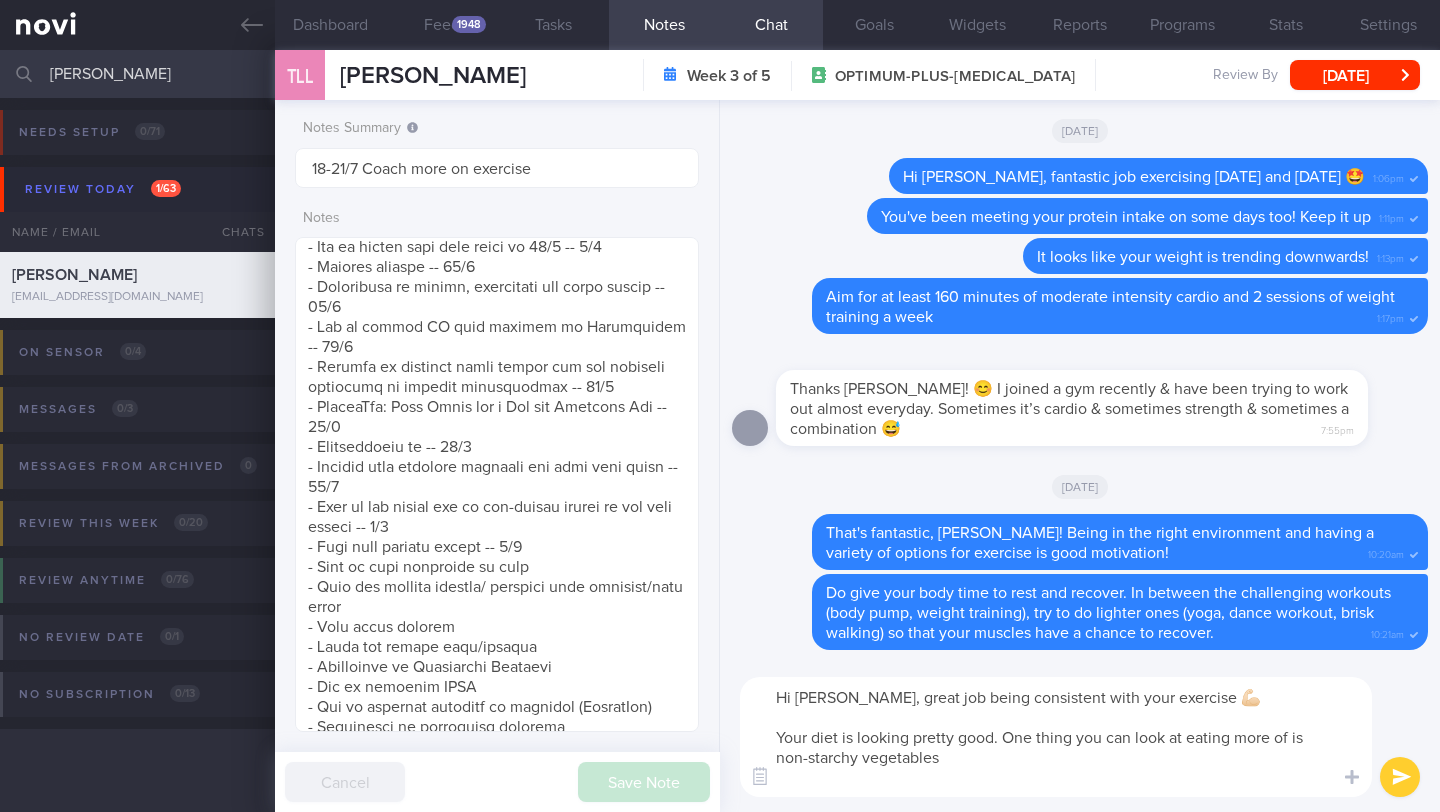 scroll, scrollTop: 0, scrollLeft: 0, axis: both 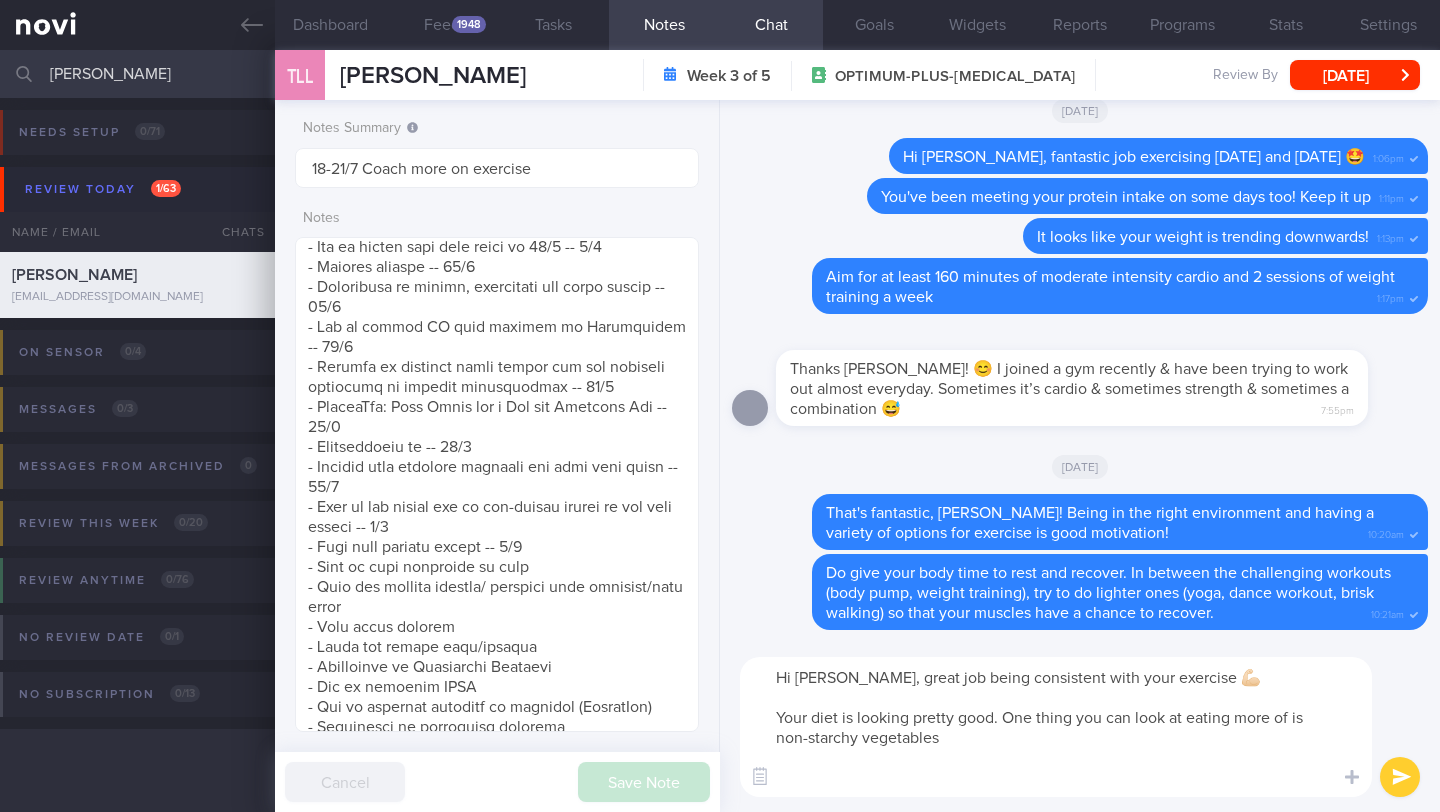 paste on "Here are some ways to include fruit and vegetables in your meals and snacks throughout the day:
*Breakfast*
- Add fruit to whole-grain cereal, such as sliced bananas, raisins or dried unsweetened cranberries.
- Add fruit to plain fat-free/low-fat yogurt or fat-free/low-fat cottage cheese such as berries, sliced cherries or pineapple.
- Add fruit to oatmeal, such as sliced peaches, apples or pears.
- Eat whole fruits. However, if you drink fruit or vegetable juice, keep your serving to ½ cup, and be sure it’s labeled 100%. Skip fruit drinks, punches or fruit cocktails. They are often loaded with excess sodium and/or added sugar.
- Add chopped vegetables, such as onions, bell peppers and/or spinach, to eggs.
*Lunch*
- Choose a vegetable salad as your entree.
- Bulk up a sandwich with vegetables, such as cucumber spears, sliced tomato, sliced avocado and dark green leafy lettuce.
- Enjoy a bowl of soup that’s full of vegetables. You can make easy soup recipes at home. If you buy canned soups, be sure to co..." 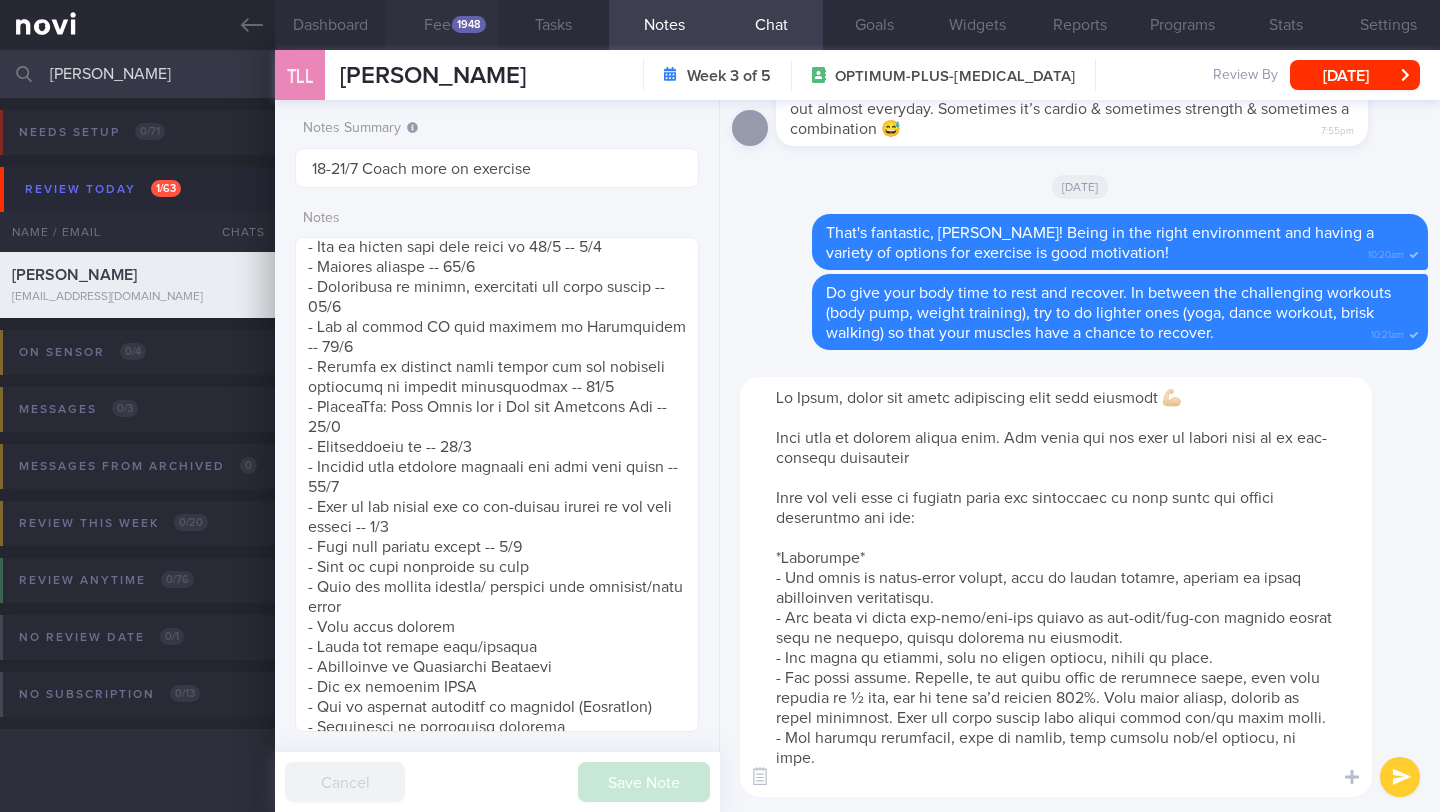 type on "Hi Carol, great job being consistent with your exercise 💪🏻
Your diet is looking pretty good. One thing you can look at eating more of is non-starchy vegetables
Here are some ways to include fruit and vegetables in your meals and snacks throughout the day:
*Breakfast*
- Add fruit to whole-grain cereal, such as sliced bananas, raisins or dried unsweetened cranberries.
- Add fruit to plain fat-free/low-fat yogurt or fat-free/low-fat cottage cheese such as berries, sliced cherries or pineapple.
- Add fruit to oatmeal, such as sliced peaches, apples or pears.
- Eat whole fruits. However, if you drink fruit or vegetable juice, keep your serving to ½ cup, and be sure it’s labeled 100%. Skip fruit drinks, punches or fruit cocktails. They are often loaded with excess sodium and/or added sugar.
- Add chopped vegetables, such as onions, bell peppers and/or spinach, to eggs.
*Lunch*
- Choose a vegetable salad as your entree.
- Bulk up a sandwich with vegetables, such as cucumber spears, sliced tomato, sliced avoc..." 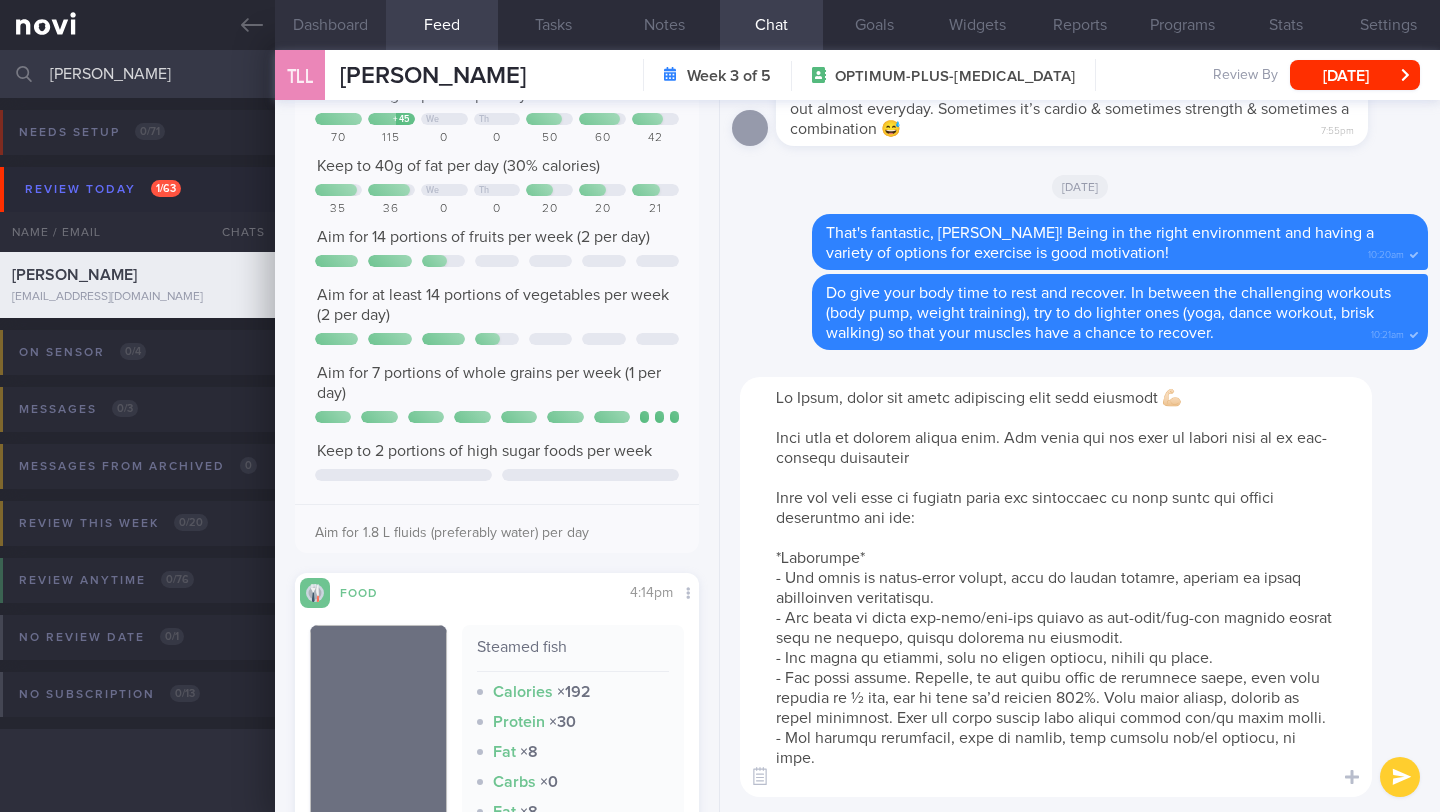 click on "Dashboard" at bounding box center [330, 25] 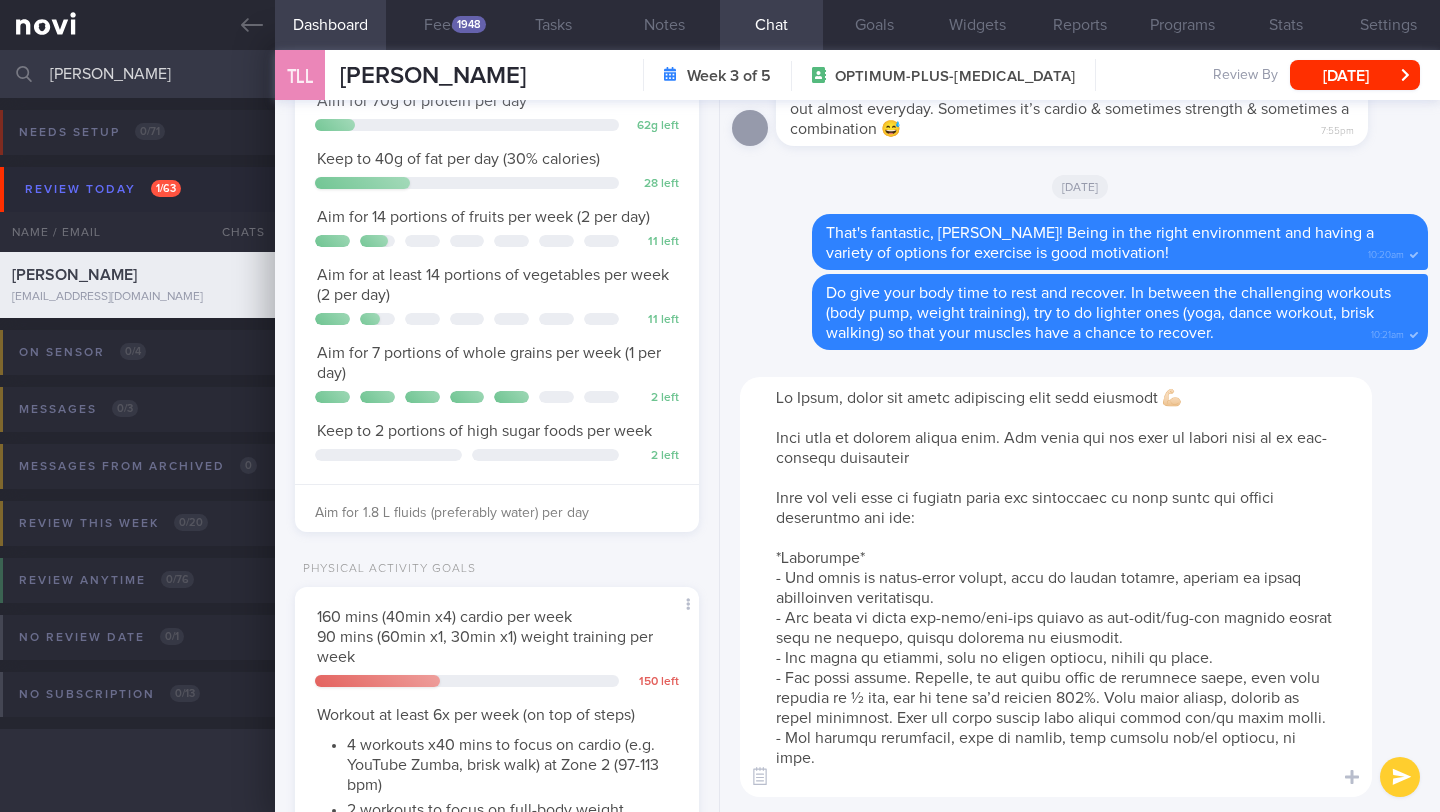 scroll, scrollTop: 0, scrollLeft: 0, axis: both 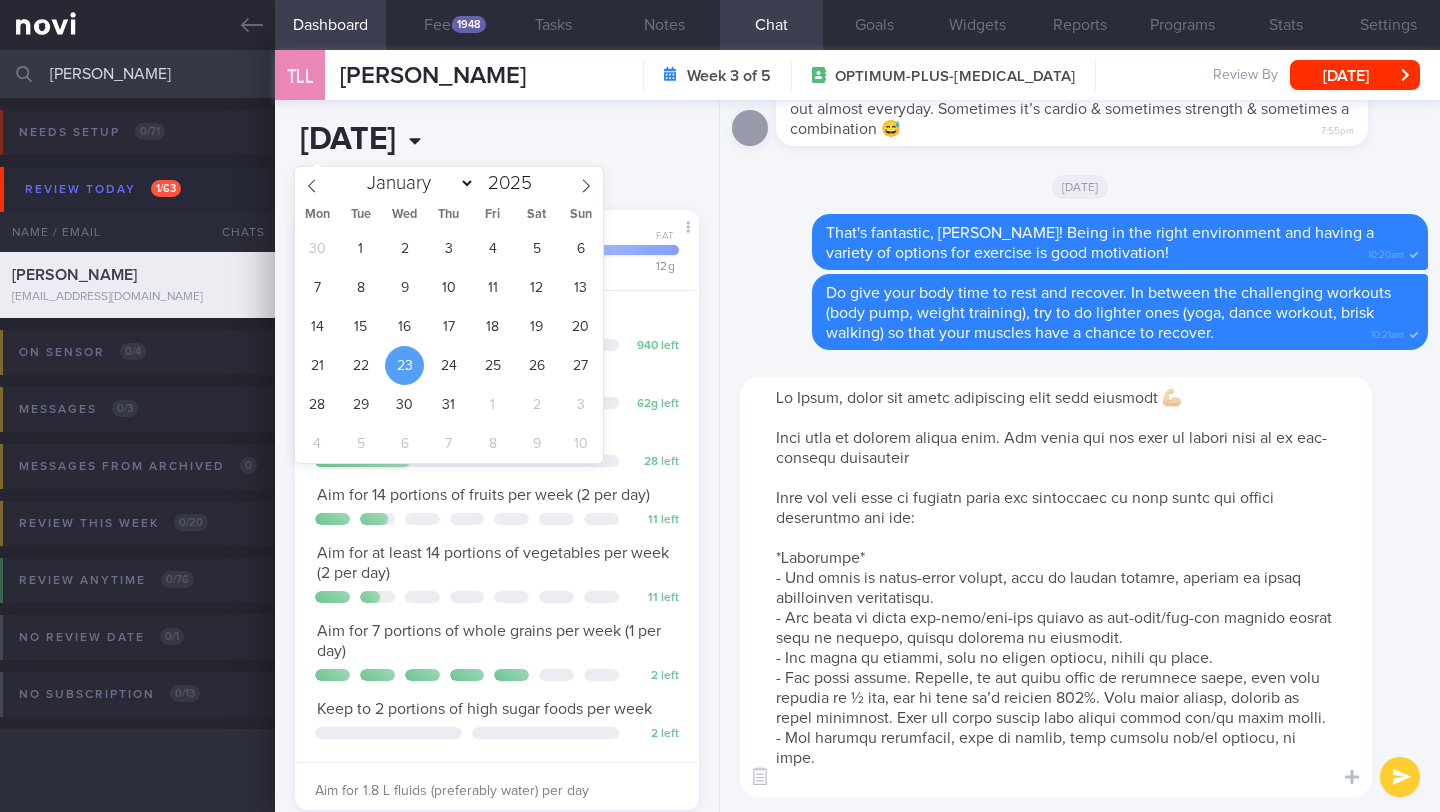 click on "[DATE]" at bounding box center [420, 140] 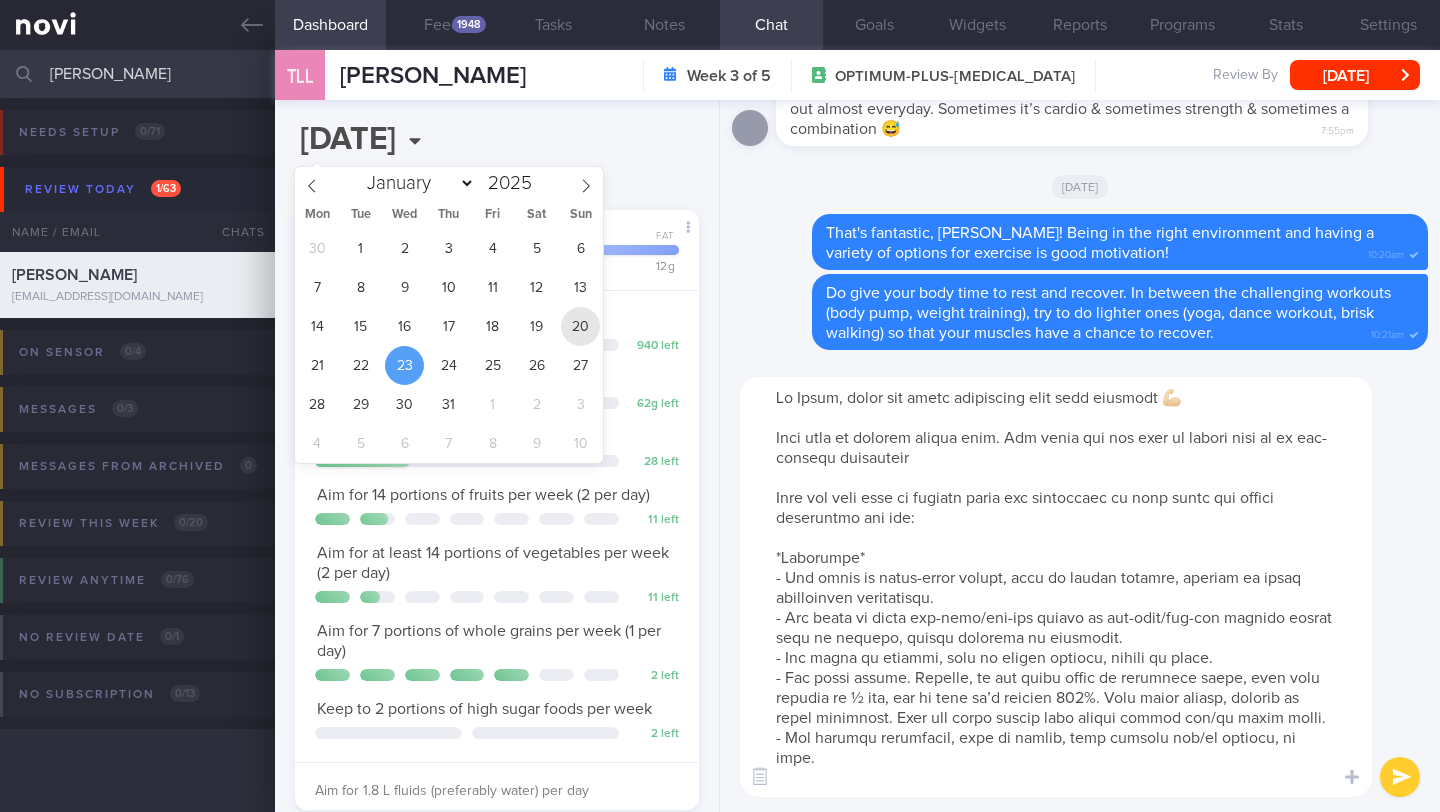 click on "20" at bounding box center [580, 326] 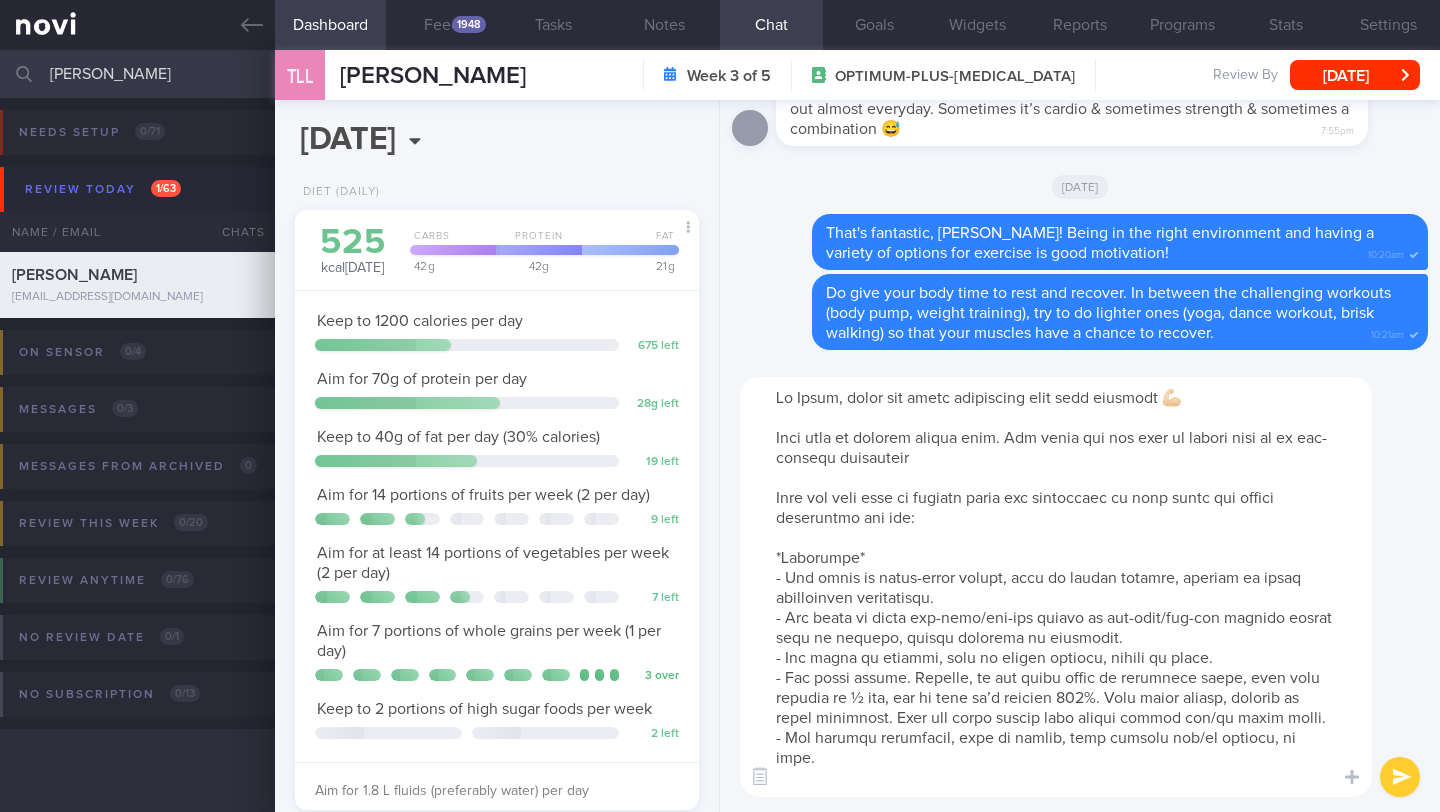 scroll, scrollTop: 999795, scrollLeft: 999647, axis: both 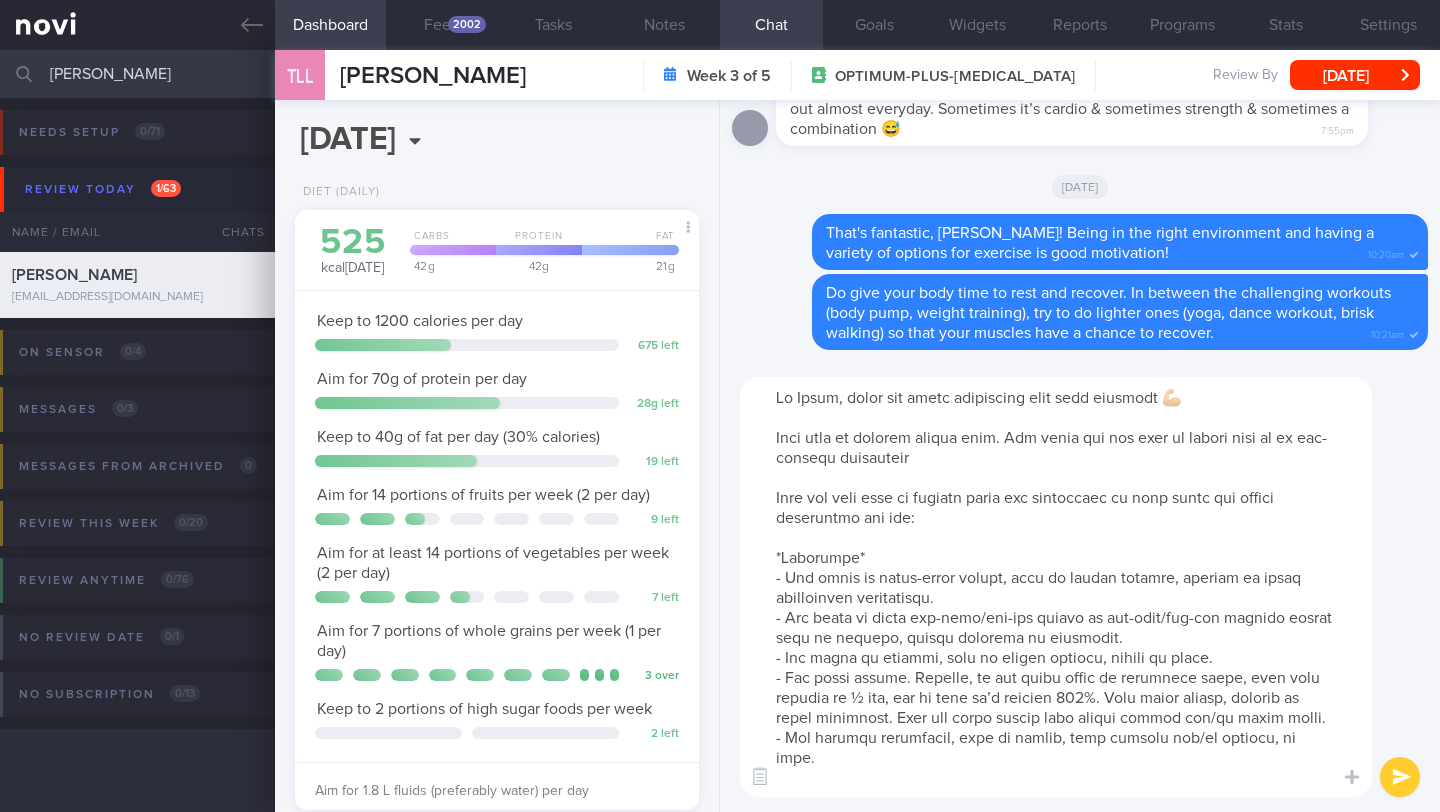 click at bounding box center (1056, 587) 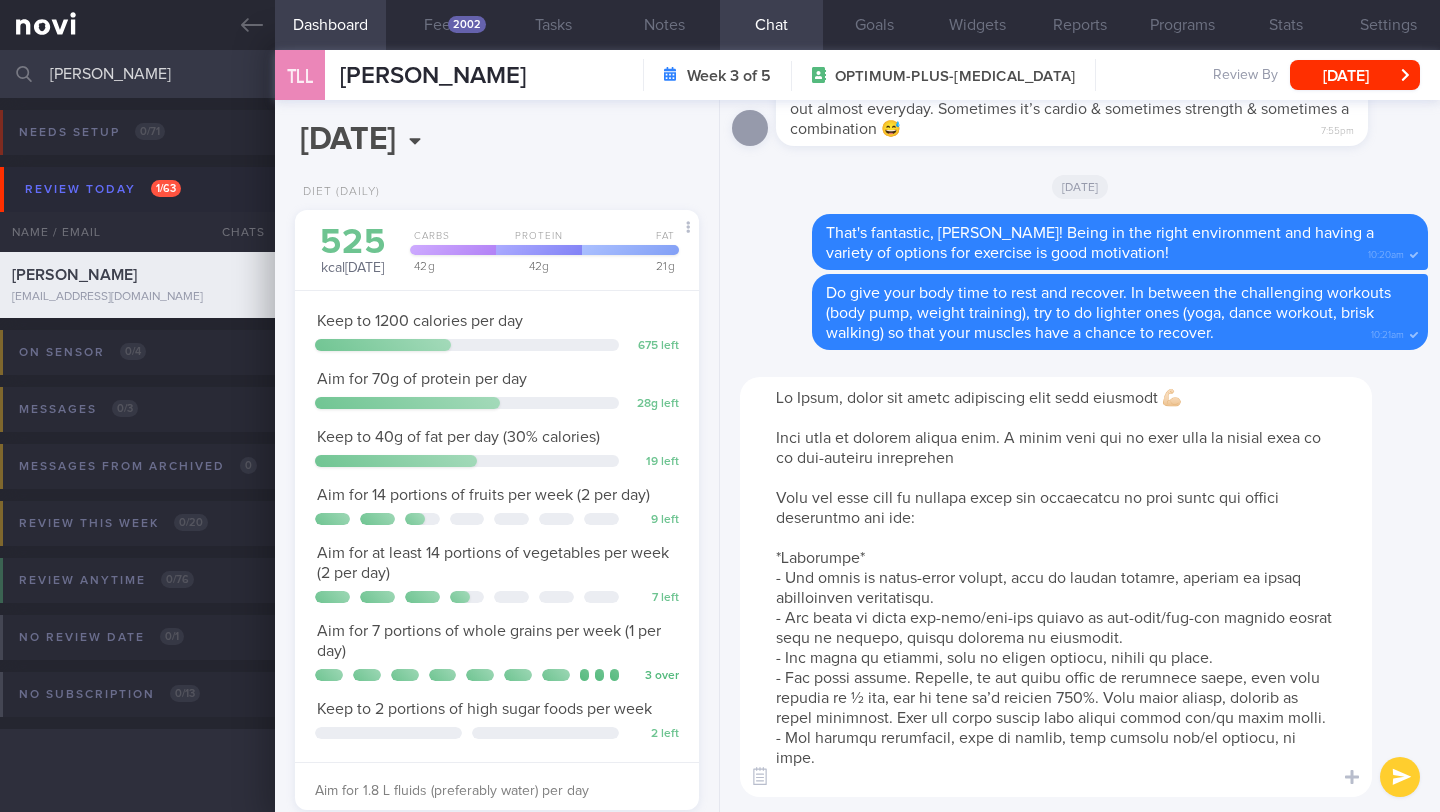 drag, startPoint x: 805, startPoint y: 460, endPoint x: 742, endPoint y: 459, distance: 63.007935 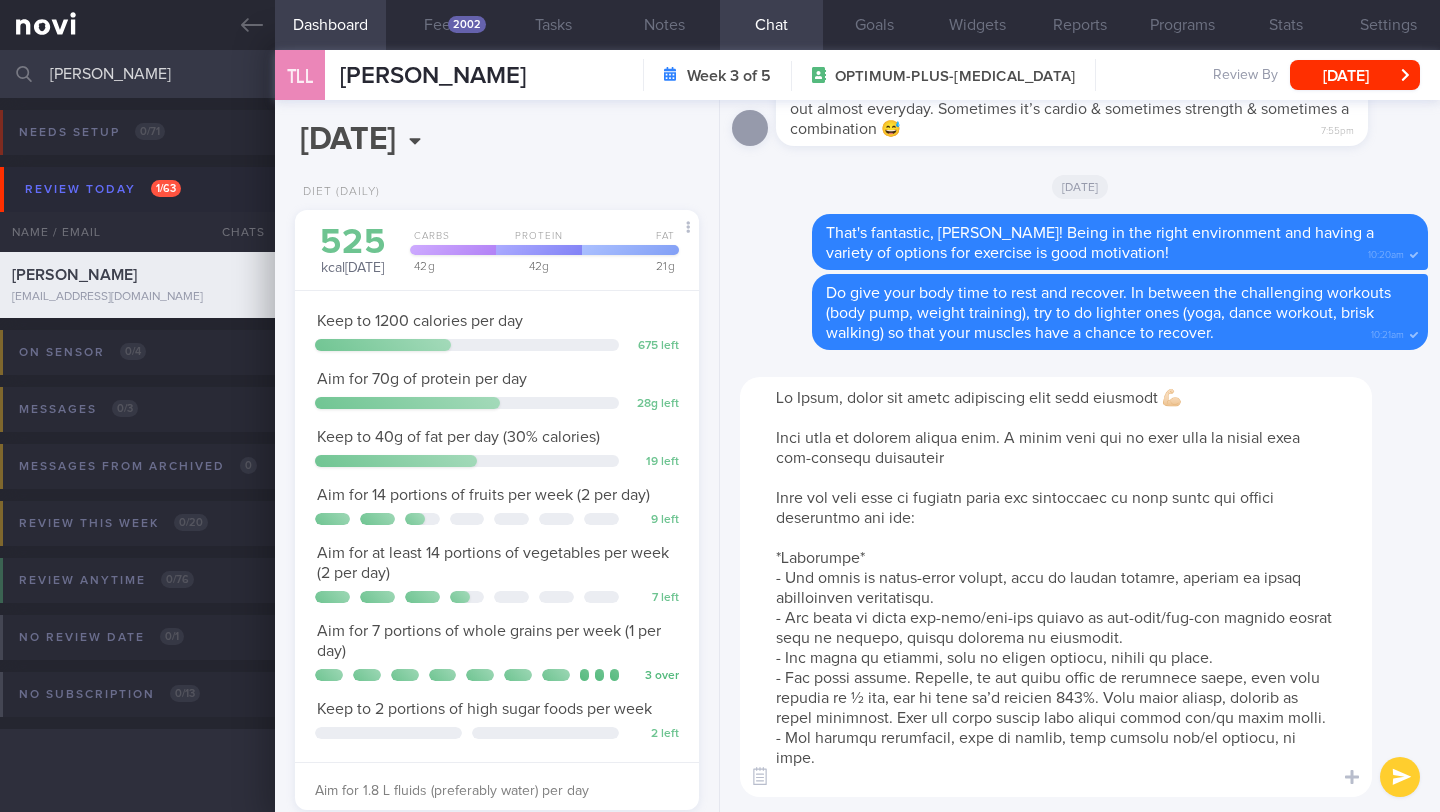 click at bounding box center [1056, 587] 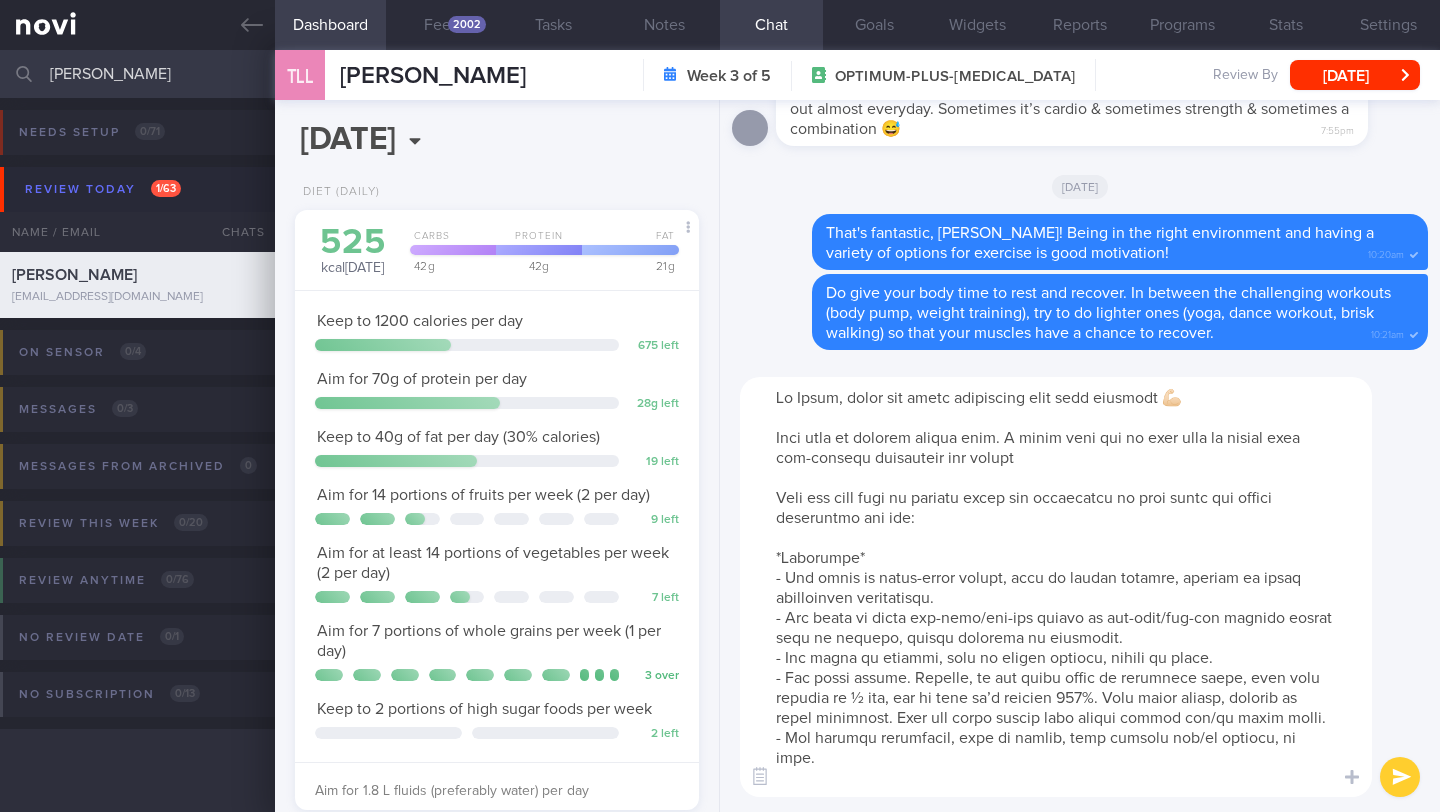 scroll, scrollTop: 151, scrollLeft: 0, axis: vertical 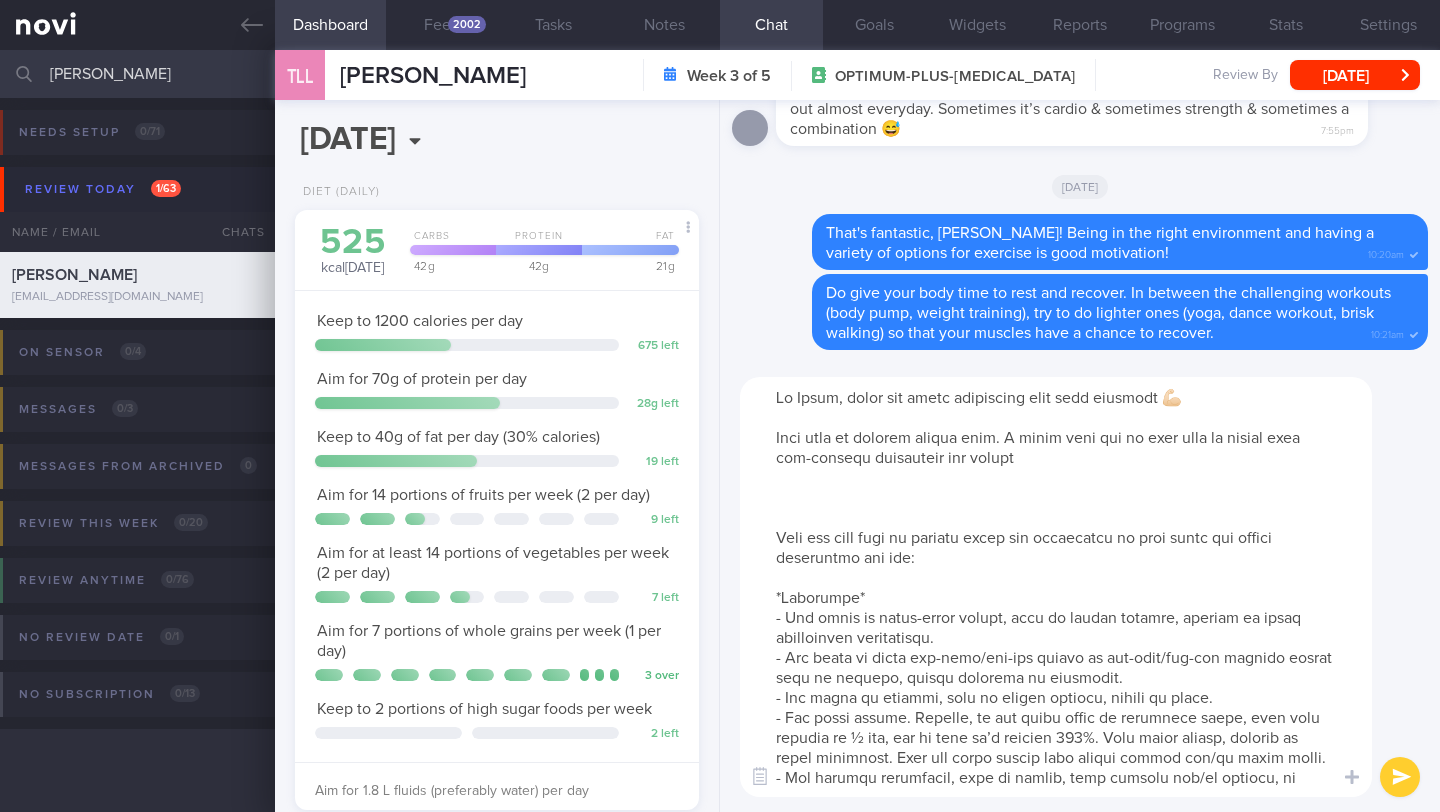 paste on "Adding more fruit and vegetables can provide you with a wide variety of health benefits, including weight management. Different-colored fruits and vegetables provide different [phytonutrients](https://www.health.harvard.edu/blog/phytonutrients-paint-your-plate-with-the-colors-of-the-rainbow-2019042516501) (colorful plant-based substances provide various health benefits that help protect you from disease)" 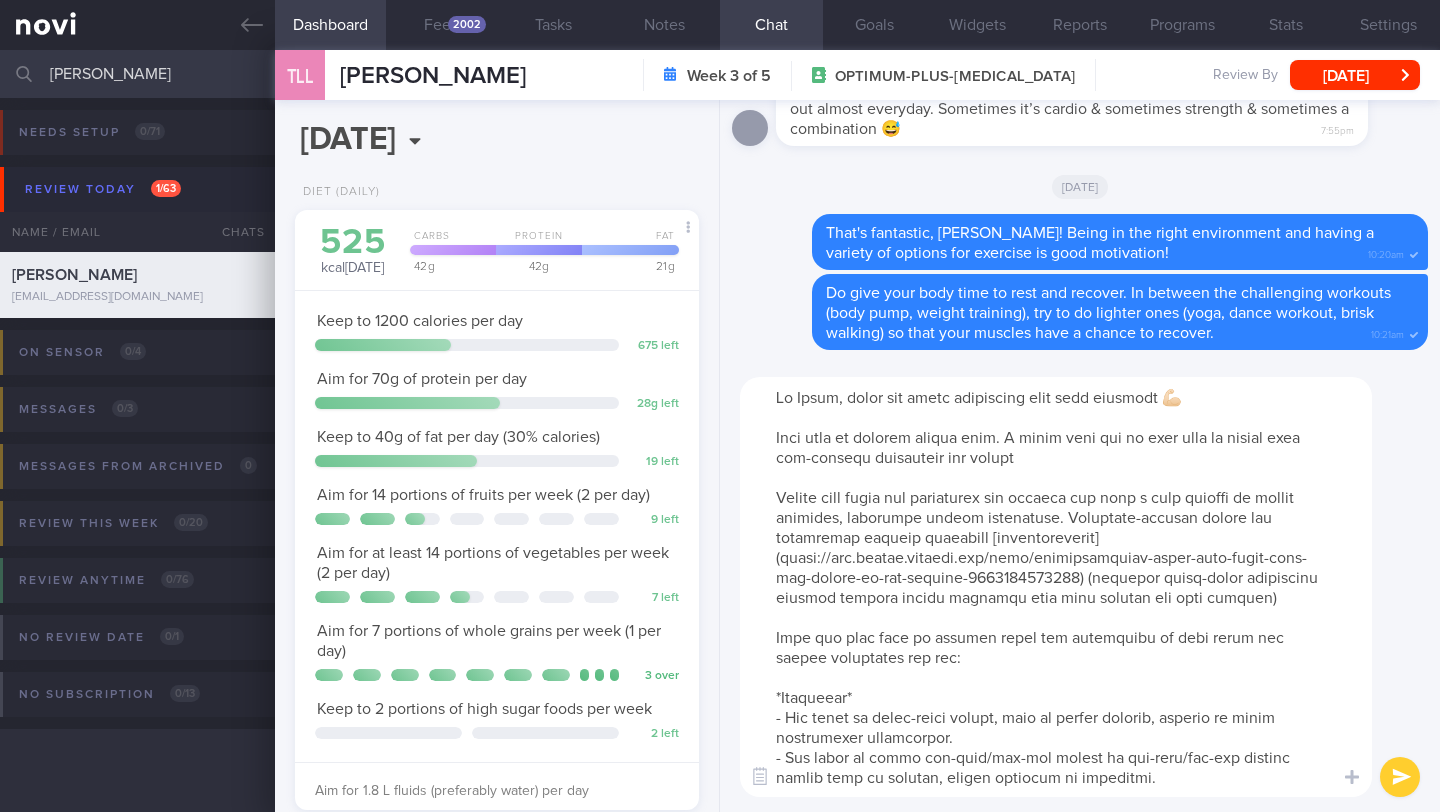 scroll, scrollTop: 155, scrollLeft: 0, axis: vertical 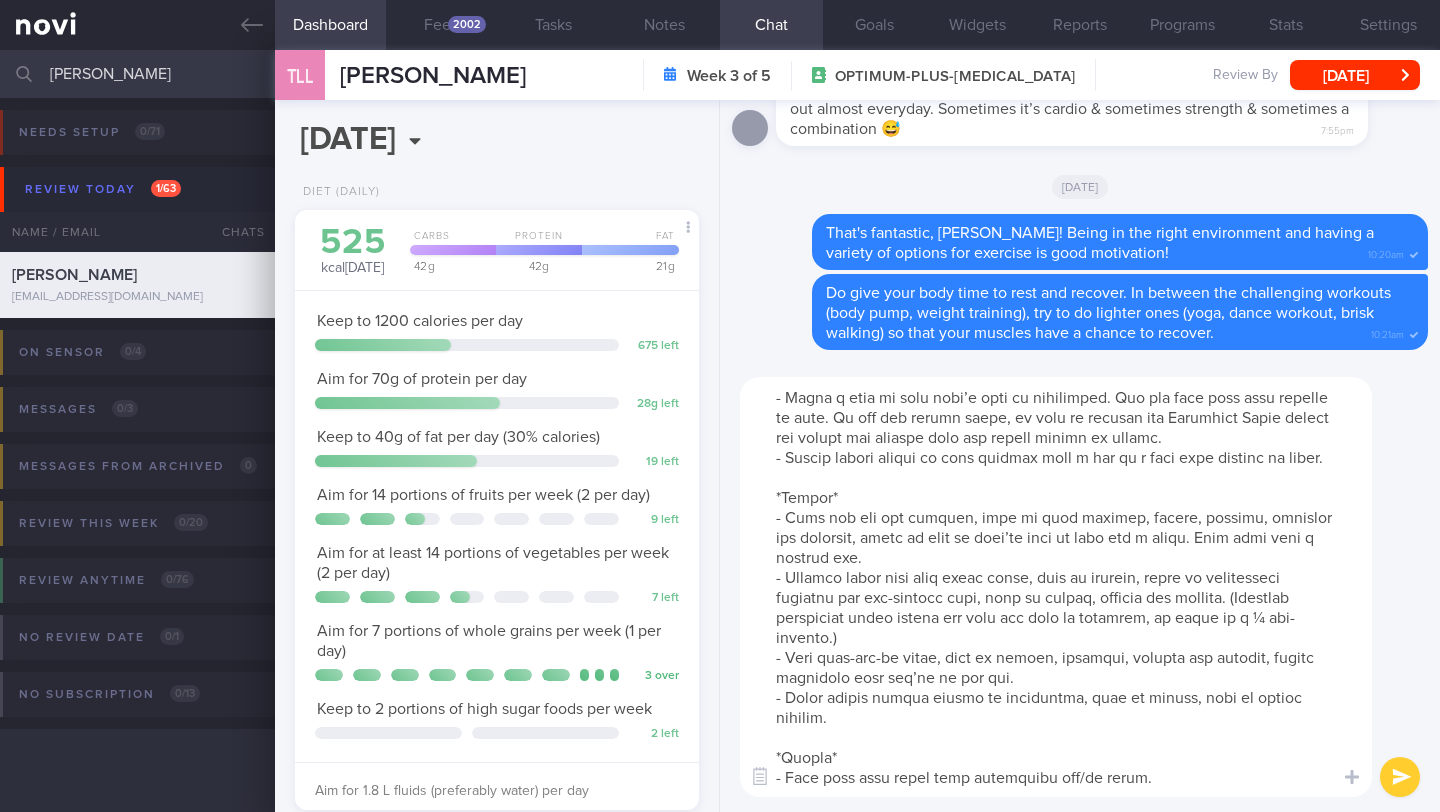 drag, startPoint x: 781, startPoint y: 640, endPoint x: 878, endPoint y: 811, distance: 196.59604 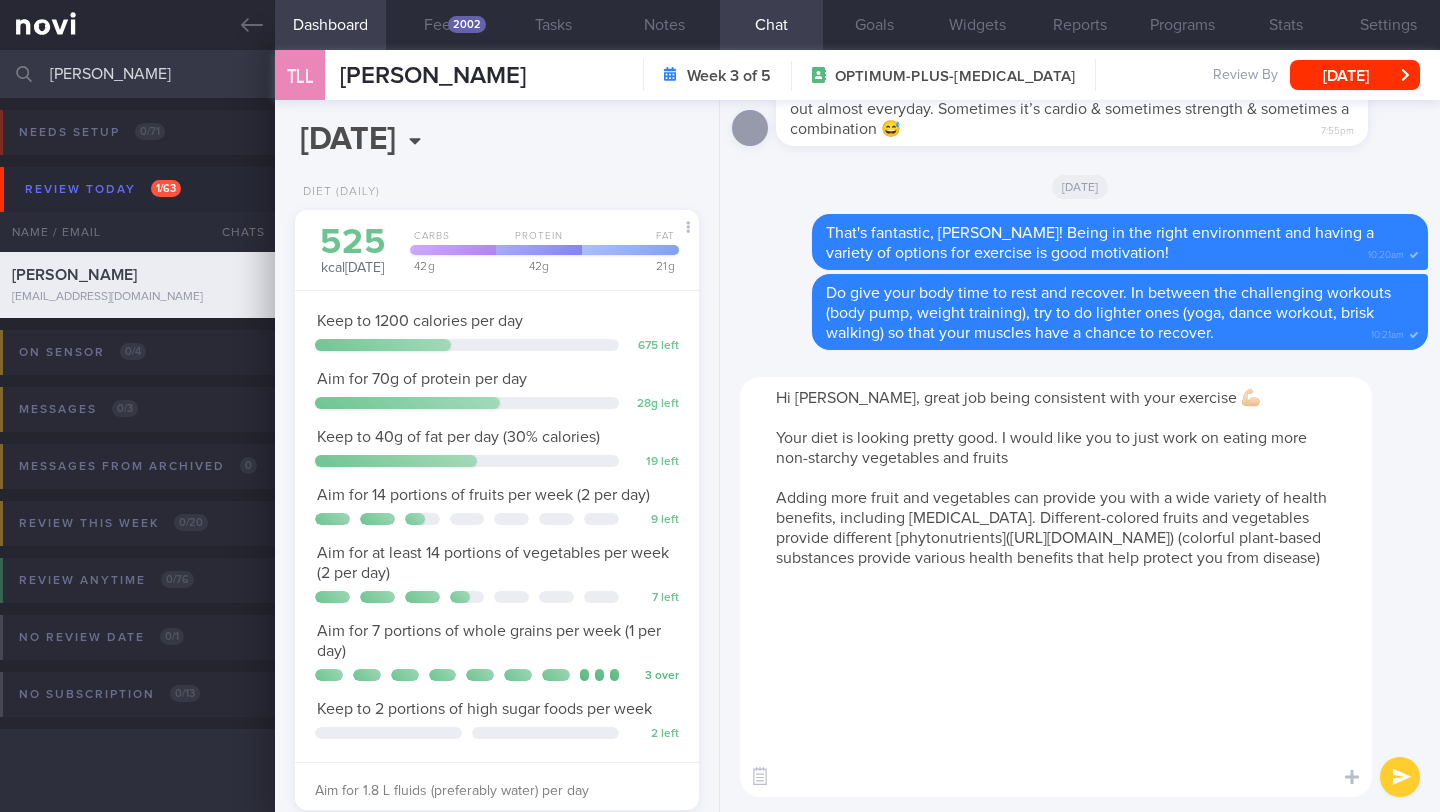 scroll, scrollTop: 0, scrollLeft: 0, axis: both 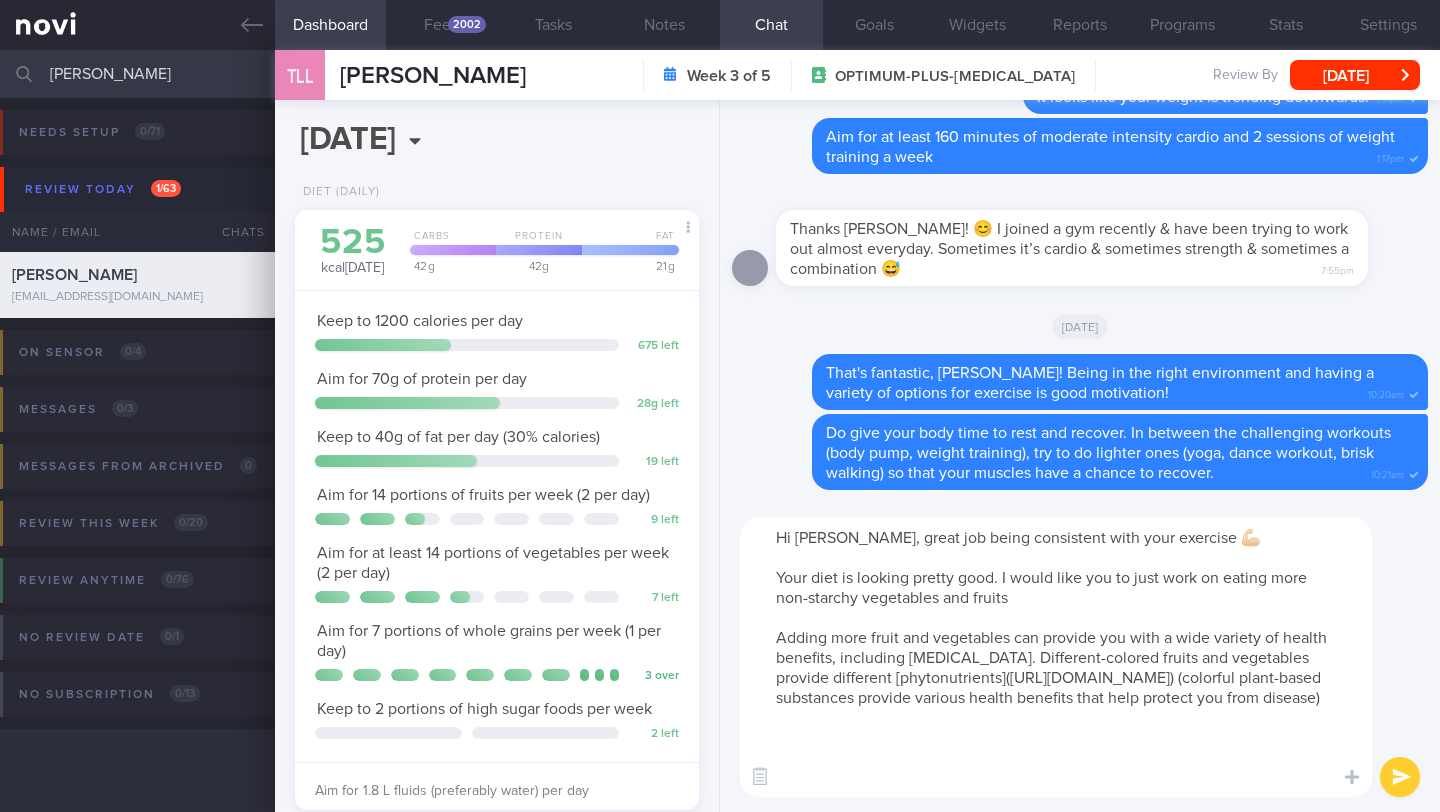 type on "Hi Carol, great job being consistent with your exercise 💪🏻
Your diet is looking pretty good. I would like you to just work on eating more non-starchy vegetables and fruits
Adding more fruit and vegetables can provide you with a wide variety of health benefits, including weight management. Different-colored fruits and vegetables provide different [phytonutrients](https://www.health.harvard.edu/blog/phytonutrients-paint-your-plate-with-the-colors-of-the-rainbow-2019042516501) (colorful plant-based substances provide various health benefits that help protect you from disease)" 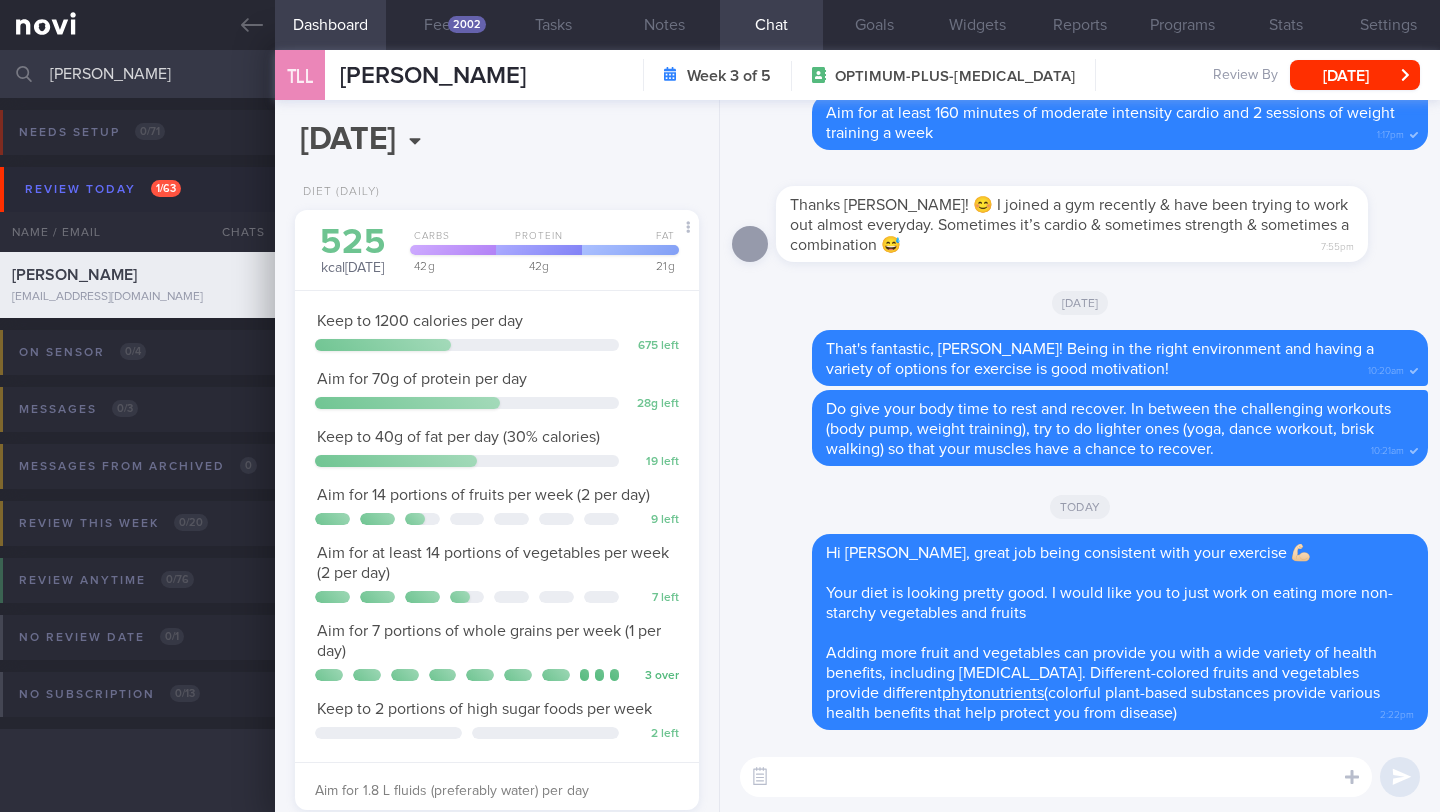 click at bounding box center (1056, 777) 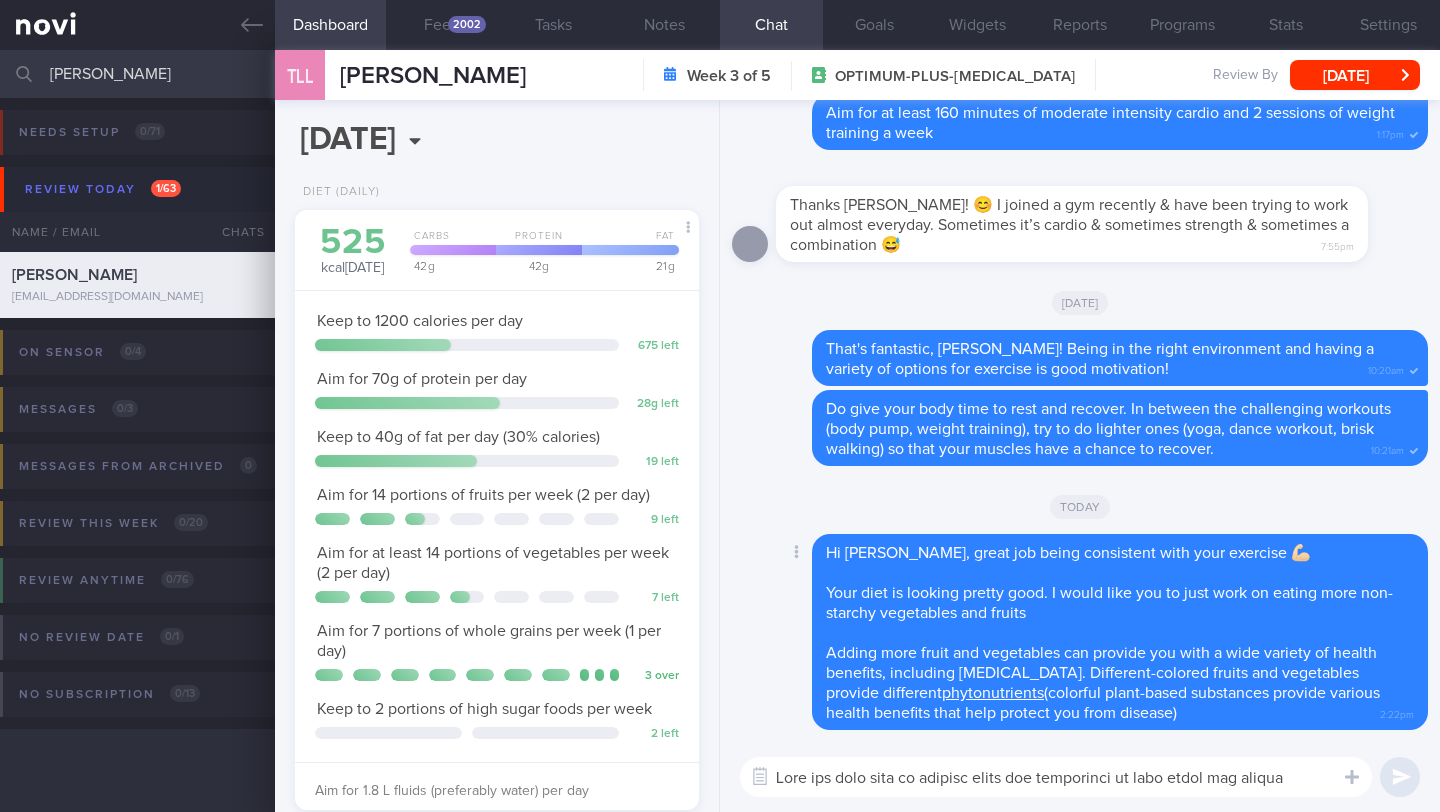 scroll, scrollTop: 420, scrollLeft: 0, axis: vertical 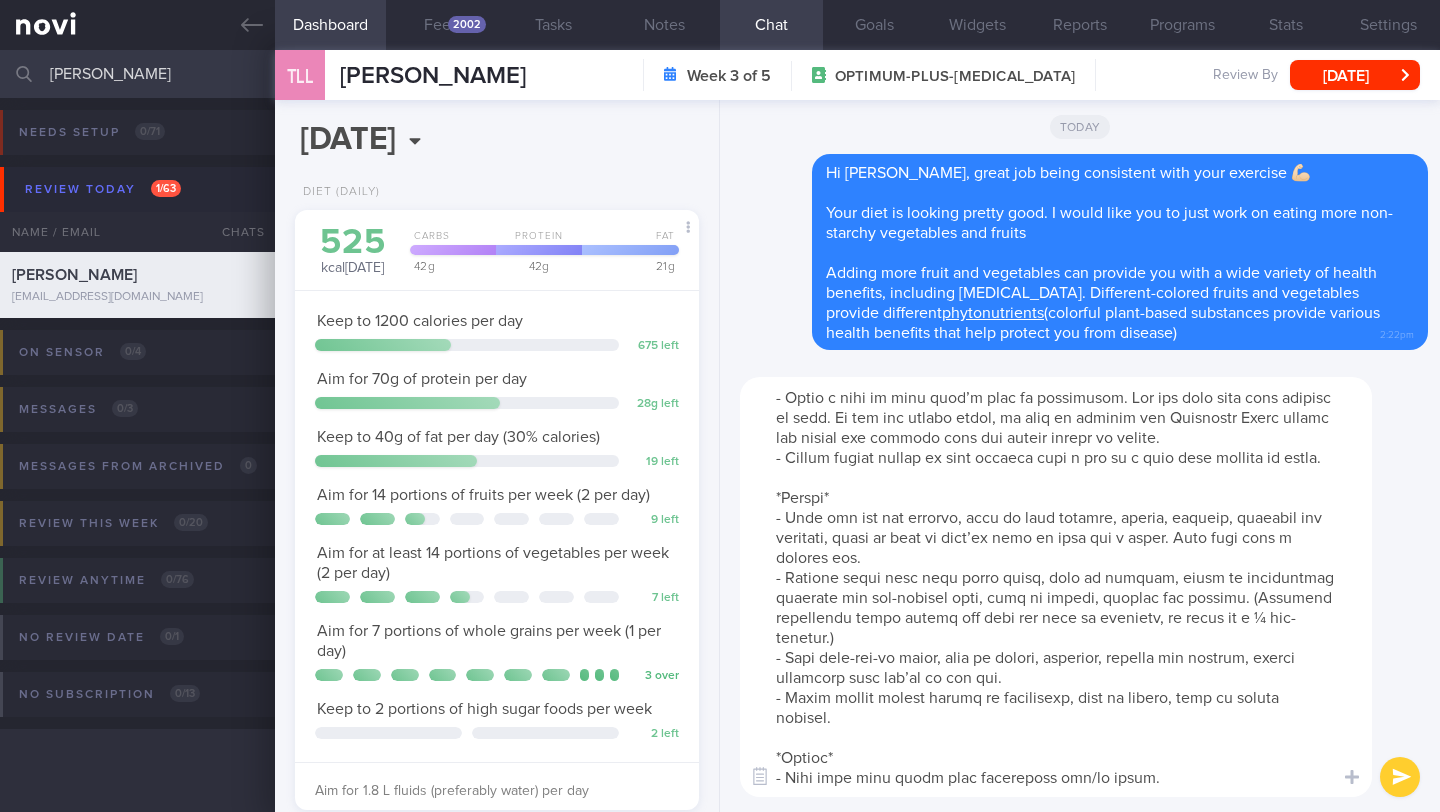 paste on "- Keep lots of frozen vegetables on hand. They can be easily steamed or microwaved within minutes while the entree is cooking.
- Bake or roast vegetables, such as a sweet potato or asparagus if you’re using the oven for an entree.
- Always add extra chopped vegetables, such as sliced, celery, carrot rounds, chopped tomatoes or spinach, to any soup stew or sauce.
- Stir in cooked frozen or leftover vegetables, such as peas, chopped asparagus or sliced mushrooms, halved Brussels sprouts, to cooked brown rice.
- Throw some vegetables, such as sliced zucchini or yellow squash, corn on the cob, halved bell peppers, on the barbecue too when you’re grilling chicken or another entree.
- Make extra vegetables so you can easily have them again for another meal." 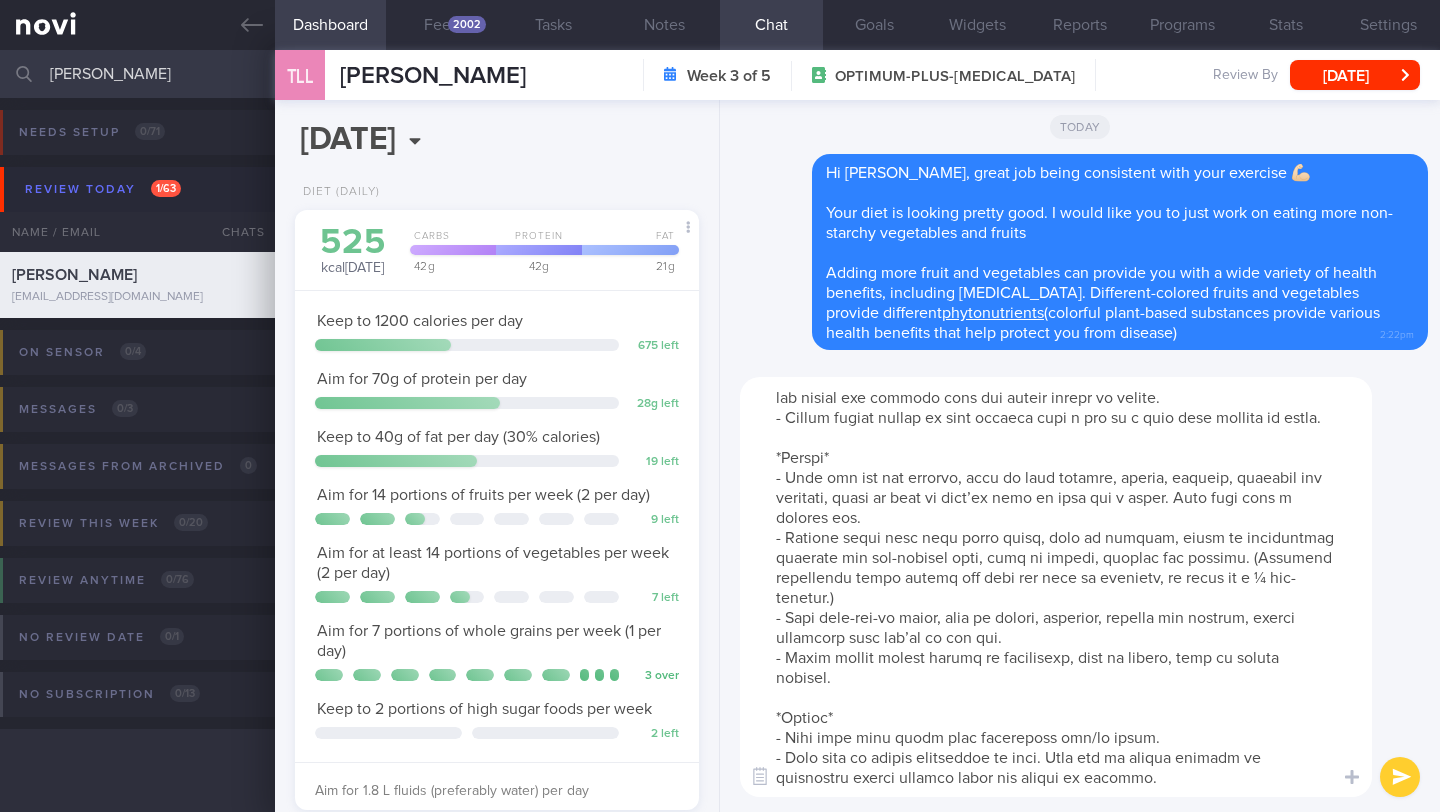 scroll, scrollTop: 678, scrollLeft: 0, axis: vertical 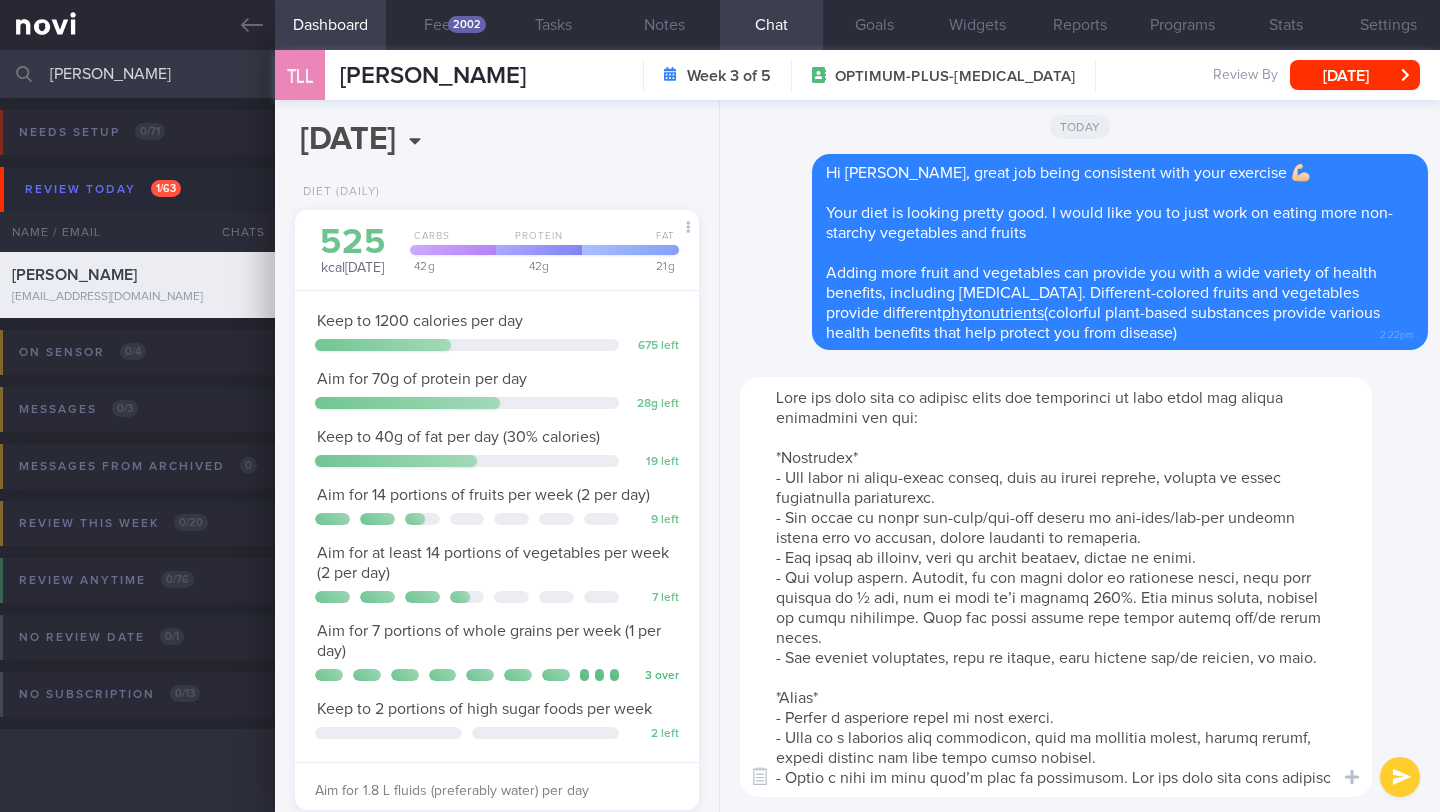 drag, startPoint x: 1326, startPoint y: 764, endPoint x: 725, endPoint y: 461, distance: 673.0602 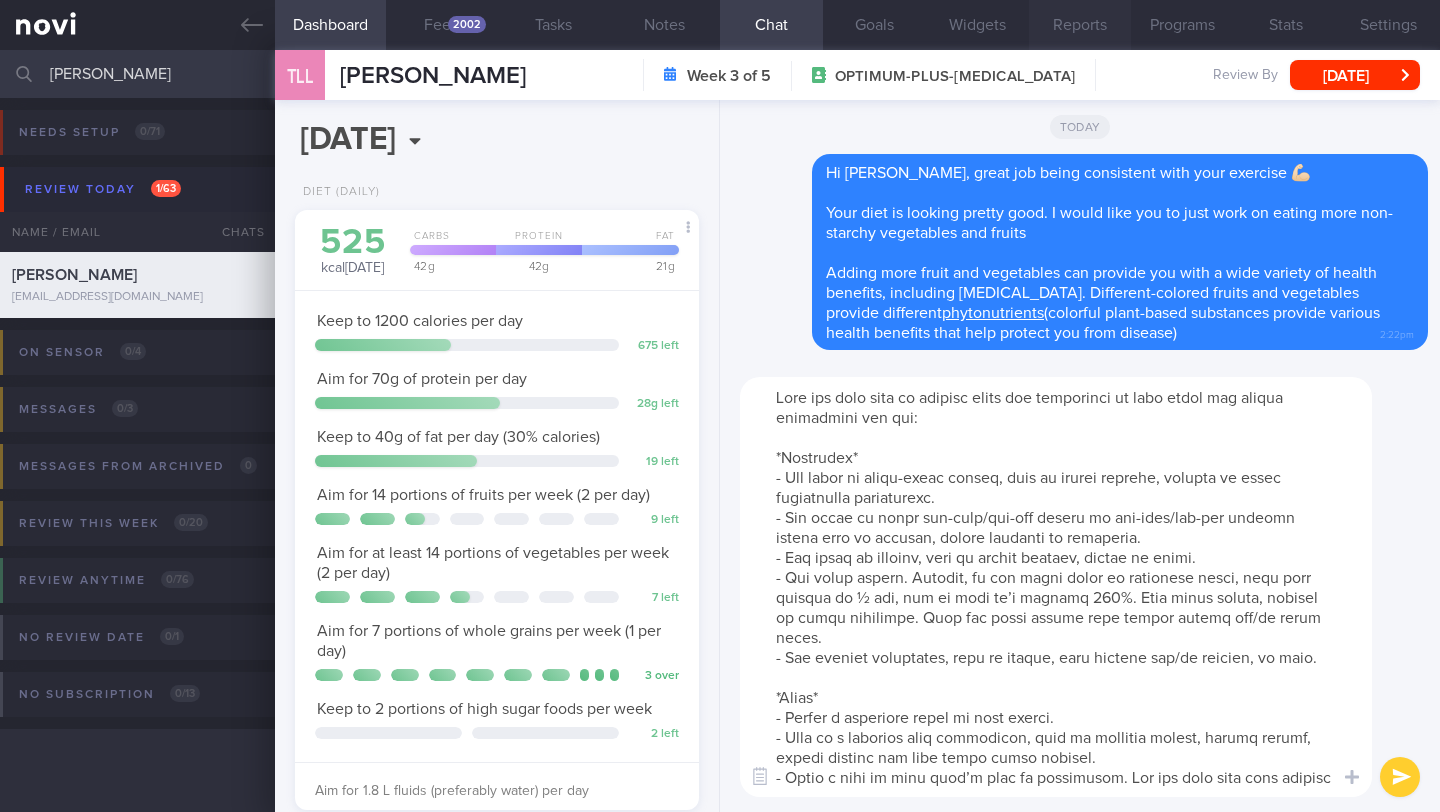 scroll, scrollTop: 999787, scrollLeft: 999632, axis: both 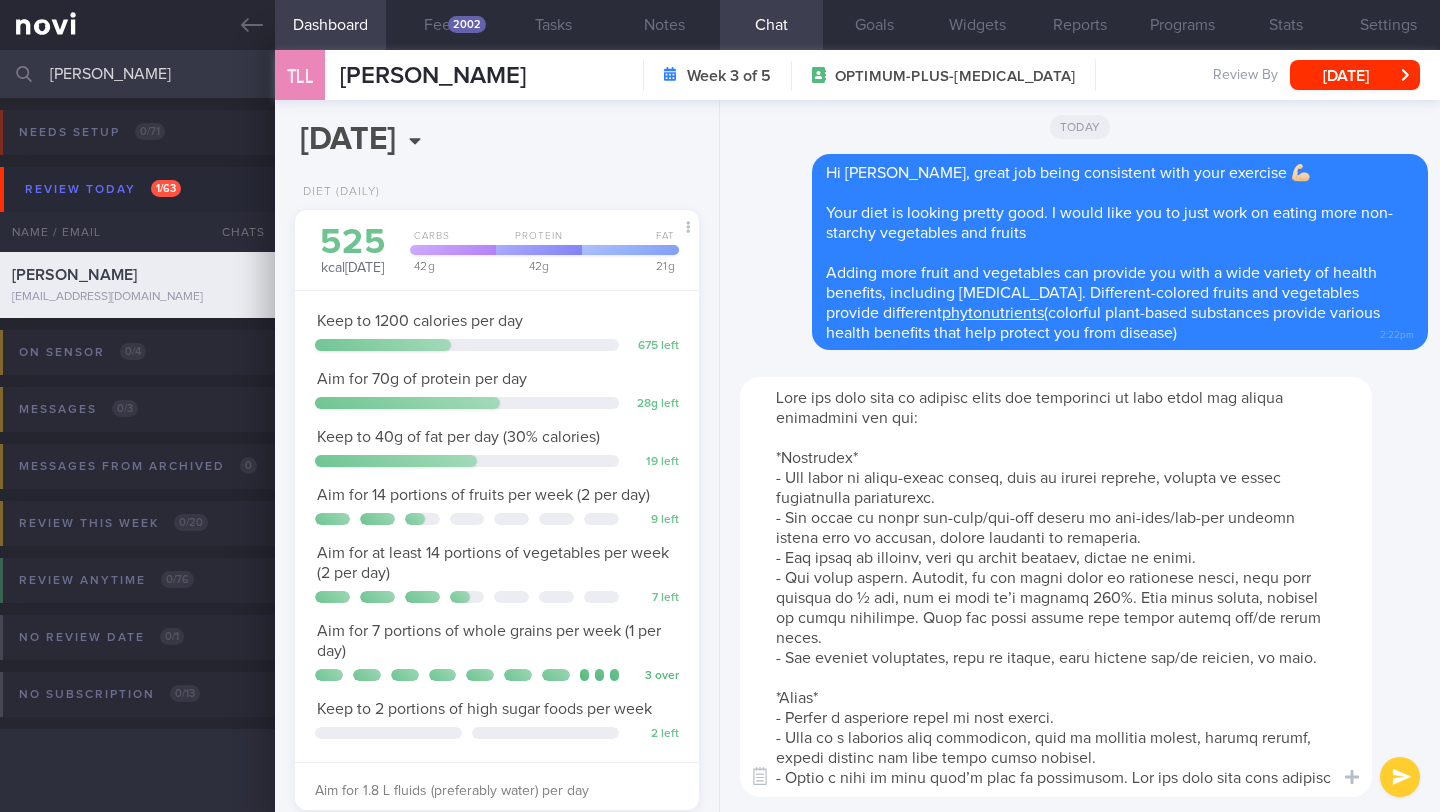 paste on "Here are some easy ways to add more fruits and vegetables to every meal:
Breakfast
Stir sliced fruit into your oatmeal, cereal, or yogurt. For eggs, mix in chopped vegetables like onions, peppers, or spinach. If you choose juice, stick to a small portion of 100% juice and avoid sugary fruit drinks.
Lunch
Make a vegetable-heavy salad your main dish, or bulk up your sandwiches with cucumbers, tomatoes, and leafy greens. Opt for a vegetable-packed soup or have celery sticks and carrots with a healthy dip instead of chips.
Snacks
Prepare snack bags with dried fruit and nuts, or keep easy-to-grab fruits like grapes and oranges on hand. Pre-cut raw veggies like bell peppers and carrots are great to have ready for a quick snack with dip. Frozen fruits and vegetables are also a great option.
Dinner
Fill half your plate with vegetables or fruit. Keep frozen vegetables handy for a quick side, or bake them alongside your entree. Stir extra veggies like carrots, spinach, or mushrooms into soups, sauces, and rice d..." 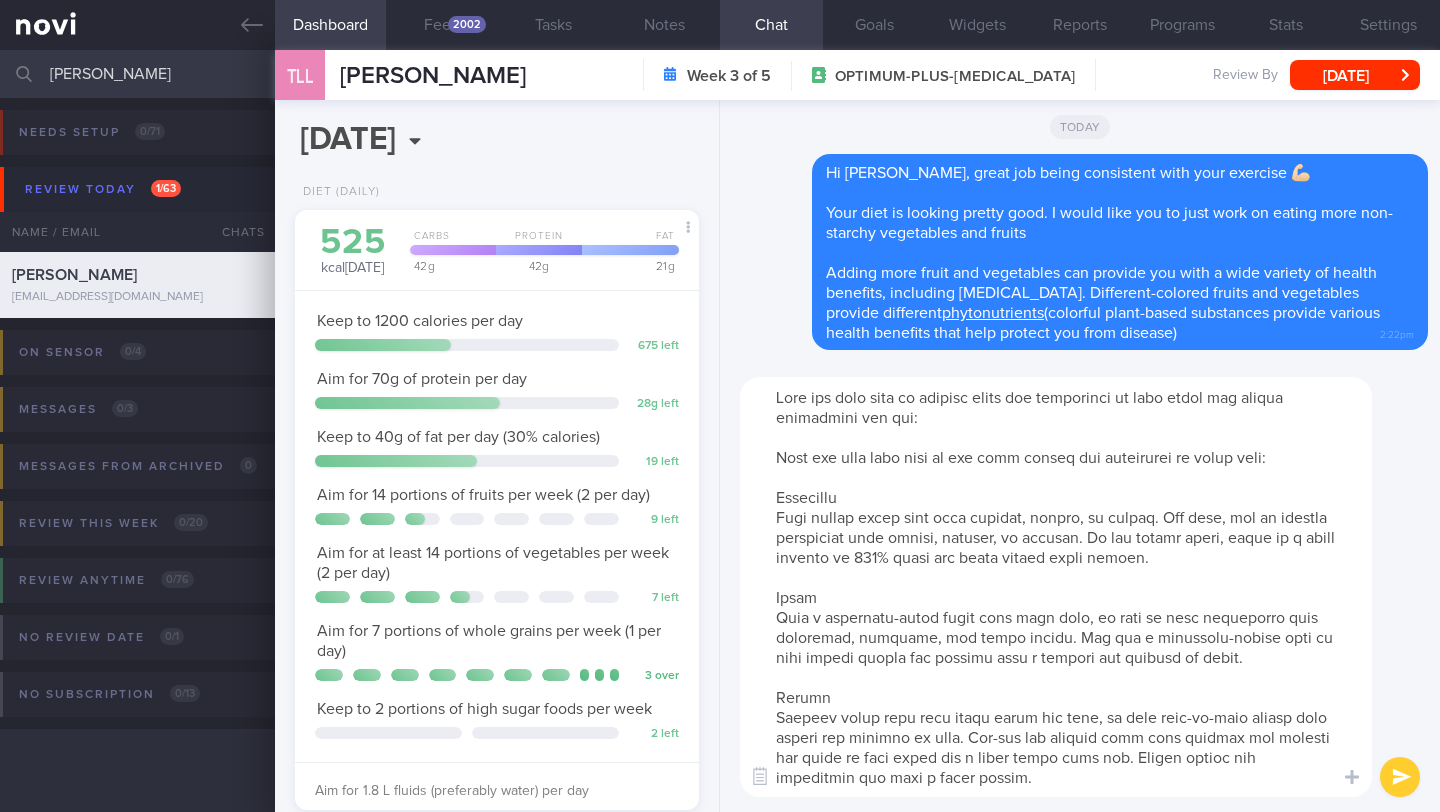 scroll, scrollTop: 138, scrollLeft: 0, axis: vertical 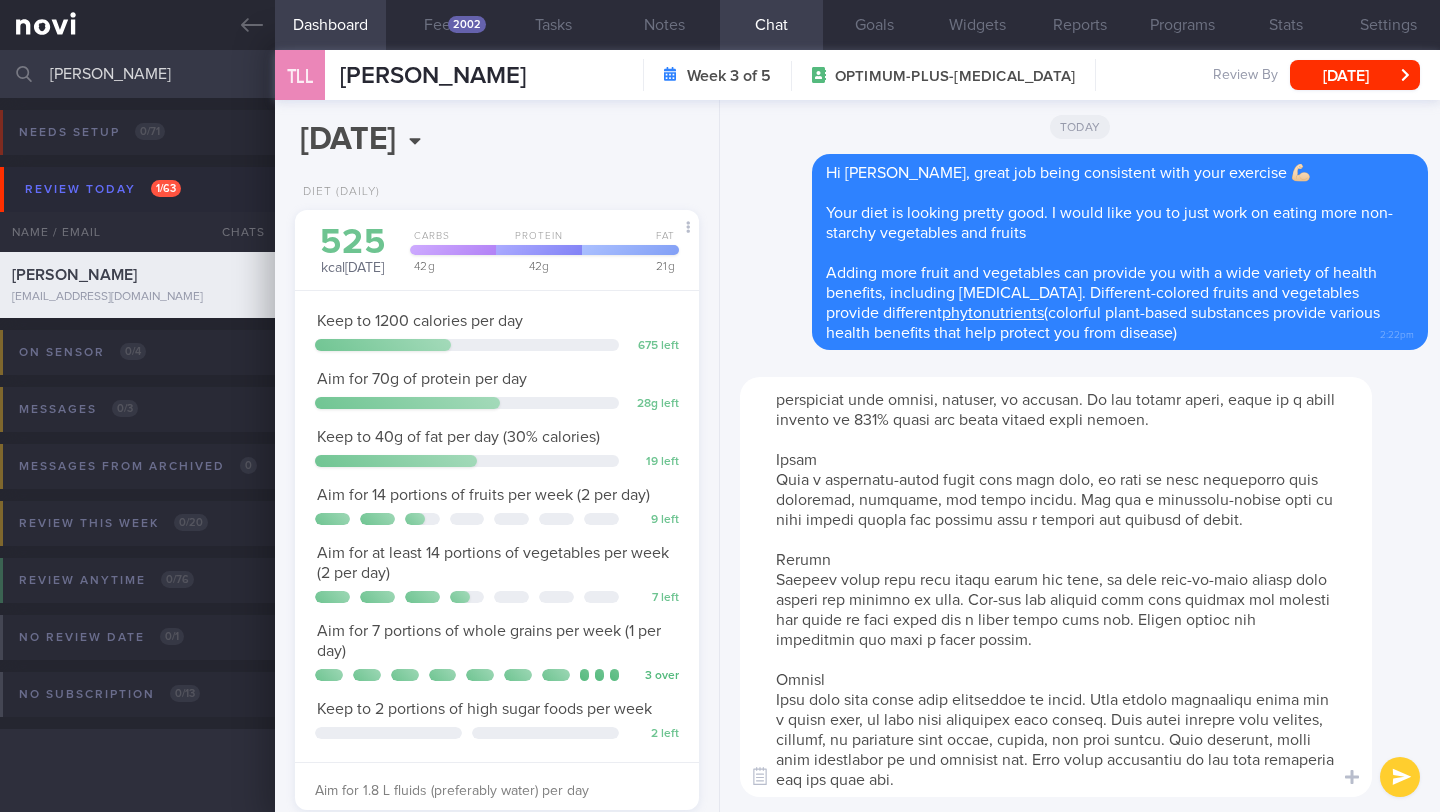 click at bounding box center [1056, 587] 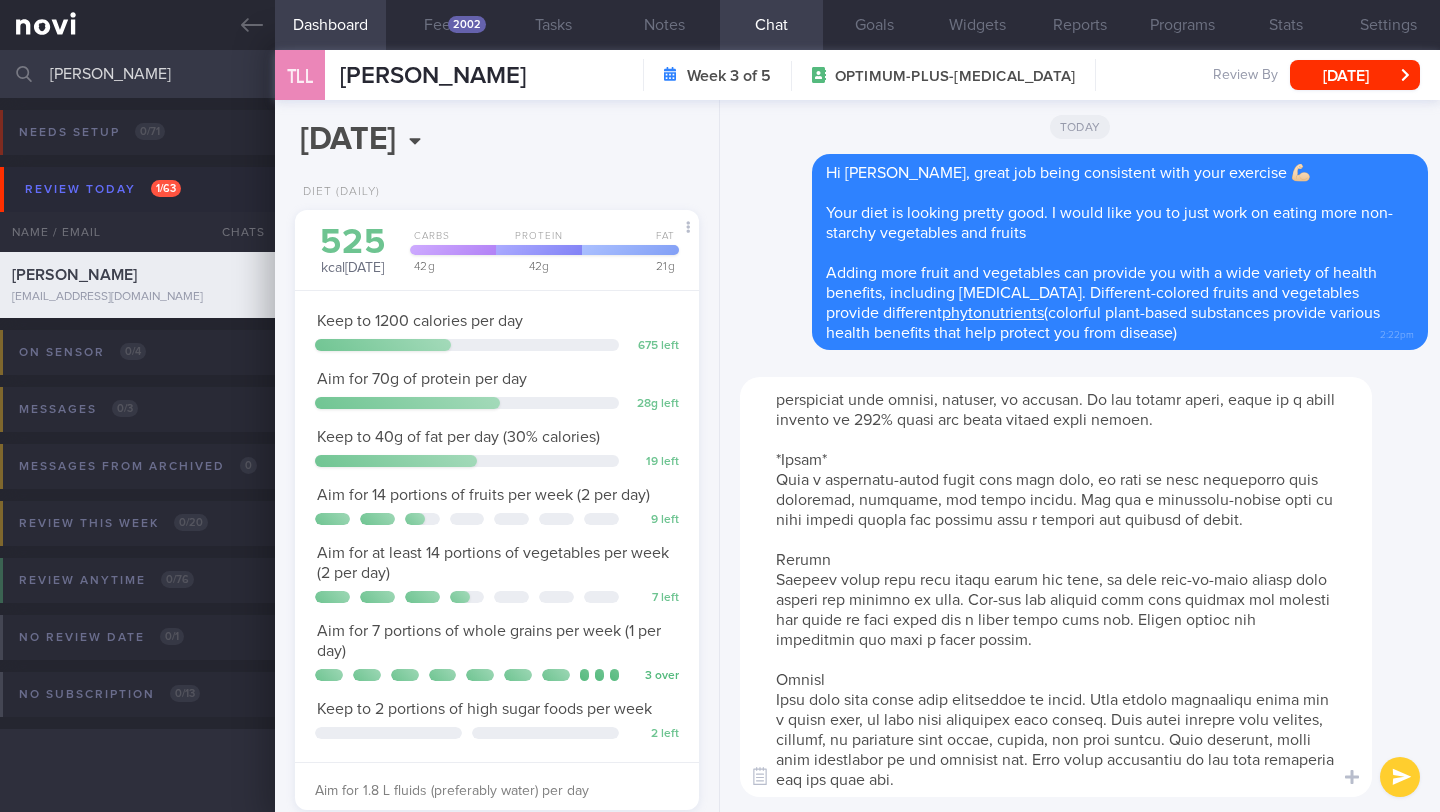 click at bounding box center [1056, 587] 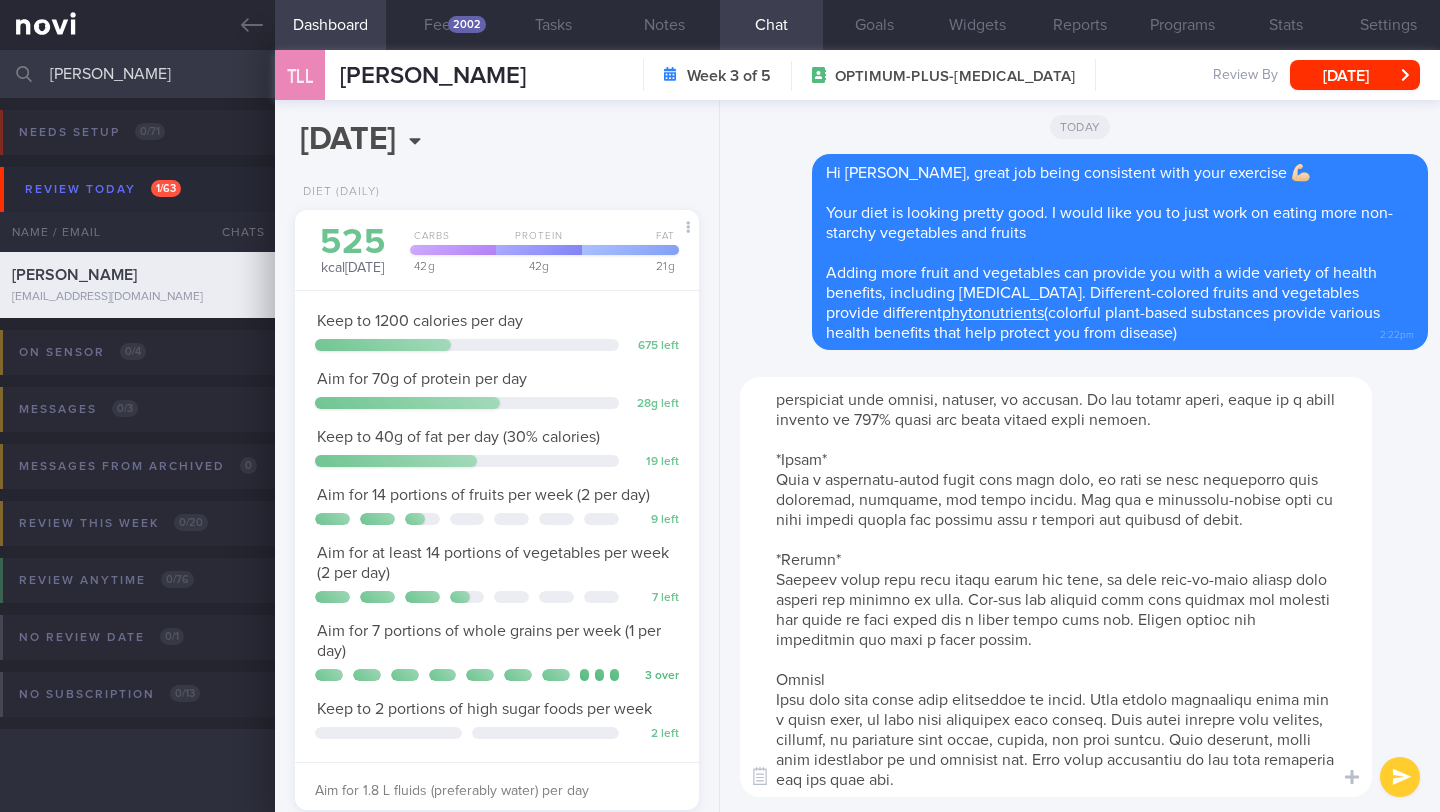 click at bounding box center [1056, 587] 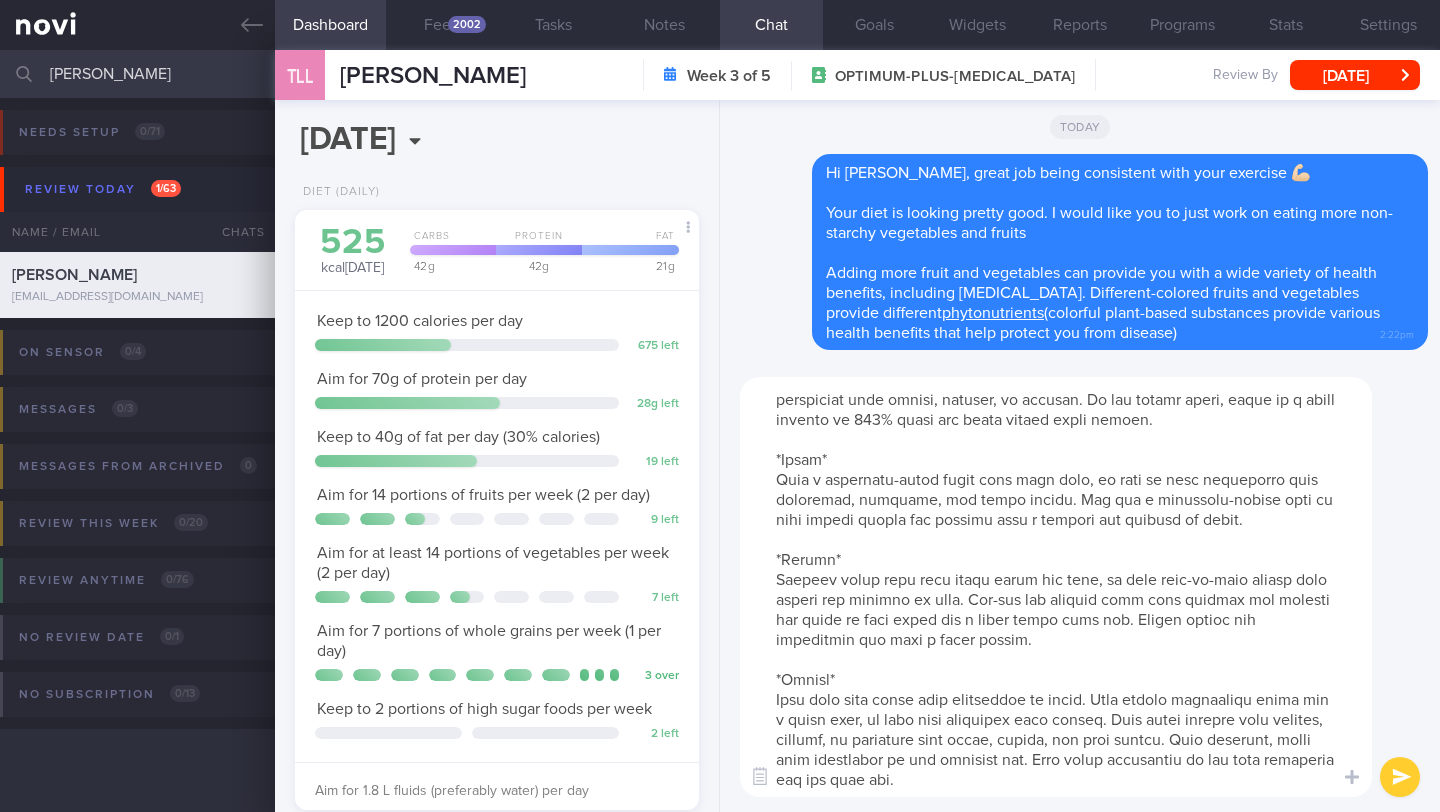 scroll, scrollTop: 148, scrollLeft: 0, axis: vertical 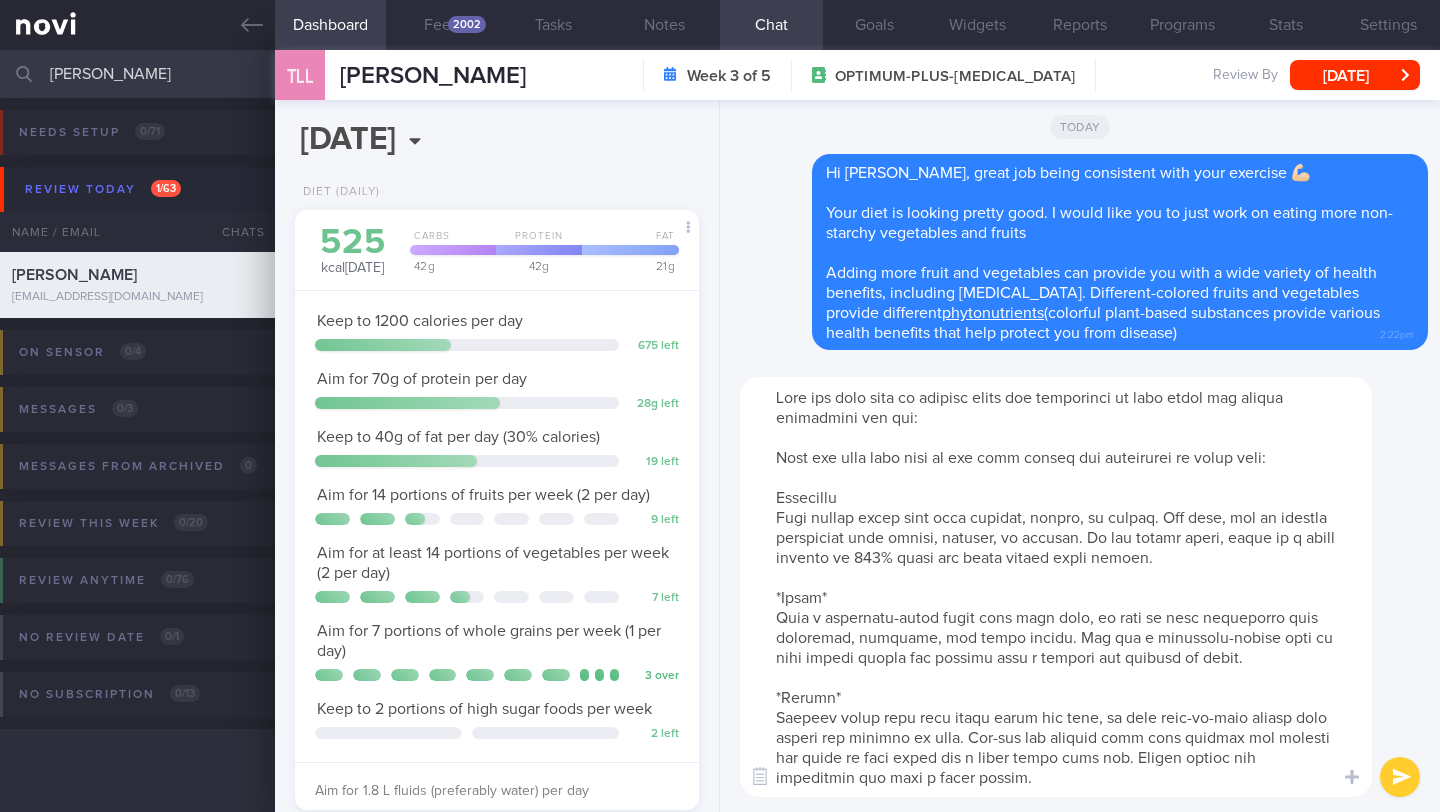 click at bounding box center (1056, 587) 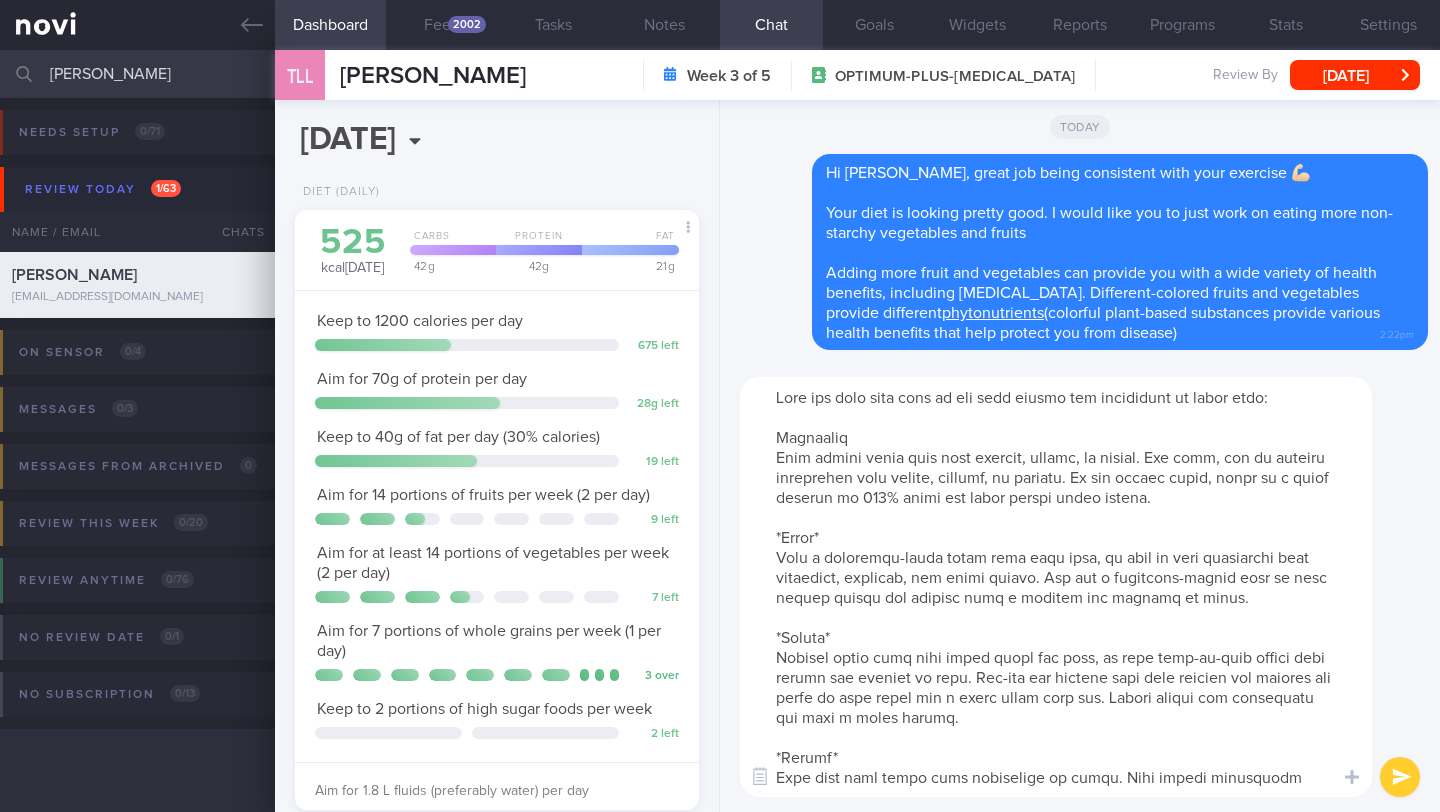 click at bounding box center [1056, 587] 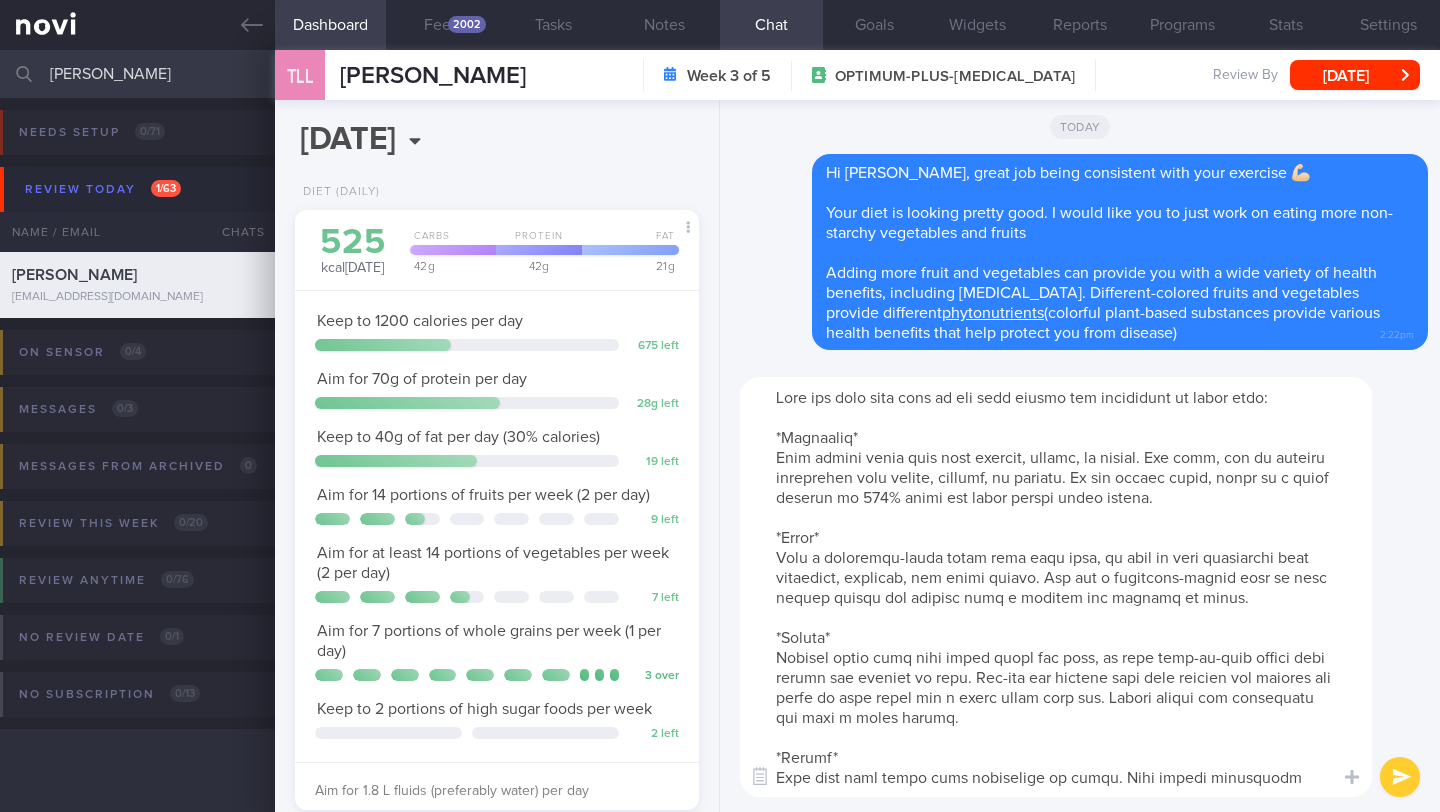 scroll, scrollTop: 36, scrollLeft: 0, axis: vertical 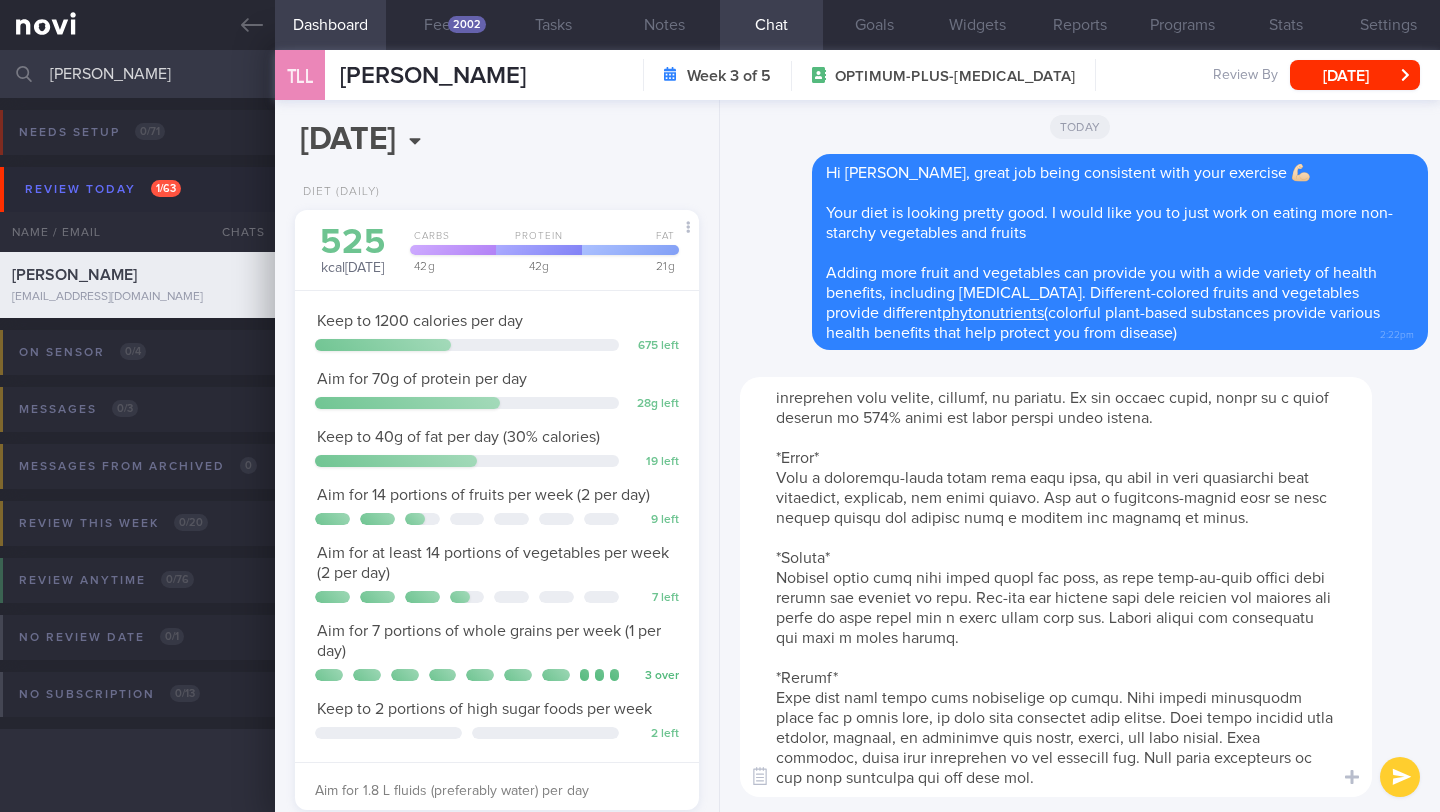 type on "Here are some easy ways to add more fruits and vegetables to every meal:
*Breakfast*
Stir sliced fruit into your oatmeal, cereal, or yogurt. For eggs, mix in chopped vegetables like onions, peppers, or spinach. If you choose juice, stick to a small portion of 100% juice and avoid sugary fruit drinks.
*Lunch*
Make a vegetable-heavy salad your main dish, or bulk up your sandwiches with cucumbers, tomatoes, and leafy greens. Opt for a vegetable-packed soup or have celery sticks and carrots with a healthy dip instead of chips.
*Snacks*
Prepare snack bags with dried fruit and nuts, or keep easy-to-grab fruits like grapes and oranges on hand. Pre-cut raw veggies like bell peppers and carrots are great to have ready for a quick snack with dip. Frozen fruits and vegetables are also a great option.
*Dinner*
Fill half your plate with vegetables or fruit. Keep frozen vegetables handy for a quick side, or bake them alongside your entree. Stir extra veggies like carrots, spinach, or mushrooms into soups, sauces, an..." 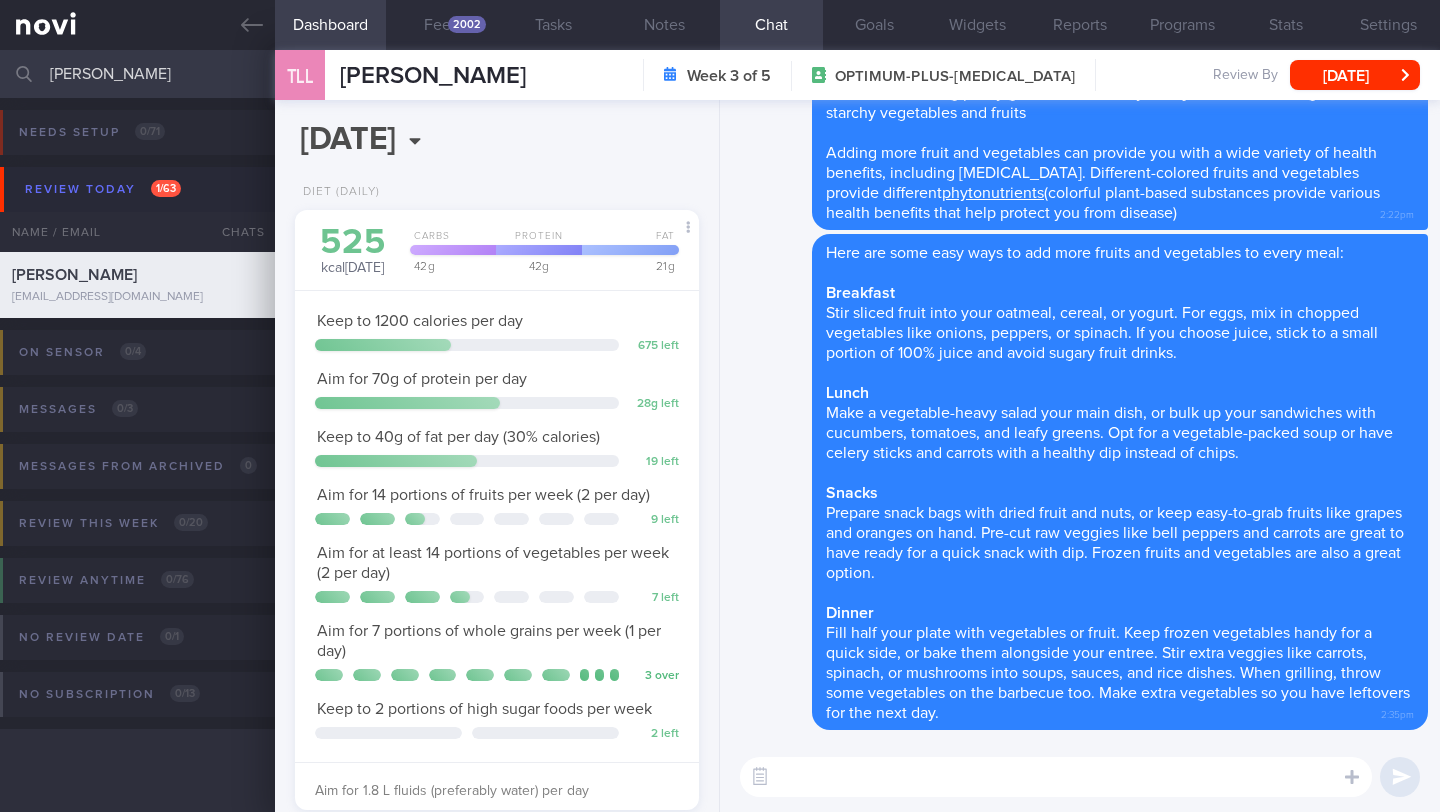 scroll, scrollTop: 0, scrollLeft: 0, axis: both 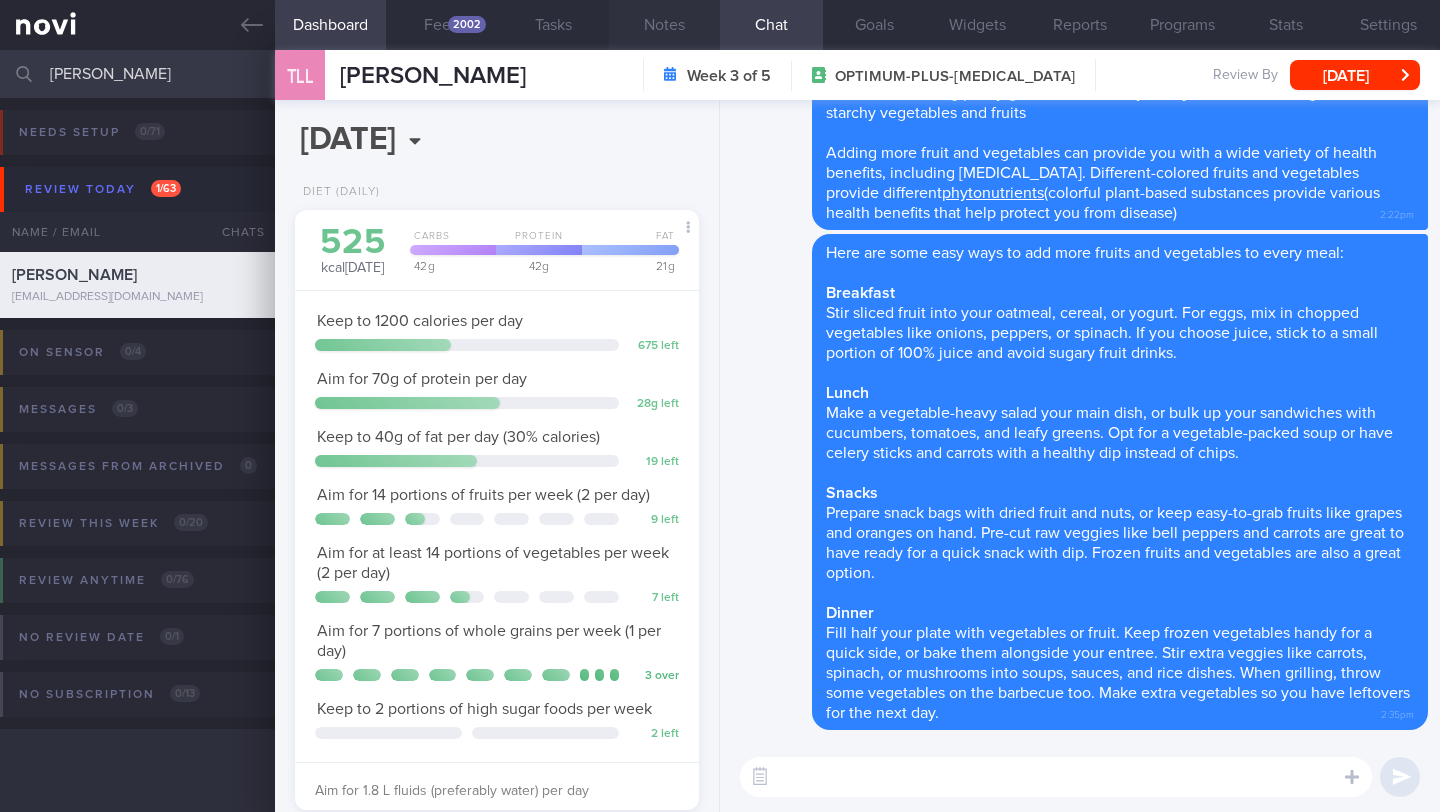 click on "Notes" at bounding box center [664, 25] 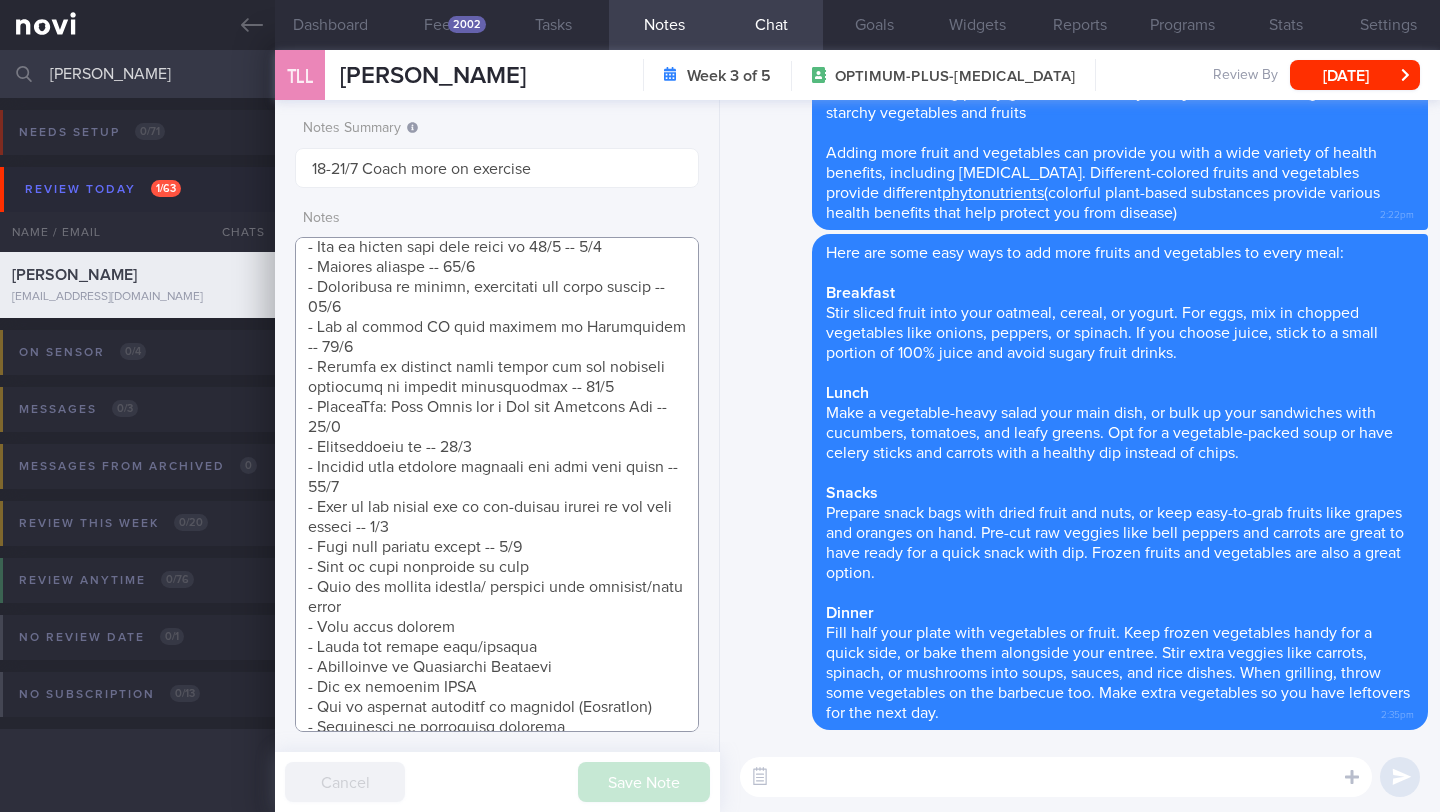 click at bounding box center [497, 484] 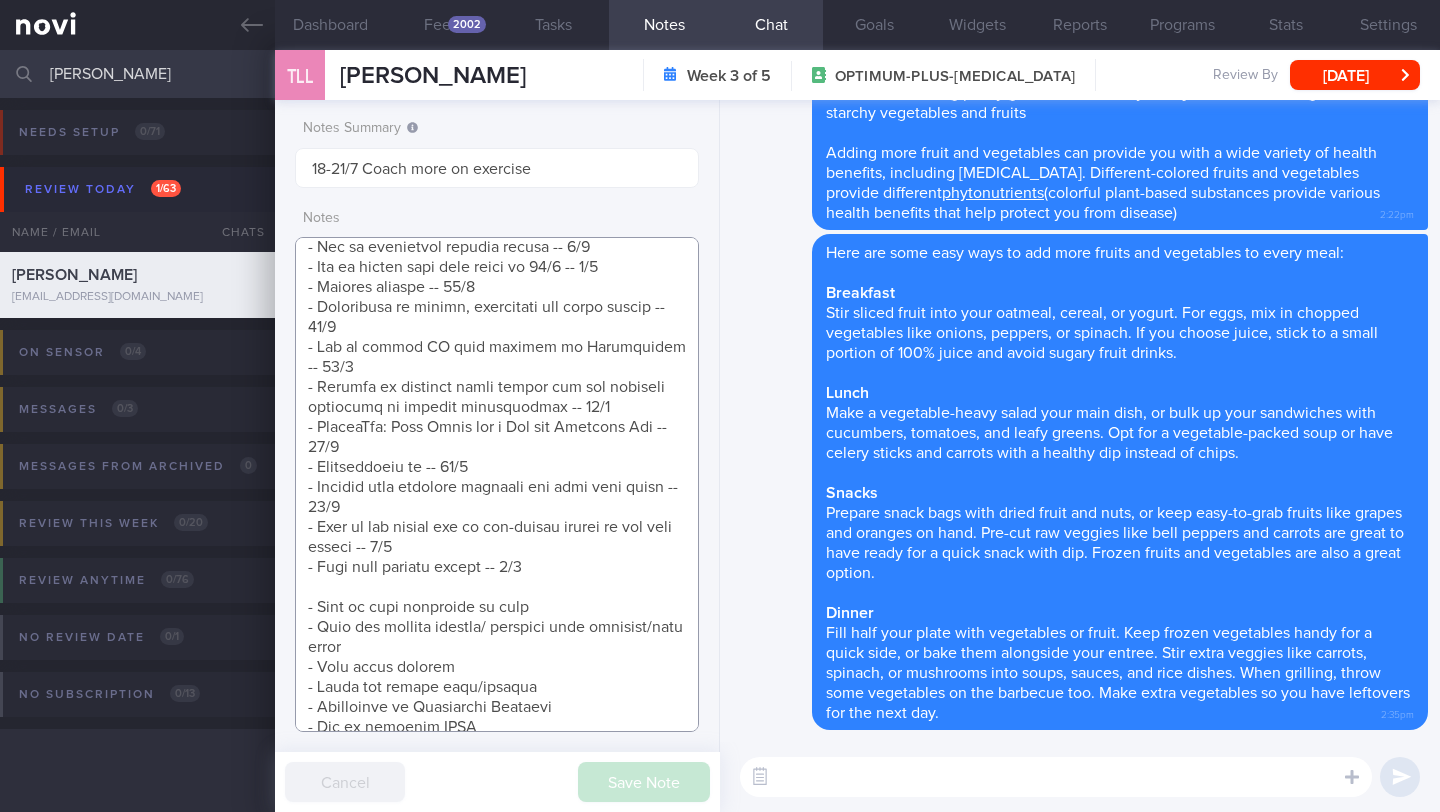 scroll, scrollTop: 1767, scrollLeft: 0, axis: vertical 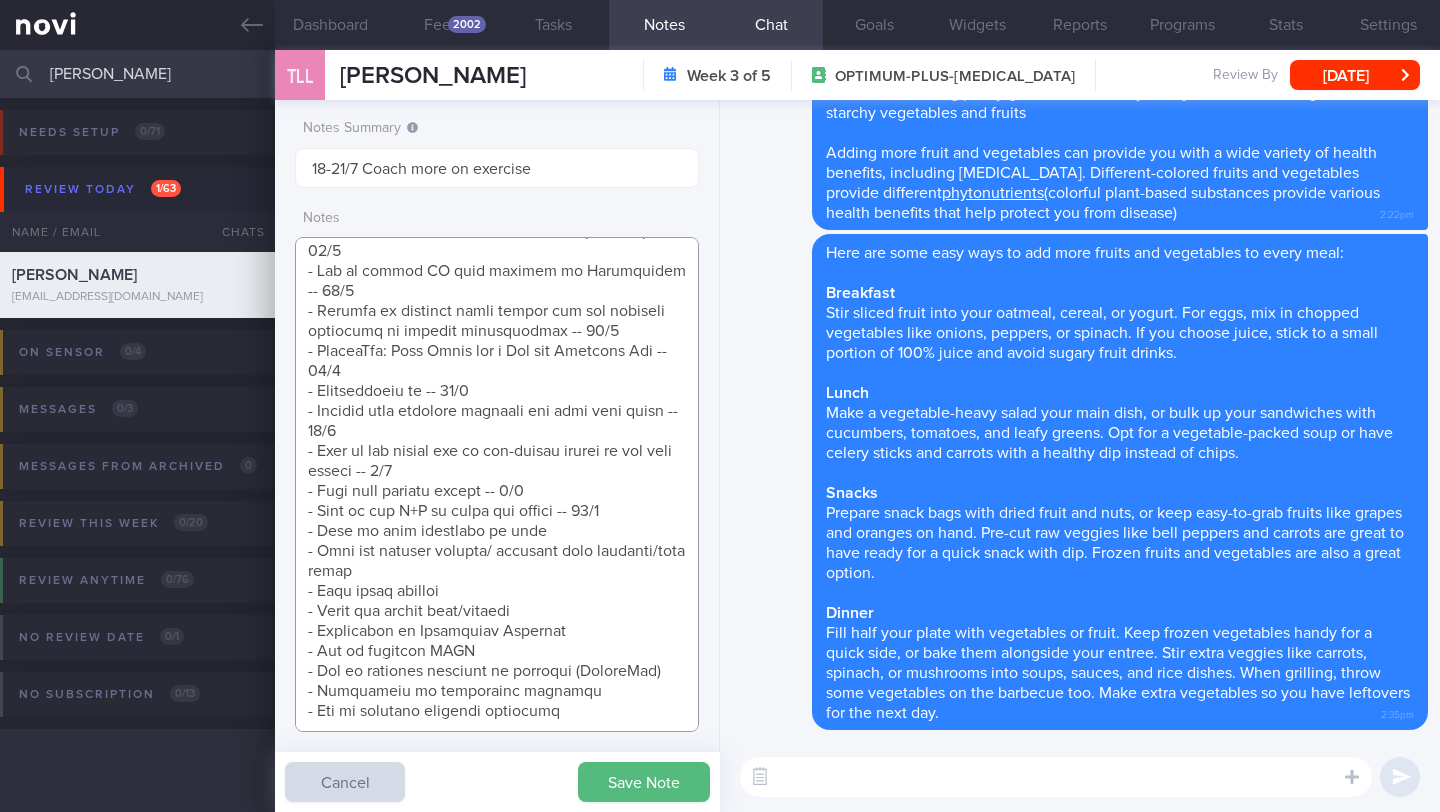 click at bounding box center [497, 484] 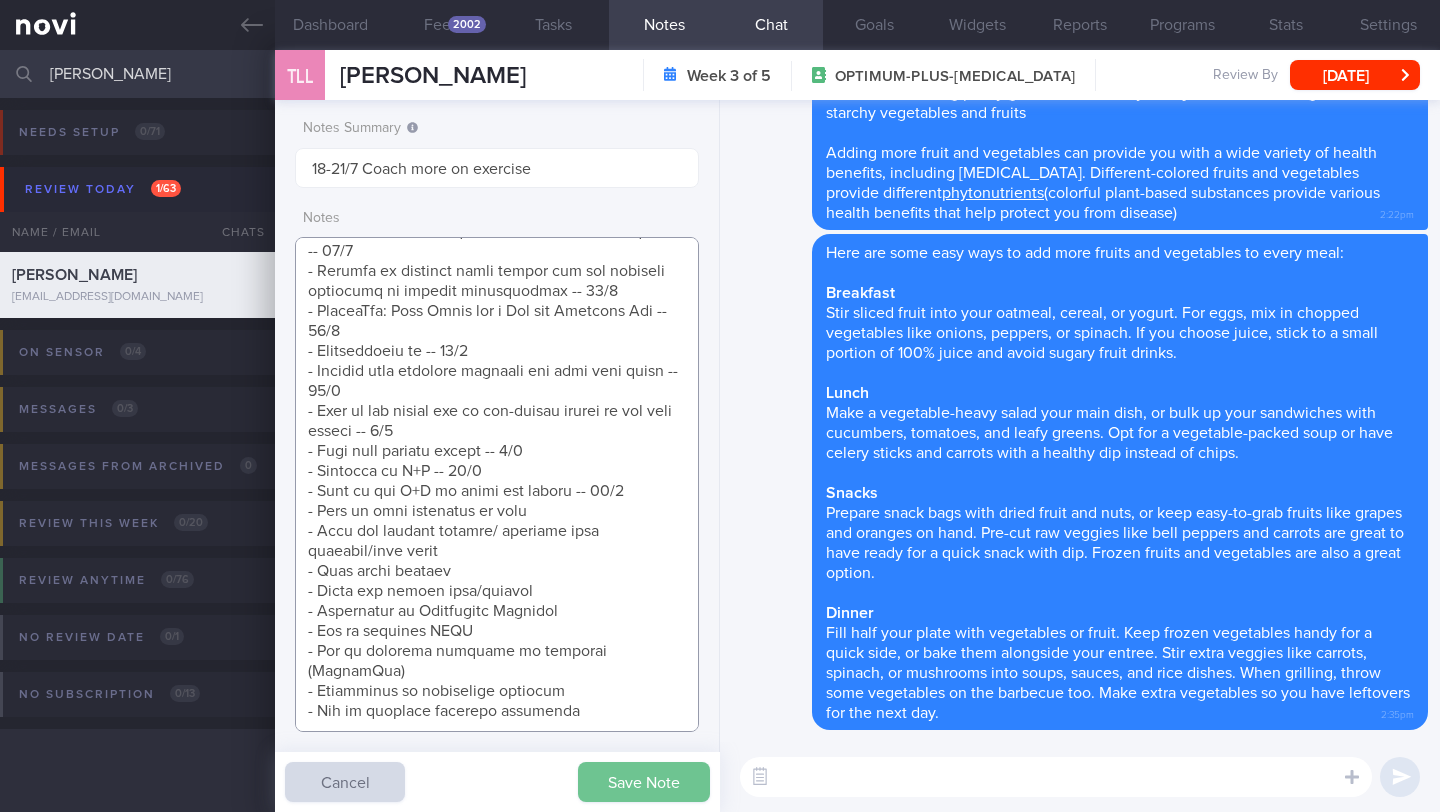 type on "SUPPORT NEEDED:
CHALLENGE:
OVERALL:
(15/7/25) Joined a gym recently & have been trying to work out almost everyday. Sometimes it’s cardio & sometimes strength & sometimes a combination
- LIFE: (26/3) came back from Bangkok
- DIET: (26/3) less healthy food and ate more than normal while in Bangkok. has difficulty taking enough protein. keen to try protein shake
- EXERCISE: (26/3) walked more in Bangkok. walking 10k steps/day. once a week, body pump 1h, once/week -> aim 2x/week. youtube zumba/brisk/walk 30min, 2-3x/week. strength is maintained
- TANITA:
- MEDS: (26/3) completed 1 month of Rybelsus 3mg OM. Increase Ryblesus 3mg to 7mg OM for 1 month, then to 14mg OM for 2 months
Weight Trend: 60kg (28/2/25) -> 57.5kg (25/3/25)
Wt Targets:
5%  (3kg -> 57kg)
10% (6kg -> 54kg) >
13.3% (8kg -> 52kg)
58yo Chinese woman
SGH Administrator - sedentary job (mostly sitting)
- Pmhx: Hyperlipidemia (?FH), Hba1c 5.9% (26/9/24)
- Meds/Supps: Nil
- Social hx: Married with 4 children. Client buys groceries (NTUC). ..." 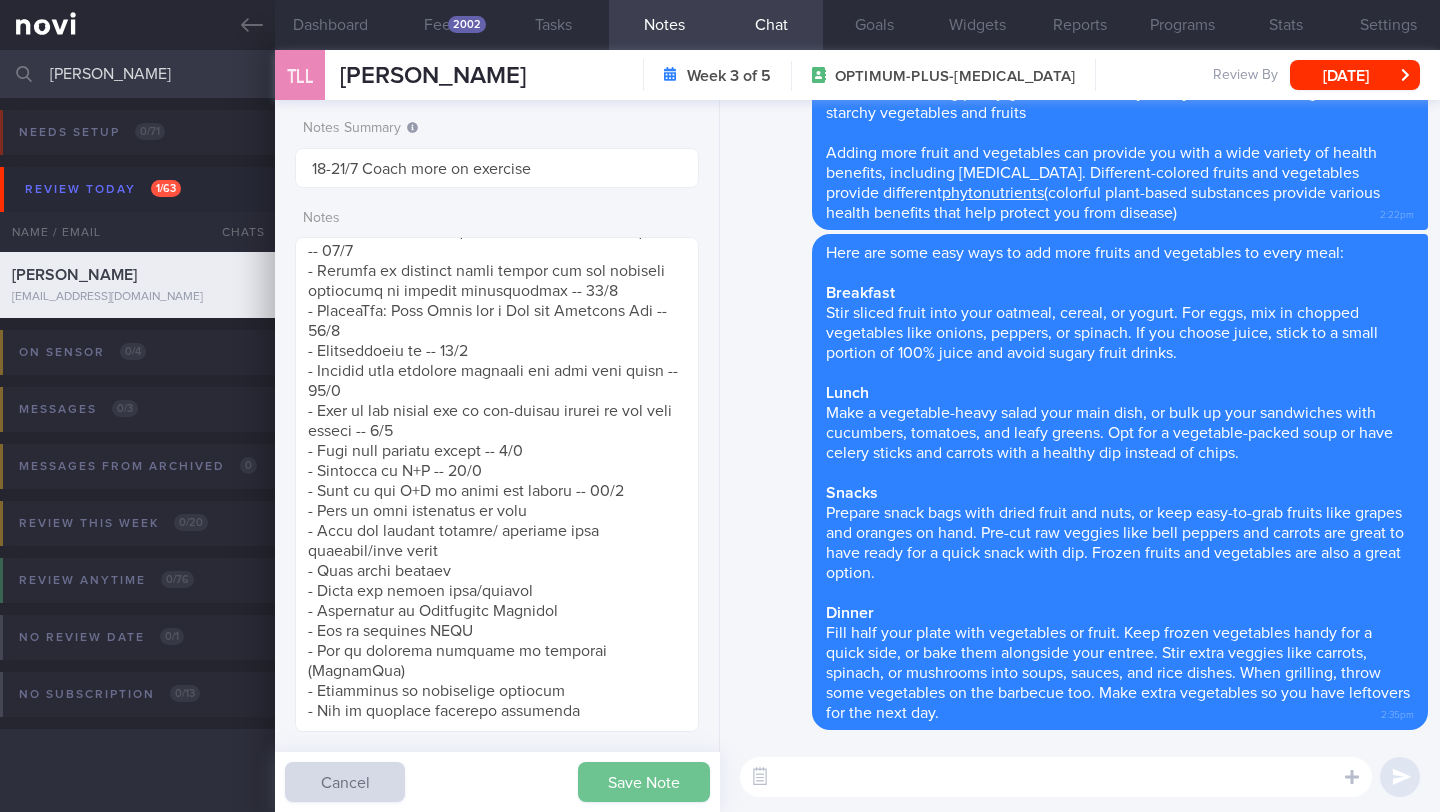 click on "Save Note" at bounding box center (644, 782) 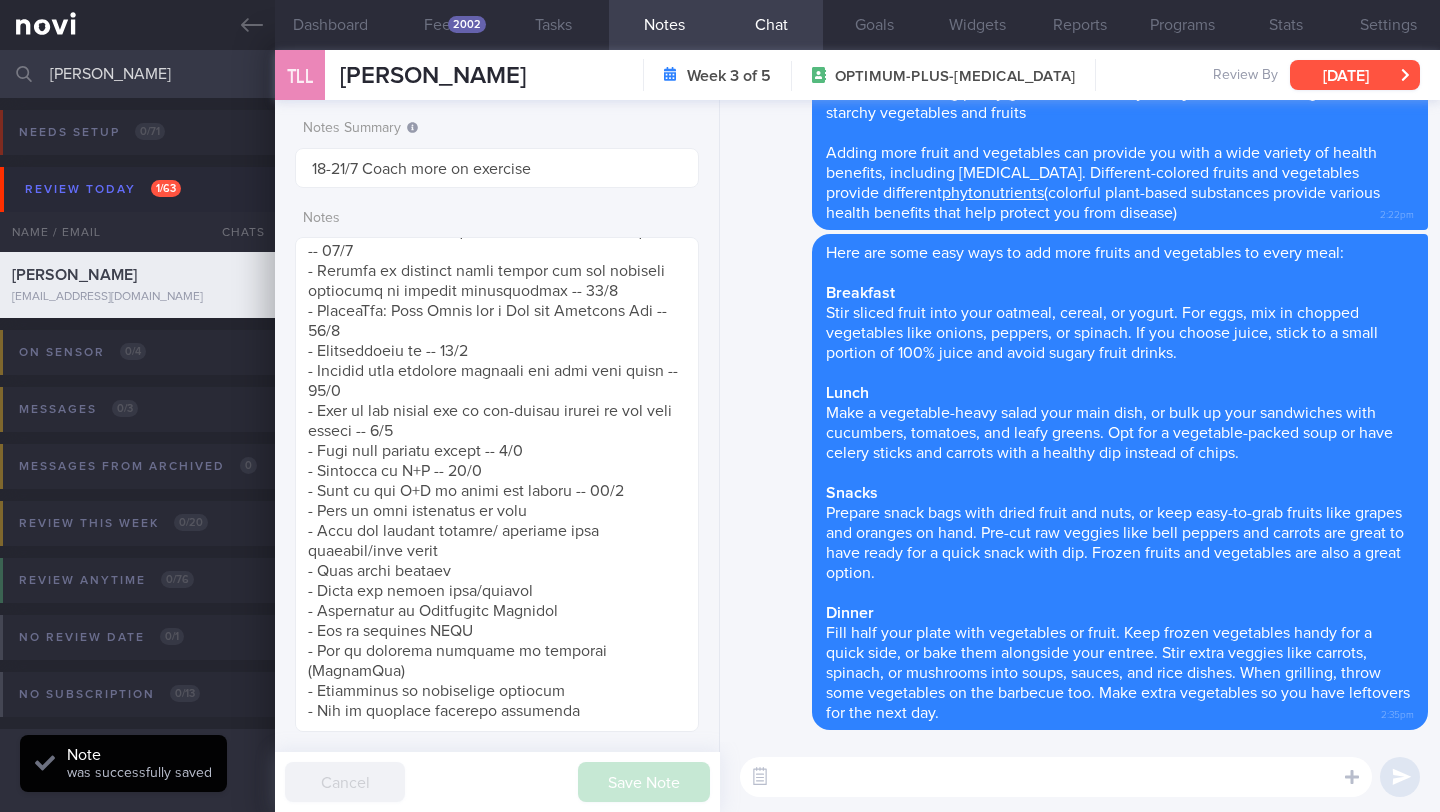 click on "[DATE]" at bounding box center [1355, 75] 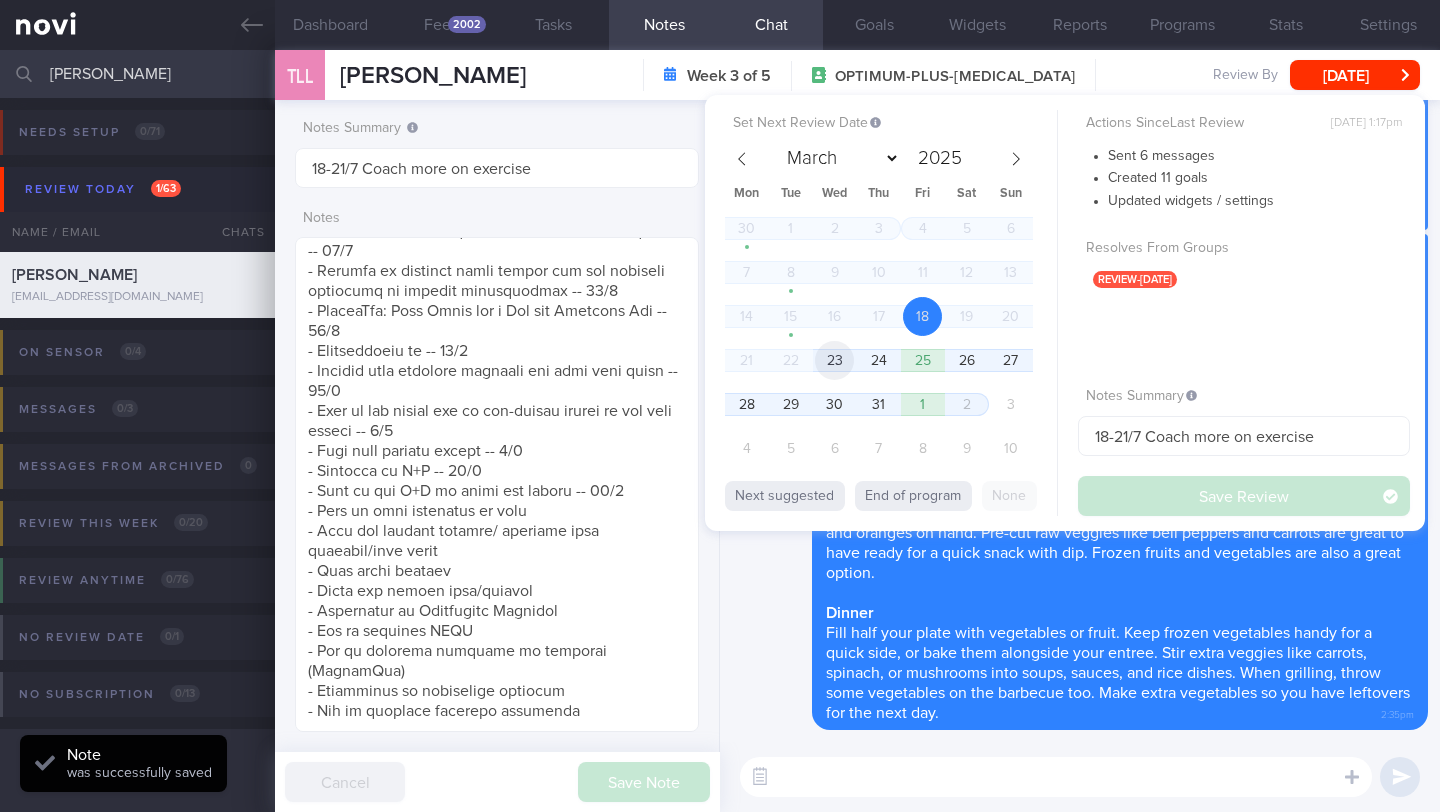 click on "23" at bounding box center [834, 360] 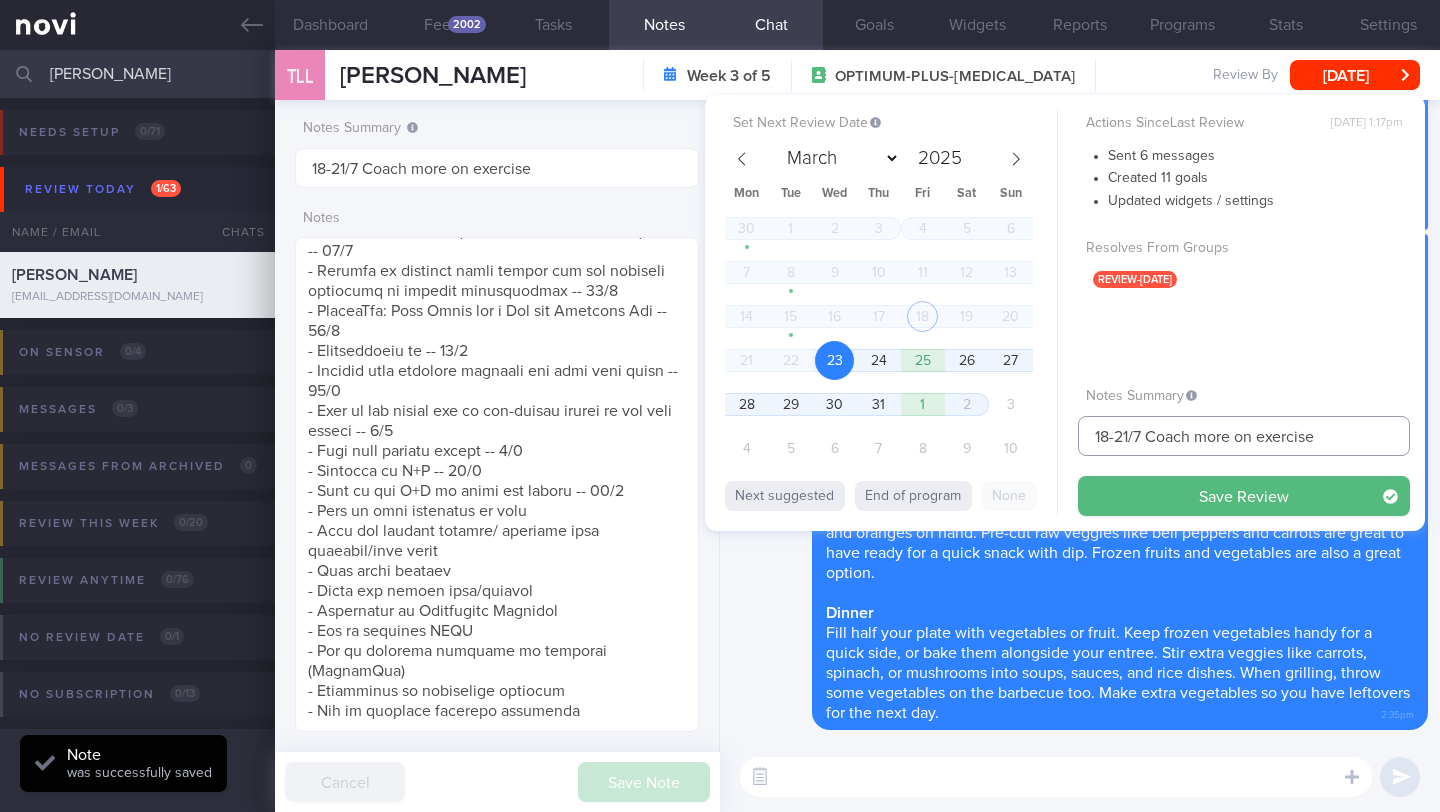 drag, startPoint x: 1124, startPoint y: 436, endPoint x: 1053, endPoint y: 438, distance: 71.02816 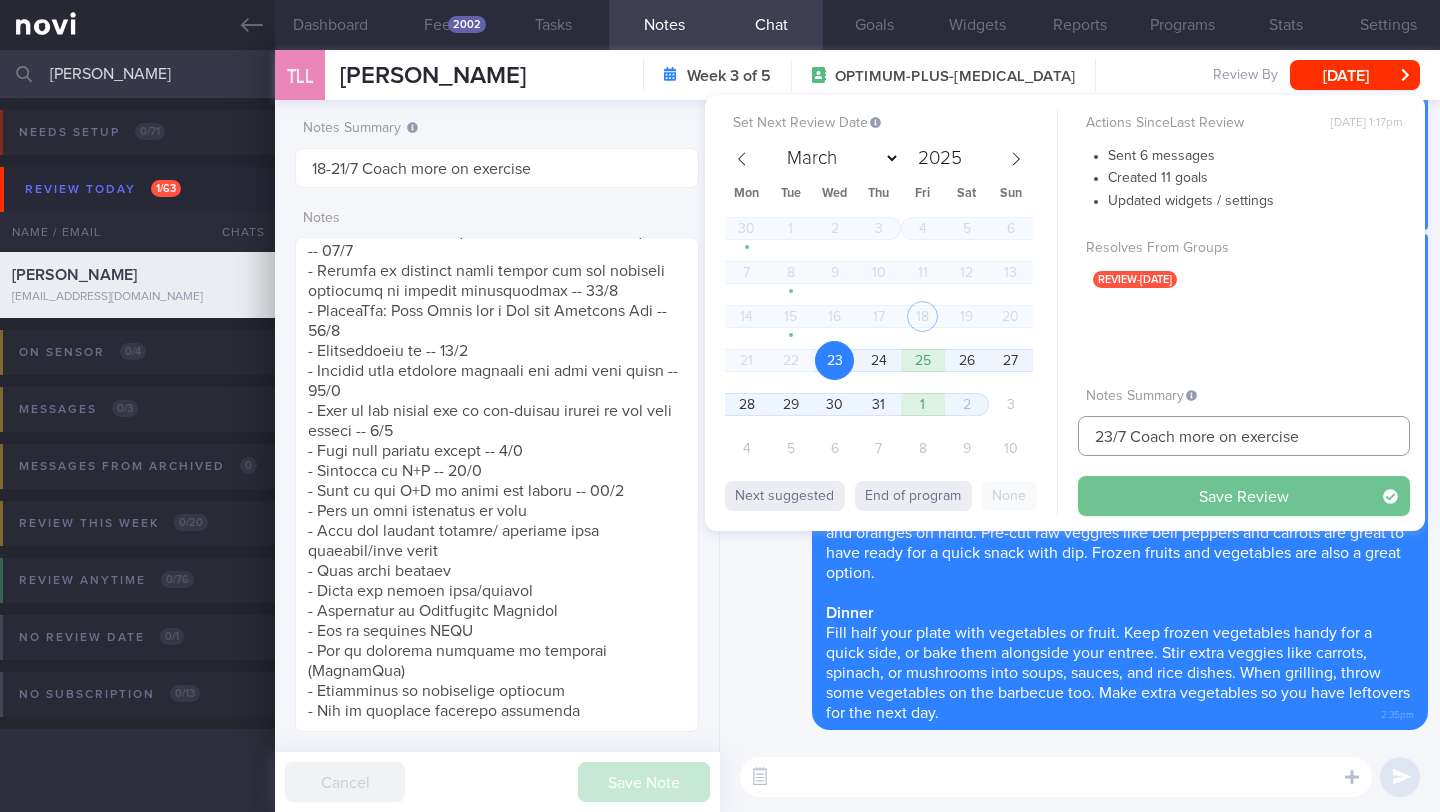 type on "23/7 Coach more on exercise" 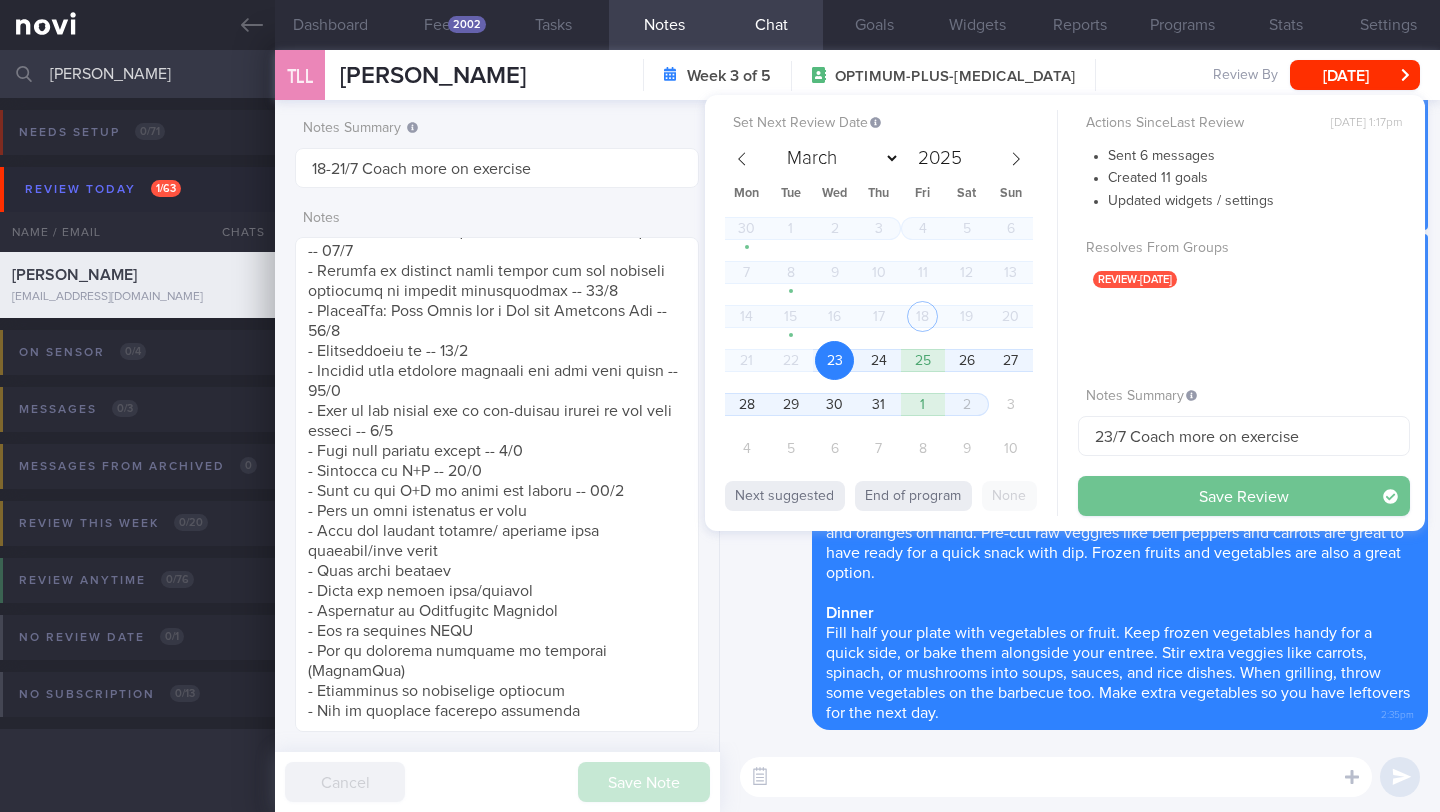 click on "Save Review" at bounding box center [1244, 496] 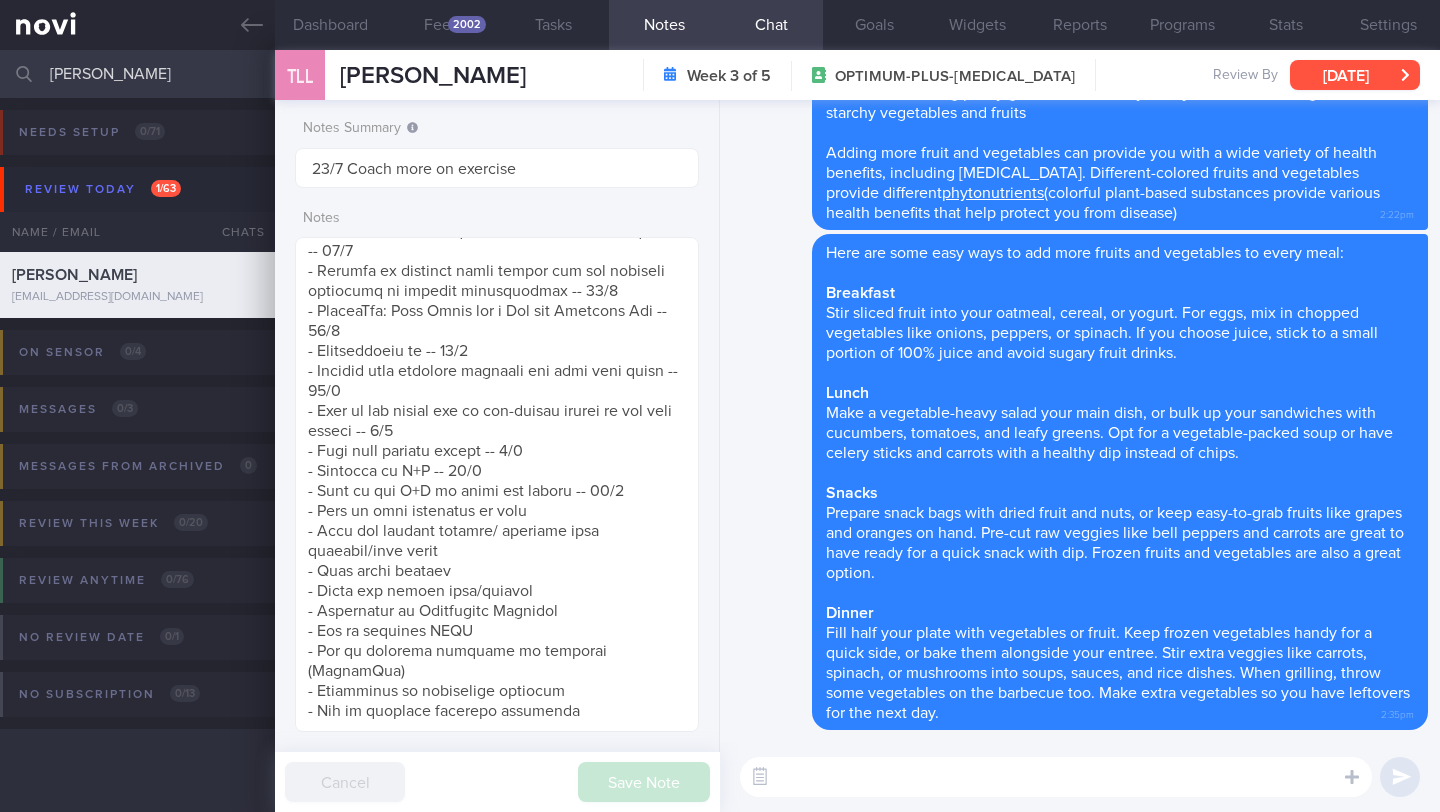 click on "[DATE]" at bounding box center (1355, 75) 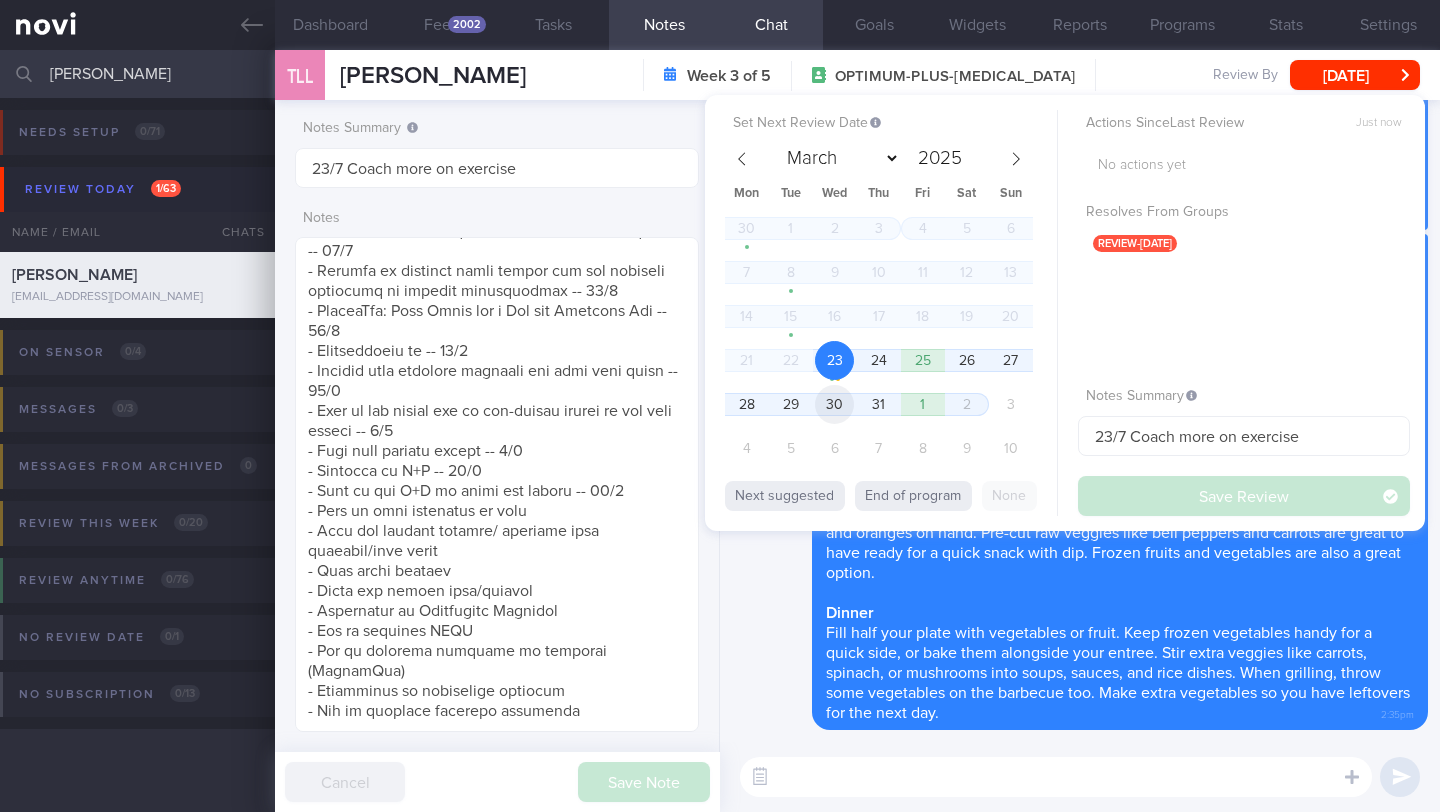 click on "30" at bounding box center [834, 404] 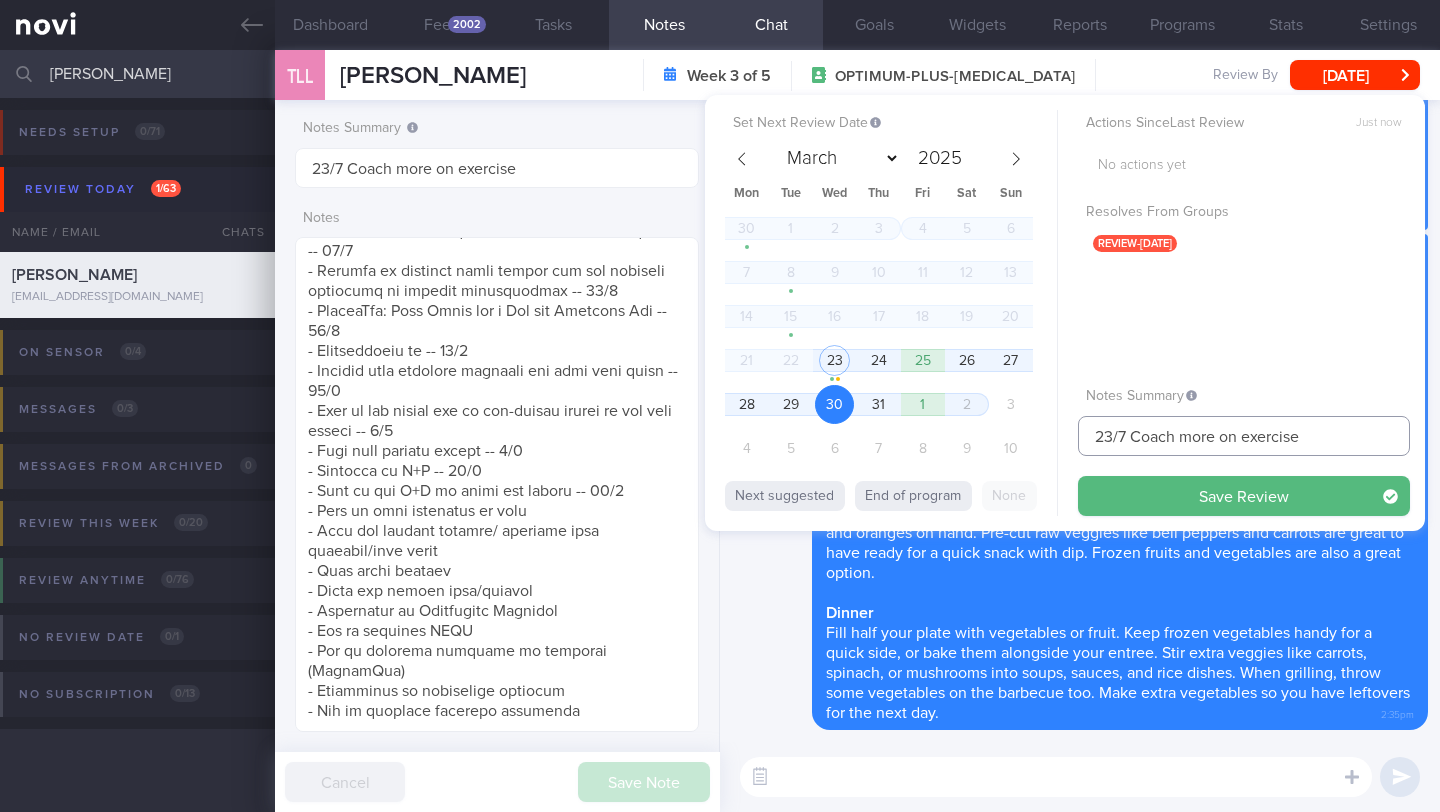 drag, startPoint x: 1115, startPoint y: 434, endPoint x: 1049, endPoint y: 436, distance: 66.0303 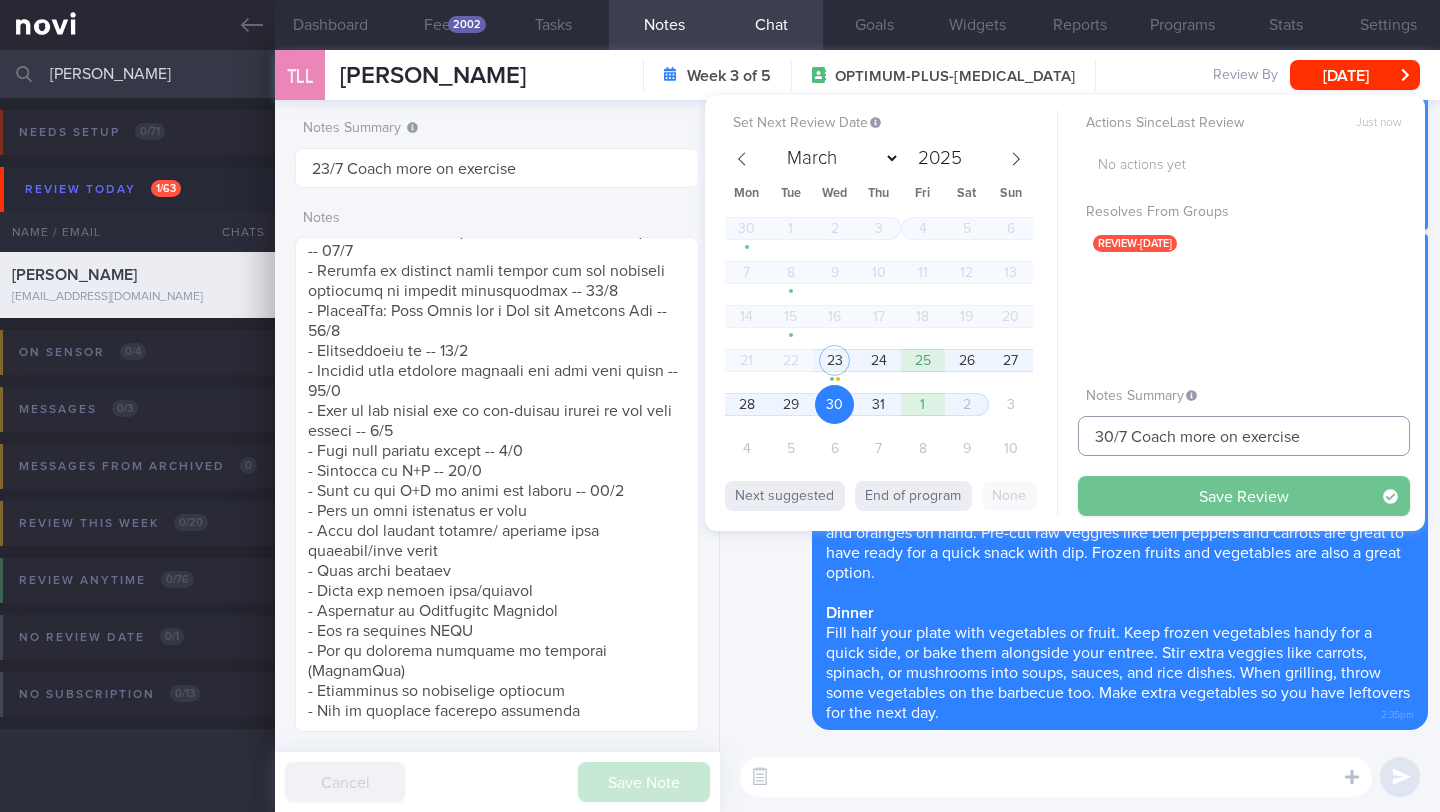 type on "30/7 Coach more on exercise" 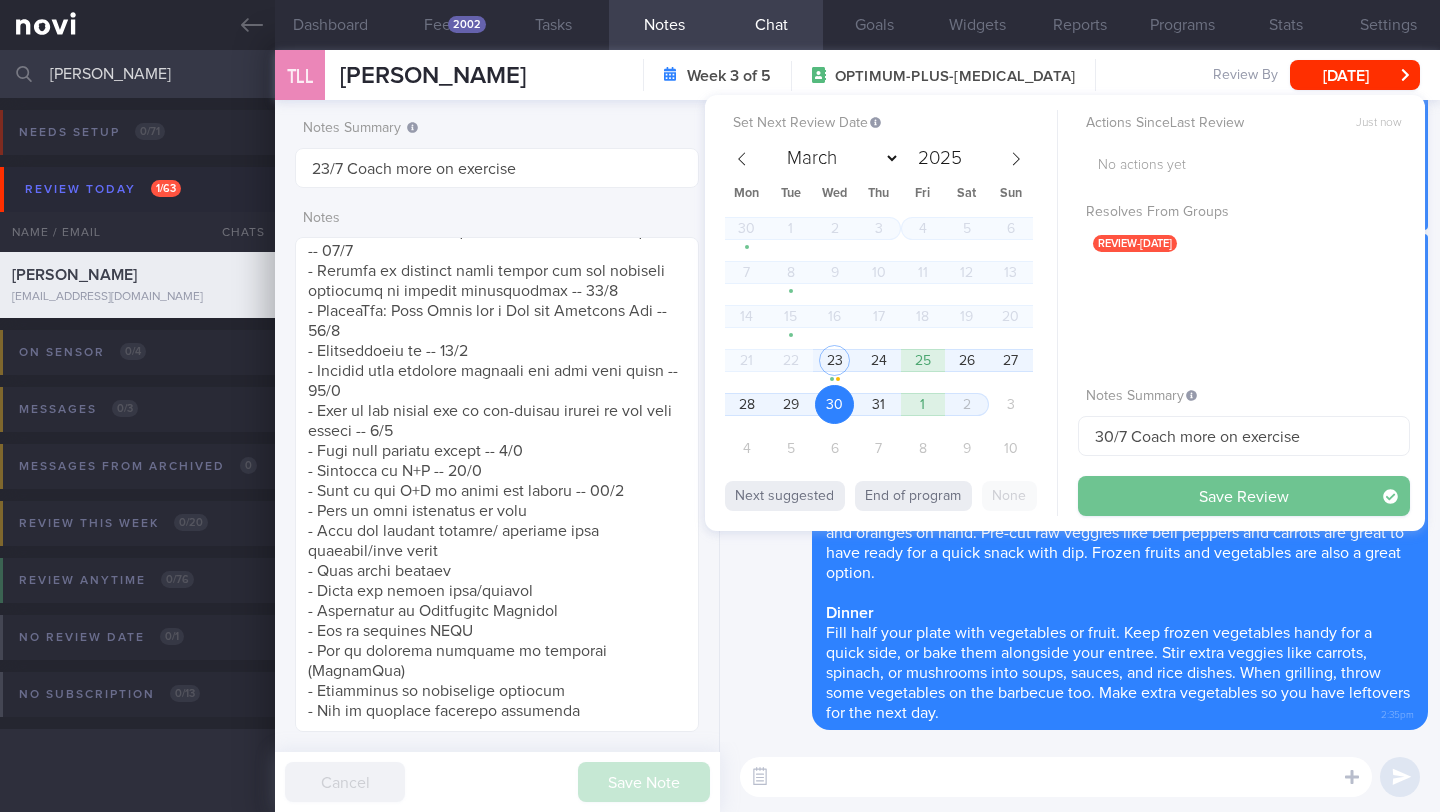click on "Save Review" at bounding box center (1244, 496) 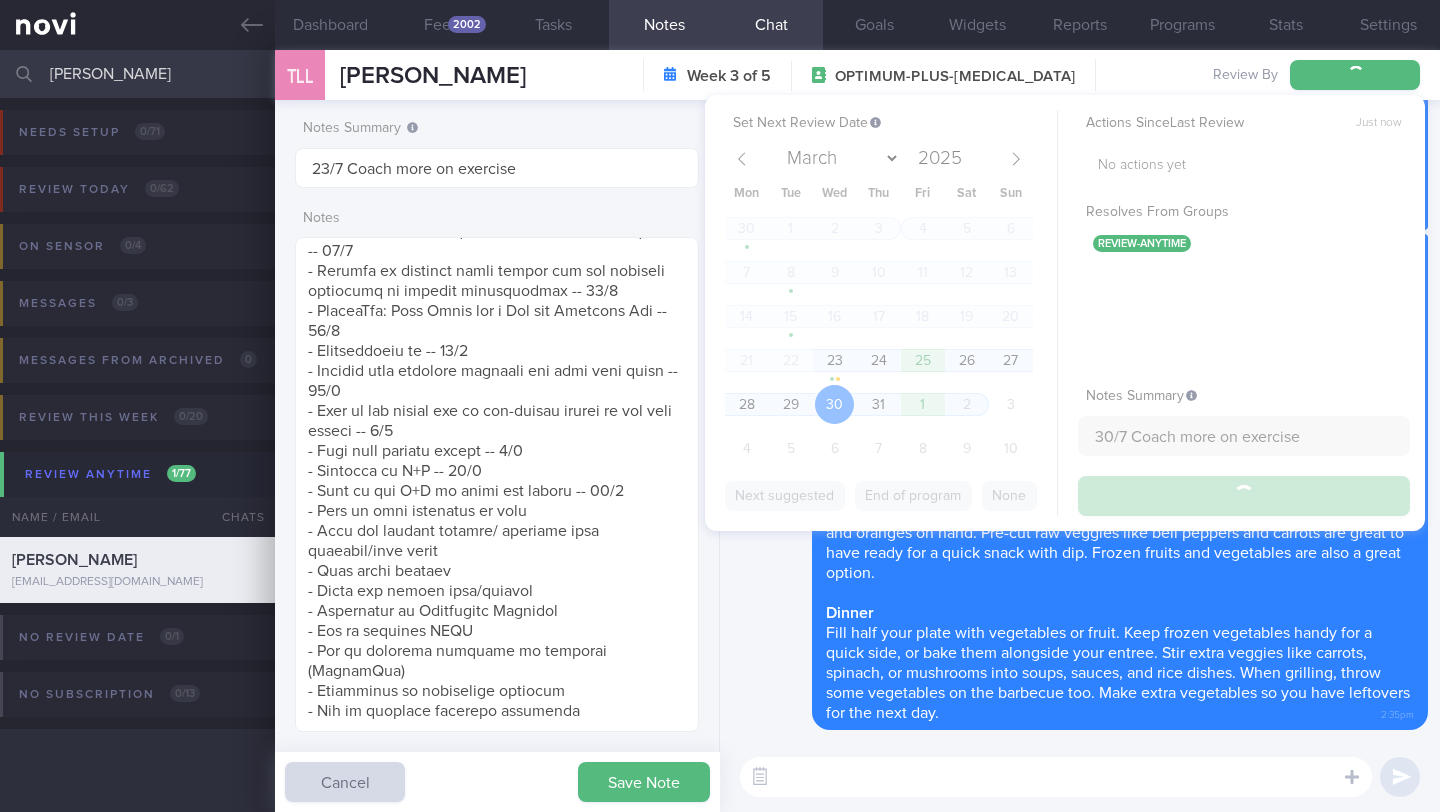 type on "30/7 Coach more on exercise" 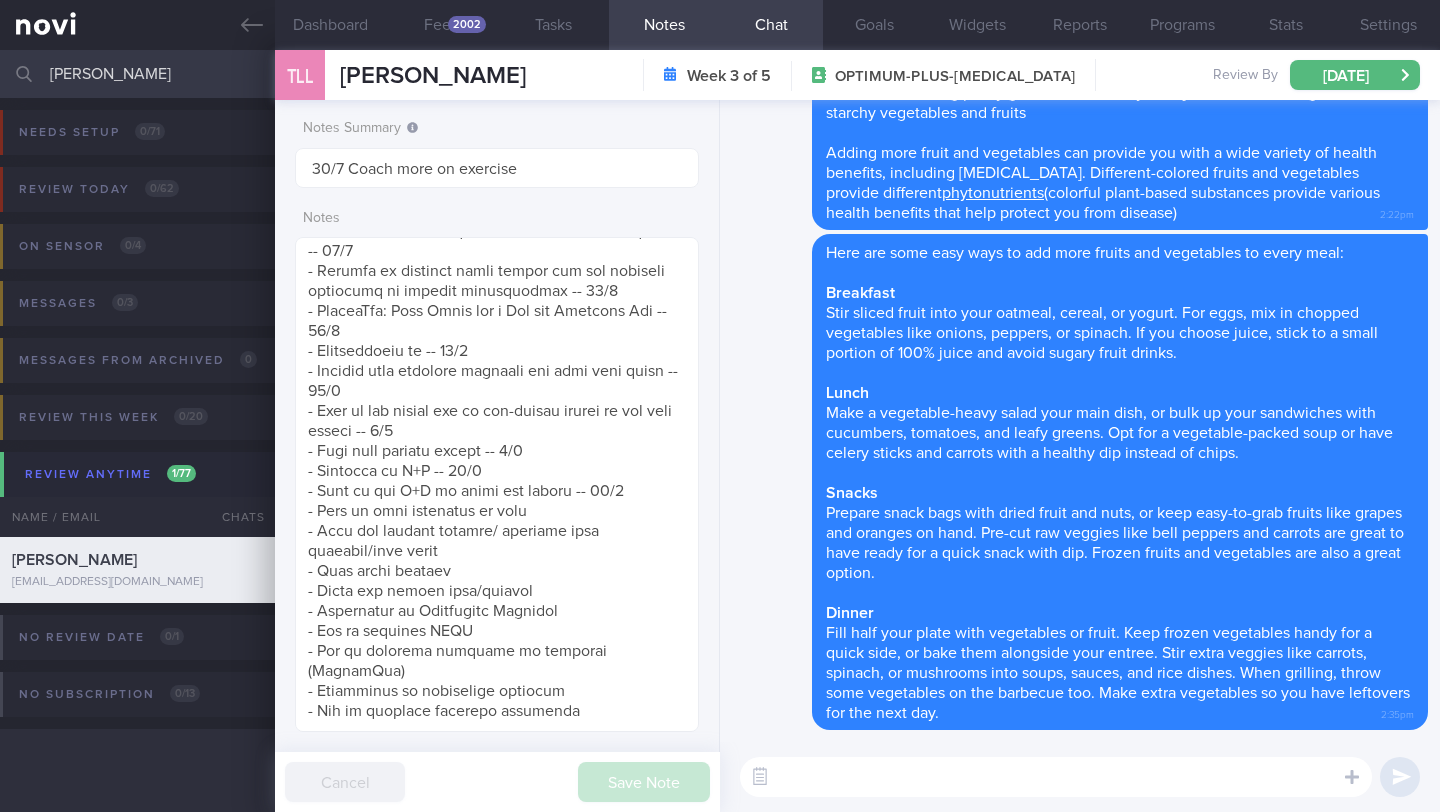 click on "TAN LI LING CAROL" at bounding box center [720, 74] 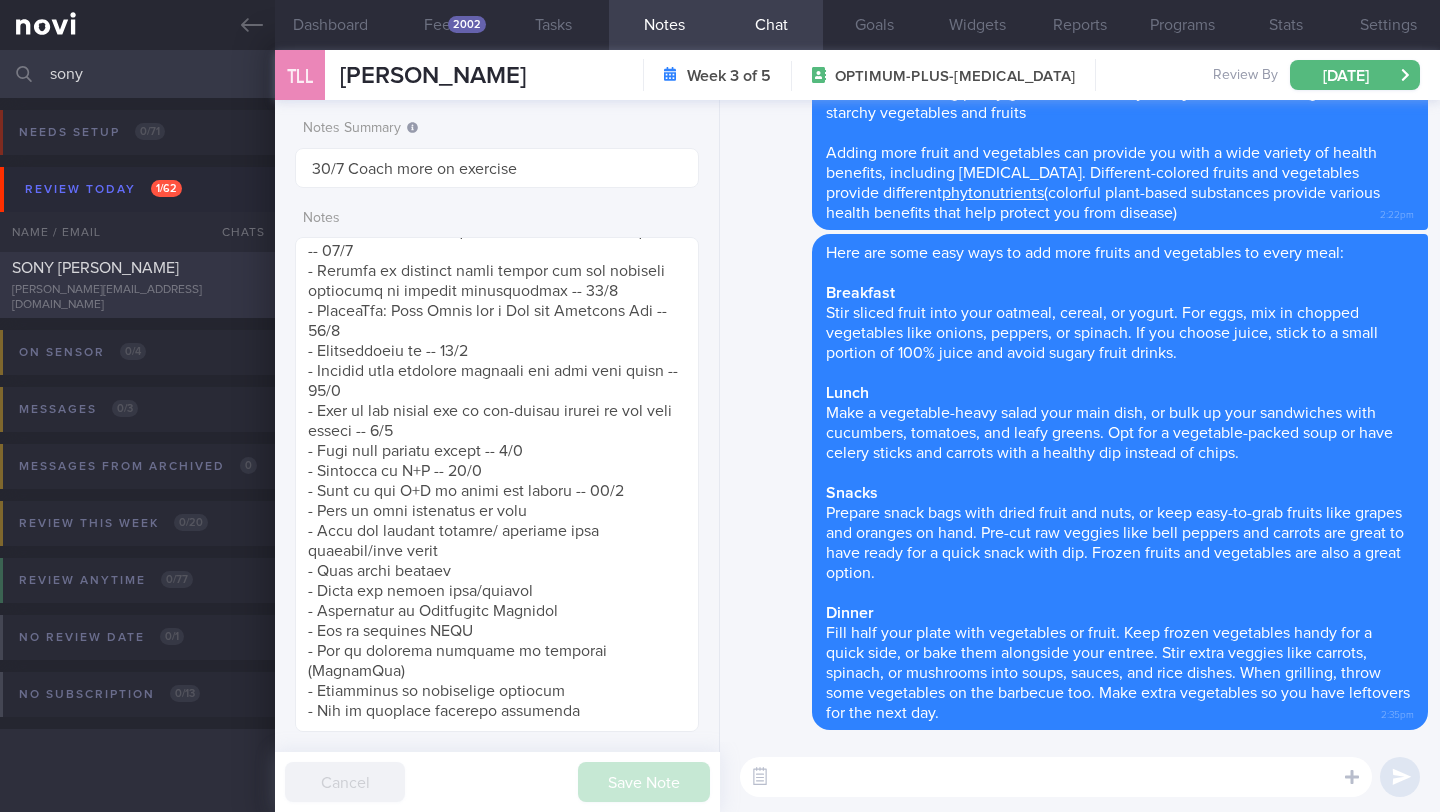 type on "sony" 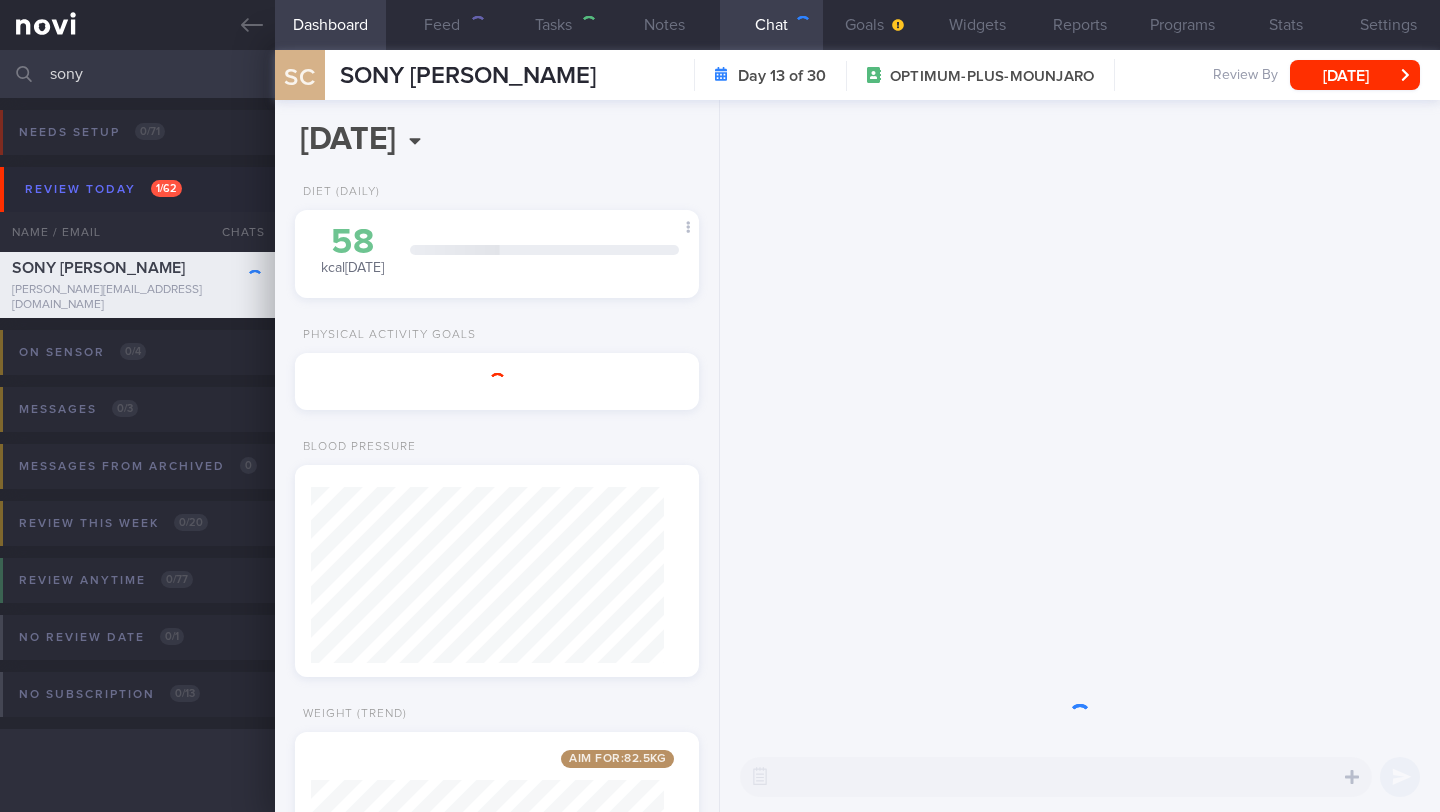 scroll, scrollTop: 999795, scrollLeft: 999647, axis: both 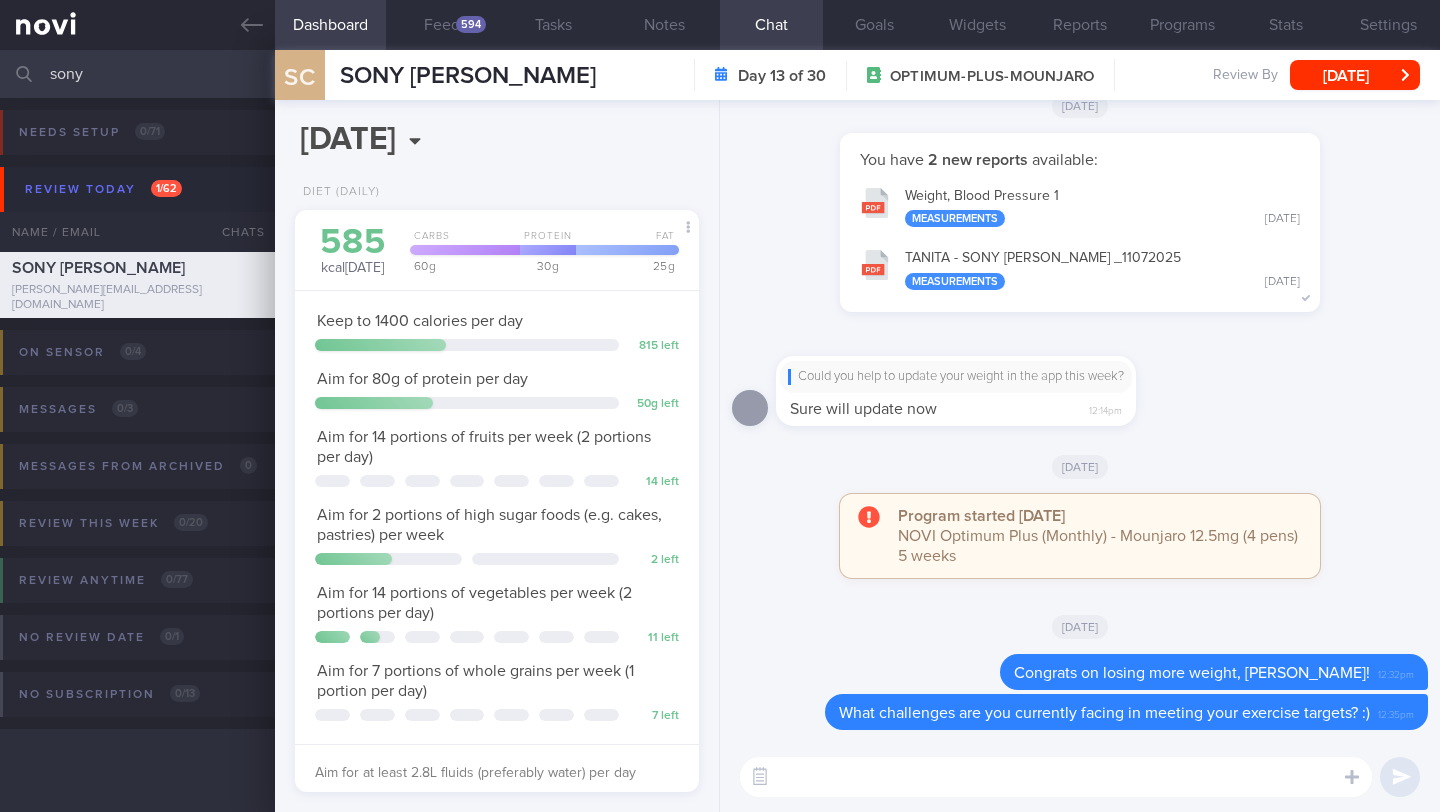 click at bounding box center (1056, 777) 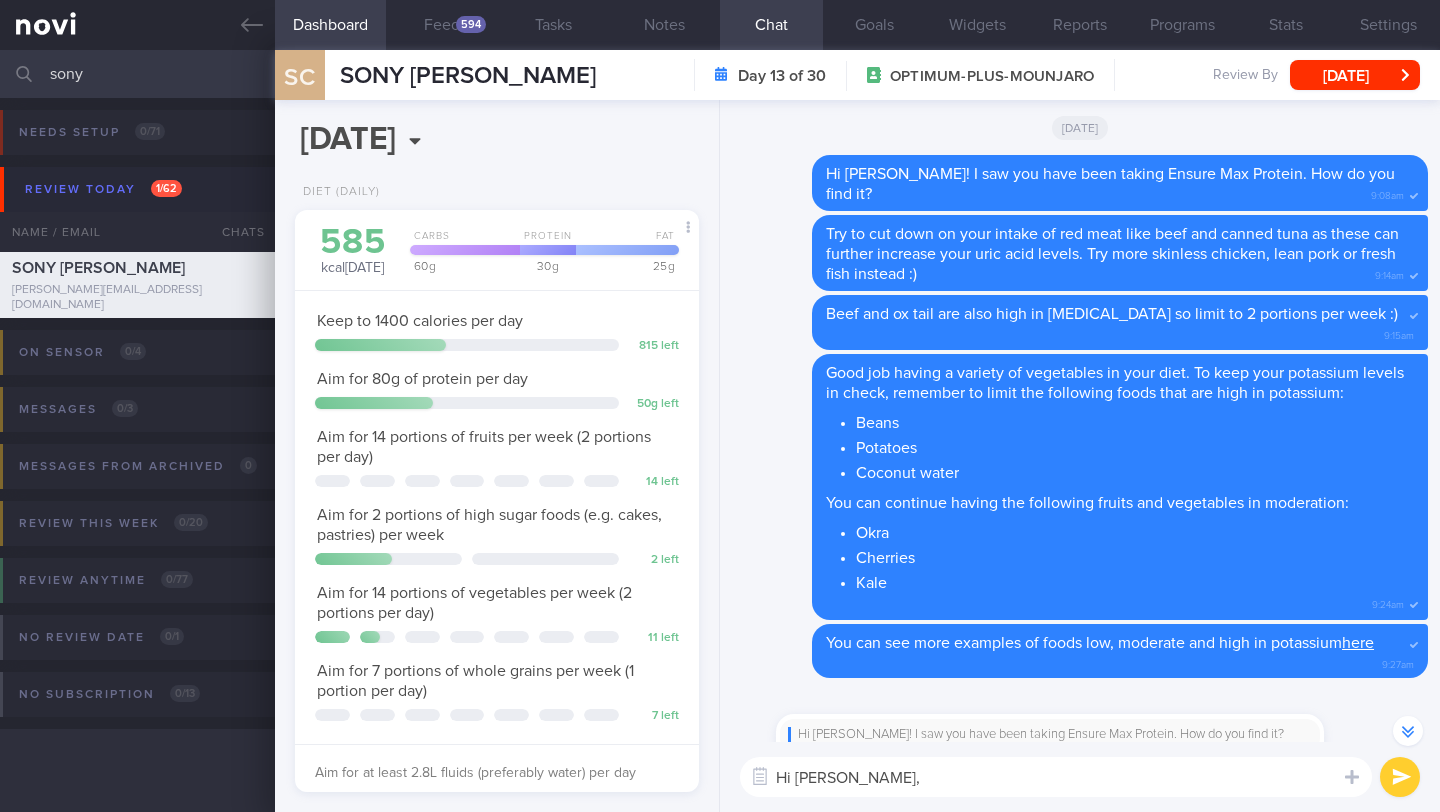 scroll, scrollTop: -1221, scrollLeft: 0, axis: vertical 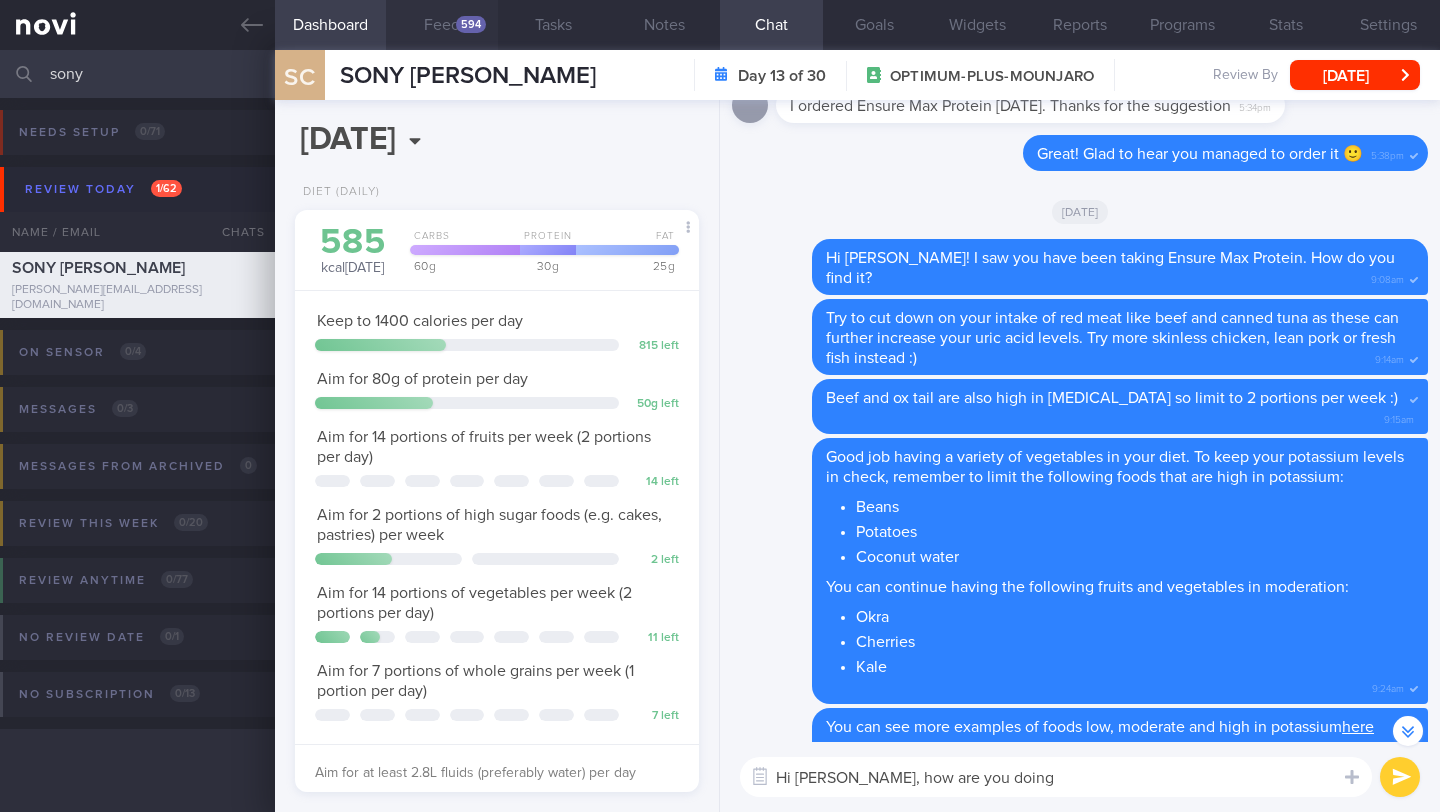 type on "Hi Cindy, how are you doing" 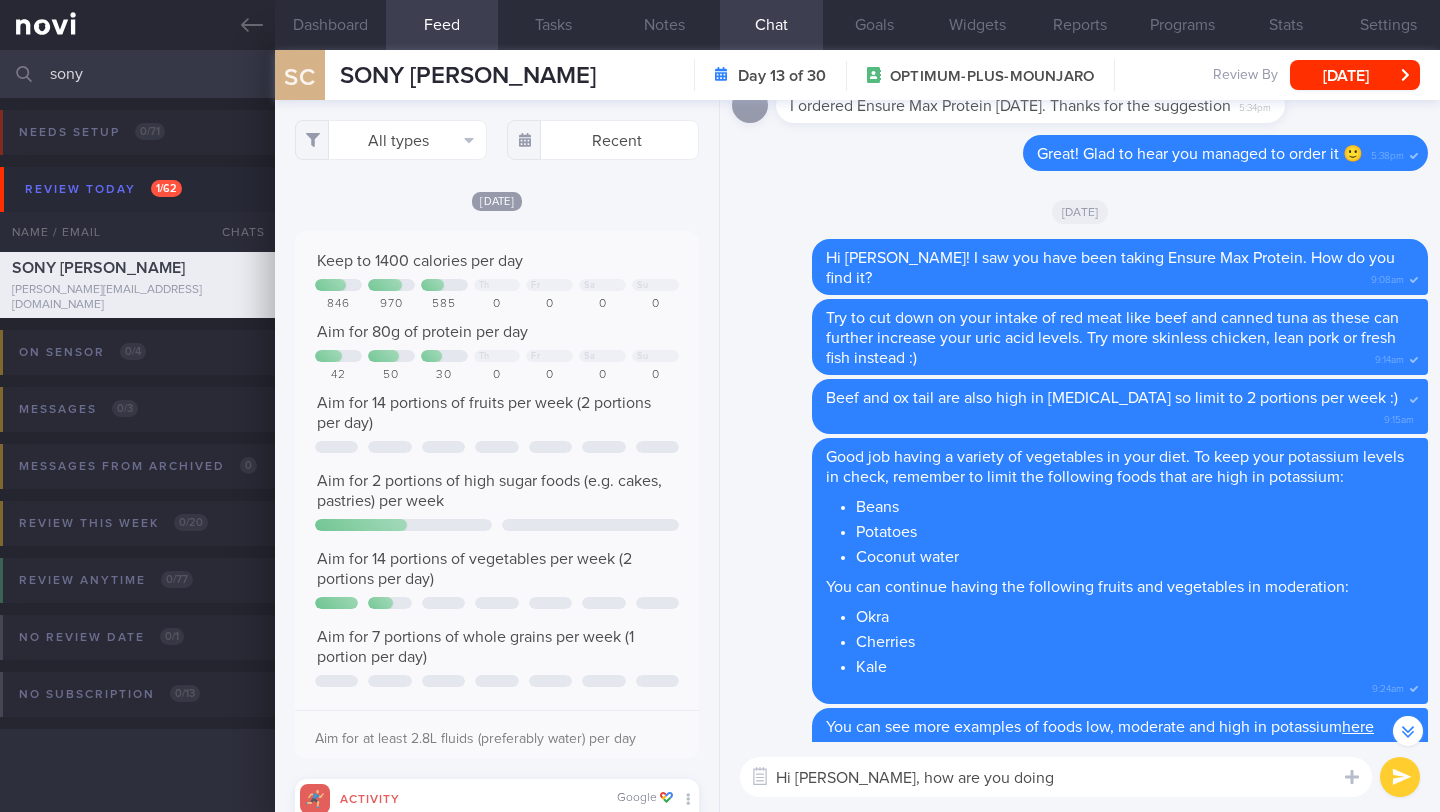 scroll, scrollTop: 999910, scrollLeft: 999637, axis: both 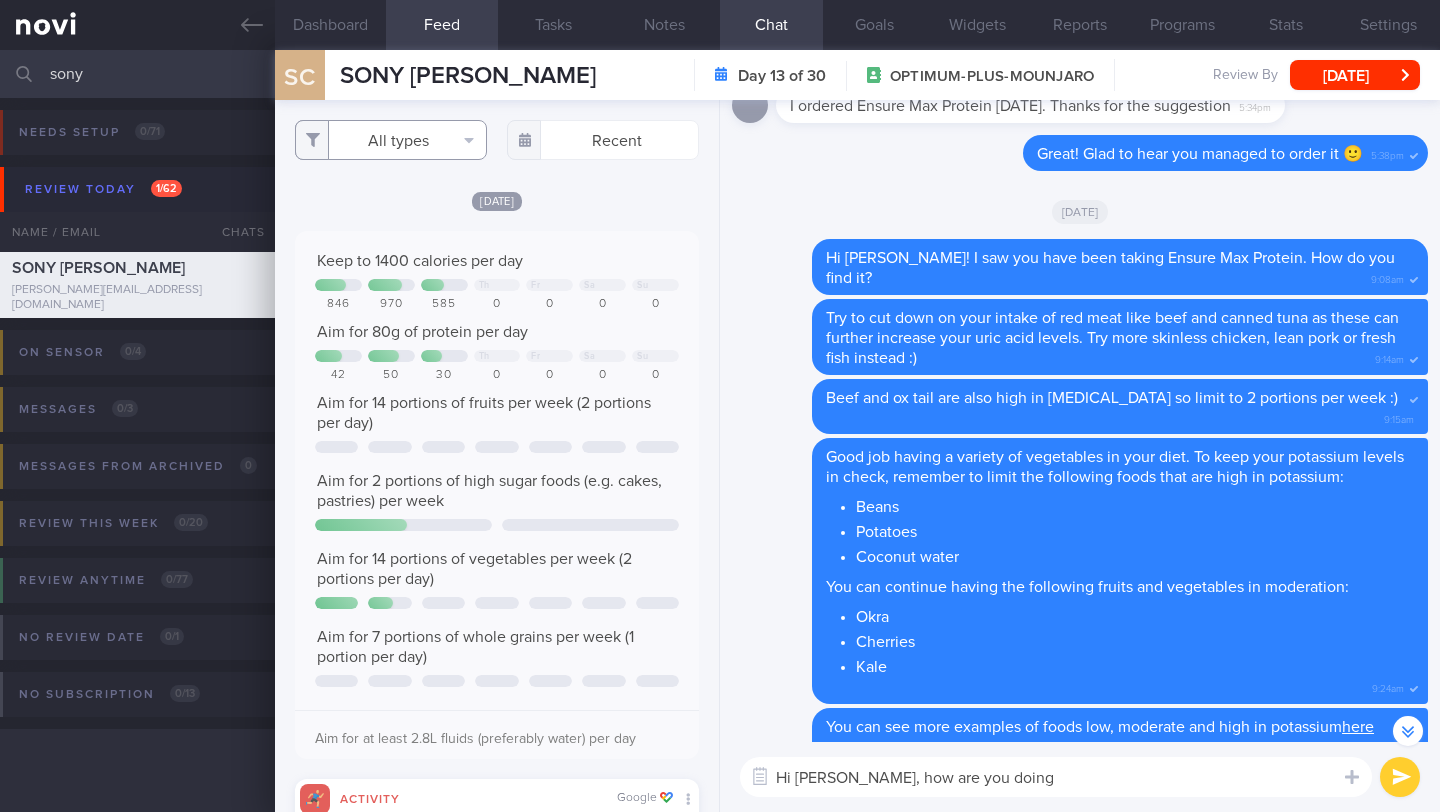 click on "All types" at bounding box center (391, 140) 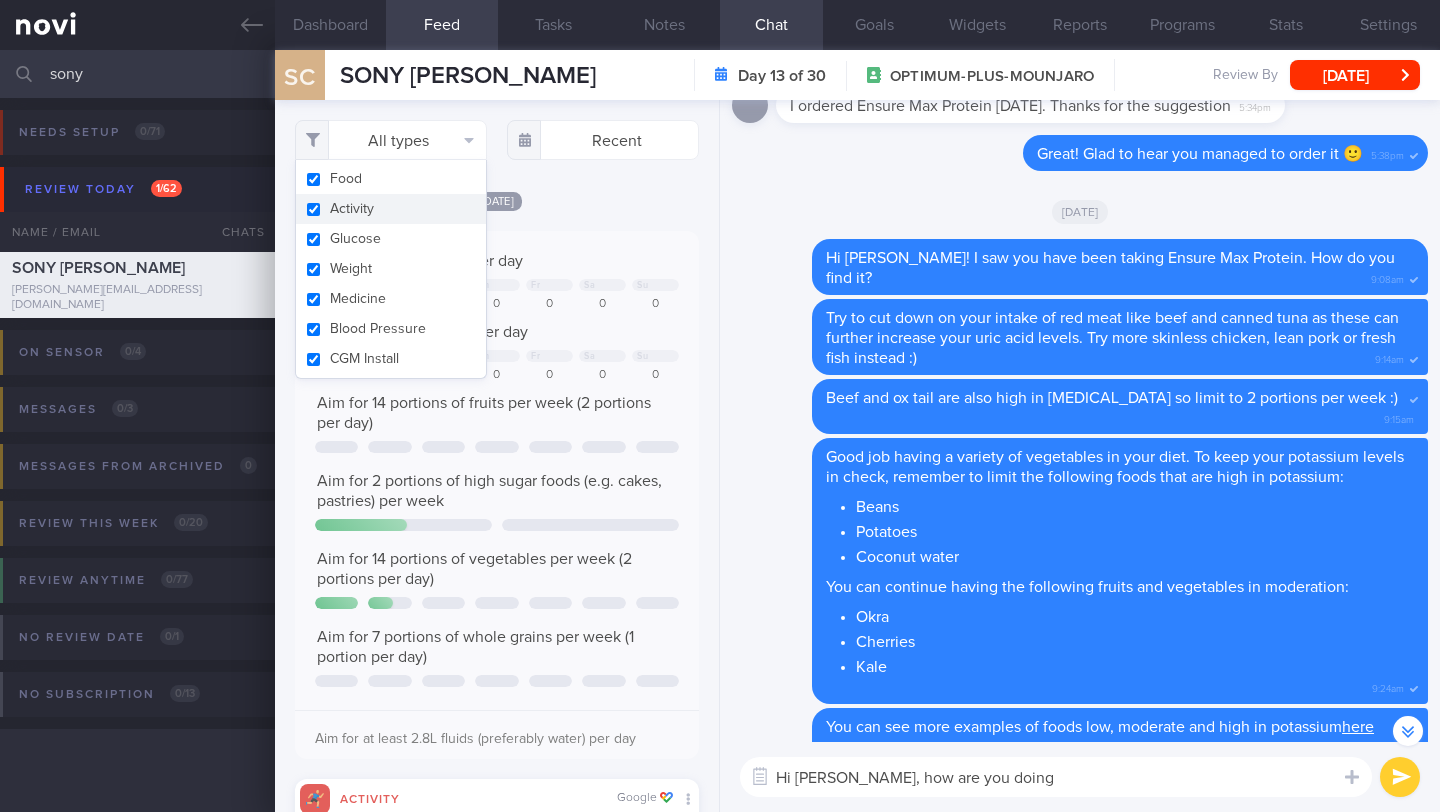 click on "Activity" at bounding box center [391, 209] 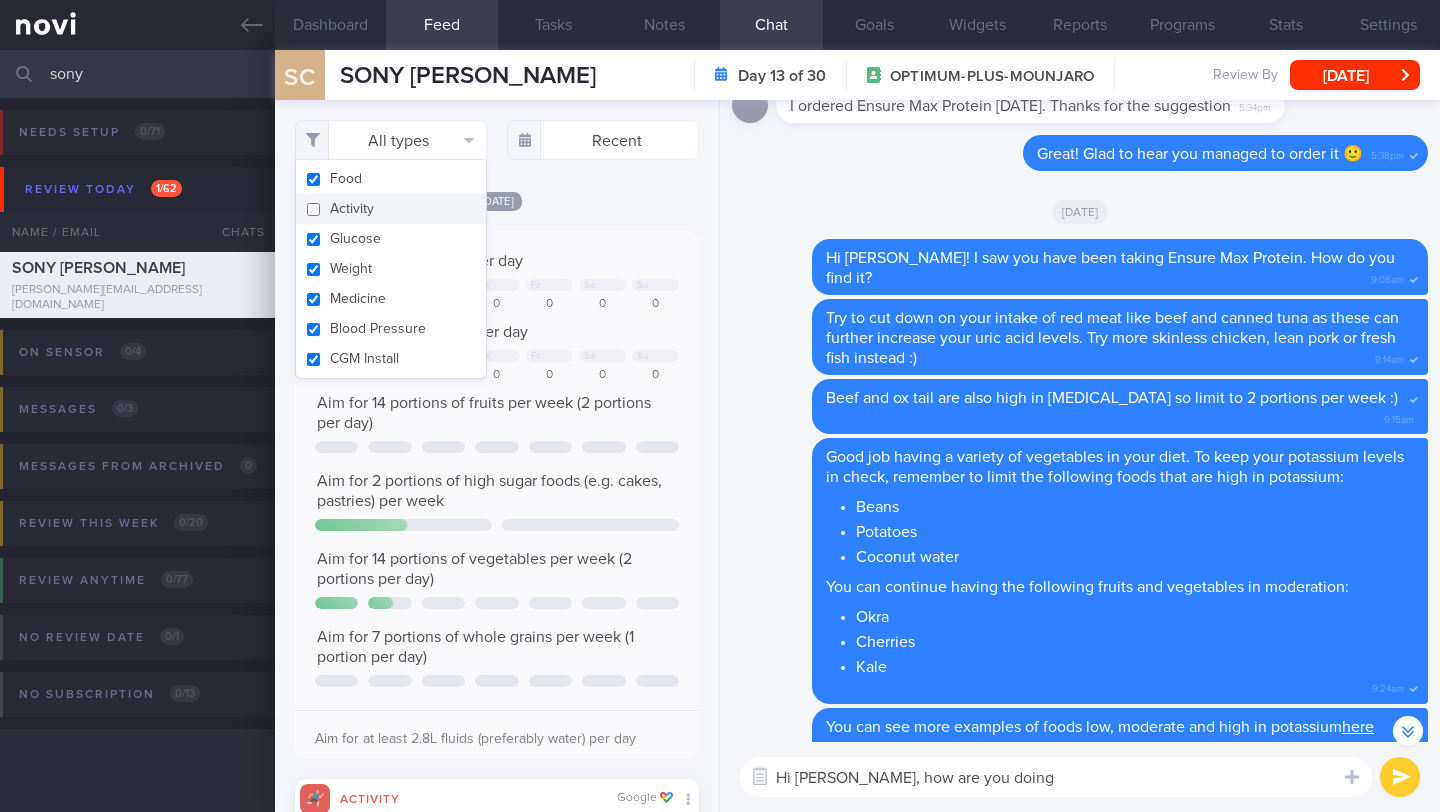 checkbox on "false" 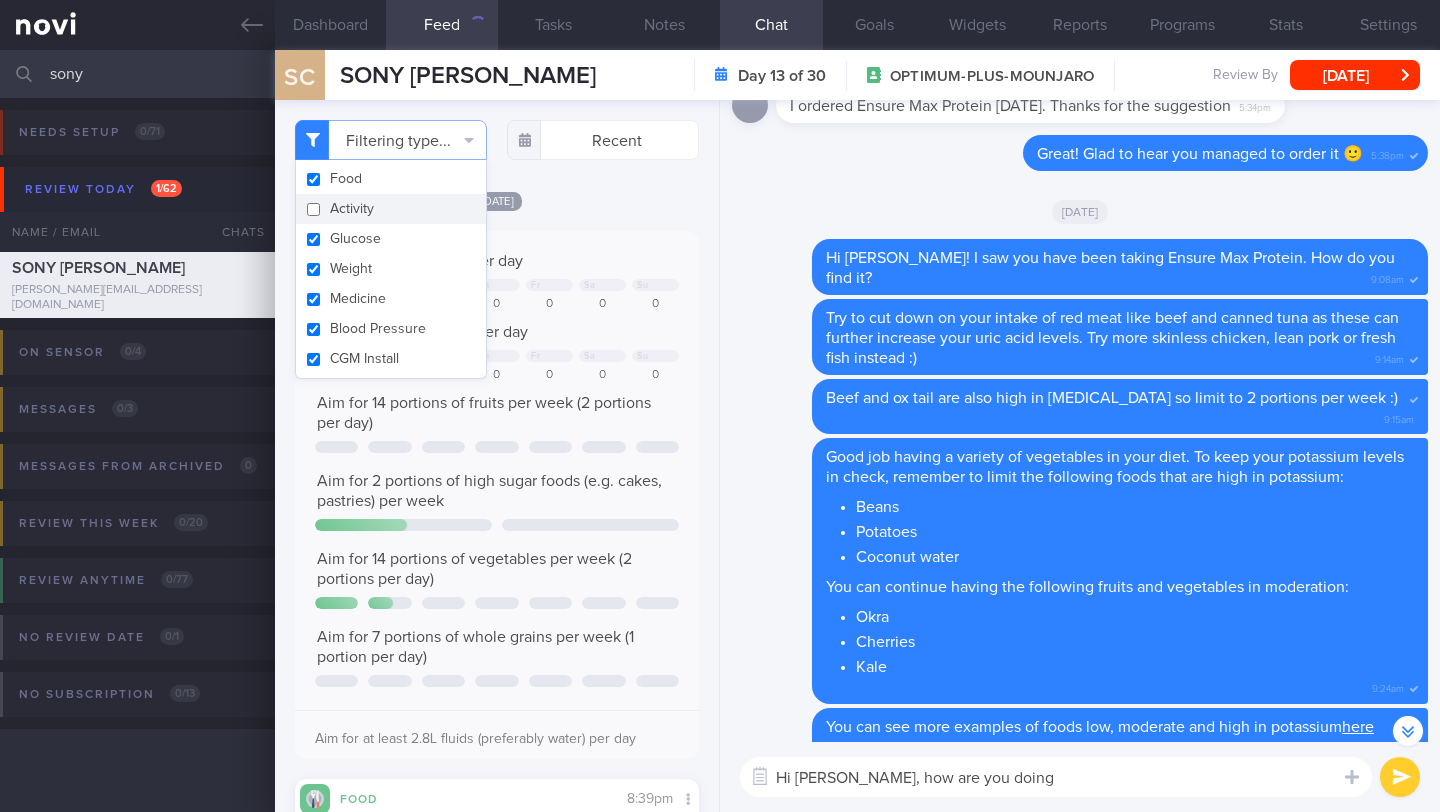 click on "Filtering type...
Food
Activity
Glucose
Weight
Medicine
Blood Pressure
CGM Install
Recent
Yesterday" at bounding box center [497, 456] 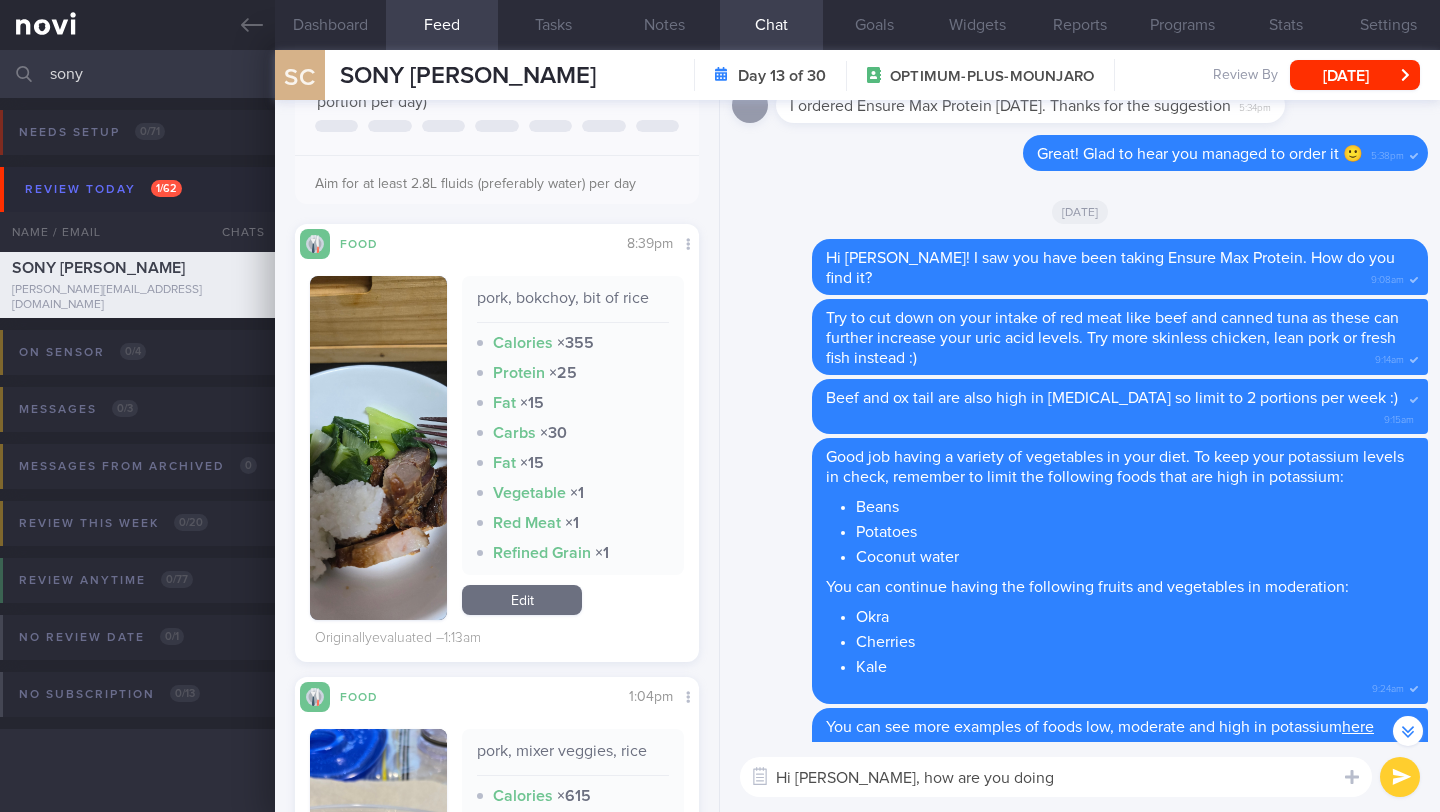 scroll, scrollTop: 532, scrollLeft: 0, axis: vertical 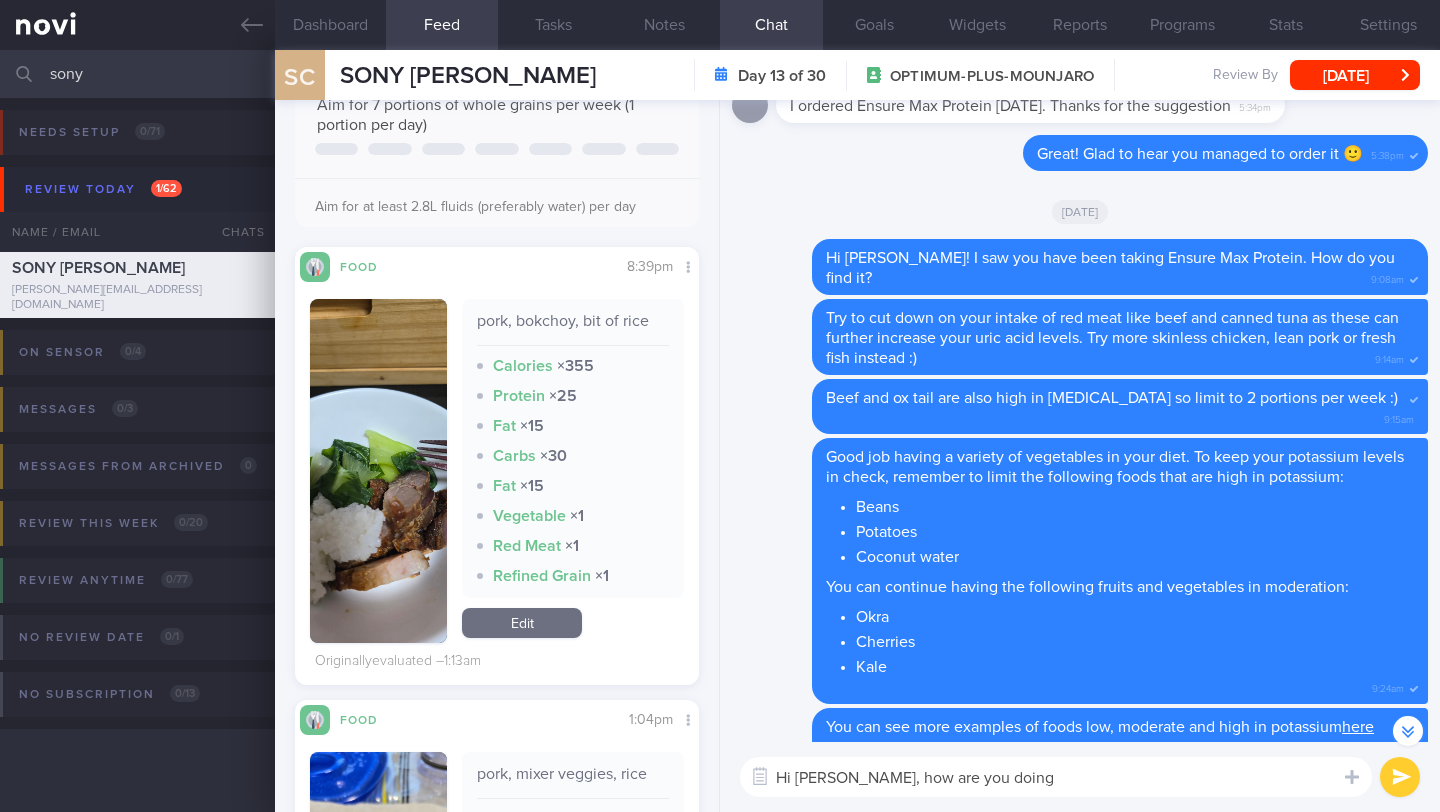click at bounding box center (378, 471) 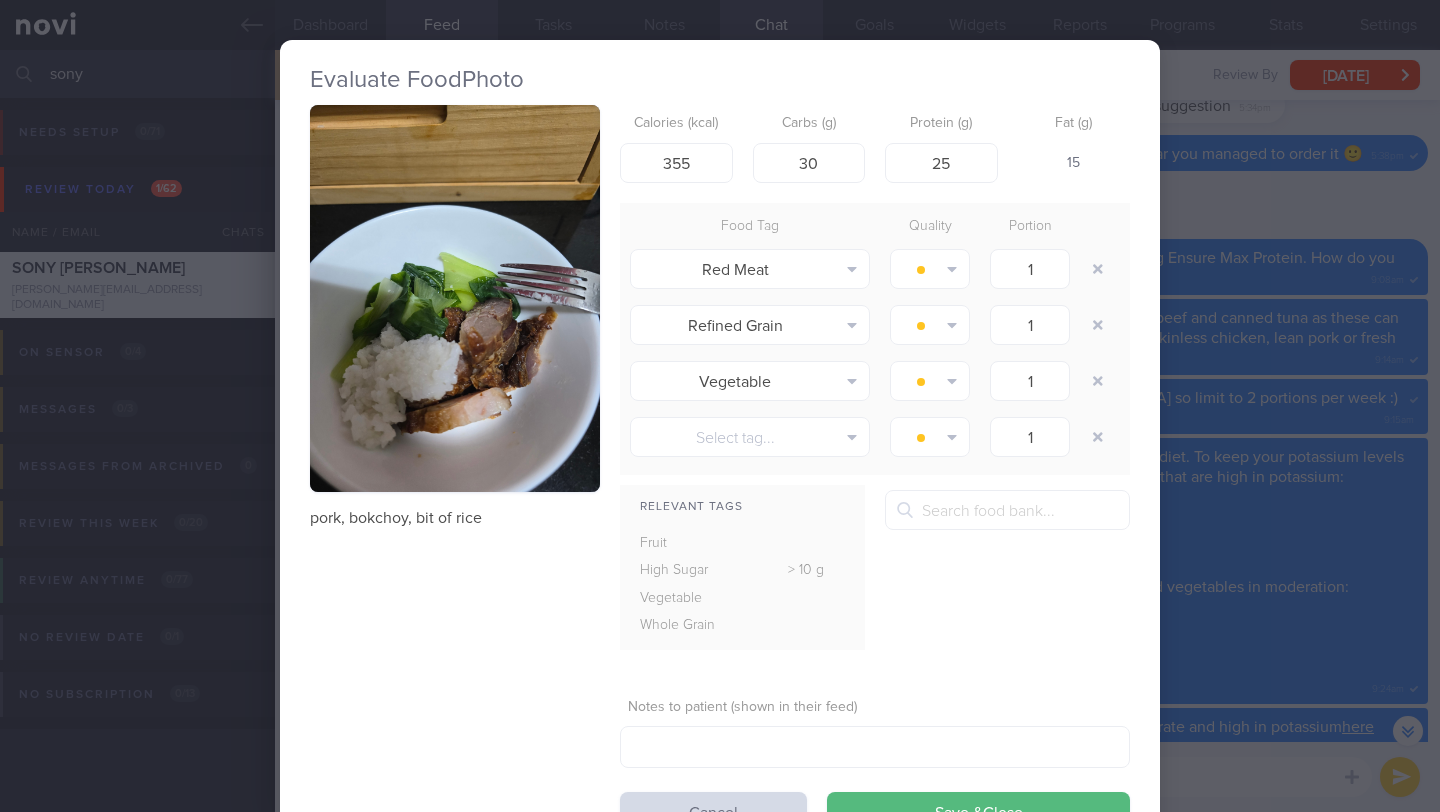 click on "Evaluate Food  Photo
pork, bokchoy, bit of rice
Calories (kcal)
355
Carbs (g)
30
Protein (g)
25
Fat (g)
15
Food Tag
Quality
Portion
Red Meat
Alcohol
Fried
Fruit
Healthy Fats
High Calcium
High Cholesterol
High Fat" at bounding box center (720, 448) 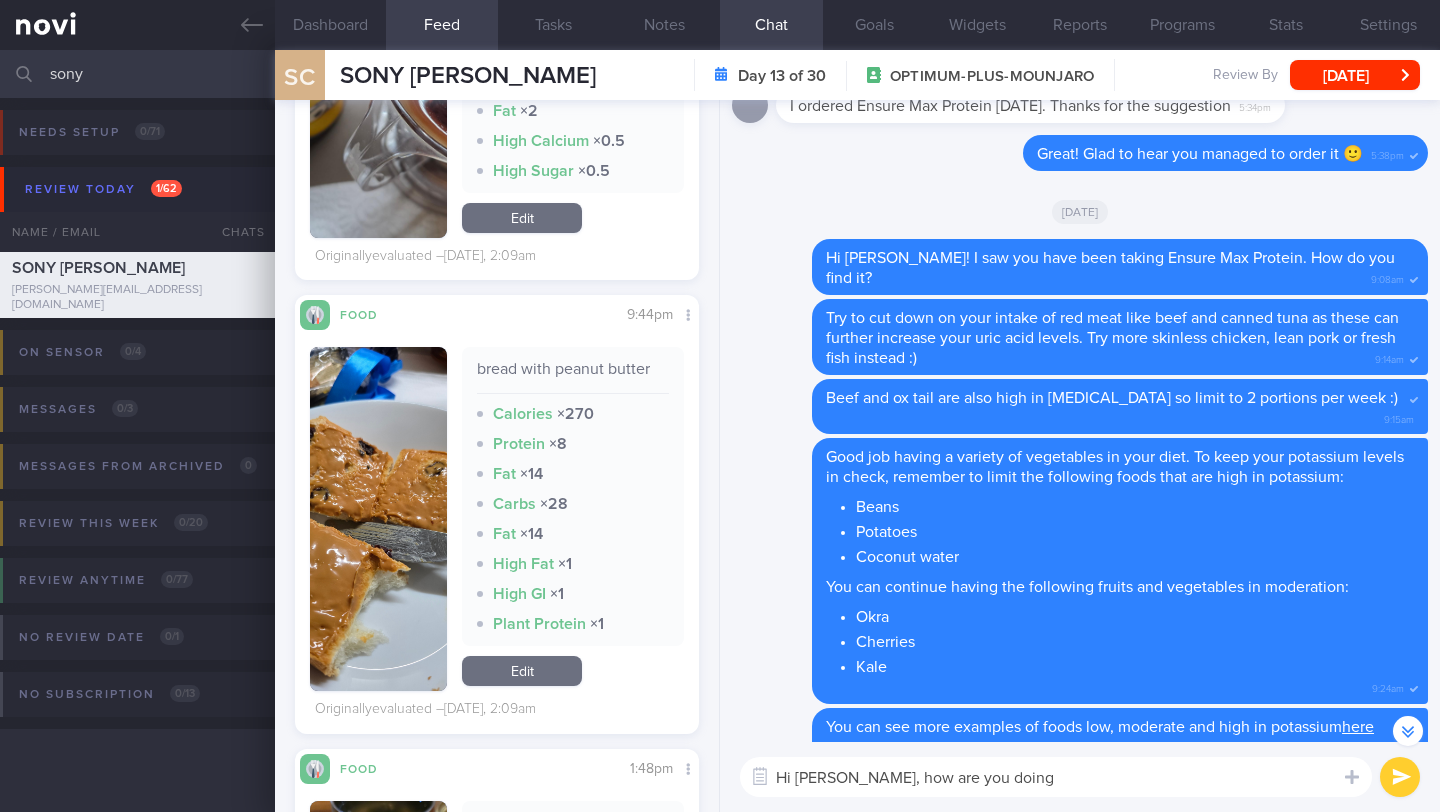 scroll, scrollTop: 1920, scrollLeft: 0, axis: vertical 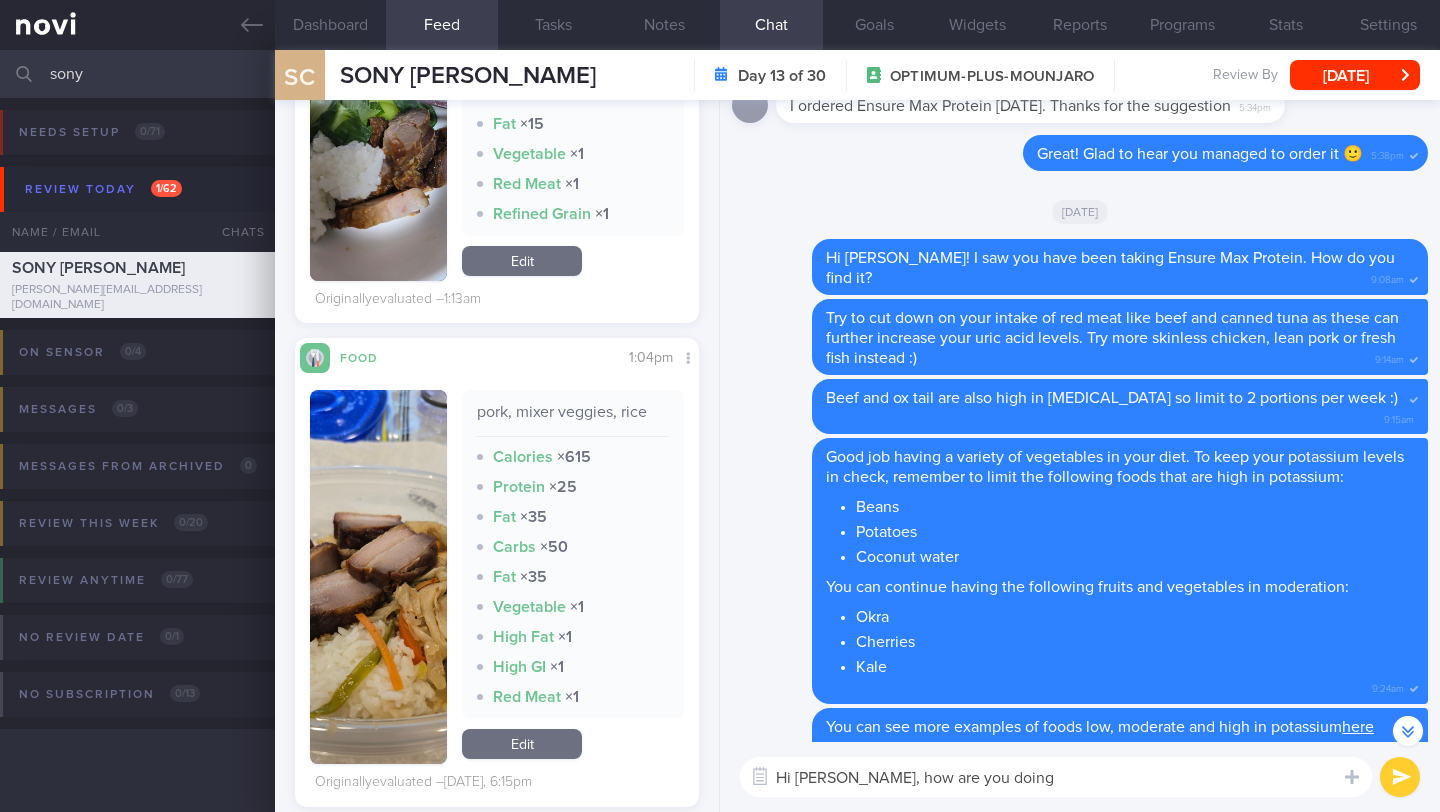 click on "Hi Cindy, how are you doing" at bounding box center [1056, 777] 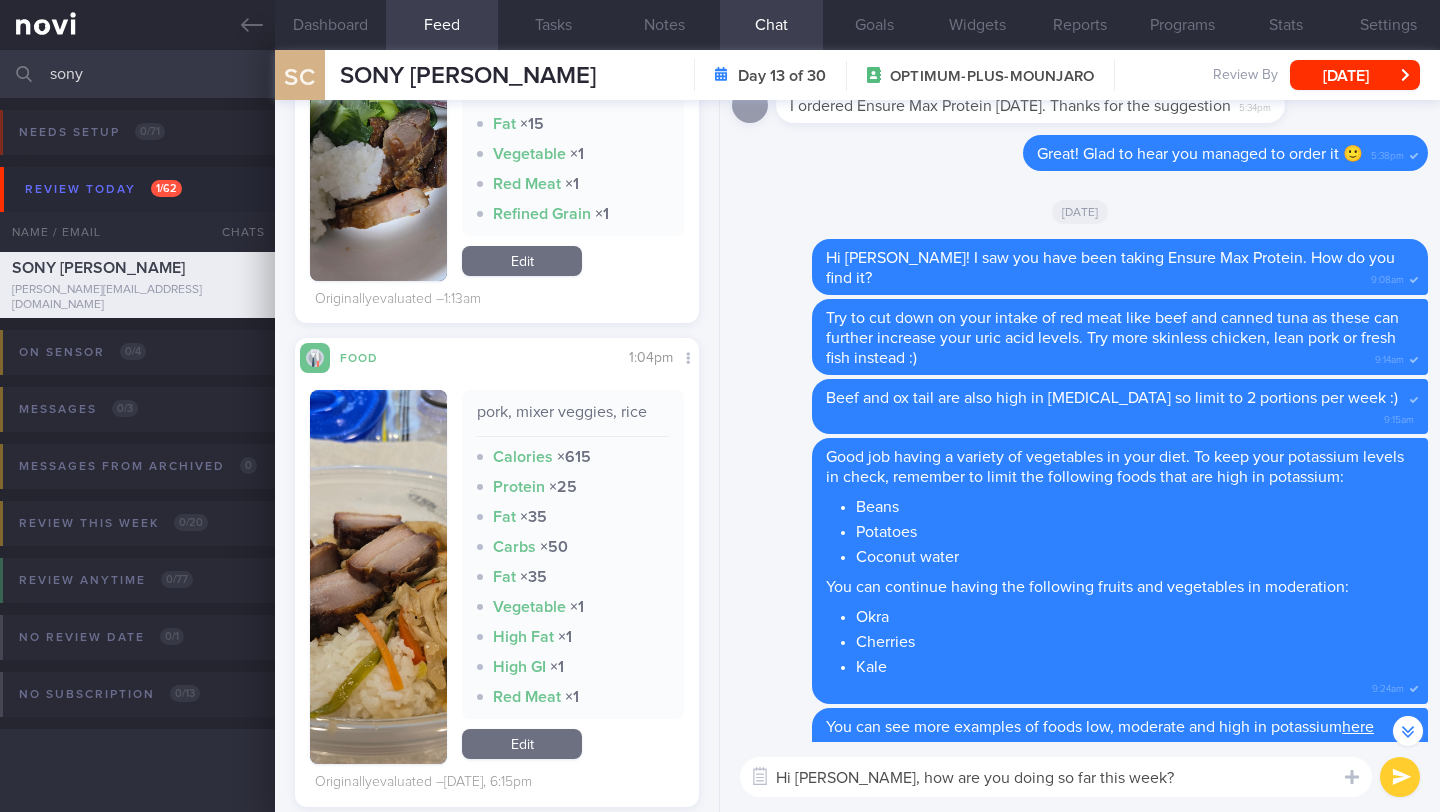 type on "Hi Cindy, how are you doing so far this week? 🙂" 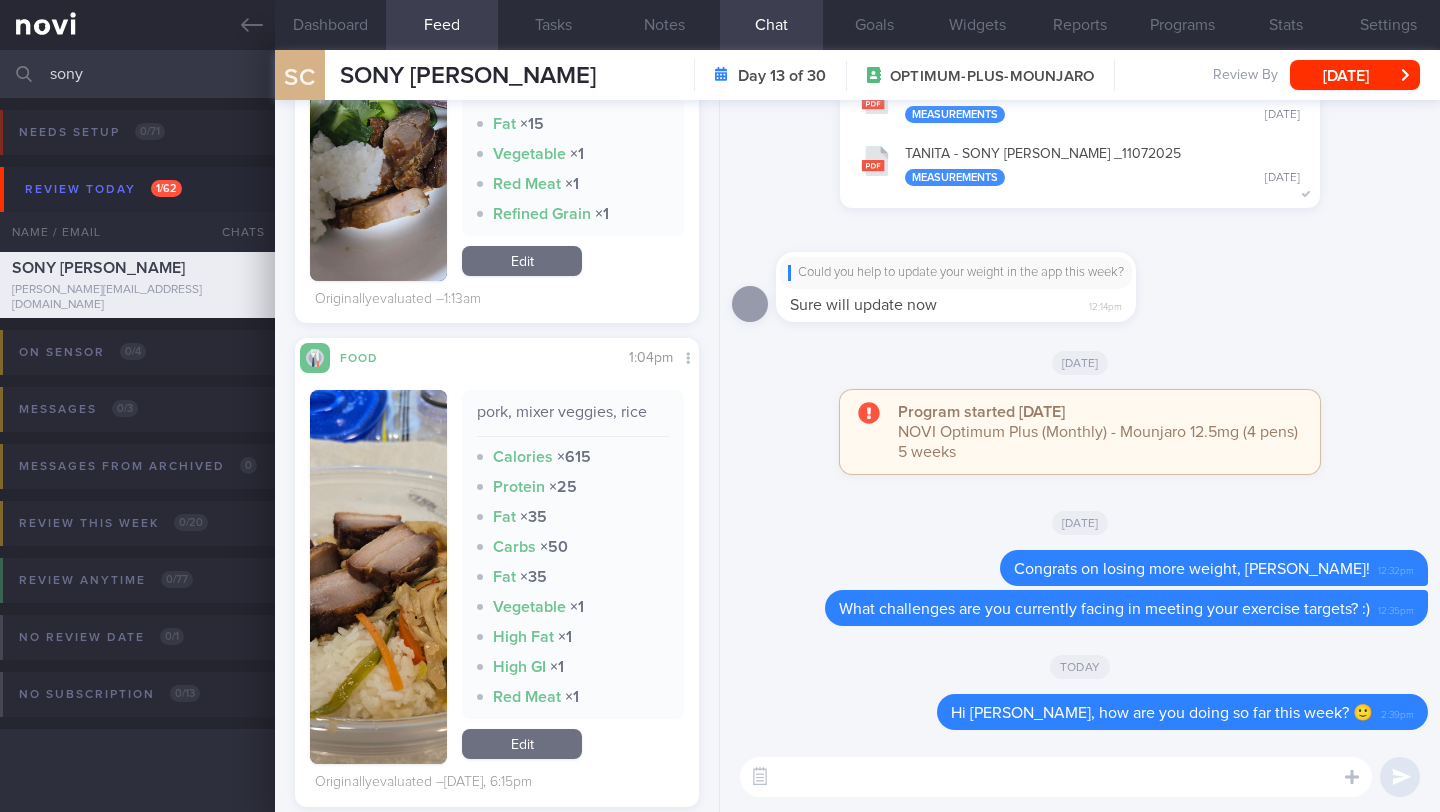 type on "I" 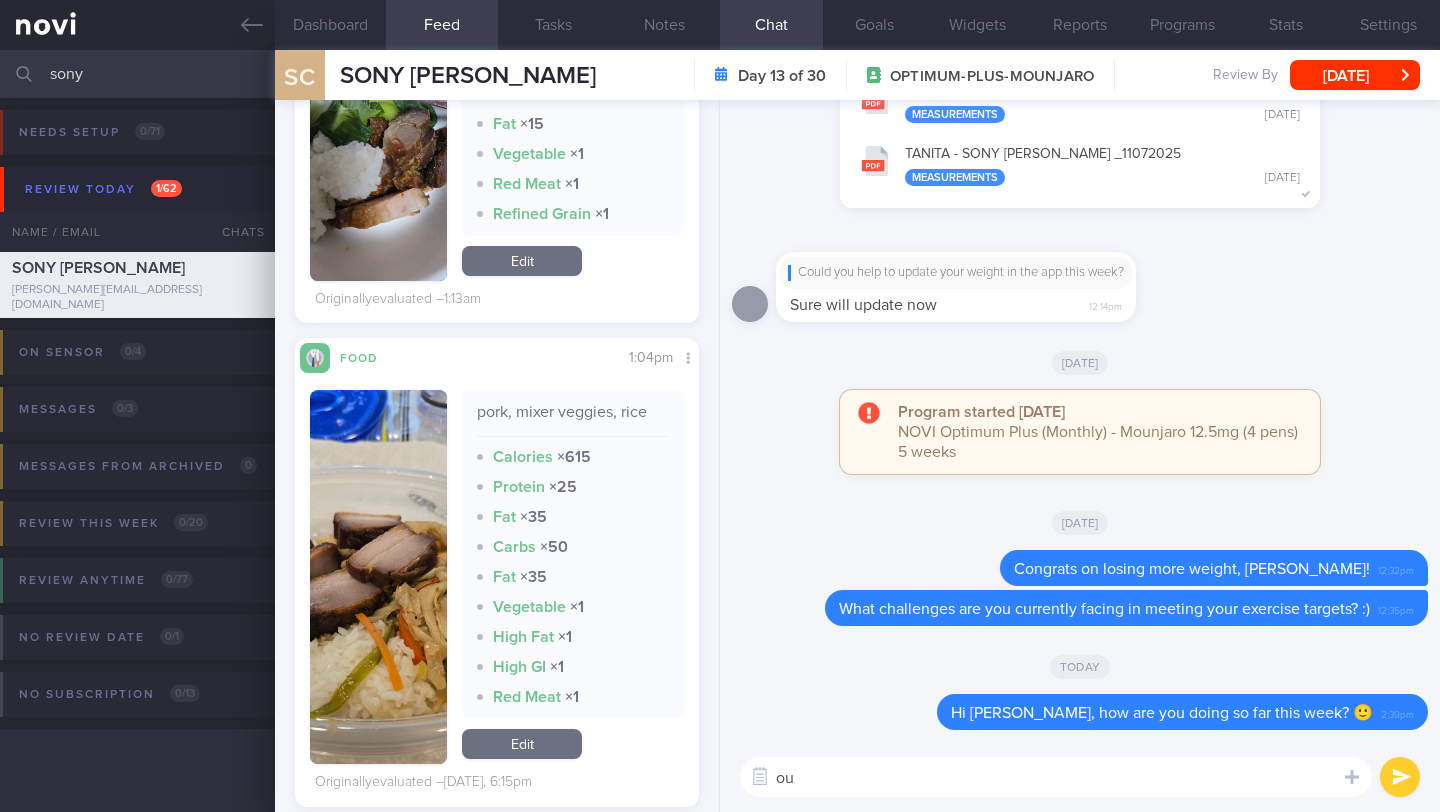 type on "o" 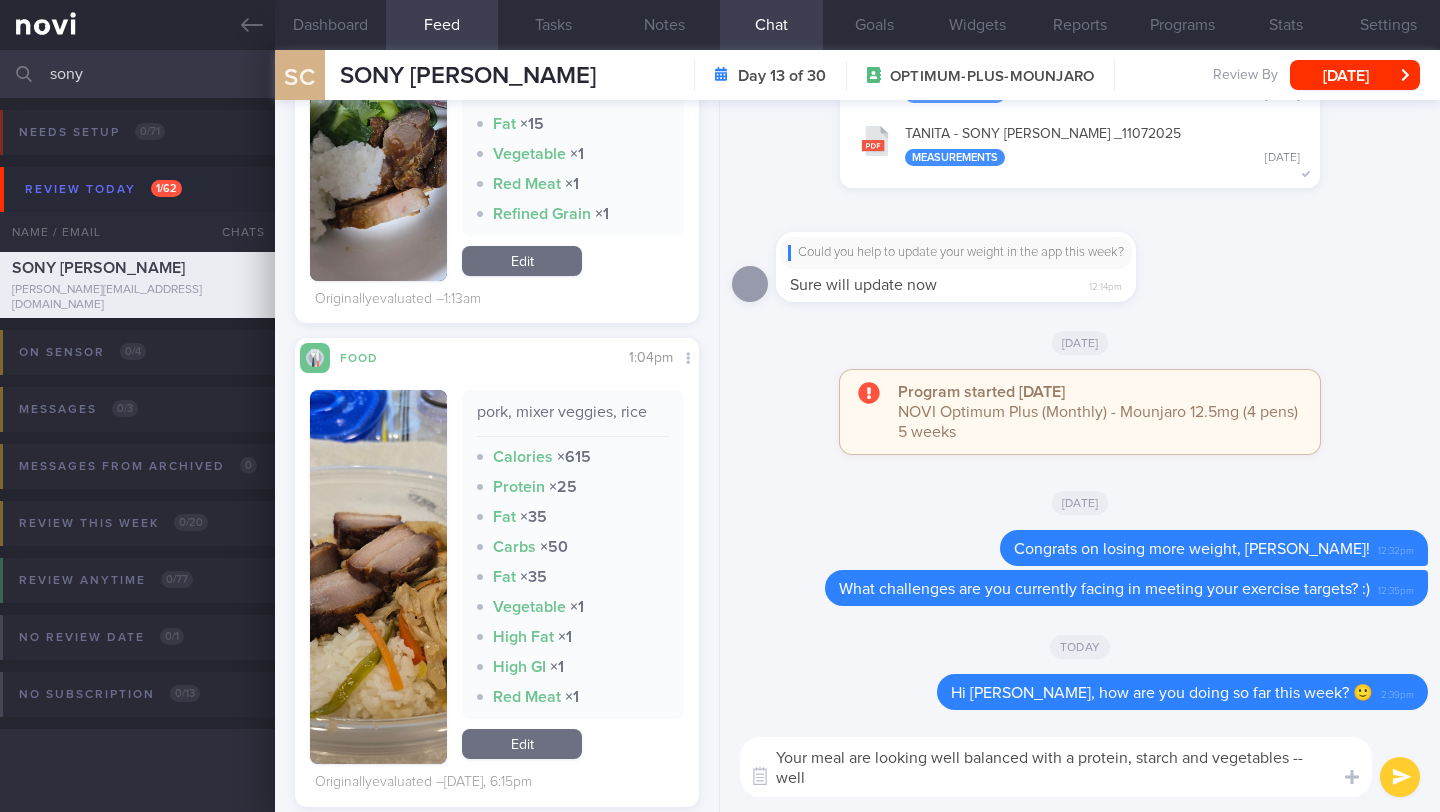 scroll, scrollTop: 0, scrollLeft: 0, axis: both 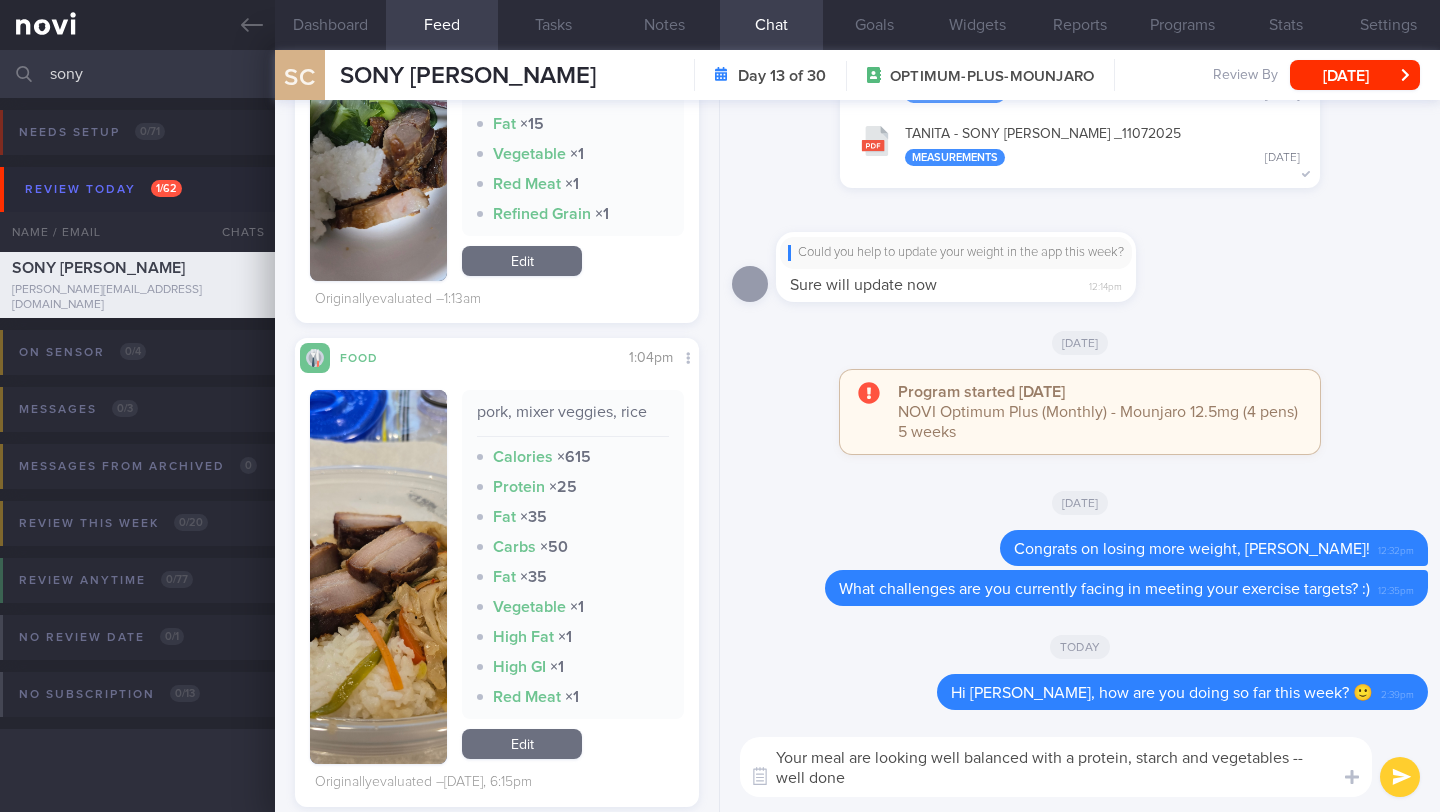 type on "Your meal are looking well balanced with a protein, starch and vegetables -- well done!" 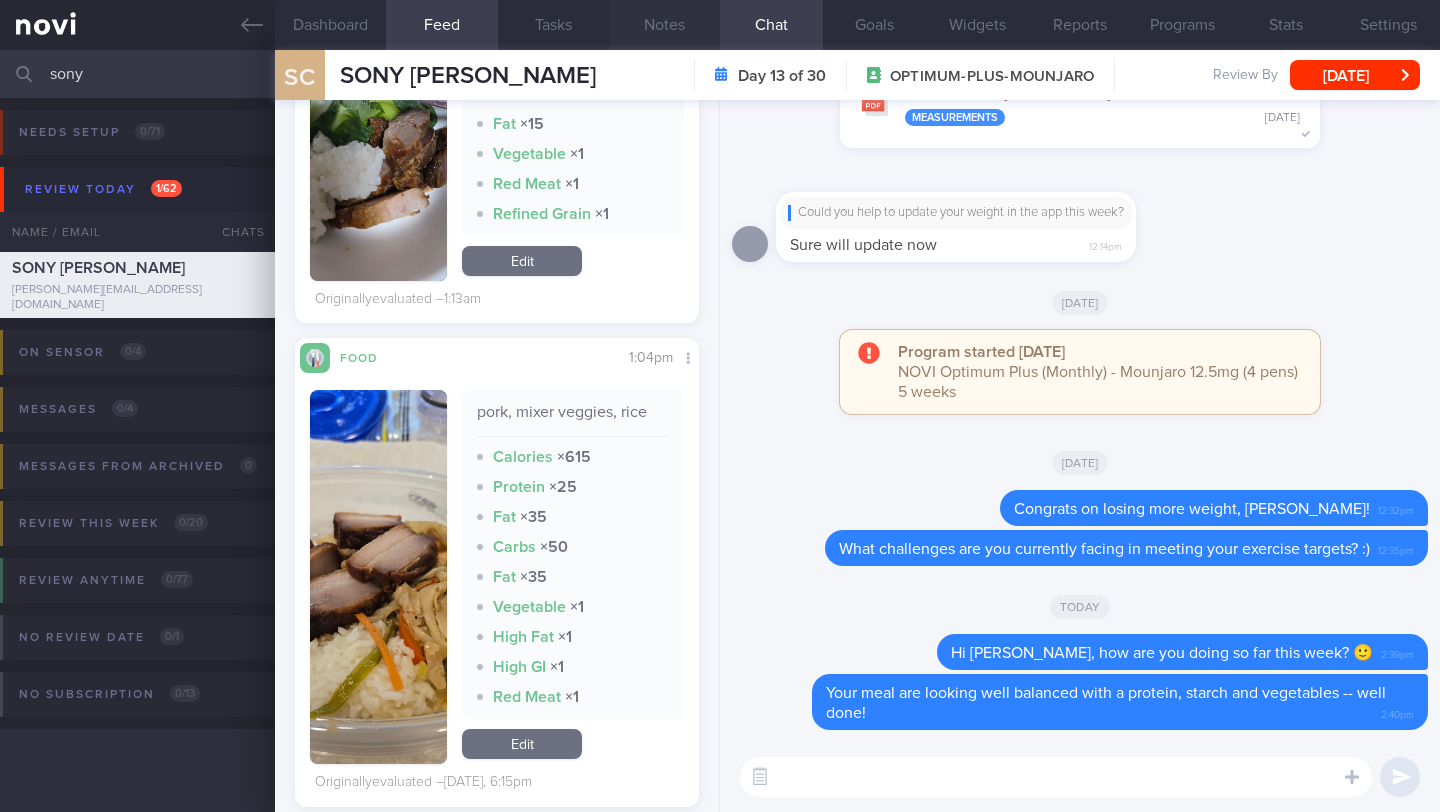 click on "Notes" at bounding box center (664, 25) 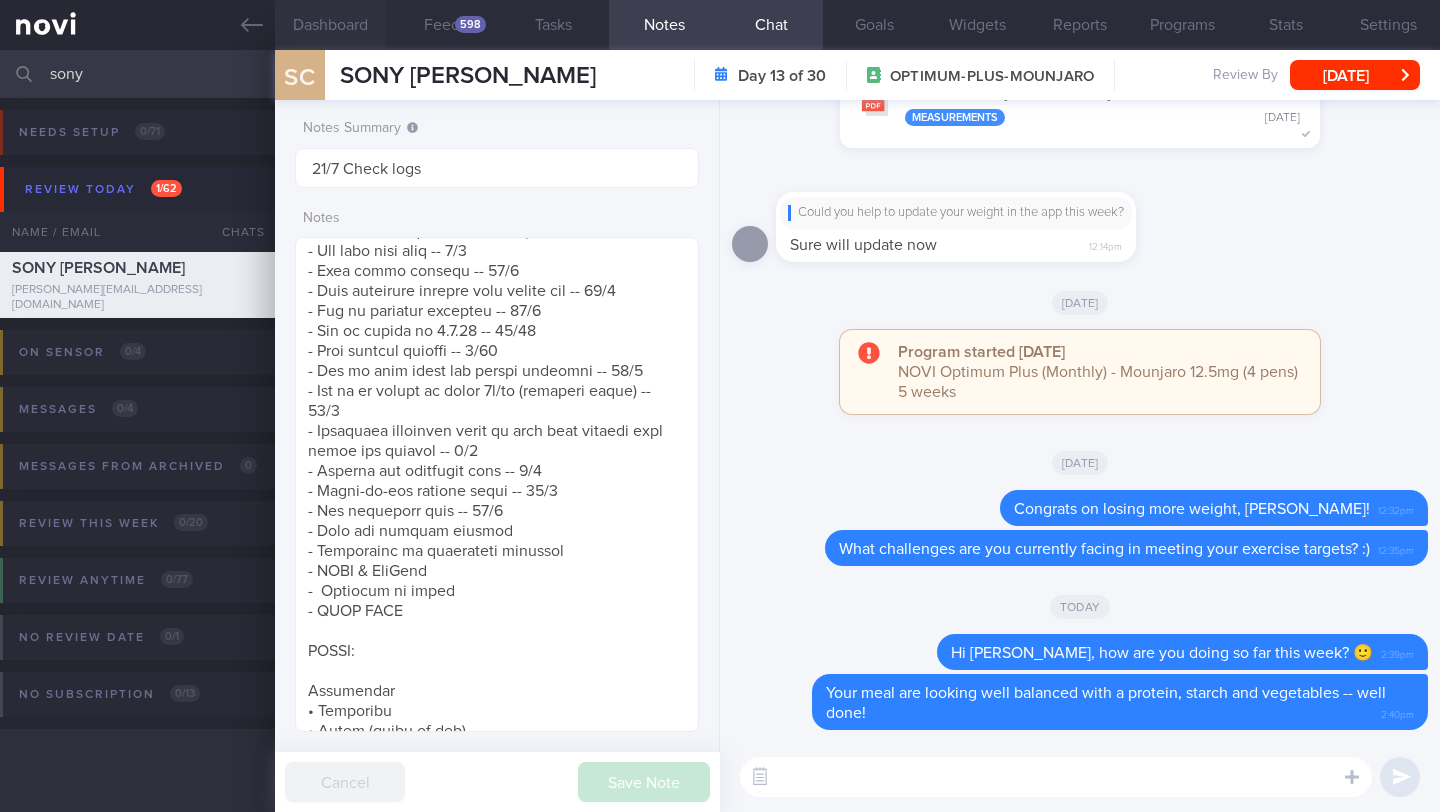 click on "Dashboard" at bounding box center (330, 25) 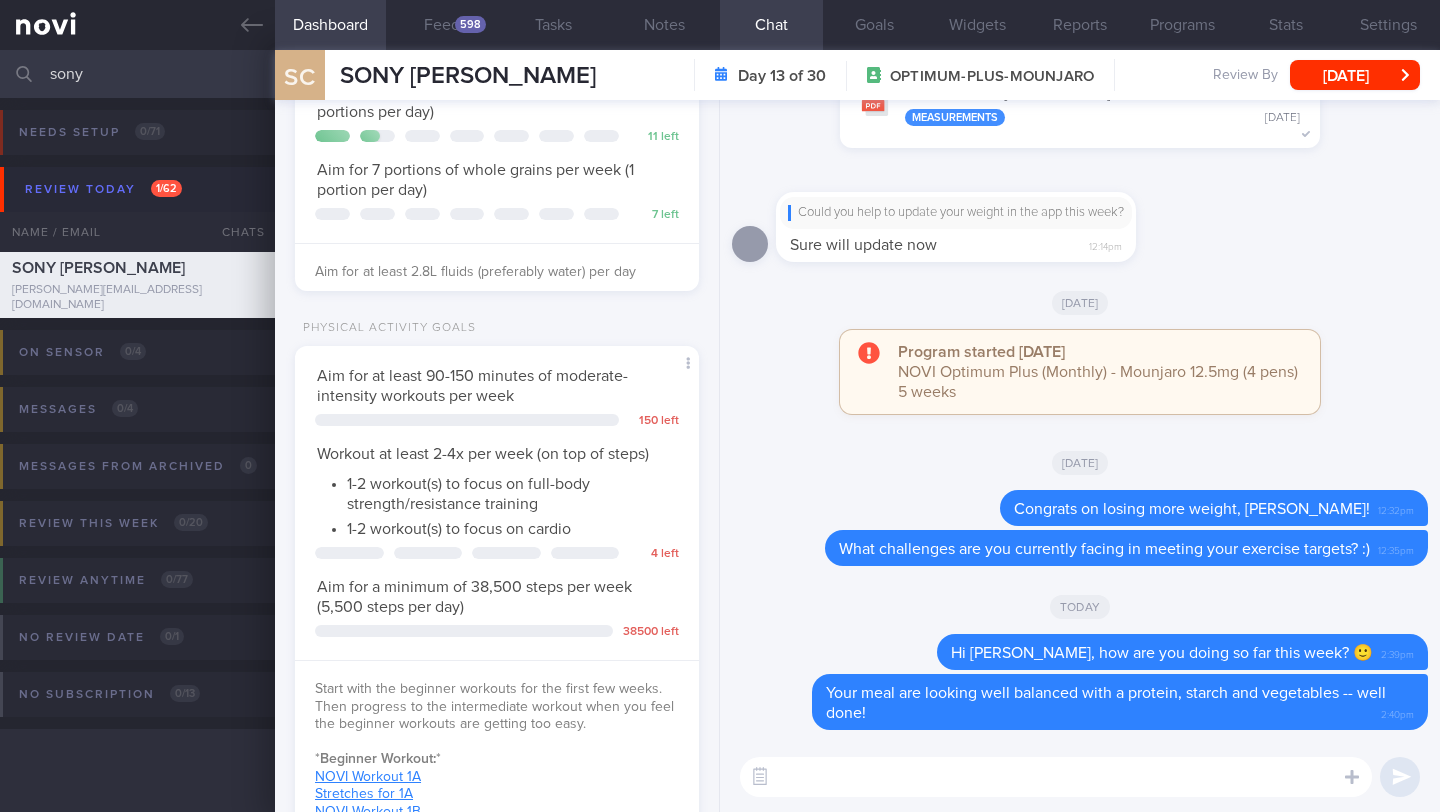 scroll, scrollTop: 526, scrollLeft: 0, axis: vertical 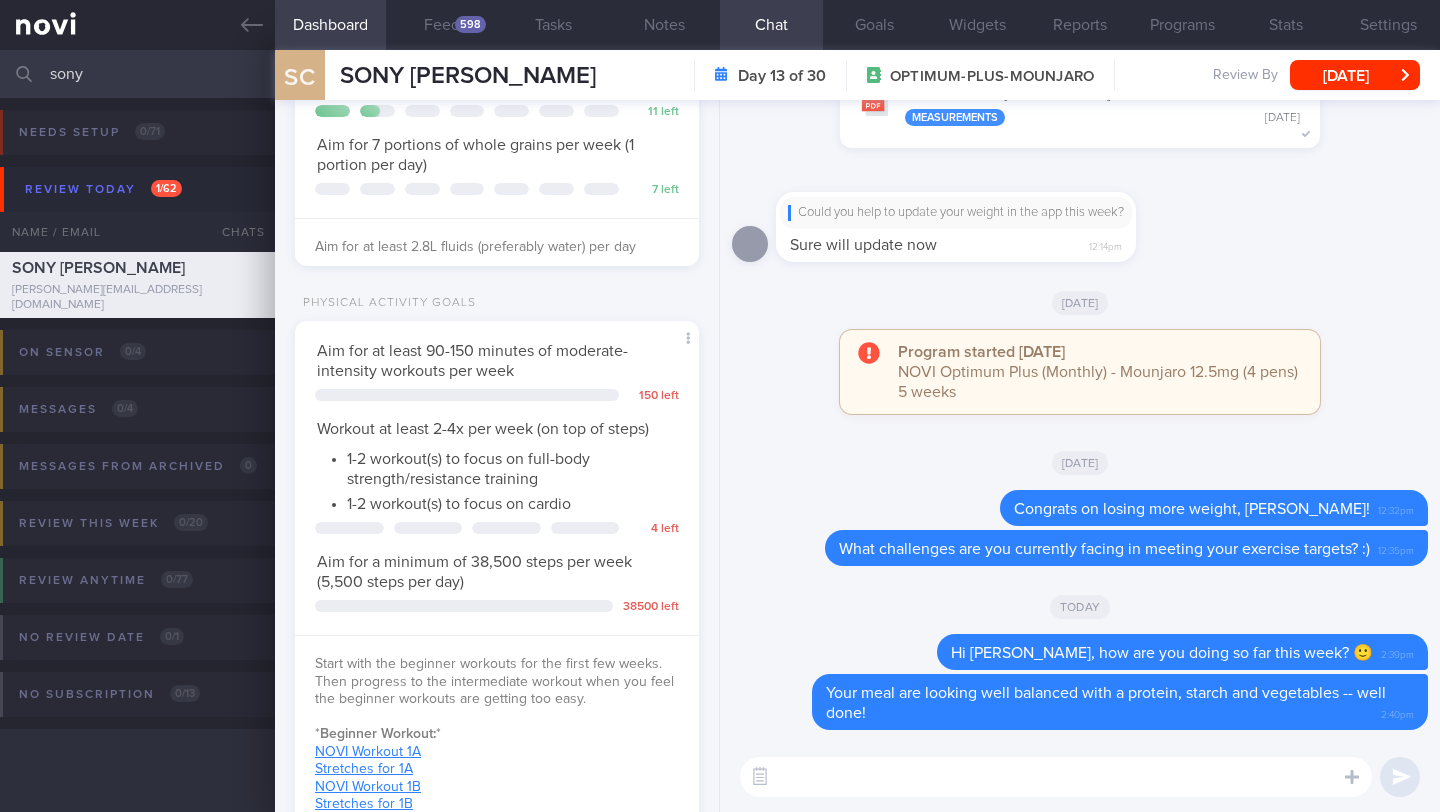click at bounding box center (1056, 777) 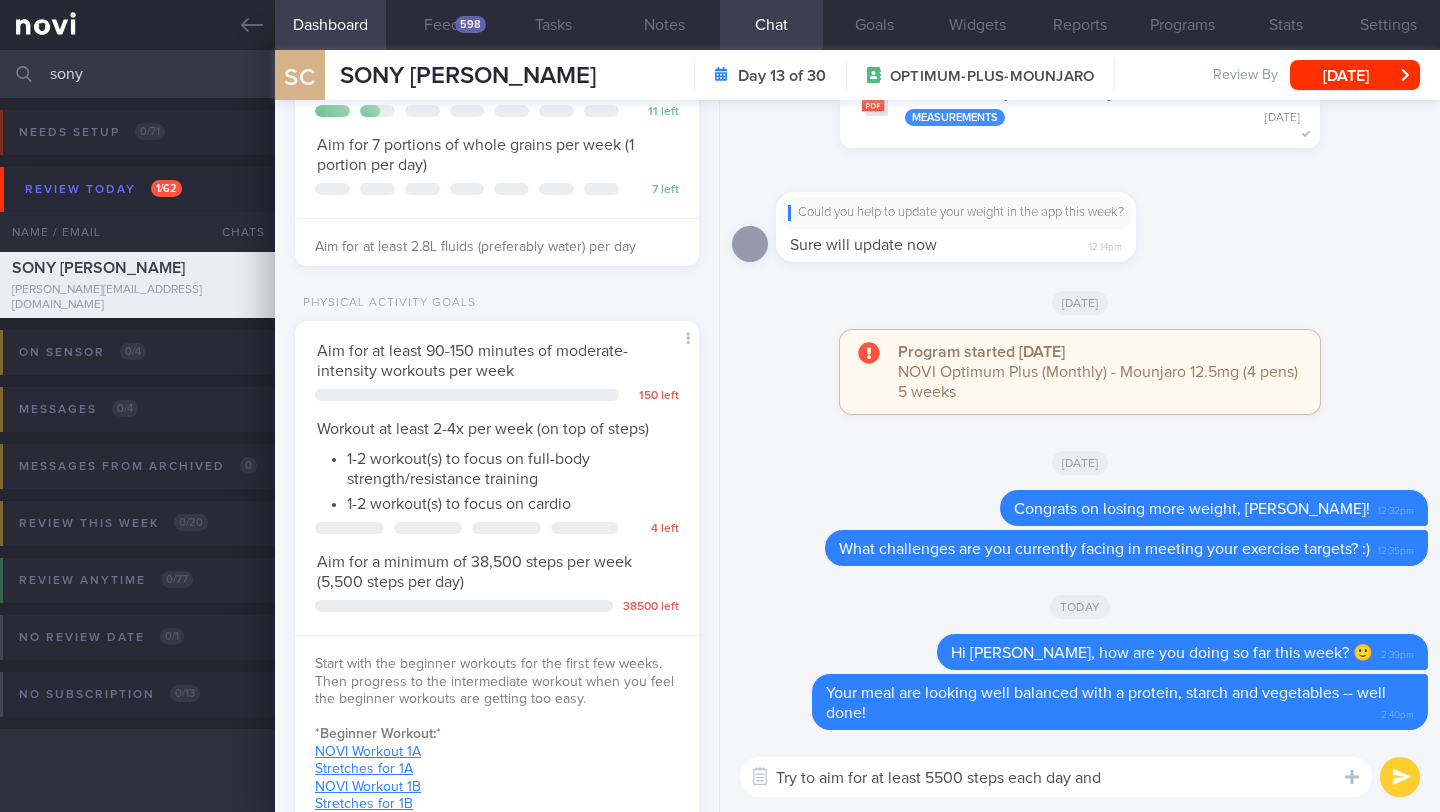 click on "Try to aim for at least 5500 steps each day and" at bounding box center [1056, 777] 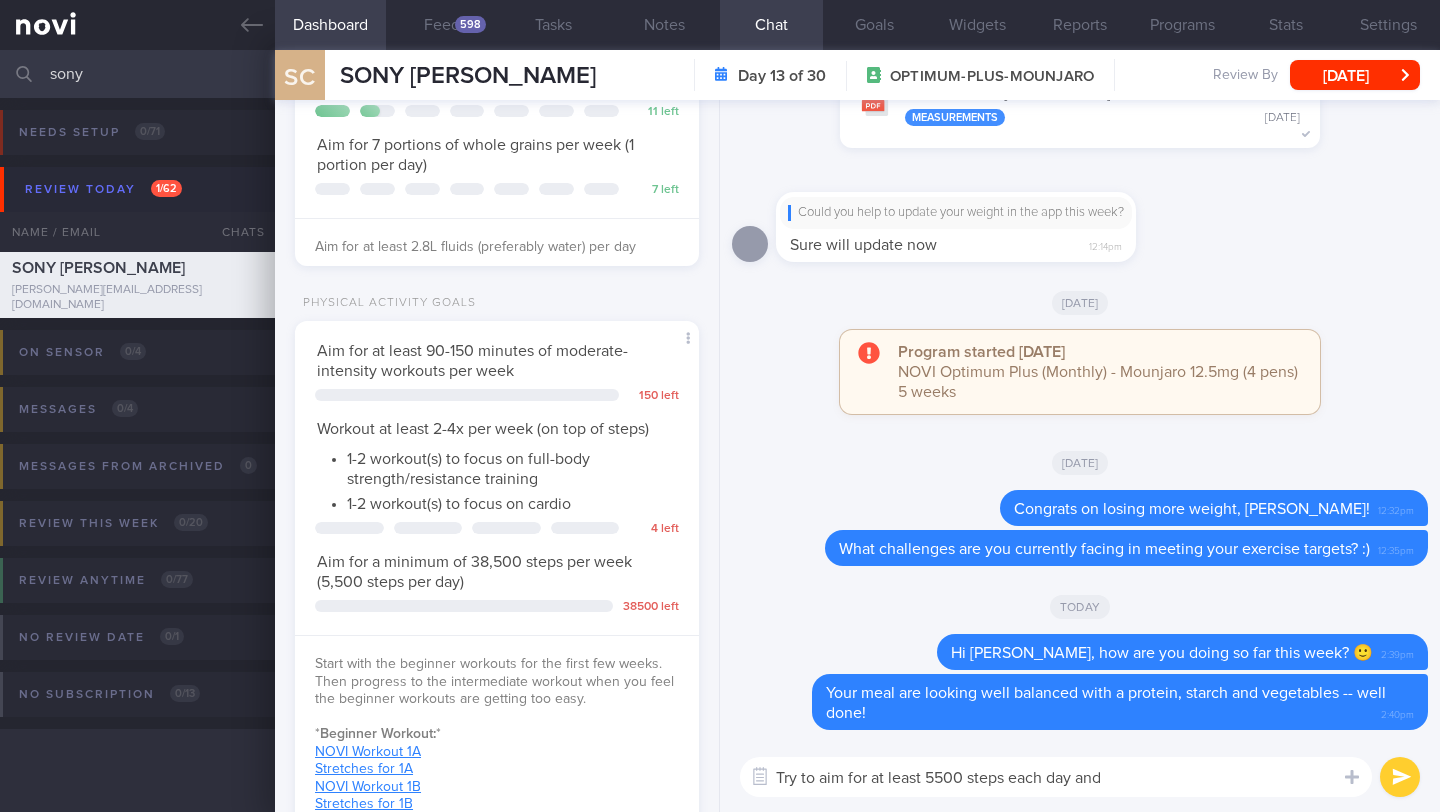 paste on "o give your progress a boost, try adding more movement throughout your day. Simple actions like taking the stairs, walking on your breaks, or standing up regularly can make a big difference. Even light activity helps break up long periods of sitting and supports your overall health. Keep up the great work!" 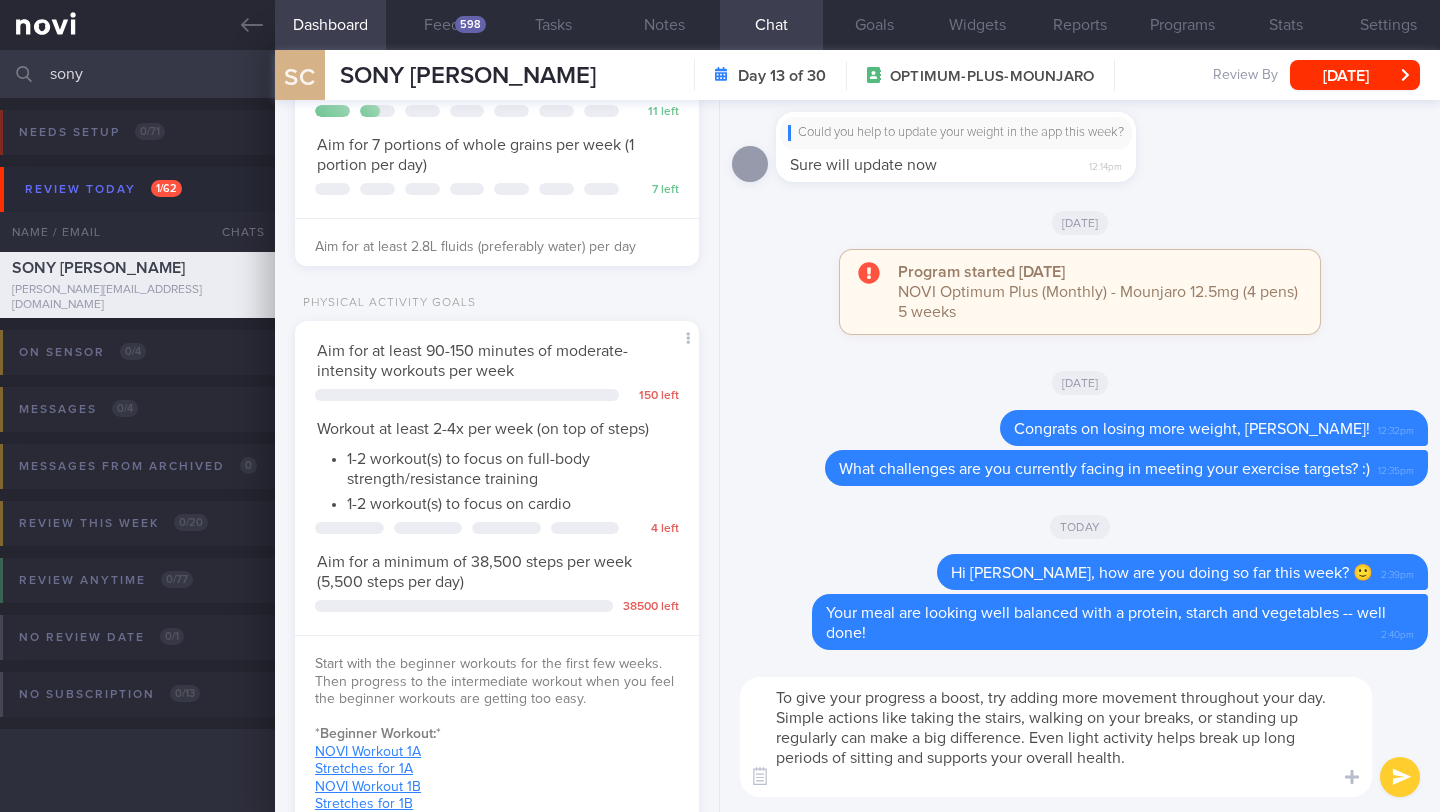 scroll, scrollTop: 0, scrollLeft: 0, axis: both 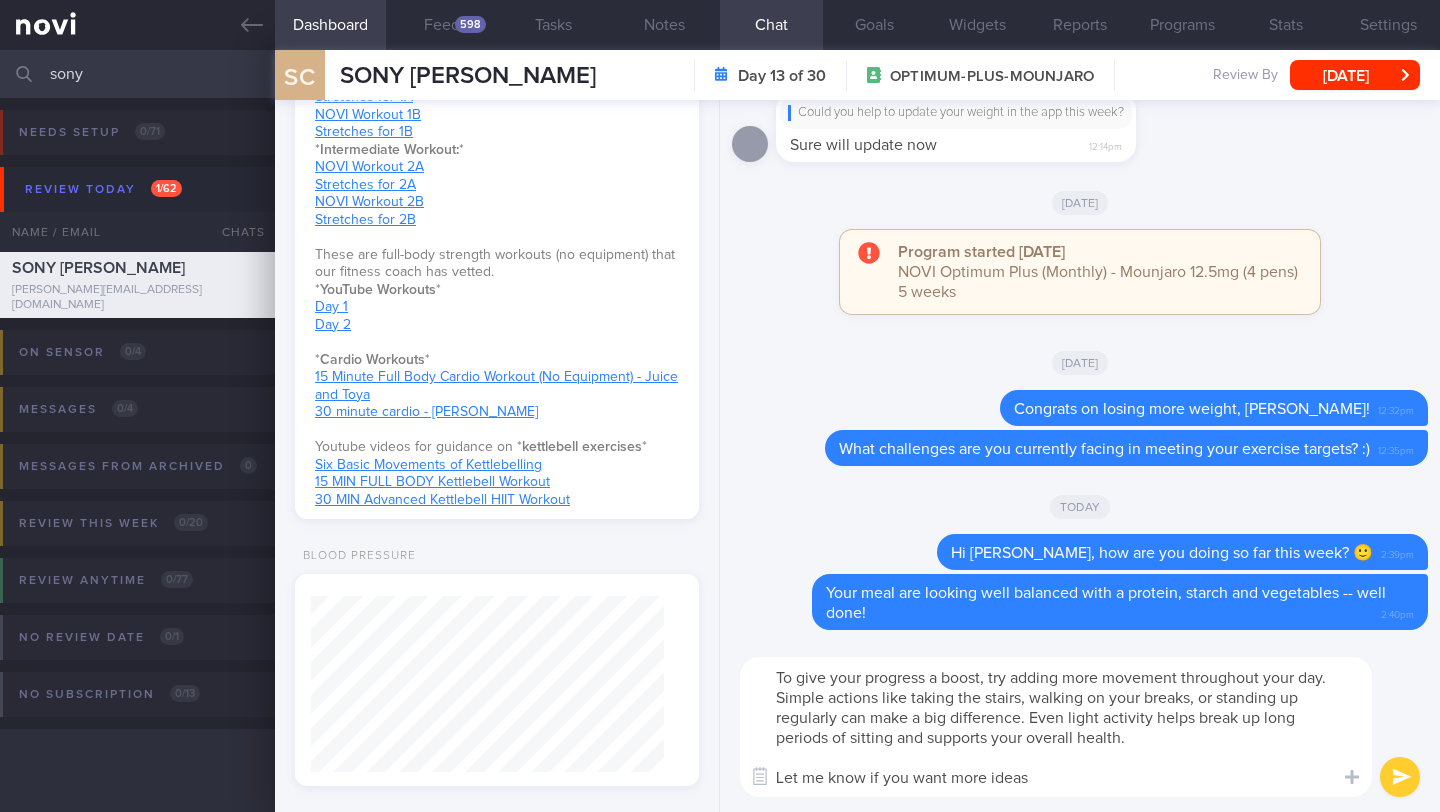 type on "To give your progress a boost, try adding more movement throughout your day. Simple actions like taking the stairs, walking on your breaks, or standing up regularly can make a big difference. Even light activity helps break up long periods of sitting and supports your overall health.
Let me know if you want more ideas!" 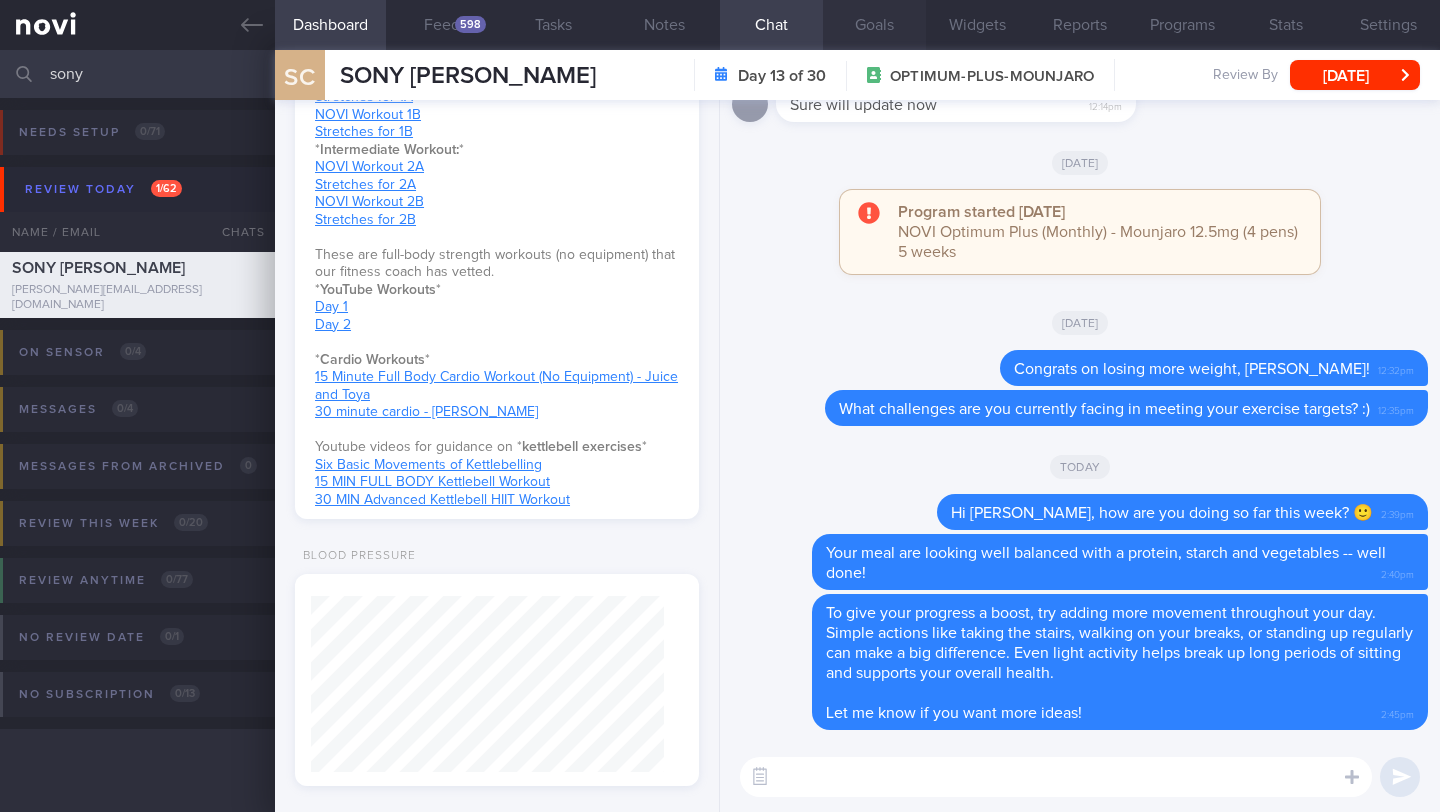 type 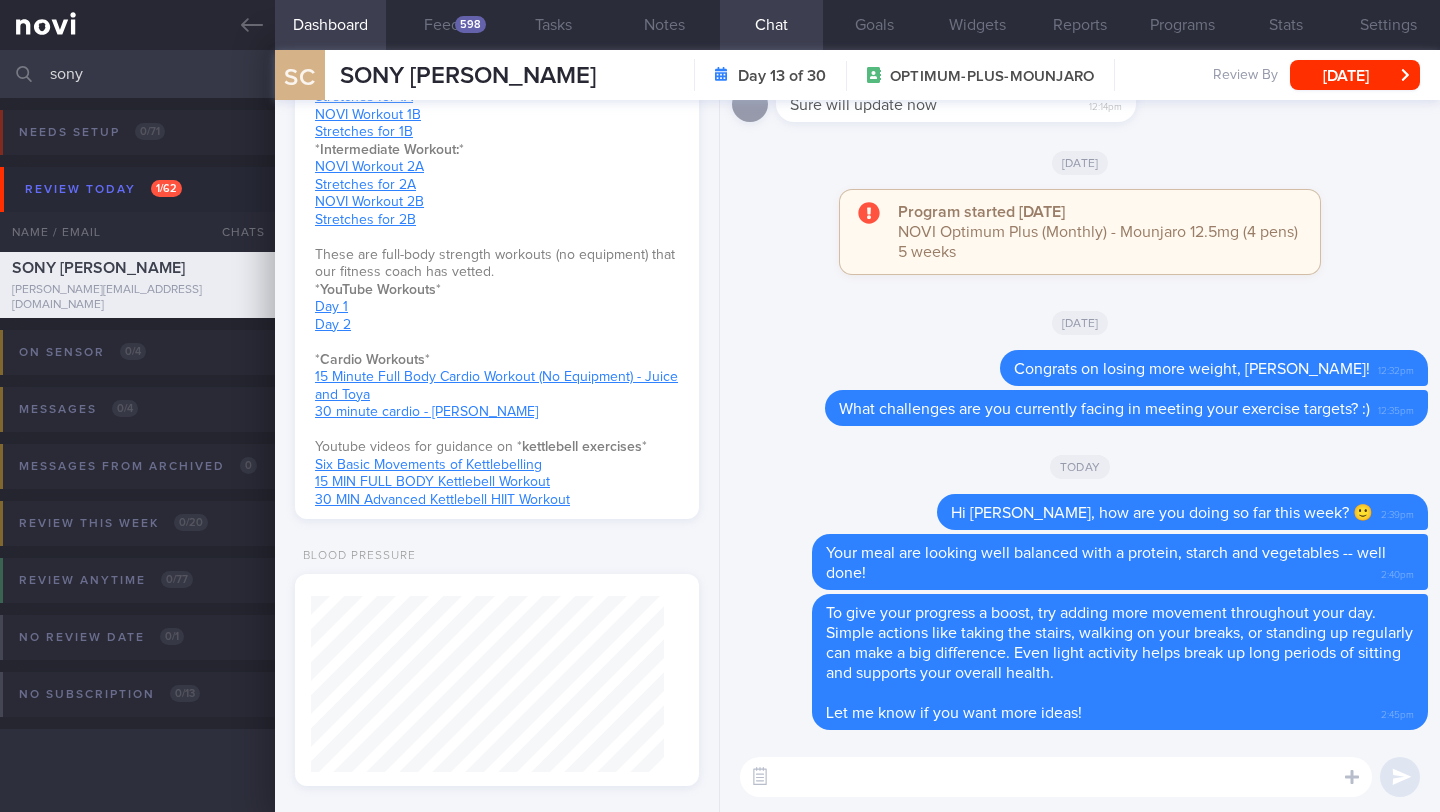 click at bounding box center (1056, 777) 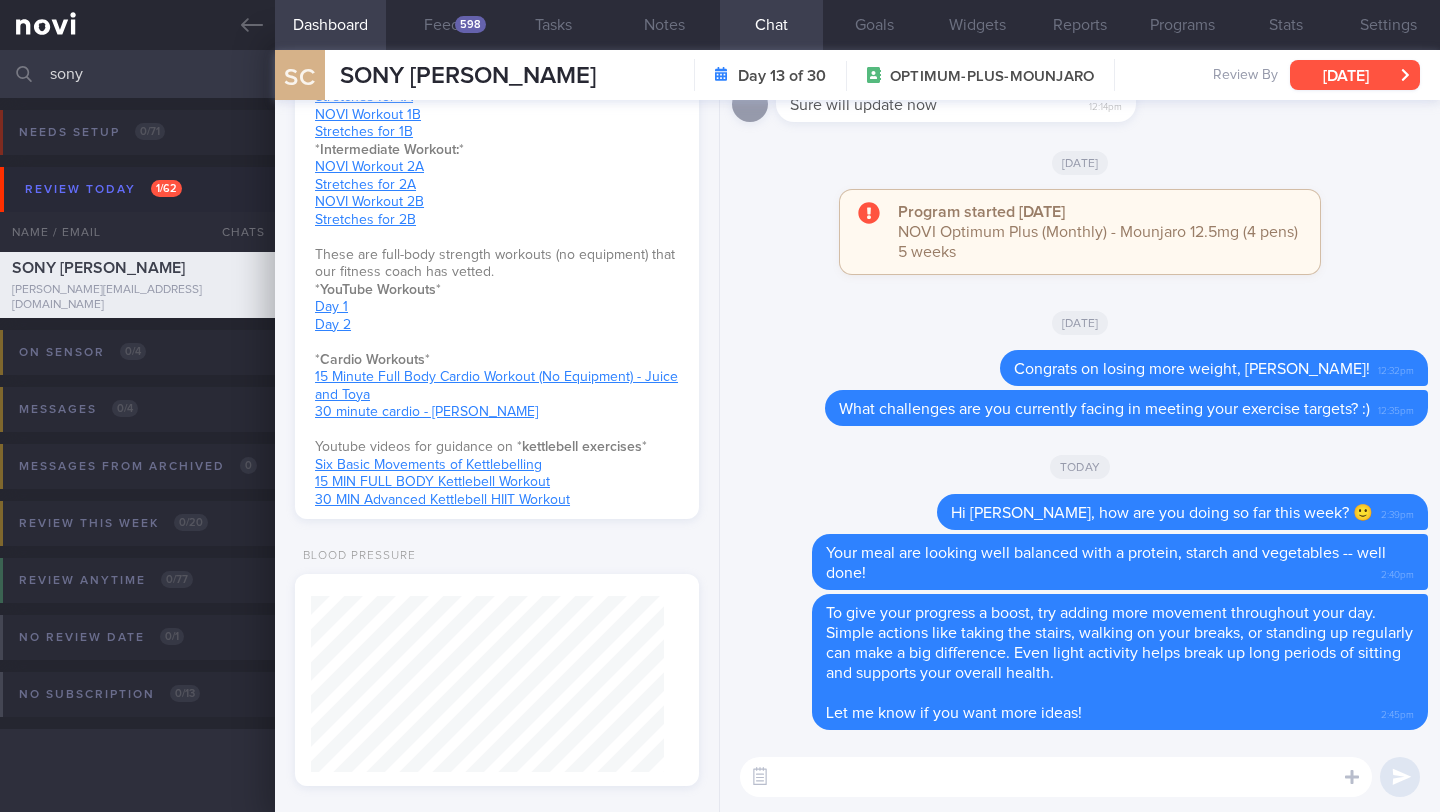 click on "[DATE]" at bounding box center (1355, 75) 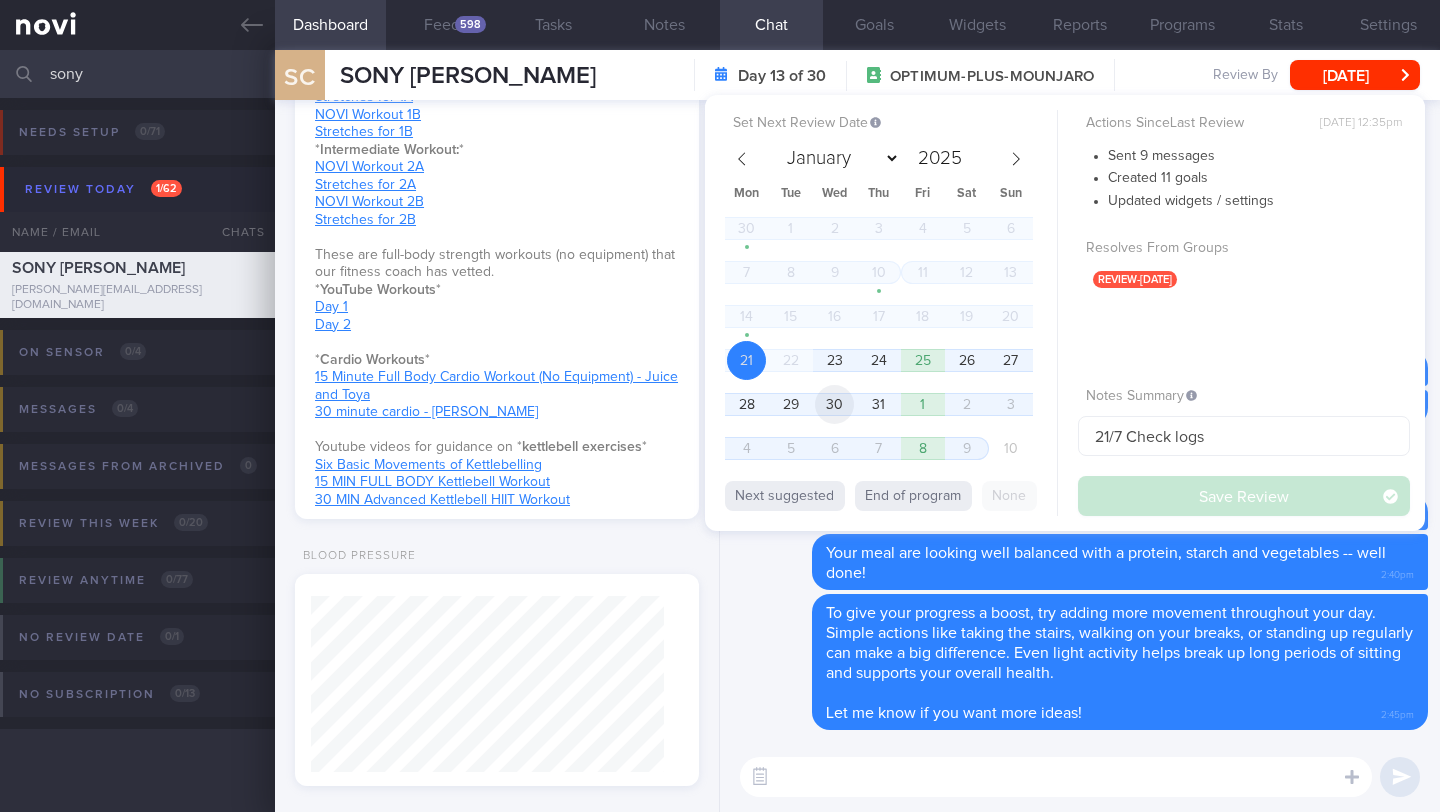 click on "30" at bounding box center [834, 404] 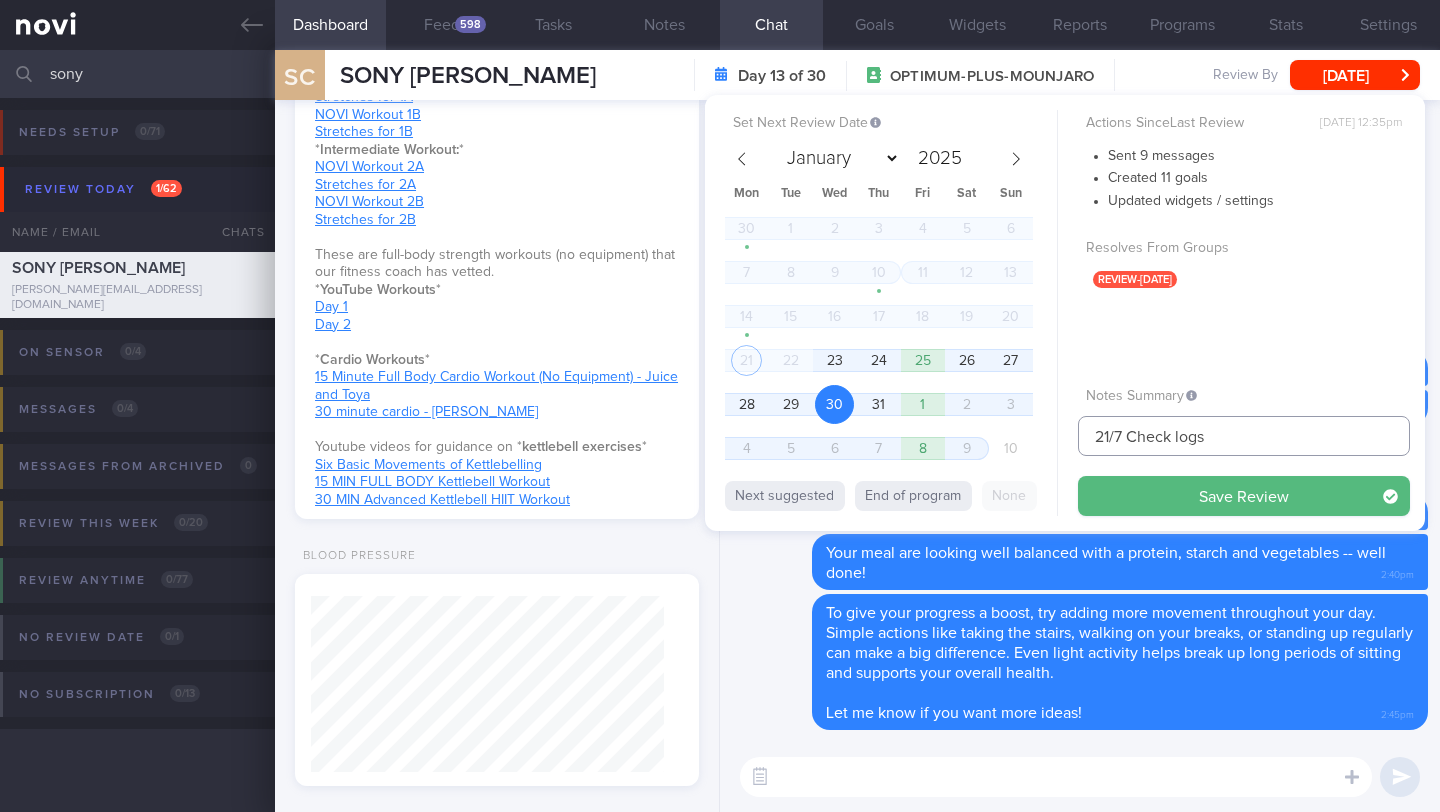 drag, startPoint x: 1110, startPoint y: 437, endPoint x: 1055, endPoint y: 429, distance: 55.578773 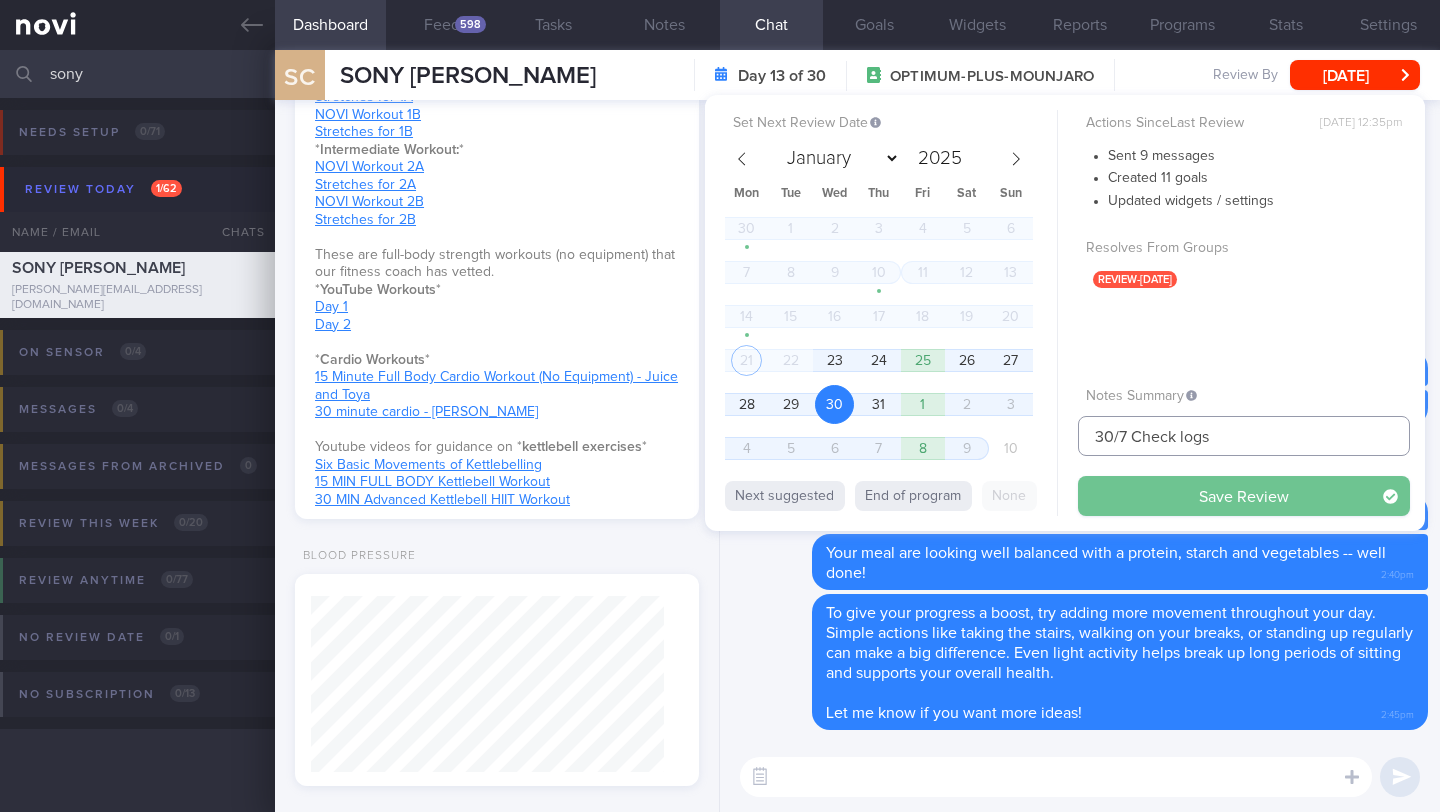 type on "30/7 Check logs" 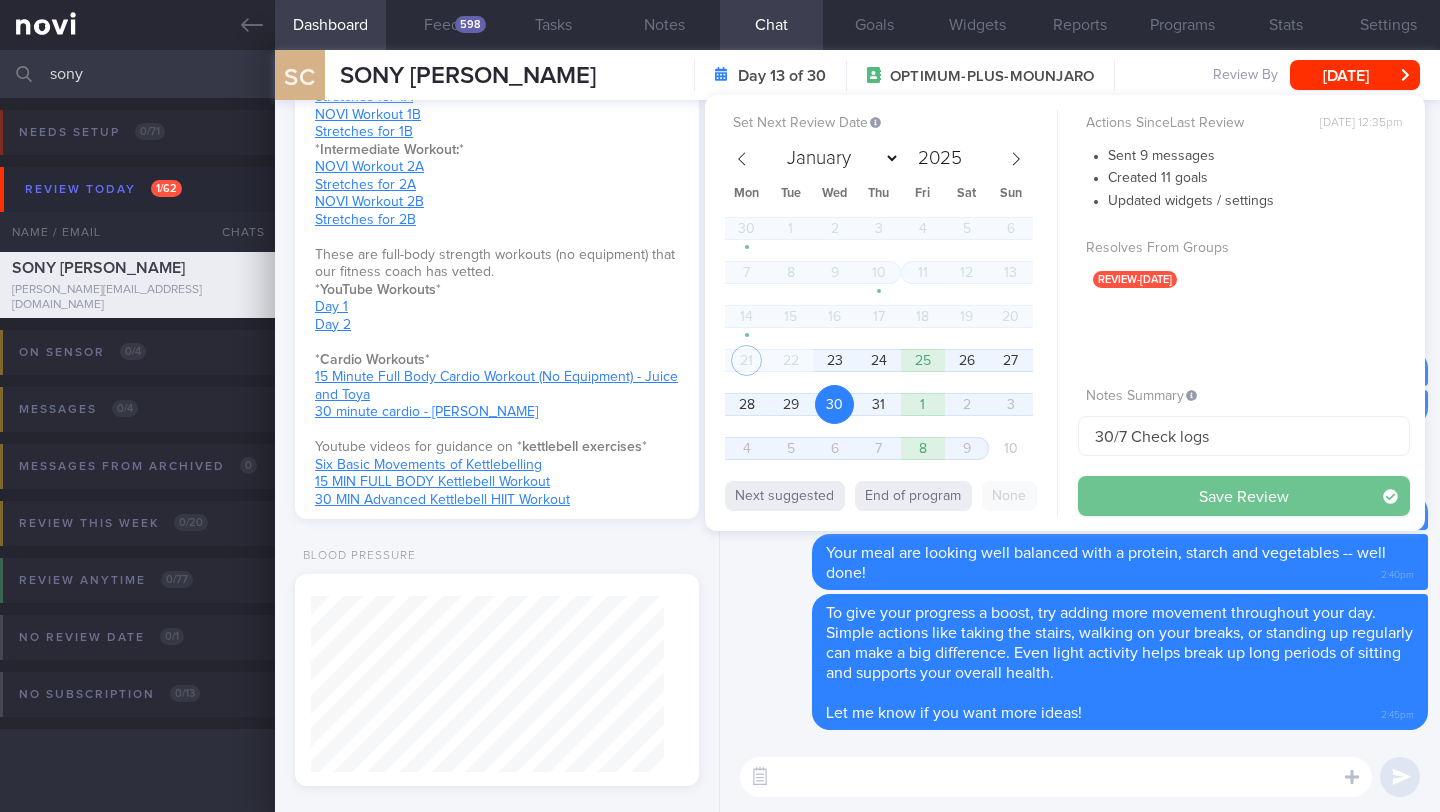click on "Save Review" at bounding box center [1244, 496] 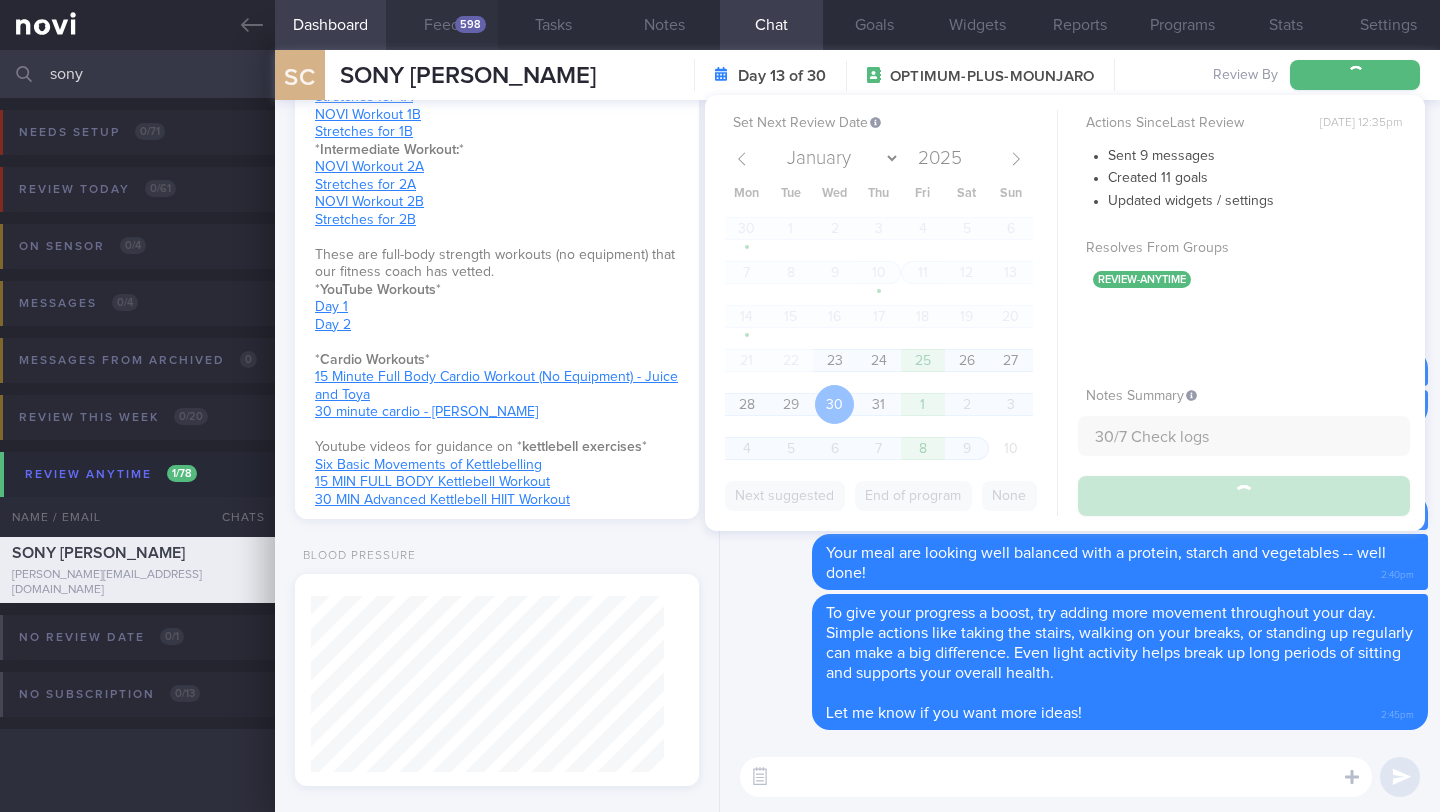 type on "30/7 Check logs" 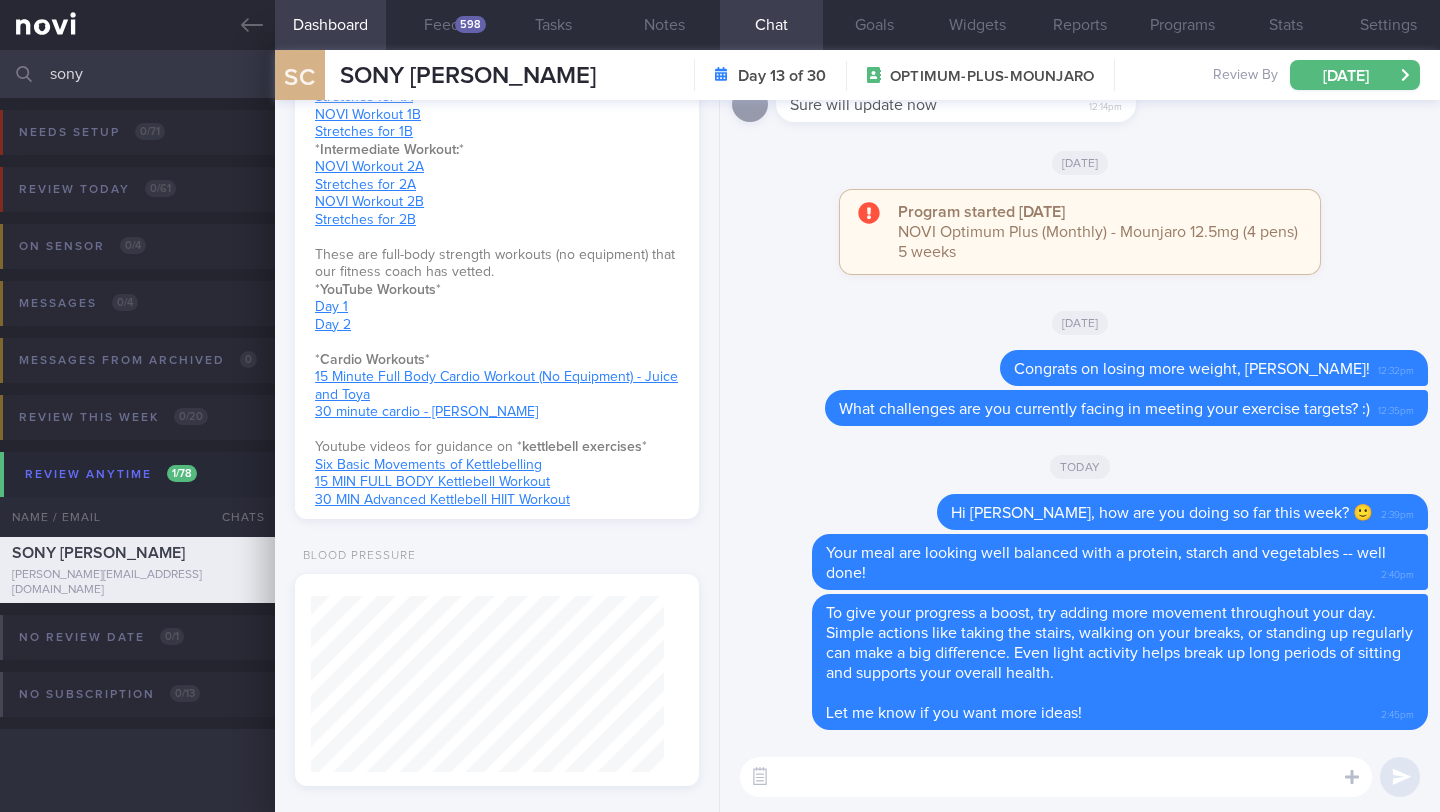 click on "sony" at bounding box center [720, 74] 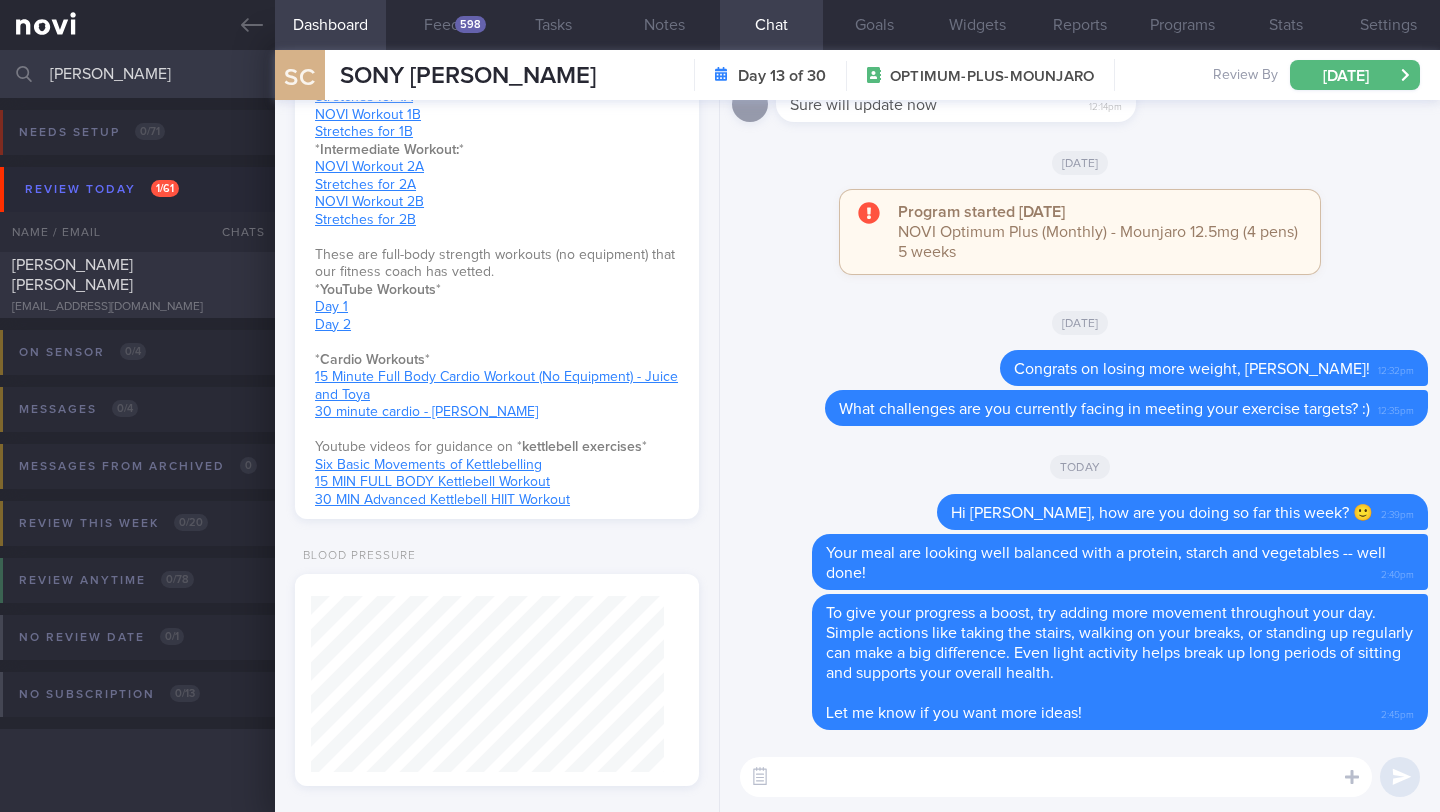 type on "Rachel Burke" 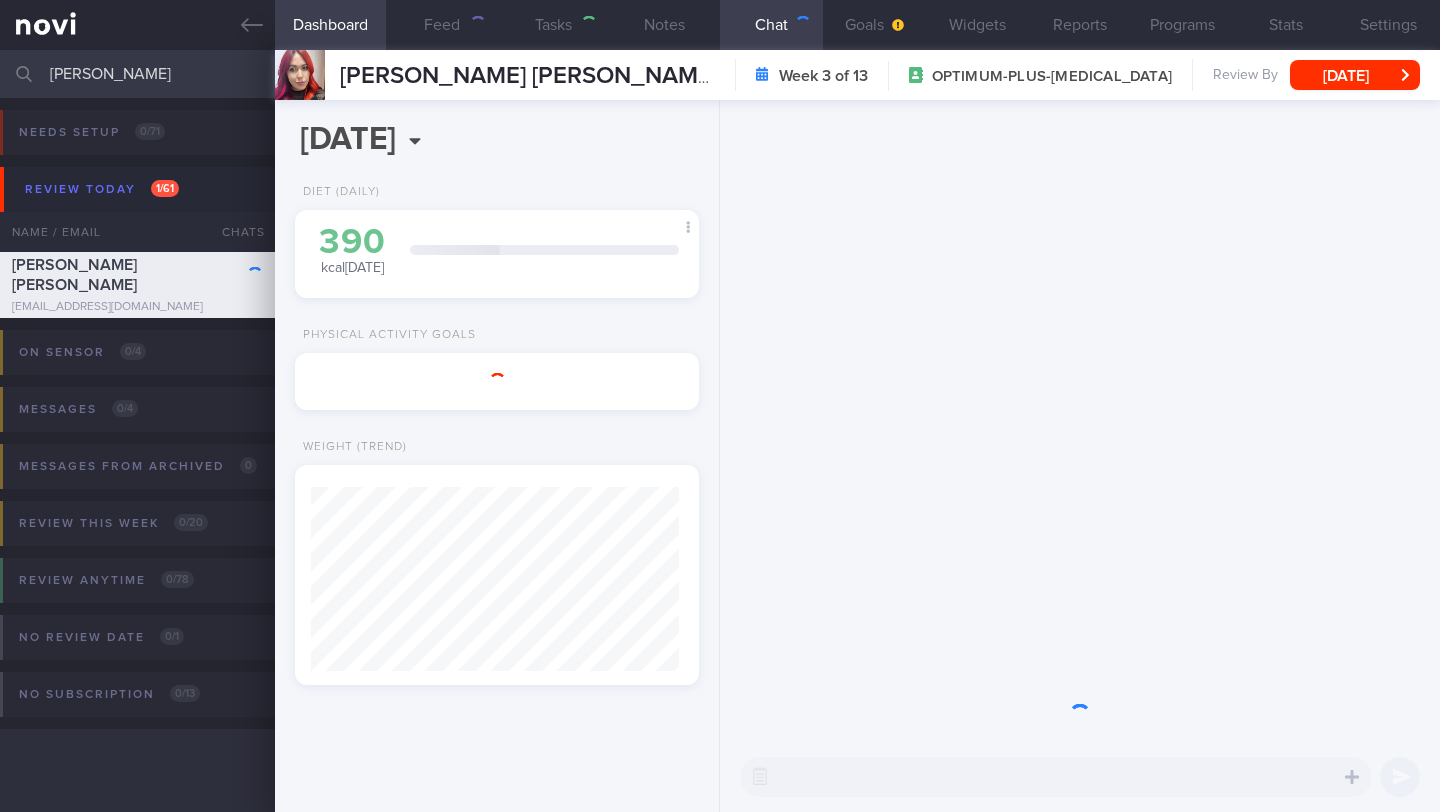 scroll, scrollTop: 0, scrollLeft: 0, axis: both 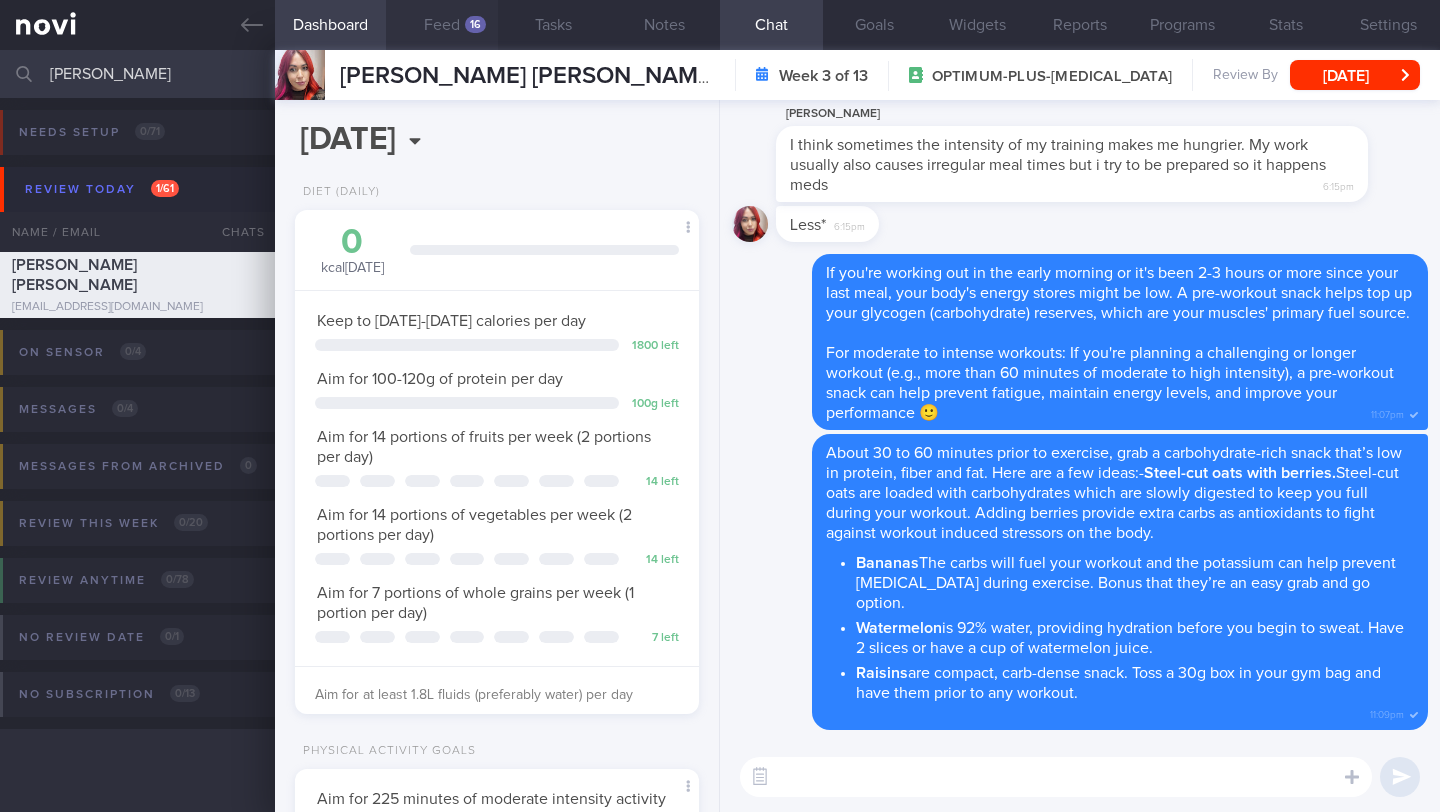 click on "Feed
16" at bounding box center [441, 25] 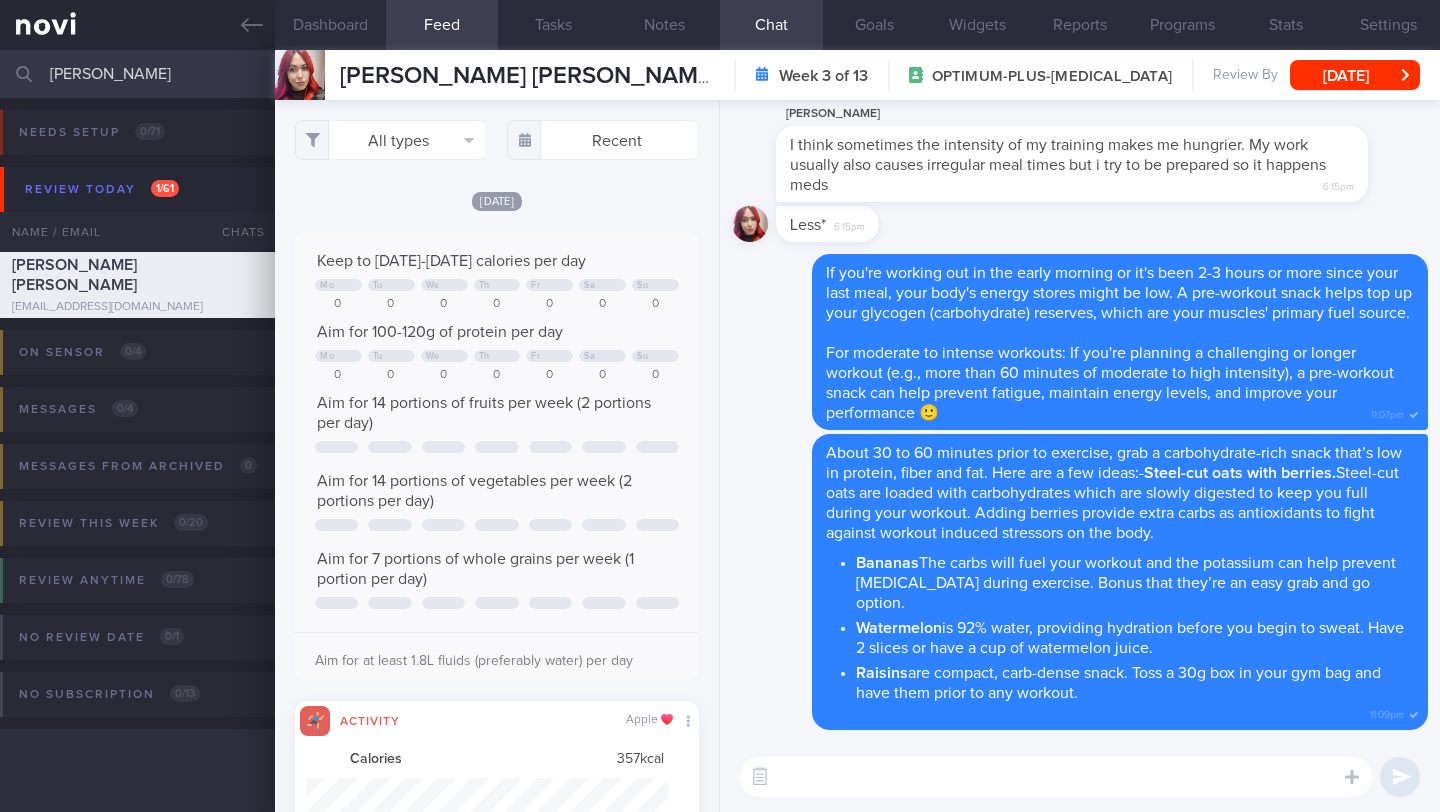 scroll, scrollTop: 999910, scrollLeft: 999637, axis: both 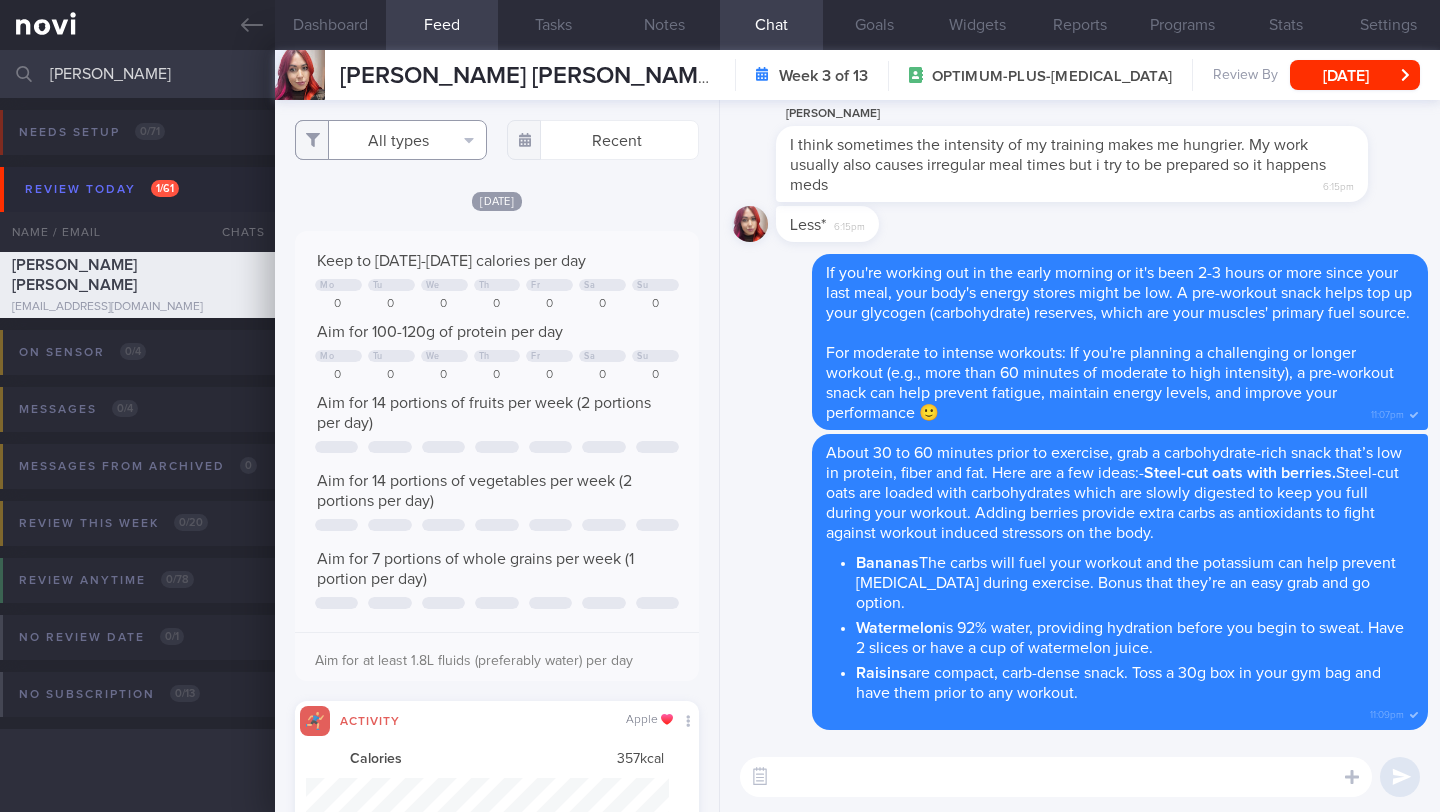 click on "All types" at bounding box center (391, 140) 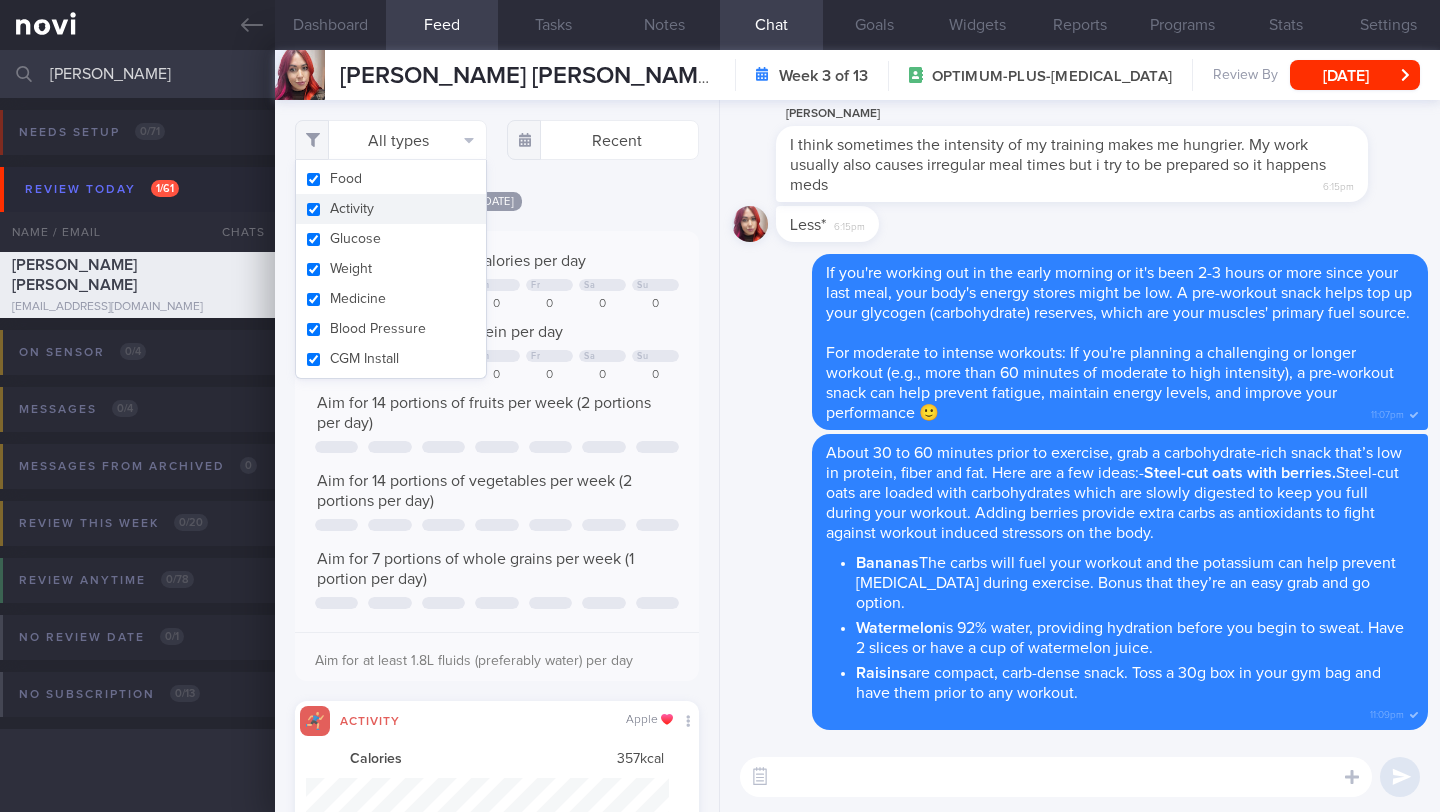 click on "Activity" at bounding box center [391, 209] 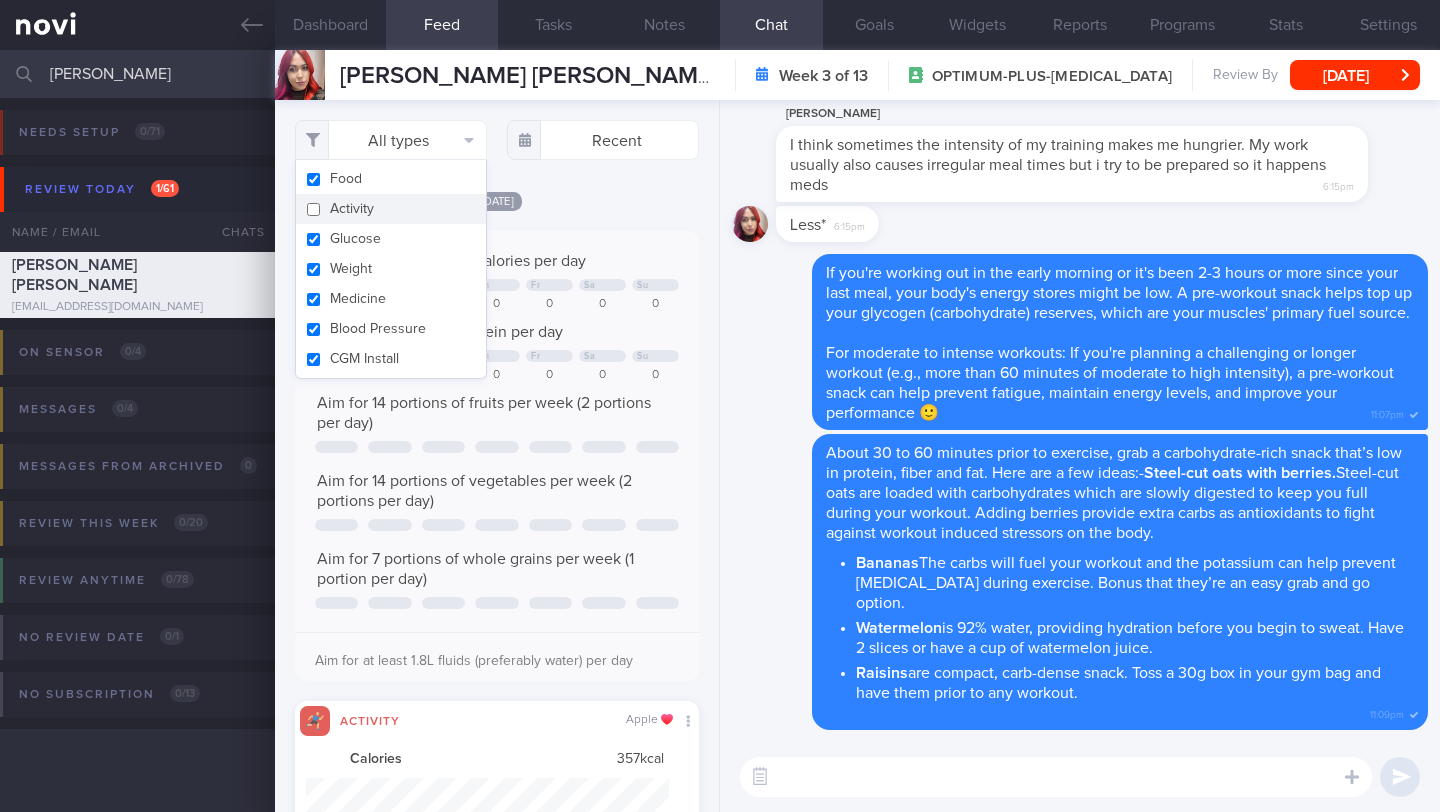 checkbox on "false" 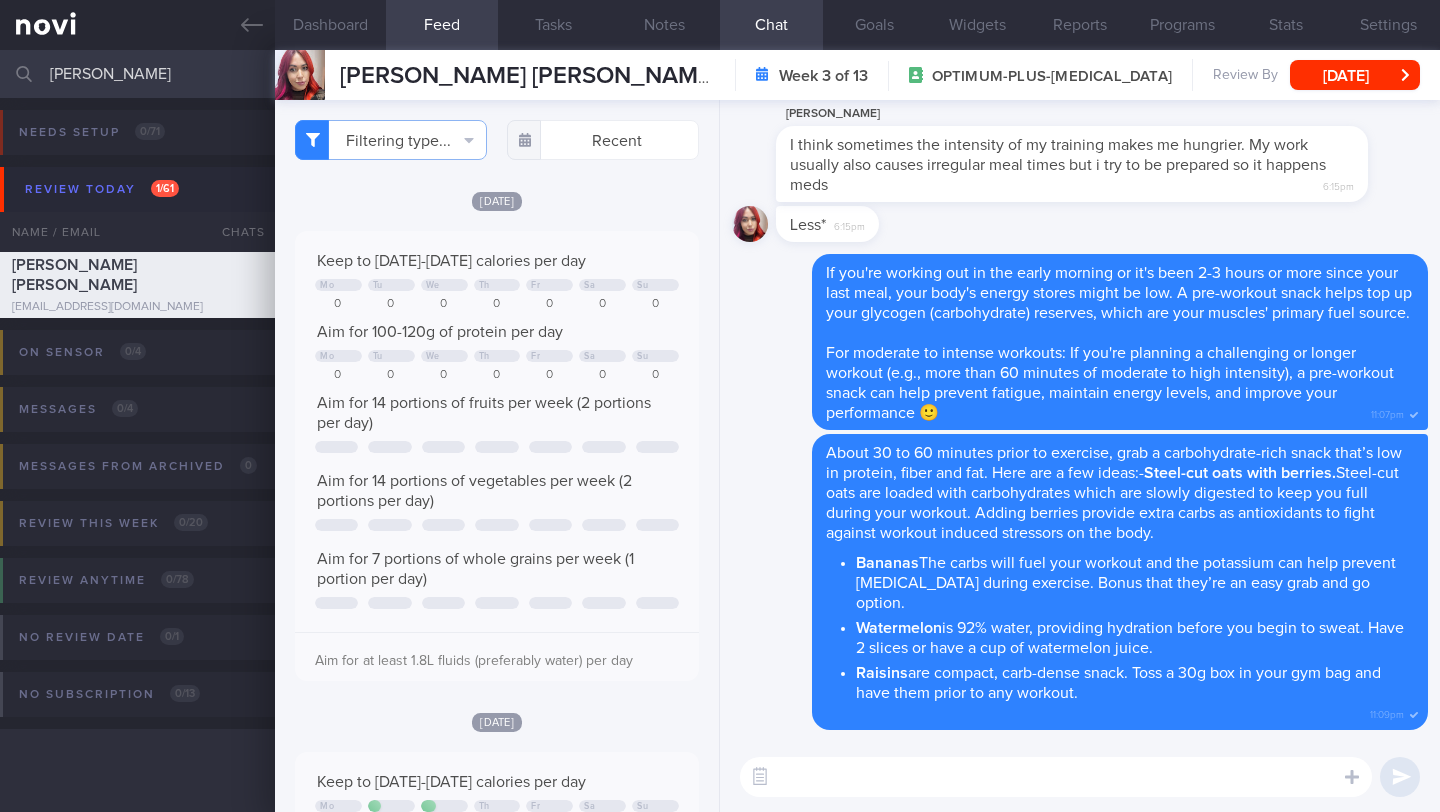 click on "Mon, 14 Jul
Keep to 1700-1800 calories per day
Mo
Tu
We
Th
Fr
Sa
Su
0
0
0
0
0
0
0
Aim for 100-120g of protein per day
Mo
Tu
We" 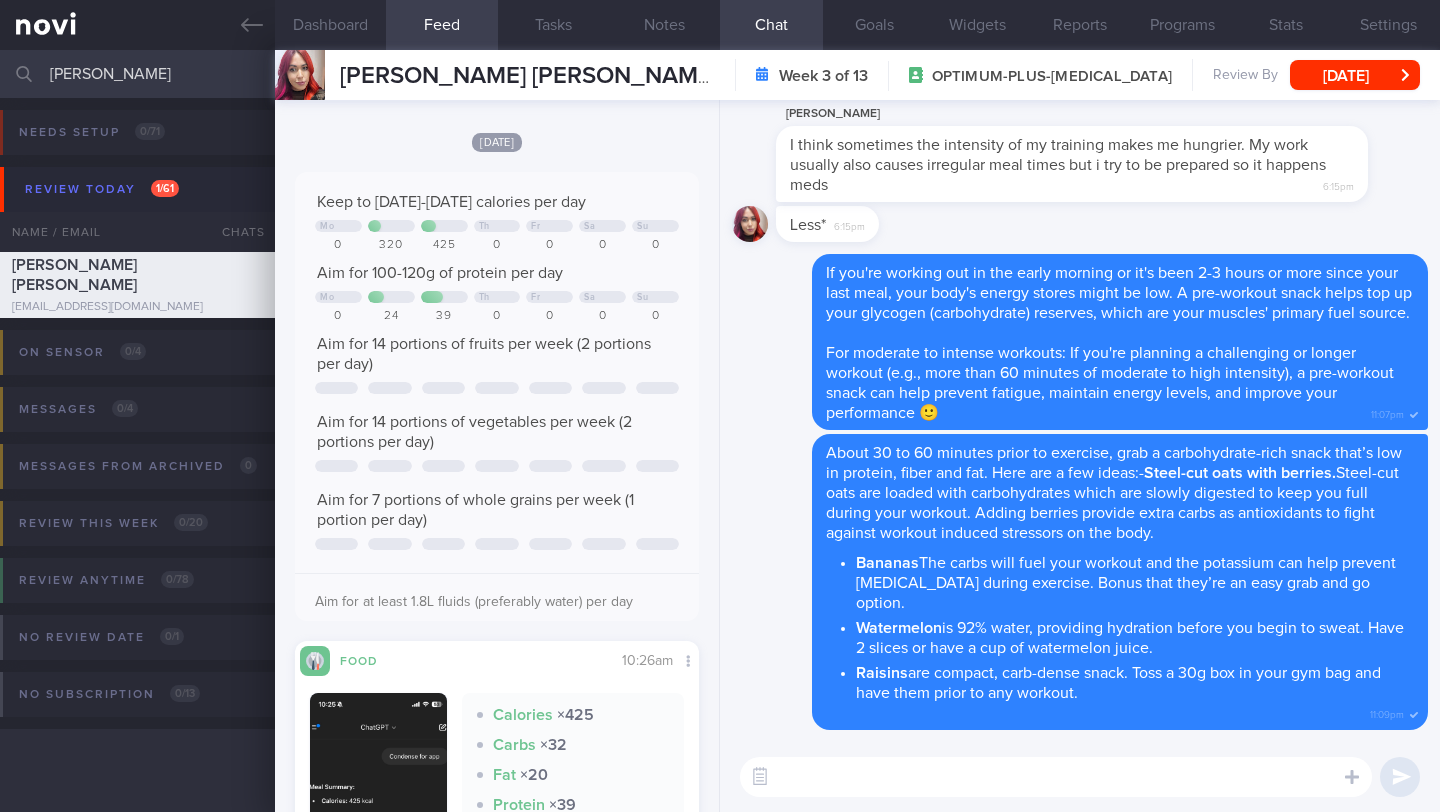 scroll, scrollTop: 882, scrollLeft: 0, axis: vertical 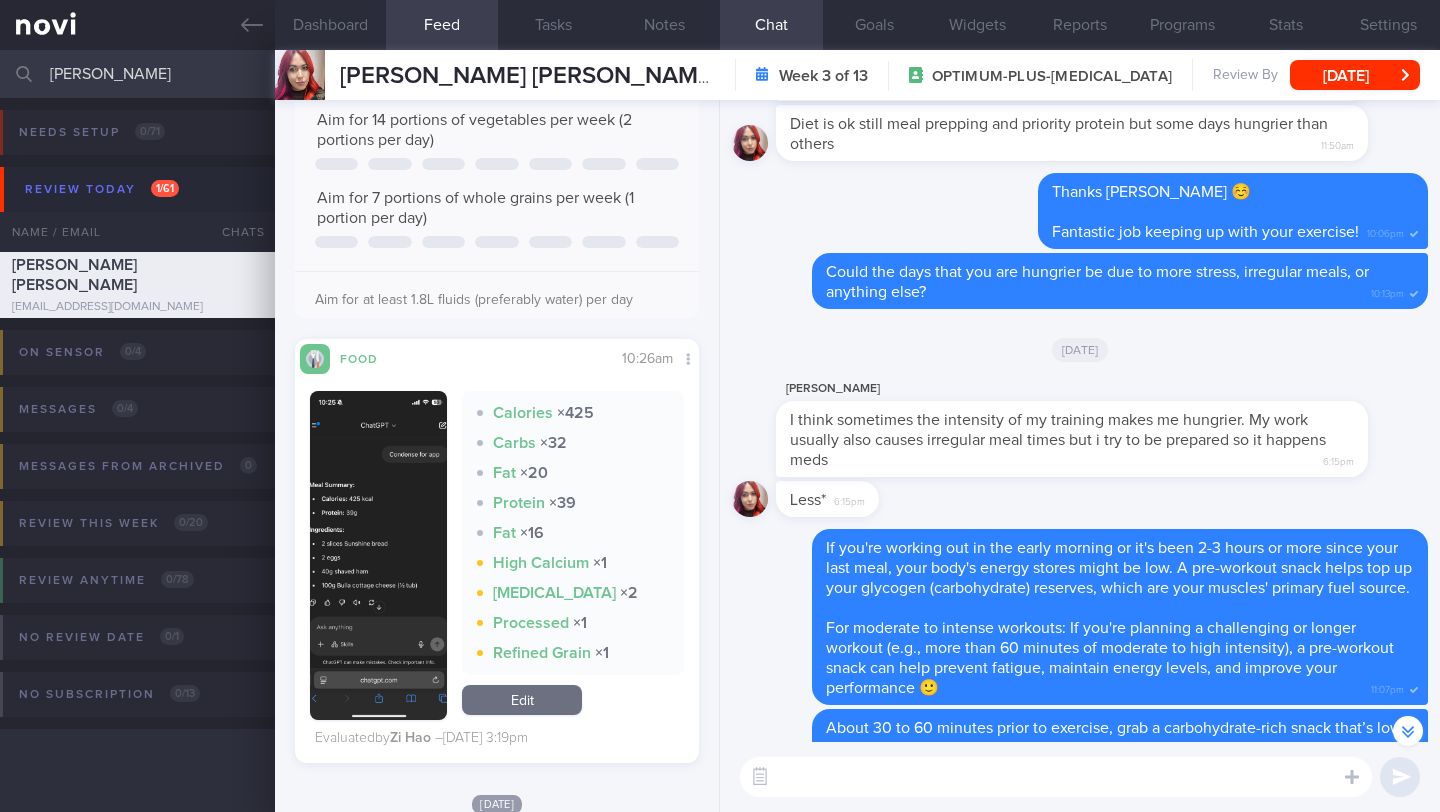 click at bounding box center (1056, 777) 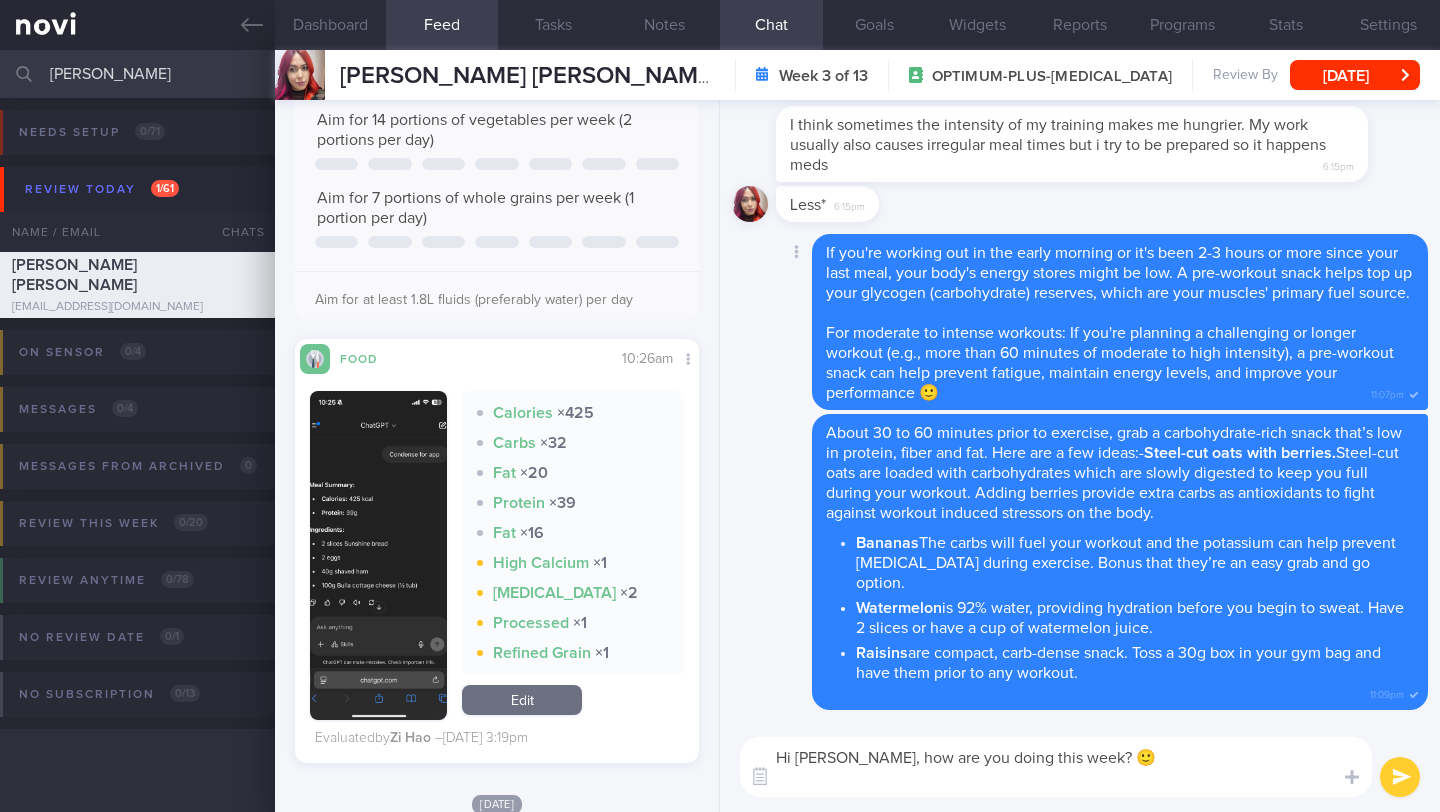 scroll, scrollTop: 0, scrollLeft: 0, axis: both 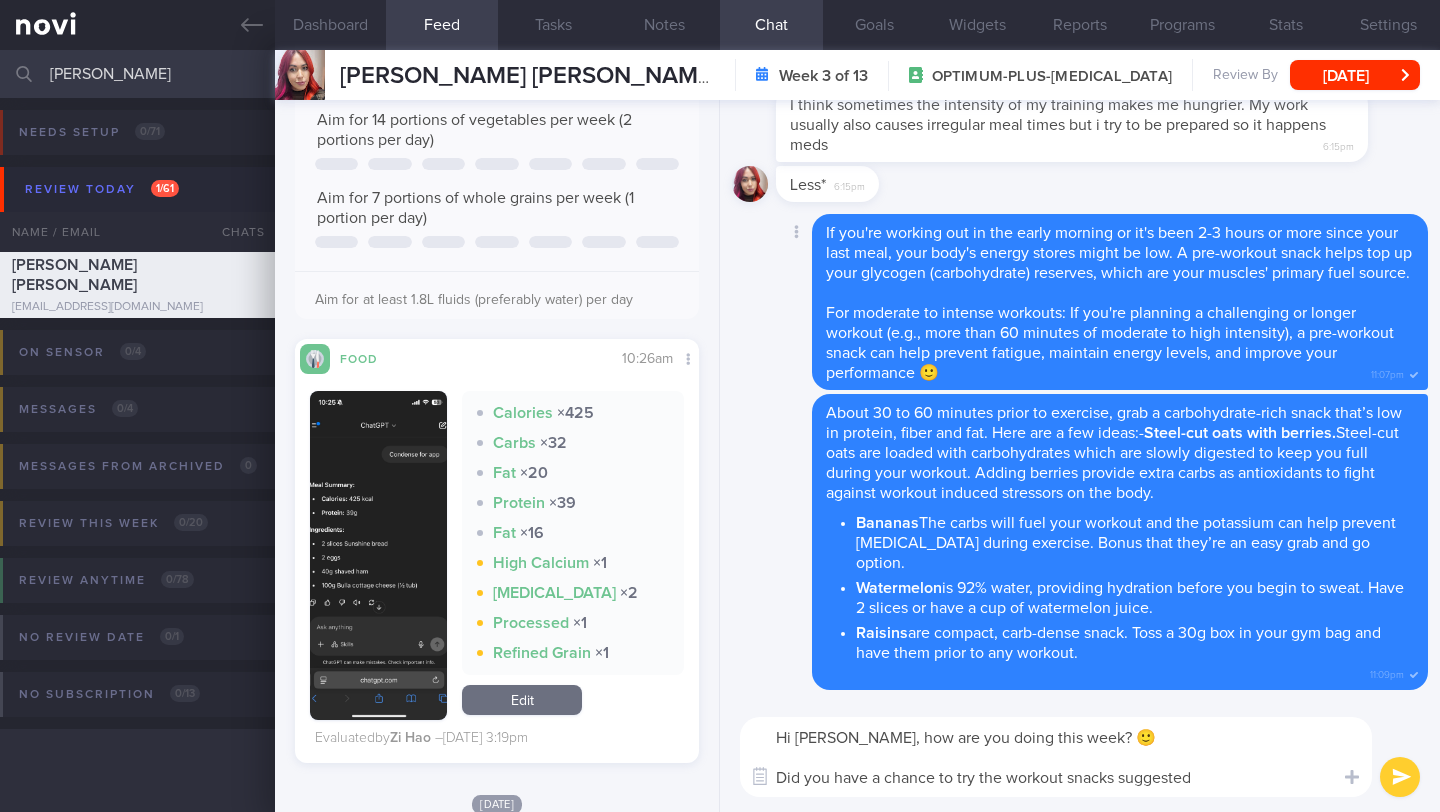 type on "Hi Rachel, how are you doing this week? 🙂
Did you have a chance to try the workout snacks suggested?" 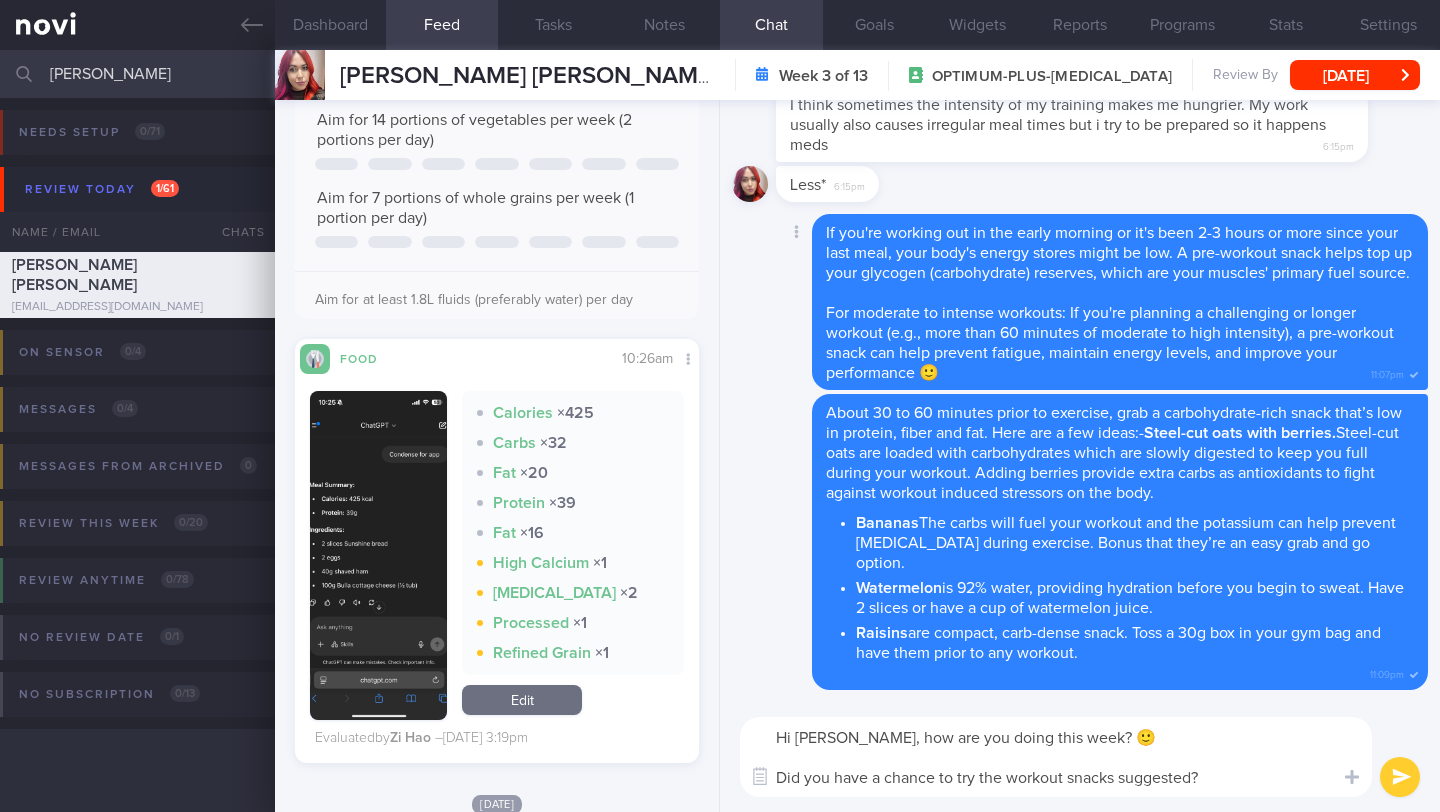 type 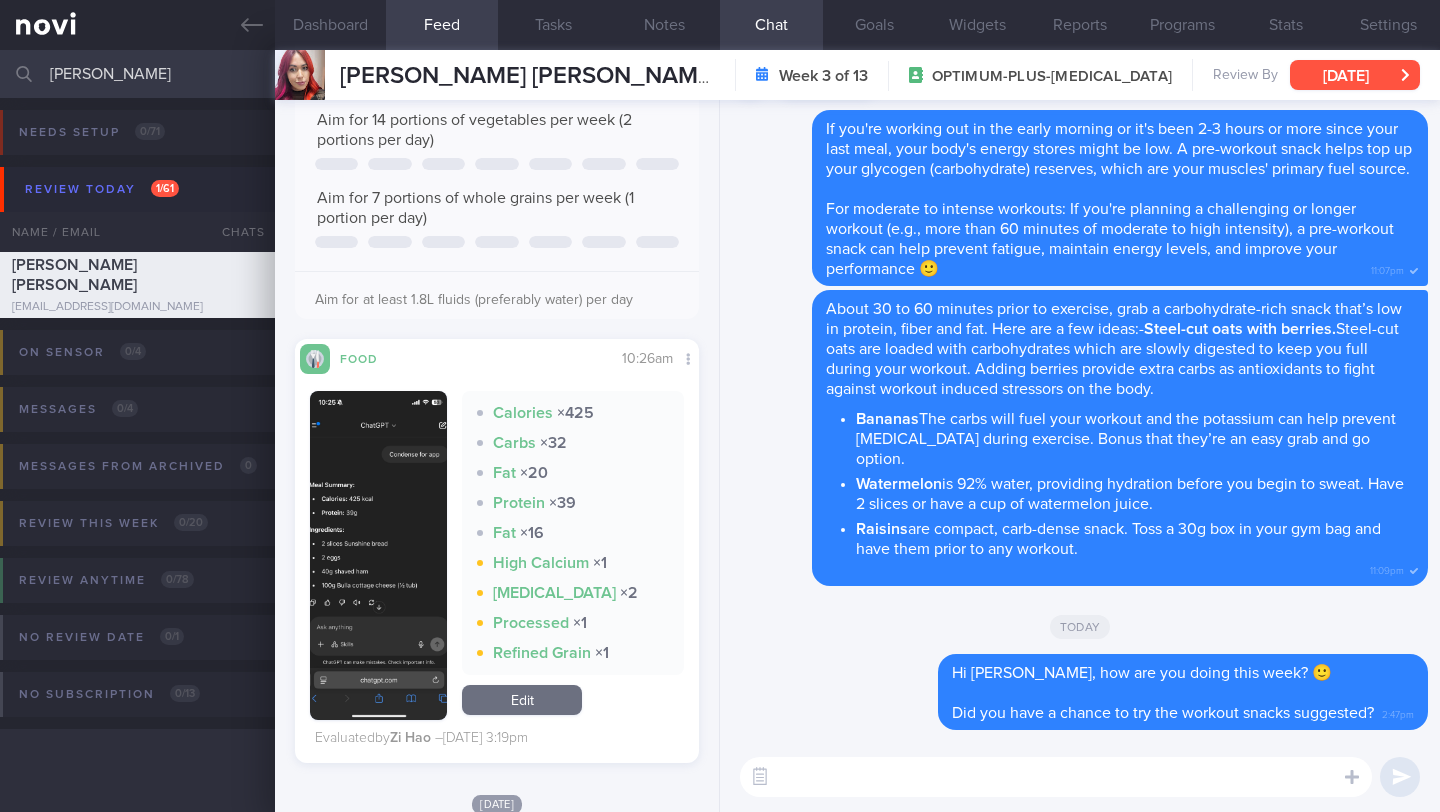 click on "[DATE]" at bounding box center [1355, 75] 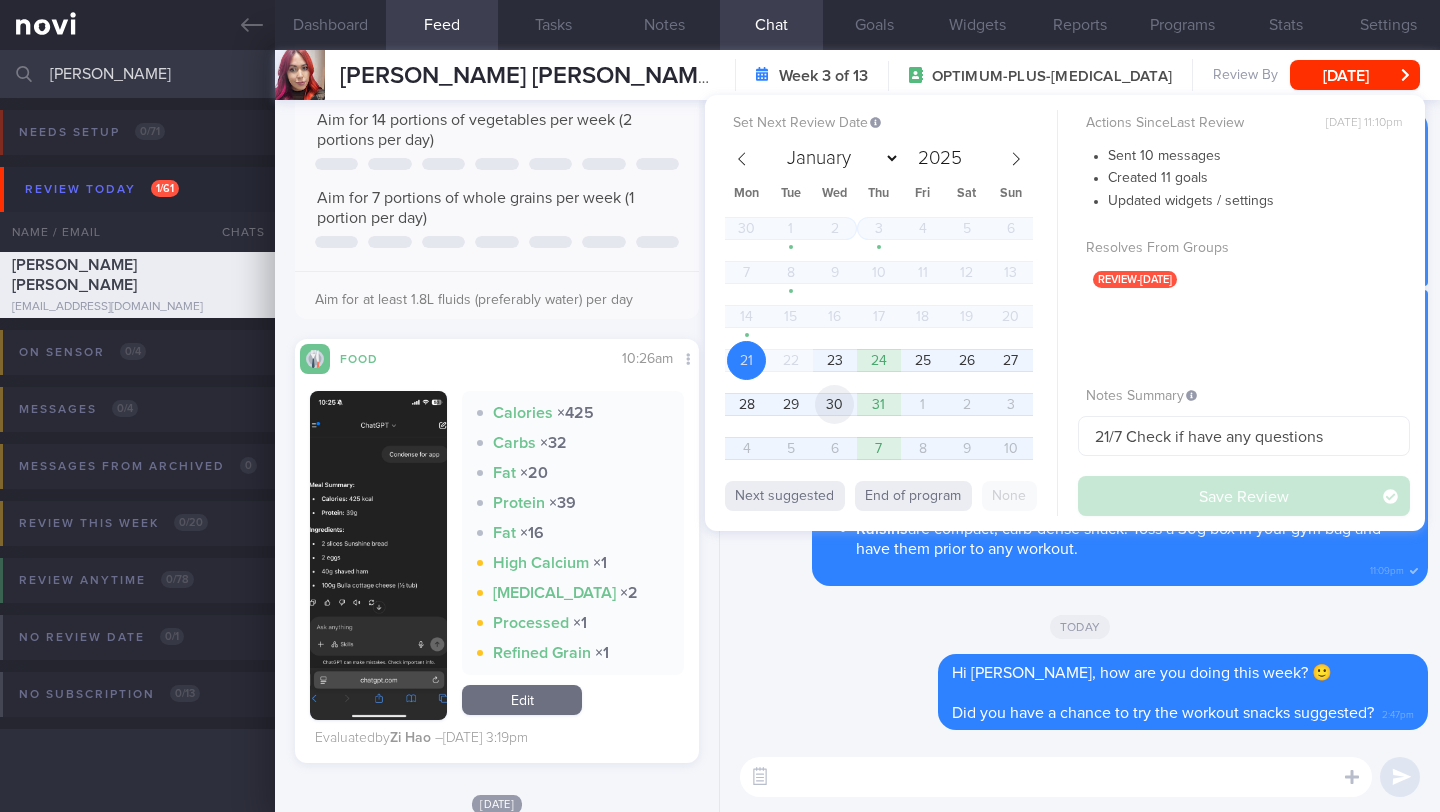 click on "30" at bounding box center (834, 404) 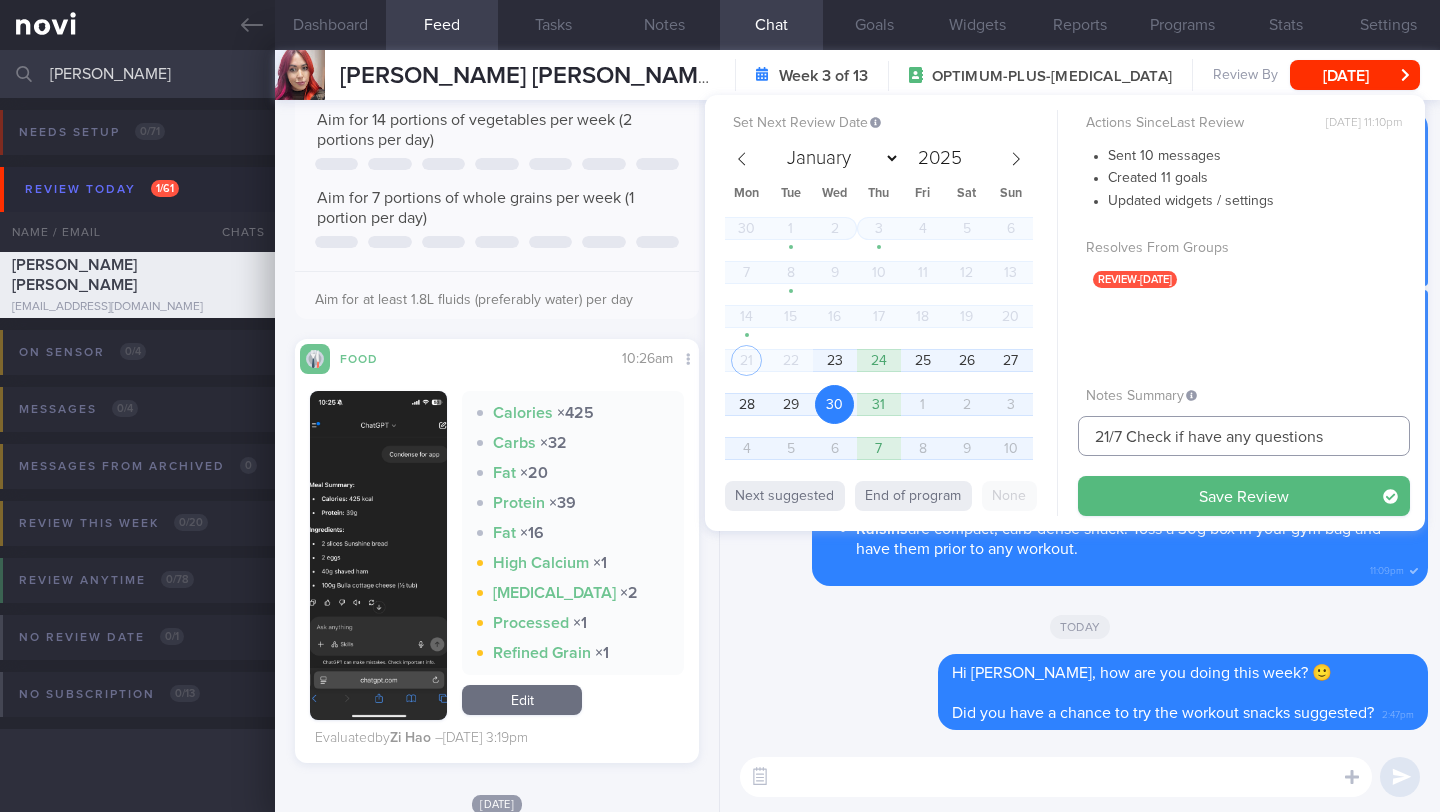 drag, startPoint x: 1109, startPoint y: 434, endPoint x: 1047, endPoint y: 435, distance: 62.008064 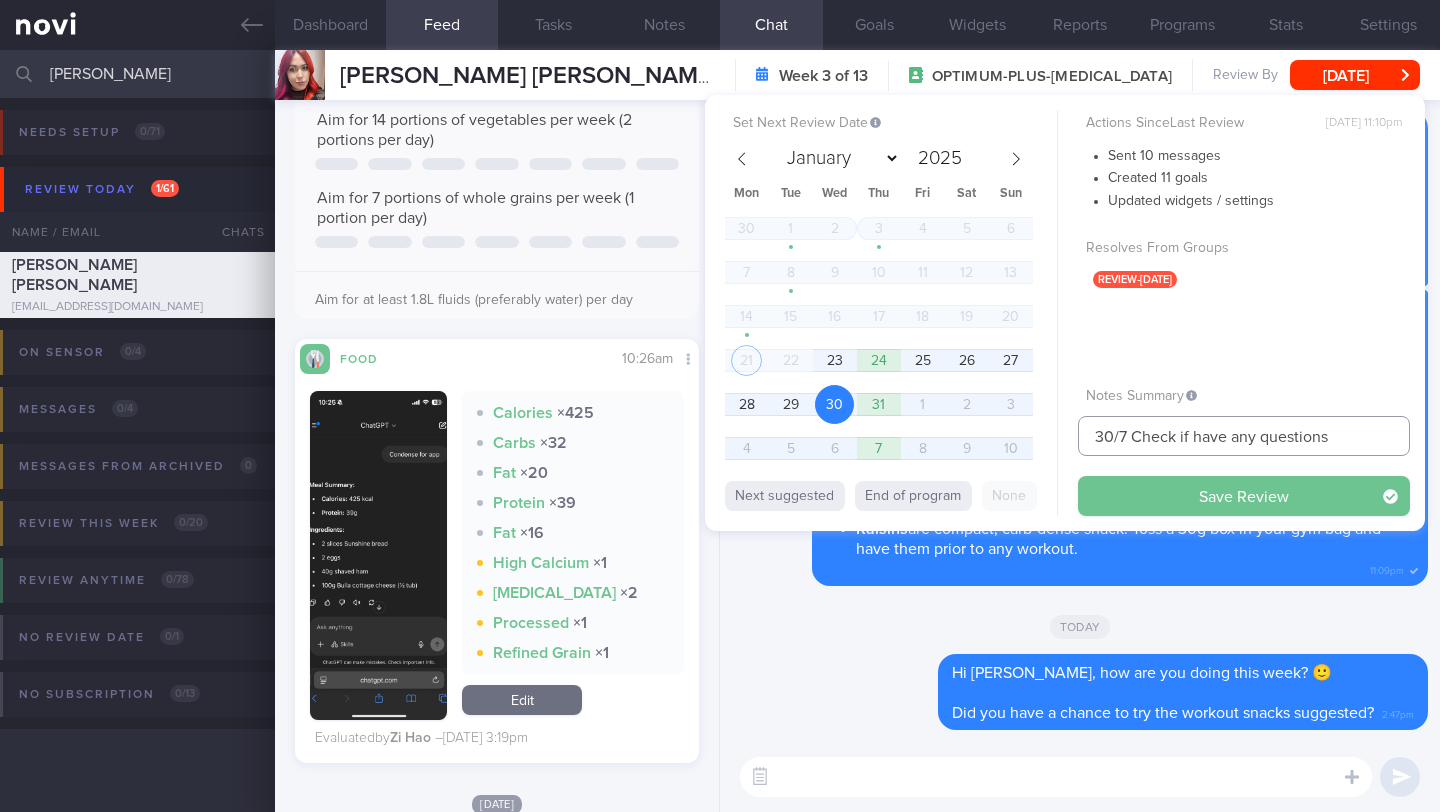 type on "30/7 Check if have any questions" 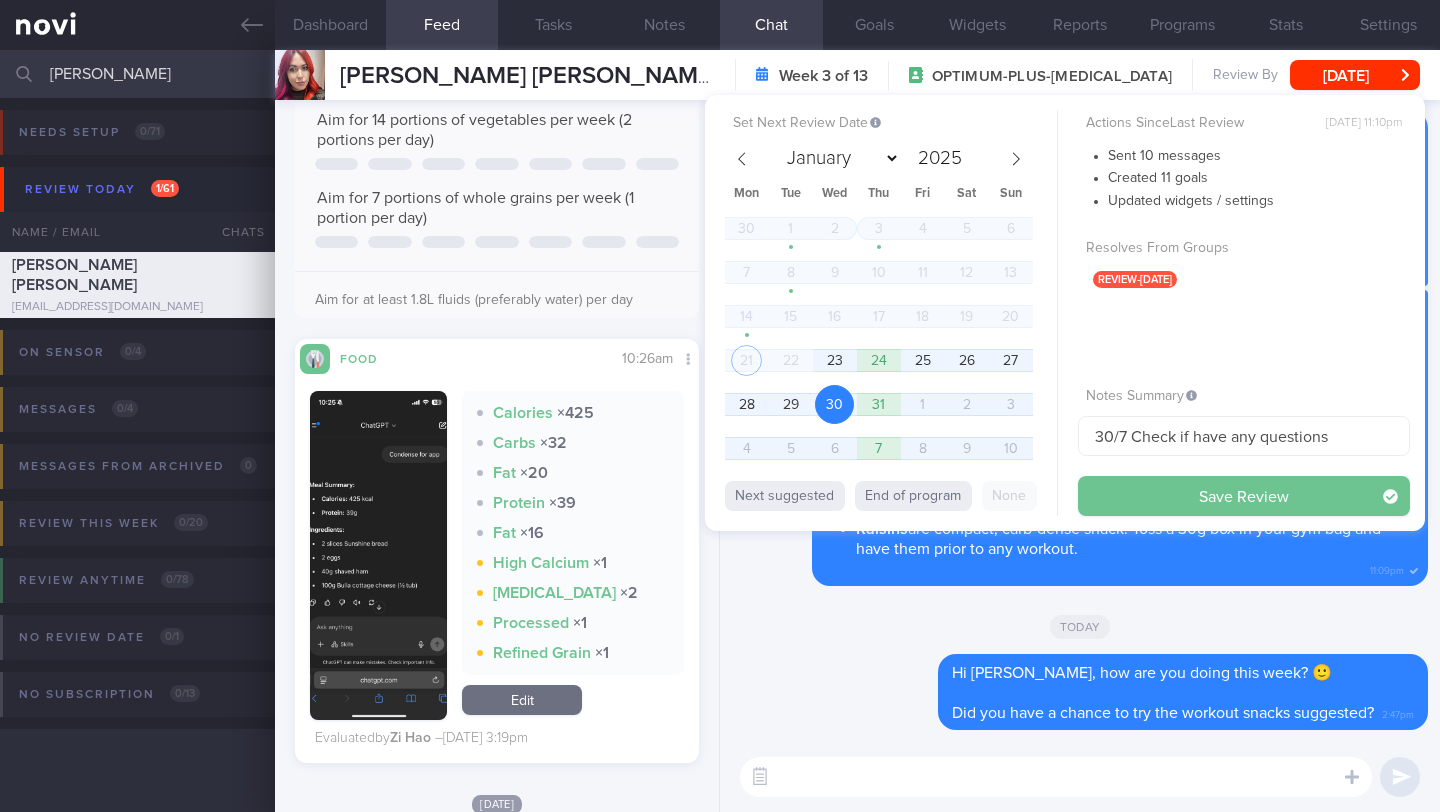 click on "Save Review" at bounding box center [1244, 496] 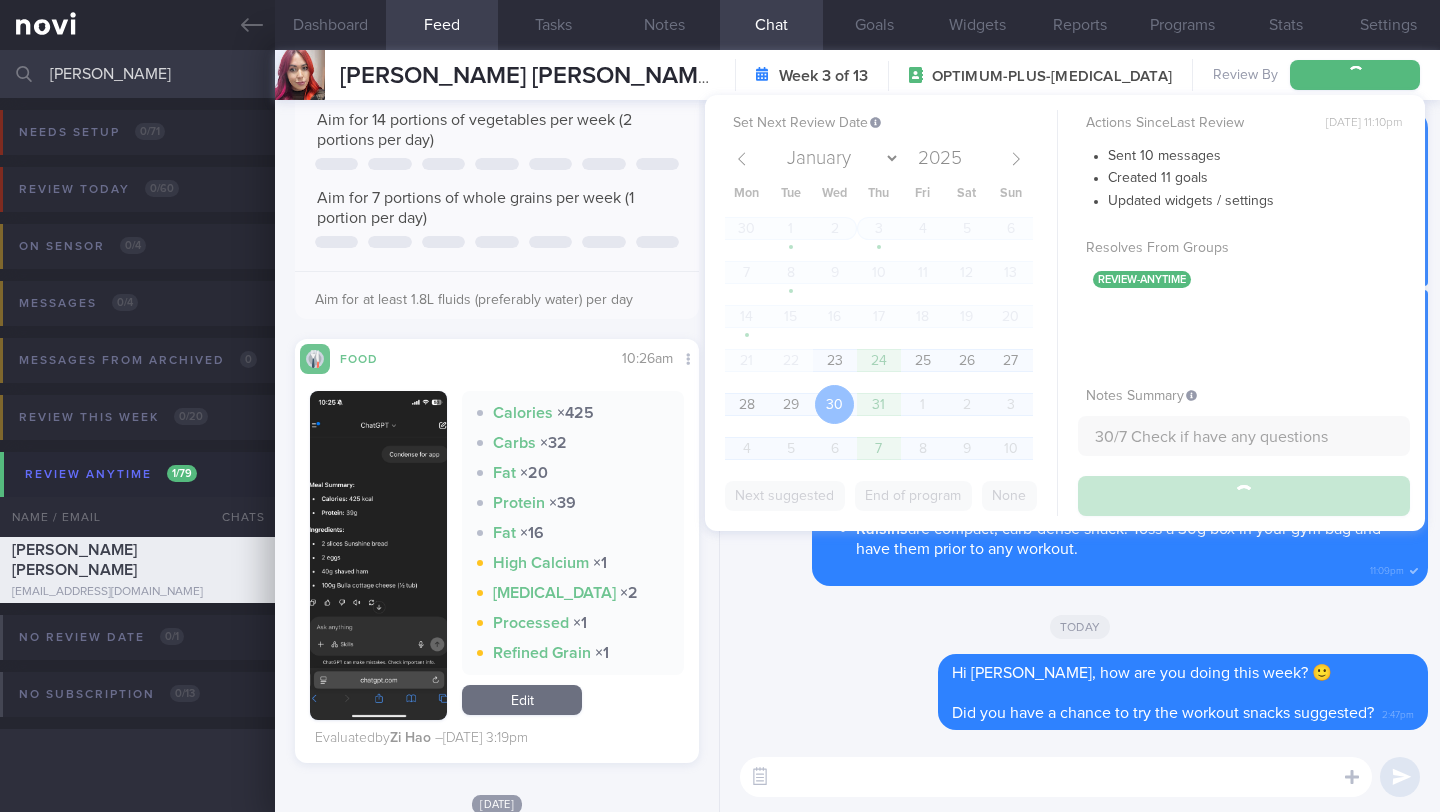 type on "30/7 Check if have any questions" 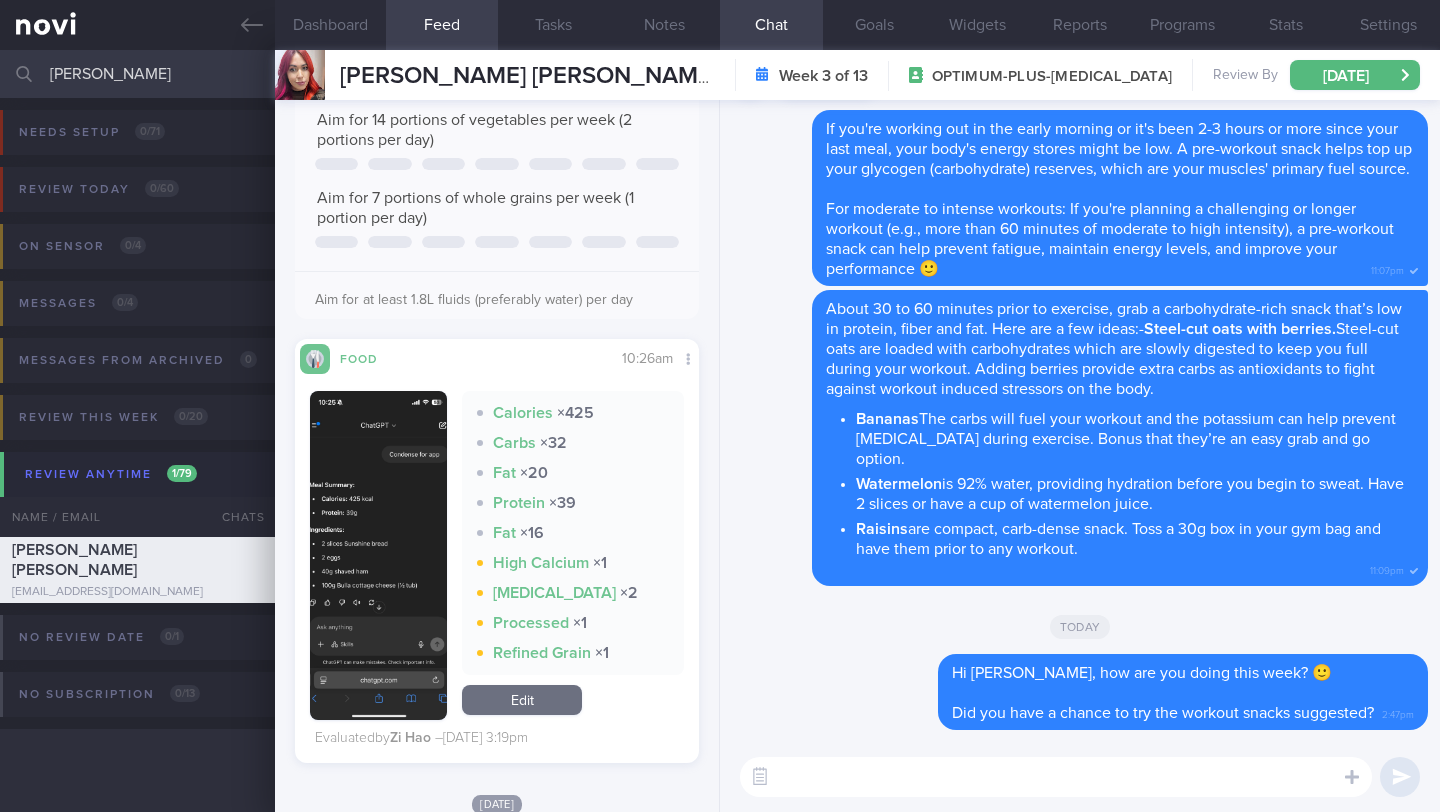 click on "Rachel Burke" at bounding box center [720, 74] 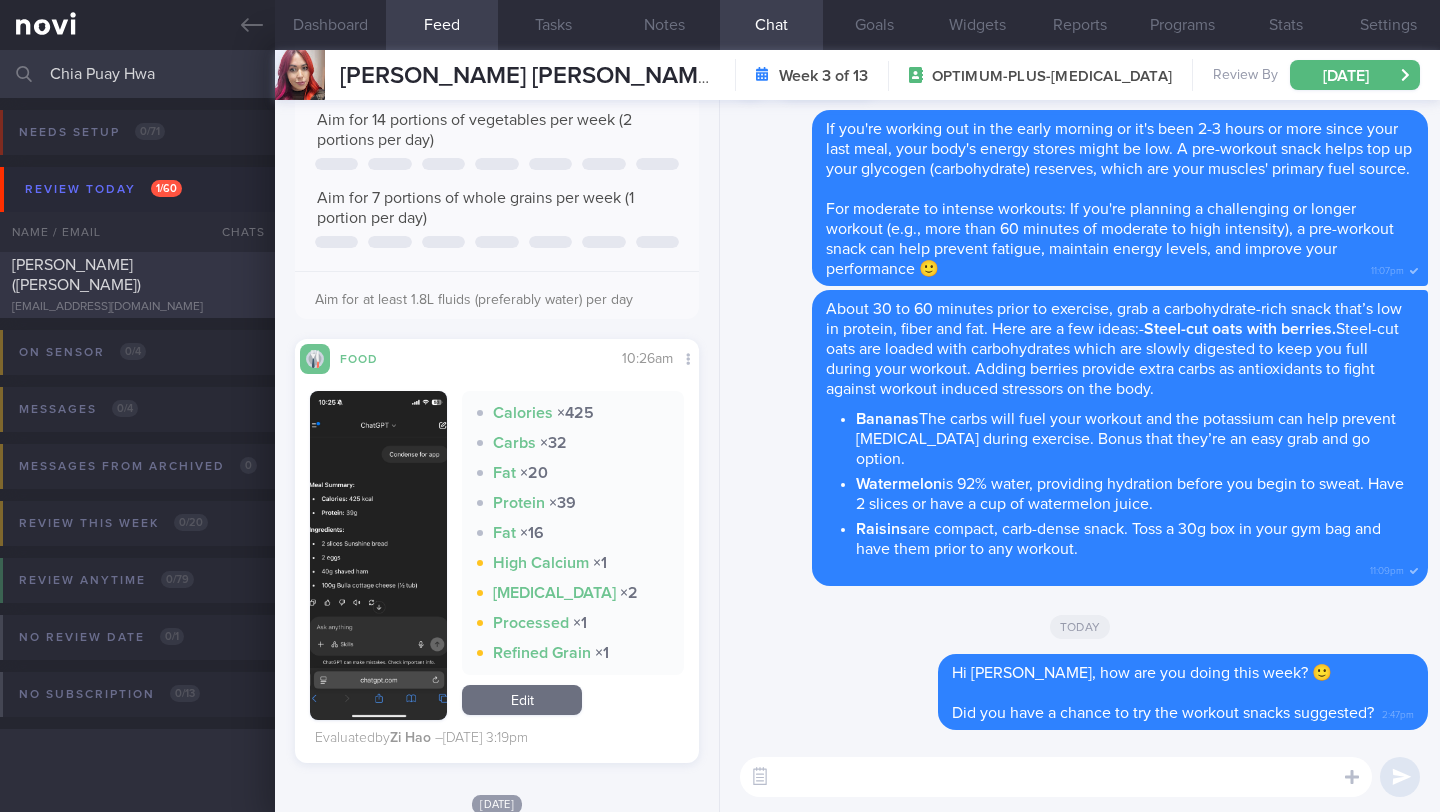 type on "Chia Puay Hwa" 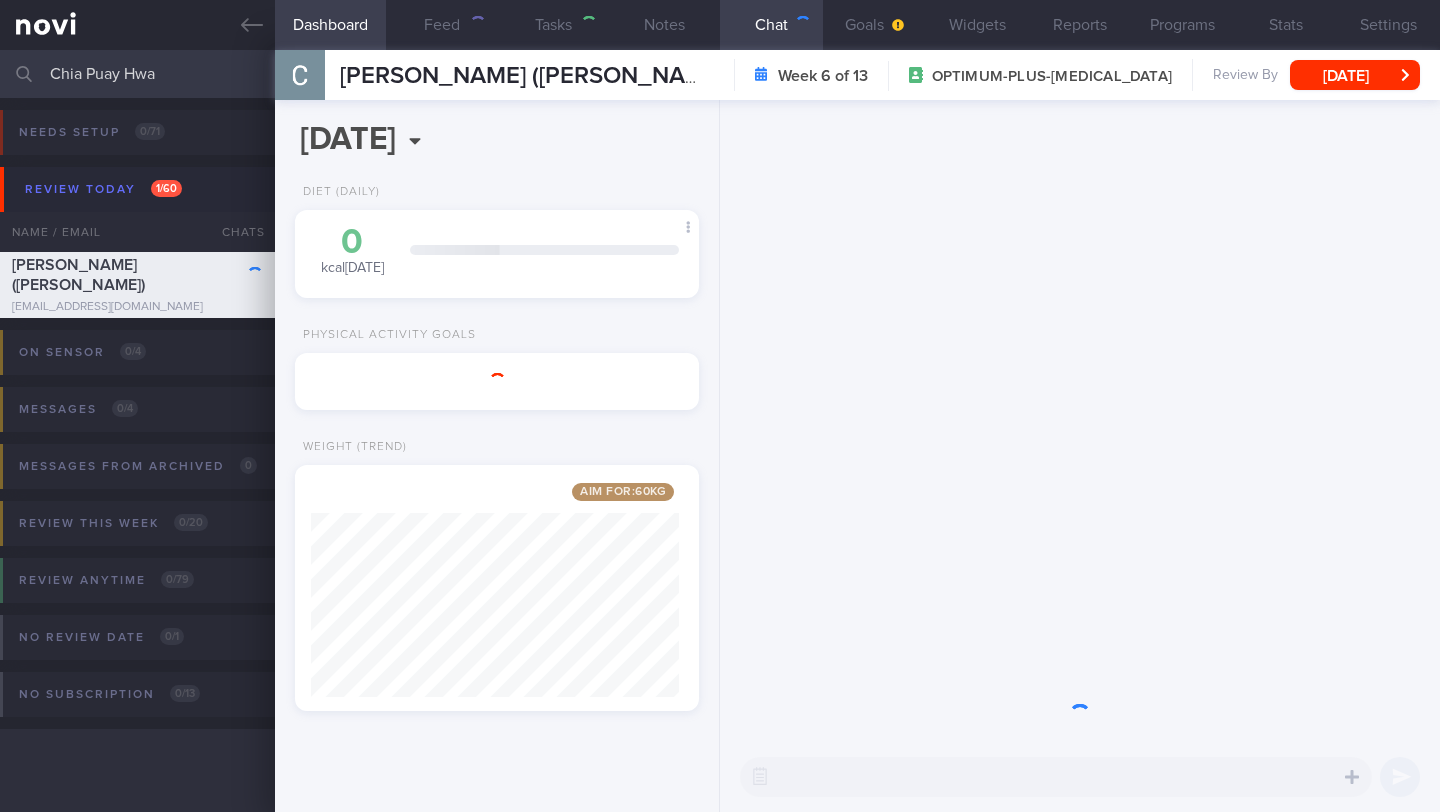 scroll, scrollTop: 1747, scrollLeft: 0, axis: vertical 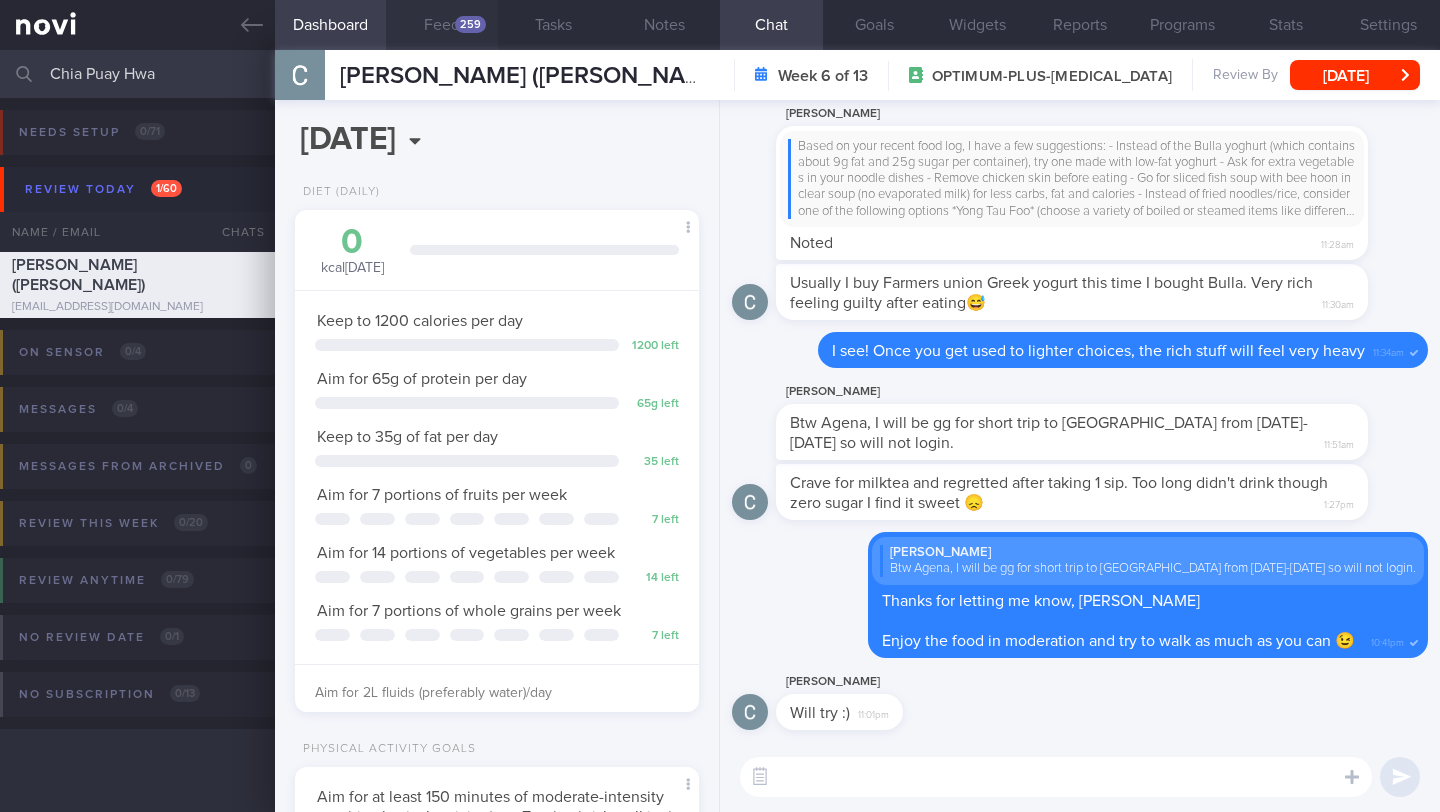 click on "Feed
259" at bounding box center (441, 25) 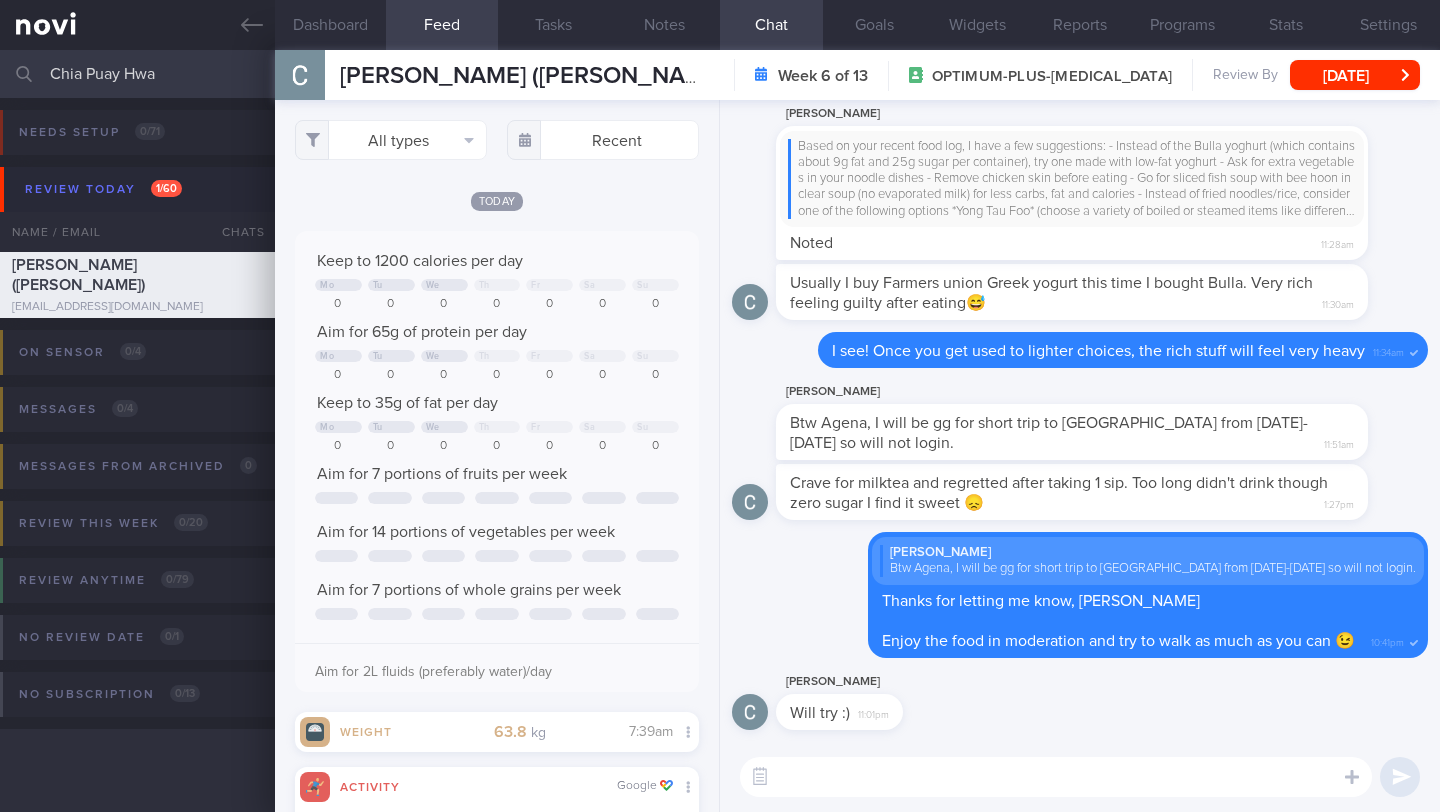 scroll, scrollTop: 999910, scrollLeft: 999637, axis: both 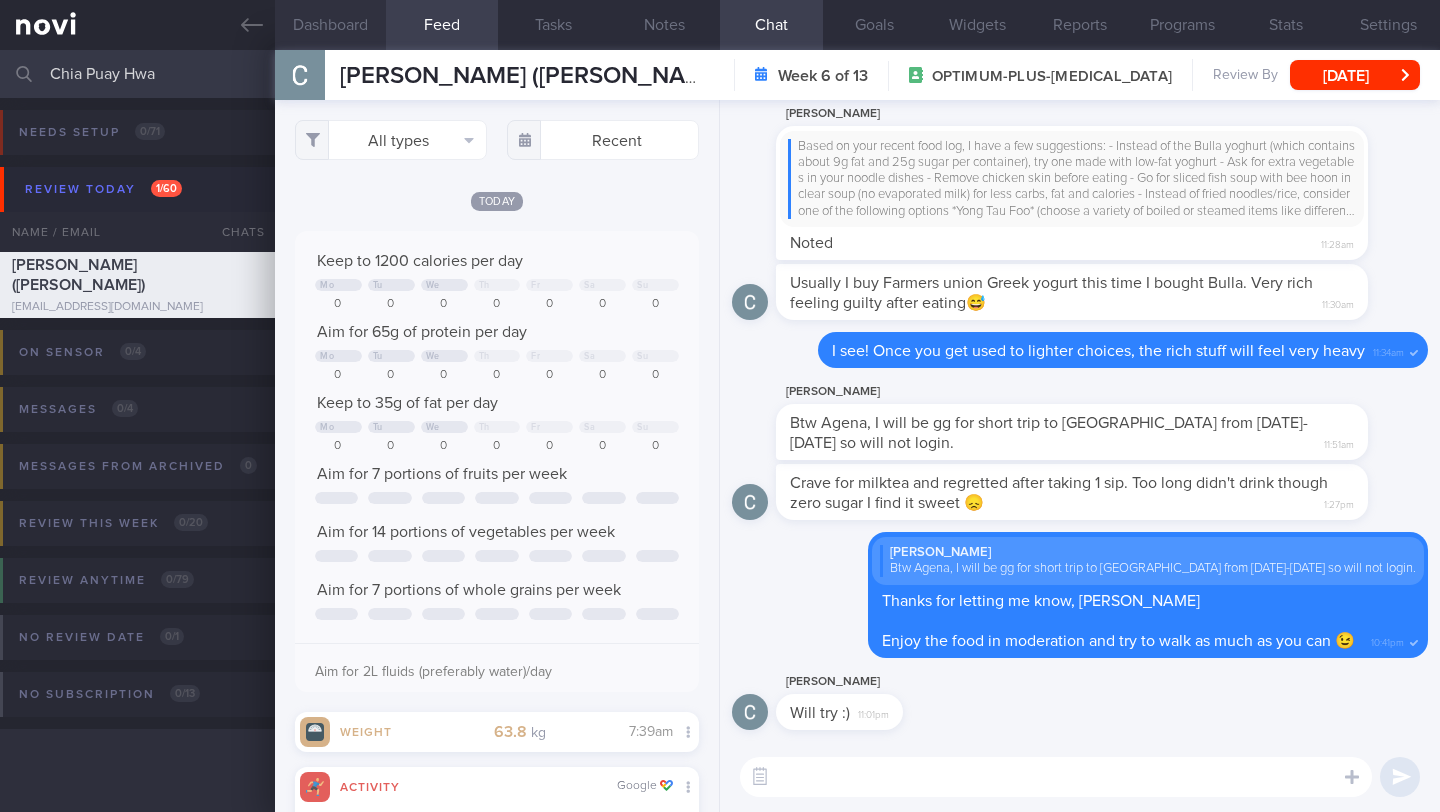 click on "Dashboard" at bounding box center [330, 25] 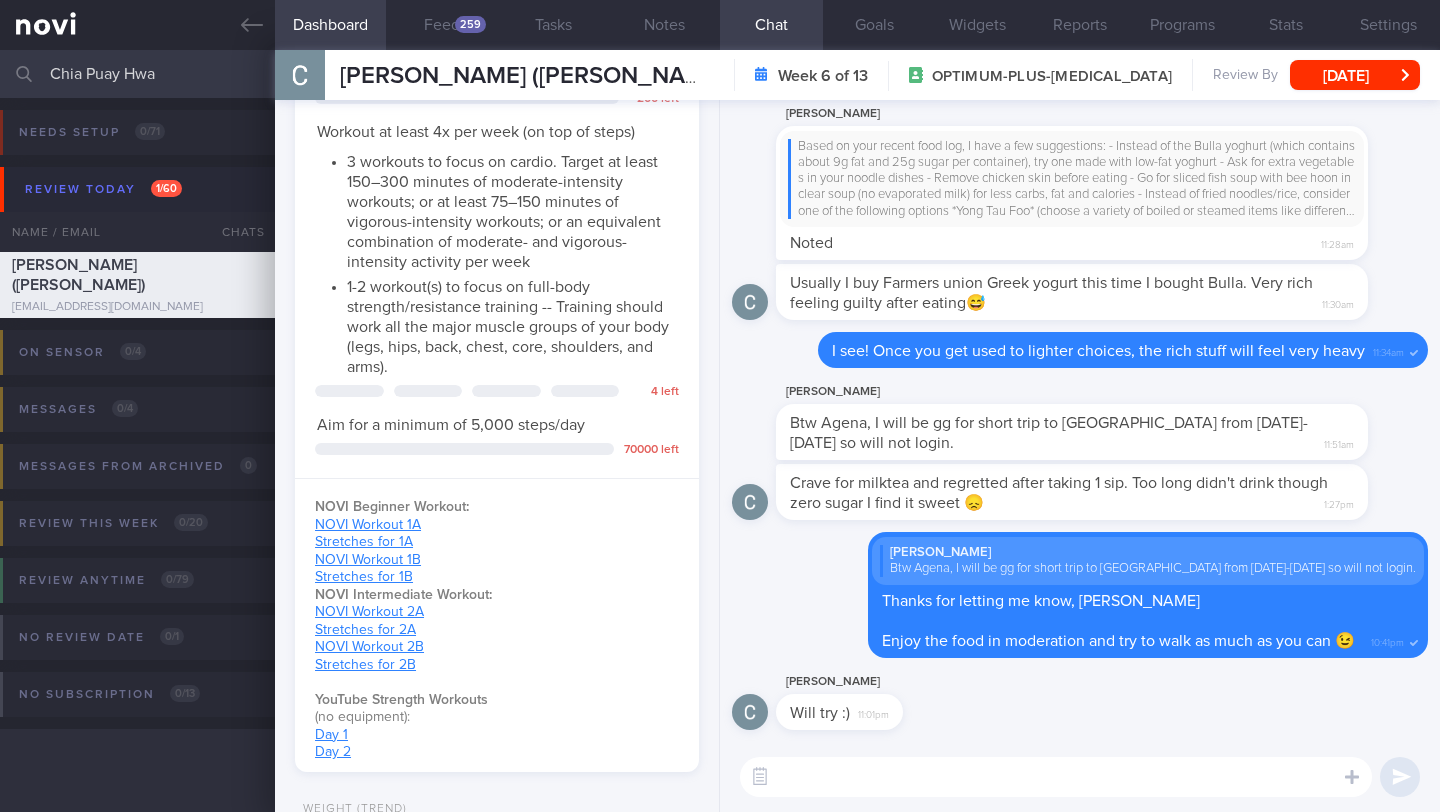 scroll, scrollTop: 1065, scrollLeft: 0, axis: vertical 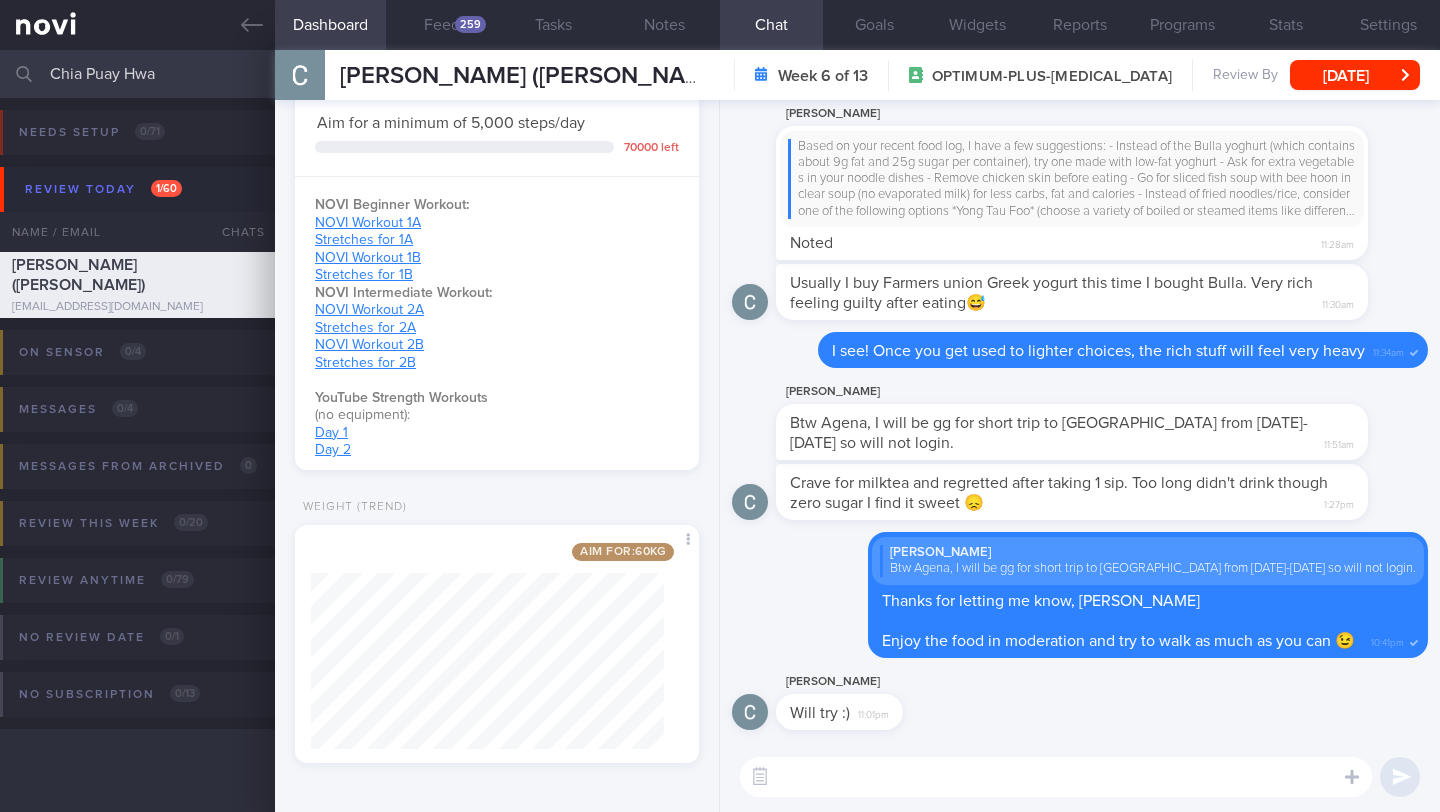 click at bounding box center [1056, 777] 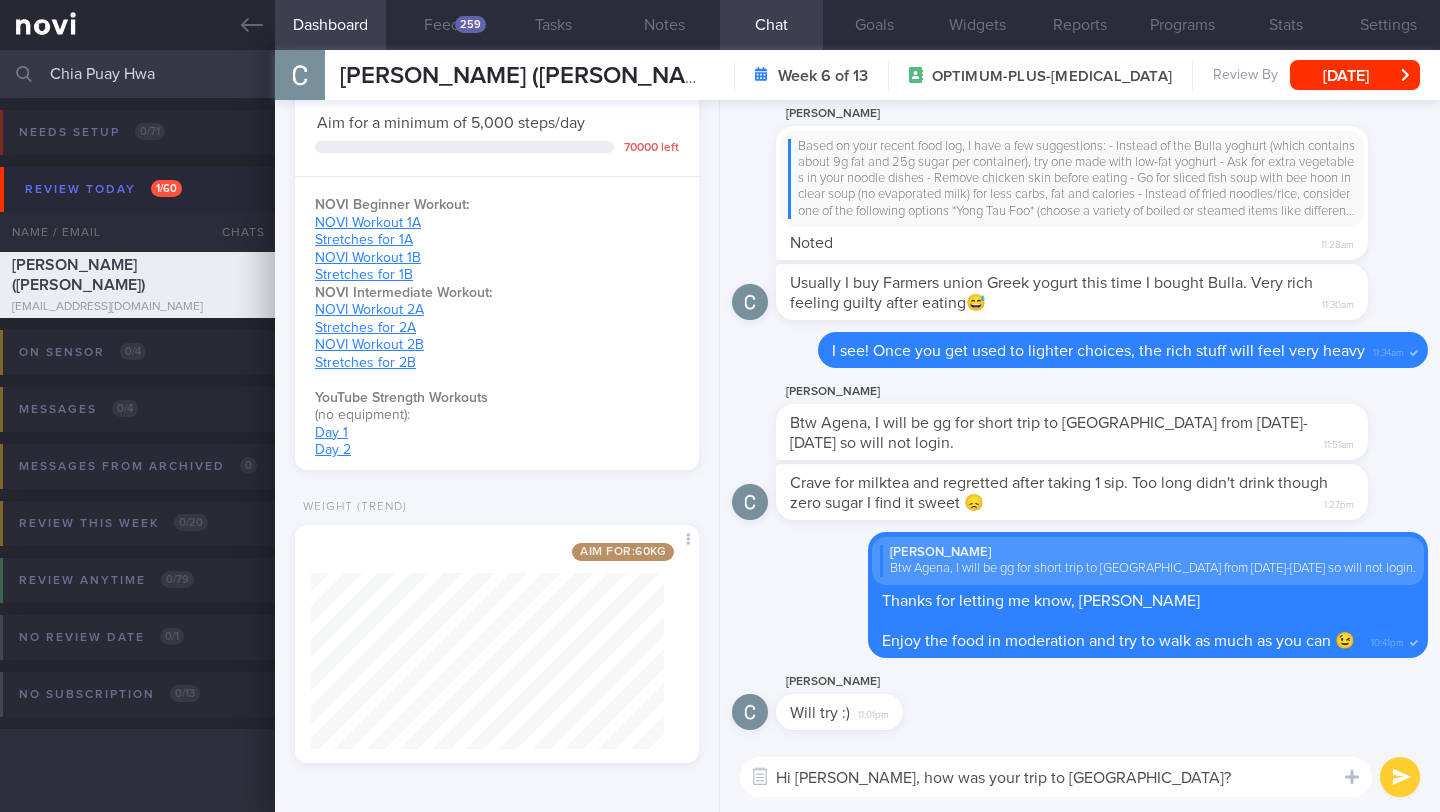 type on "Hi Cheryl, how was your trip to Malaysia? 🙂" 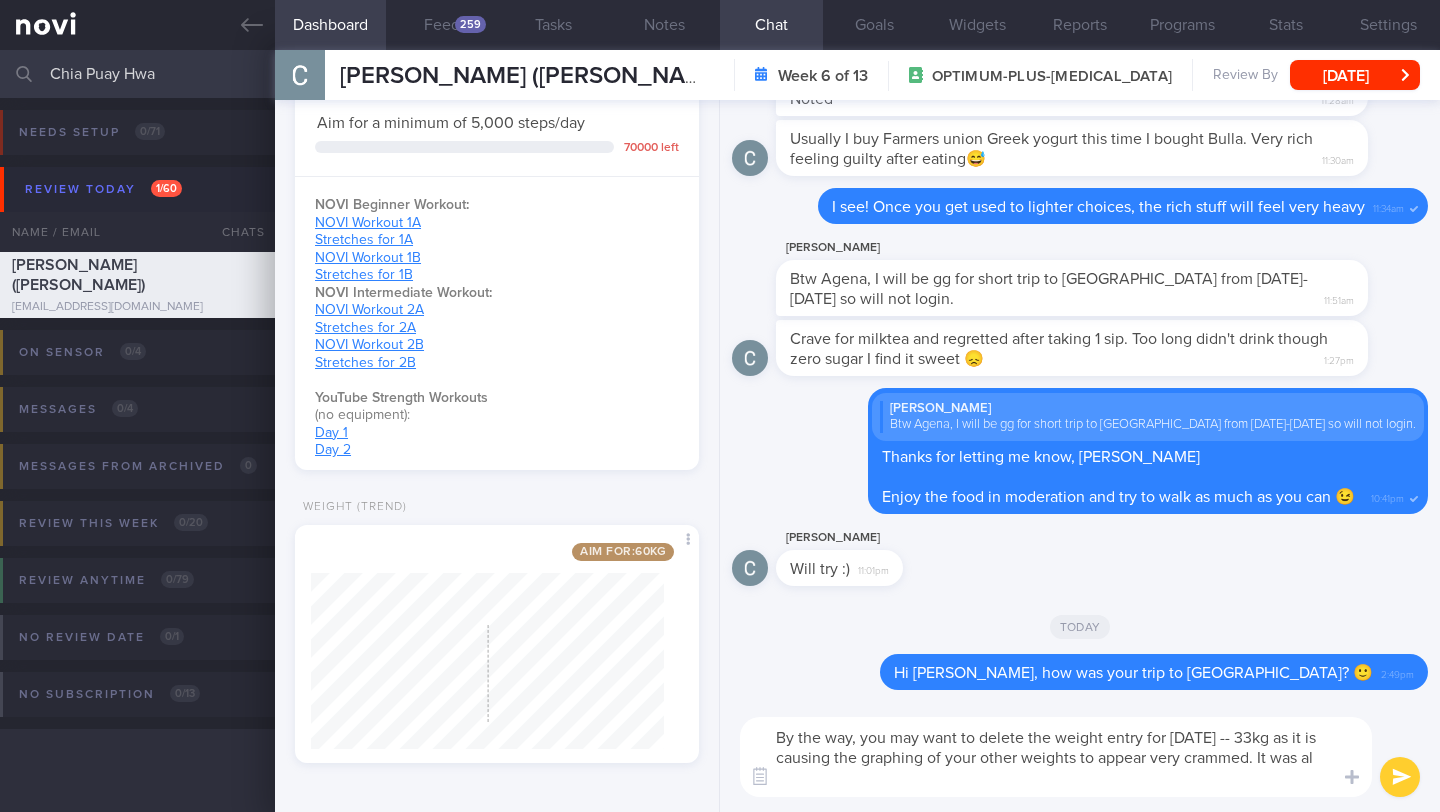 scroll, scrollTop: 0, scrollLeft: 0, axis: both 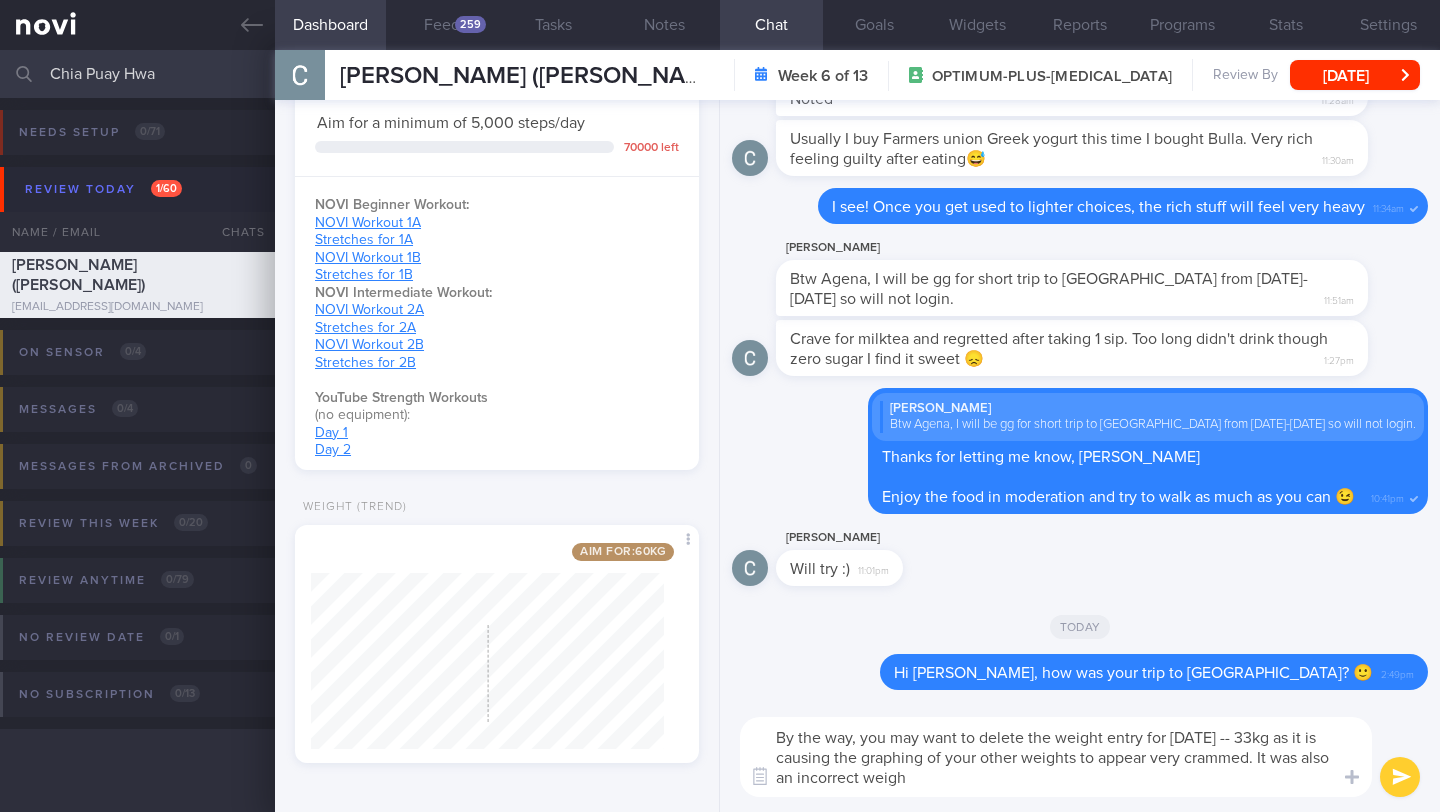 type on "By the way, you may want to delete the weight entry for 14 April 2025 -- 33kg as it is causing the graphing of your other weights to appear very crammed. It was also an incorrect weight" 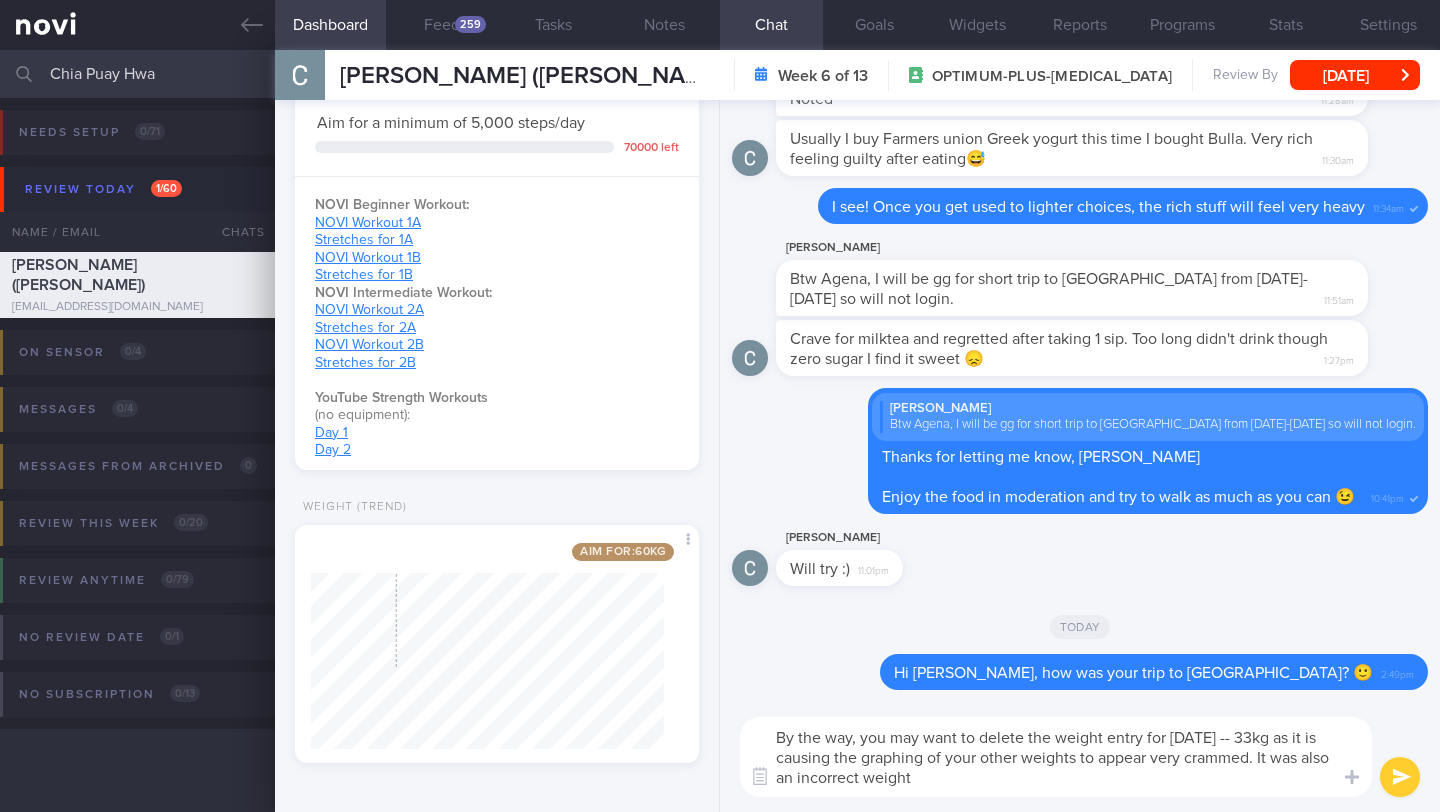 type 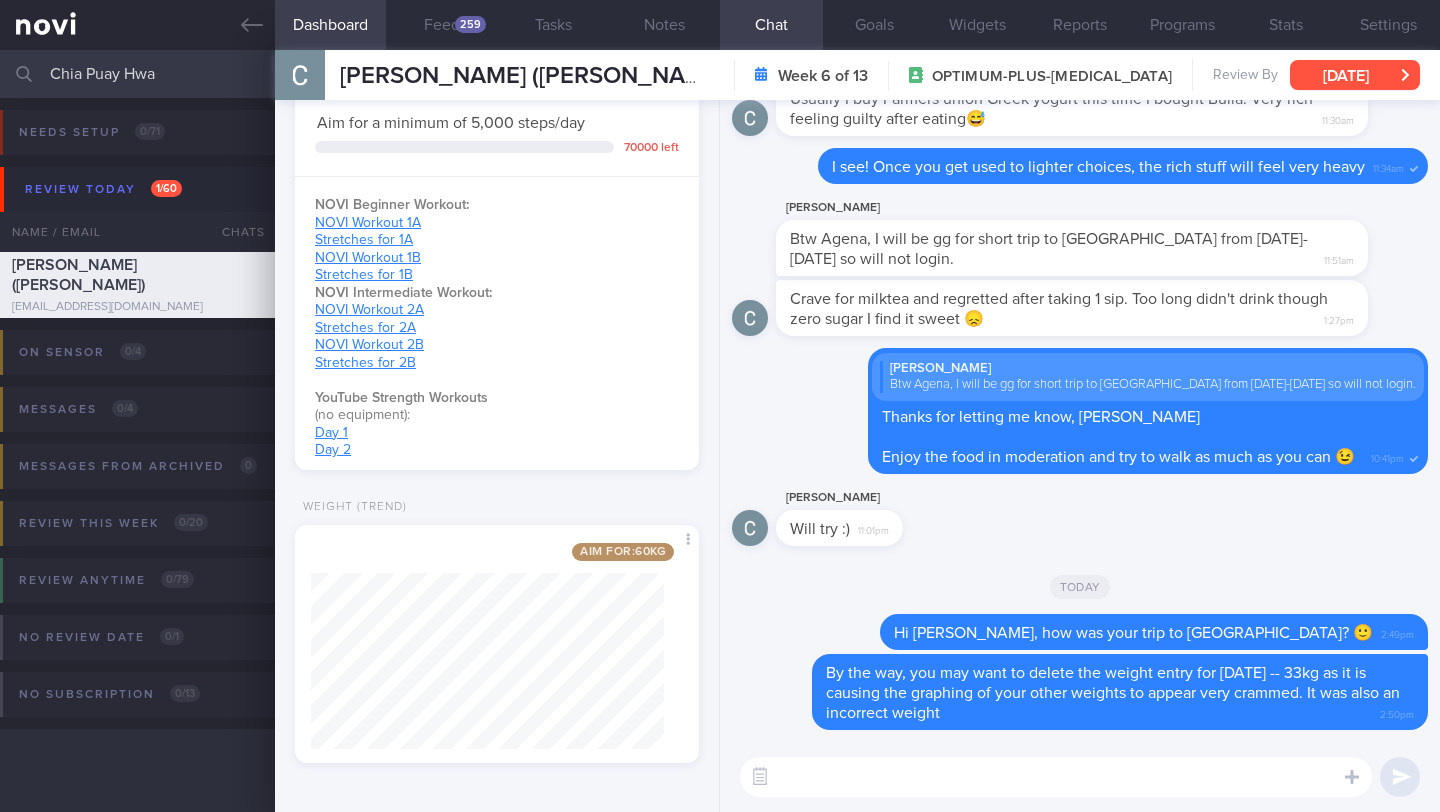 click on "[DATE]" at bounding box center [1355, 75] 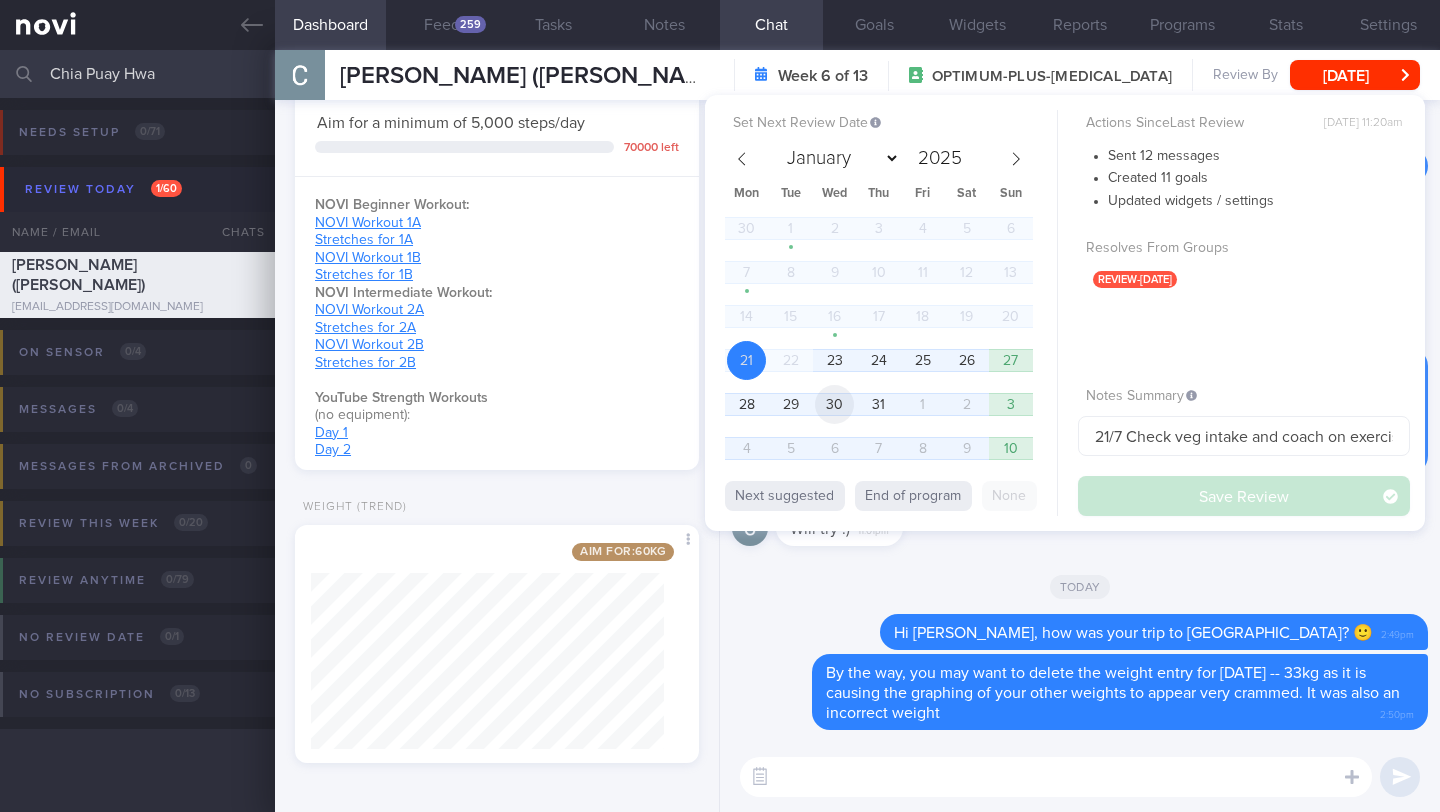 click on "30" at bounding box center (834, 404) 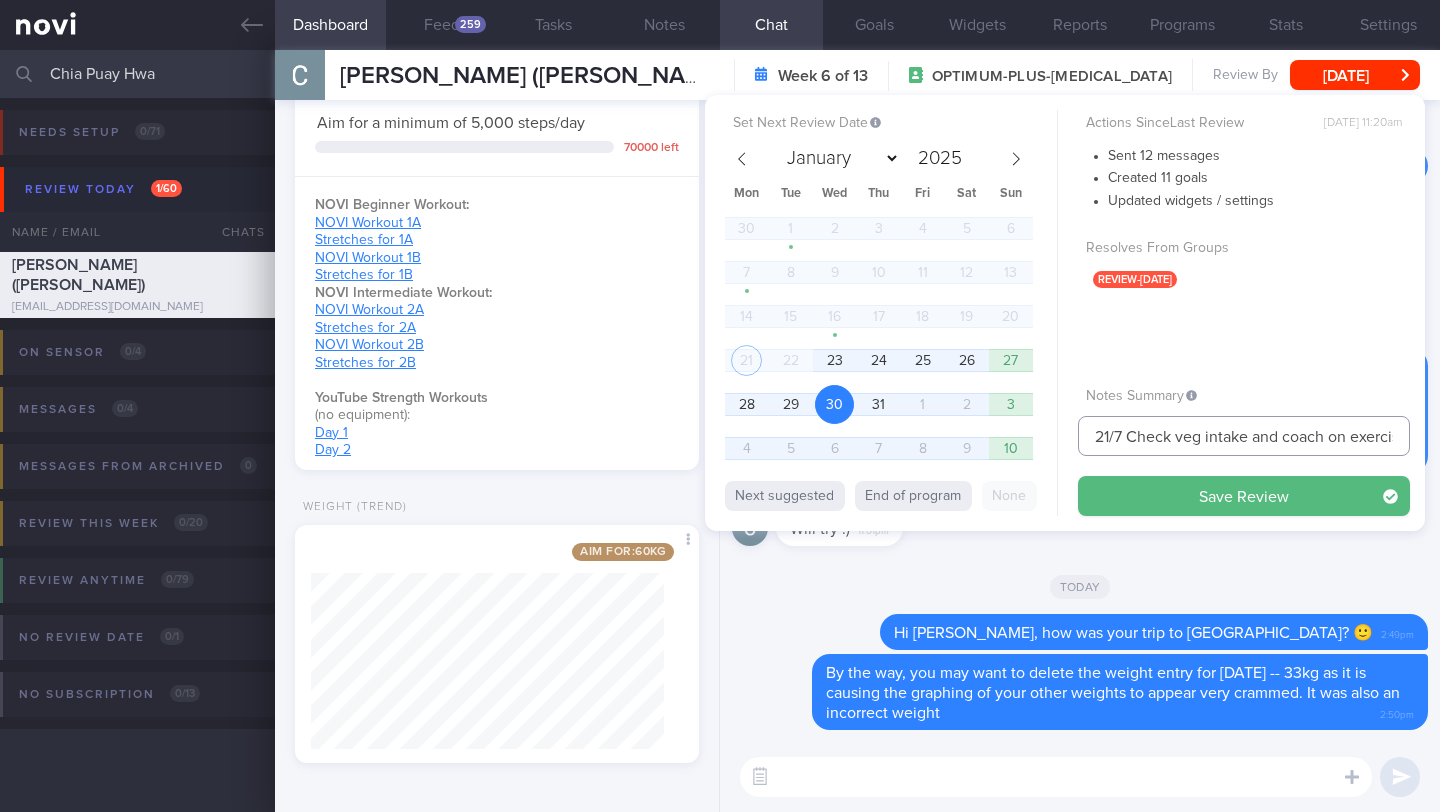 click on "21/7 Check veg intake and coach on exercise > and if able to resume exercise. managed to decrease calorie intake and KIV advise to increase intensity of exercise" at bounding box center [1244, 436] 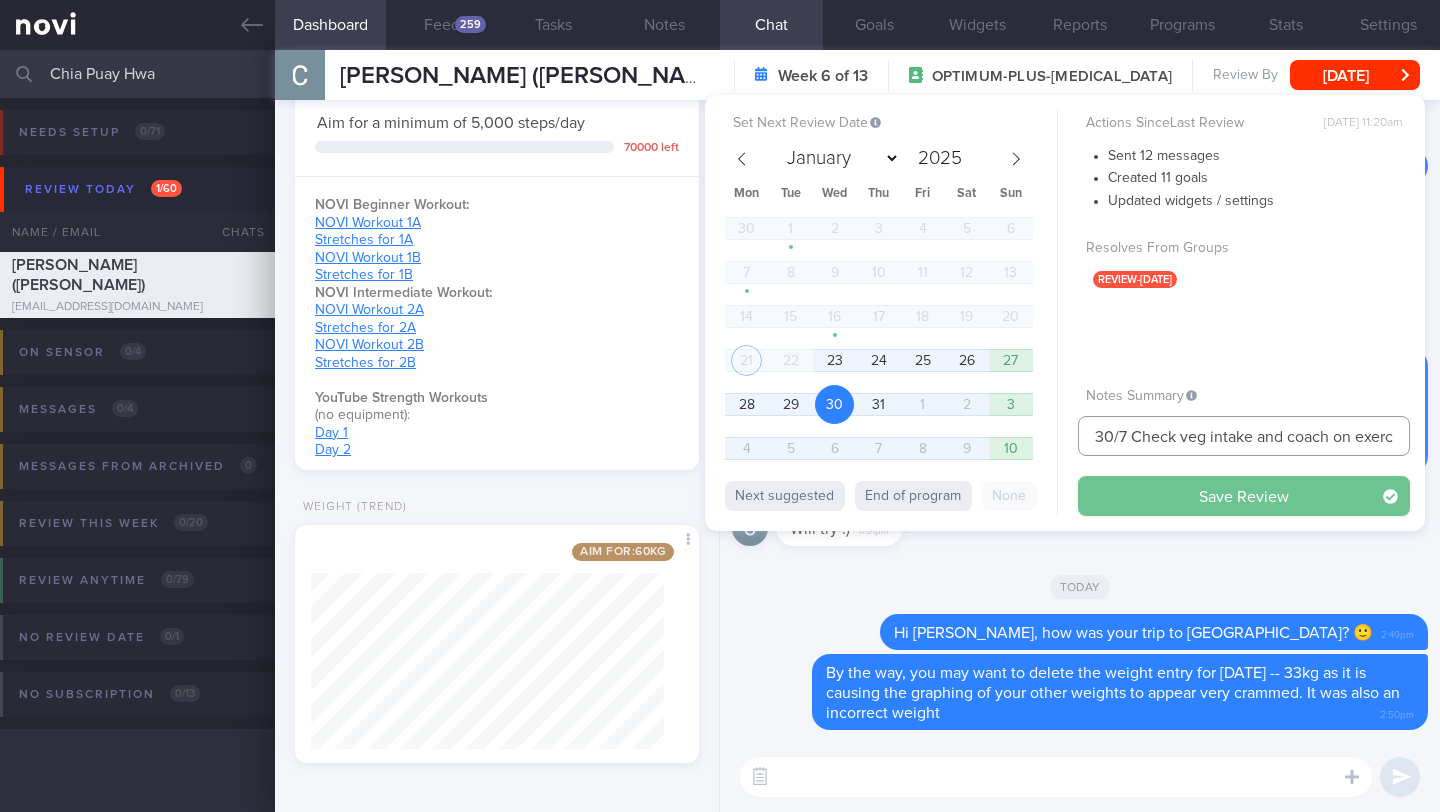type on "30/7 Check veg intake and coach on exercise > and if able to resume exercise. managed to decrease calorie intake and KIV advise to increase intensity of exercise" 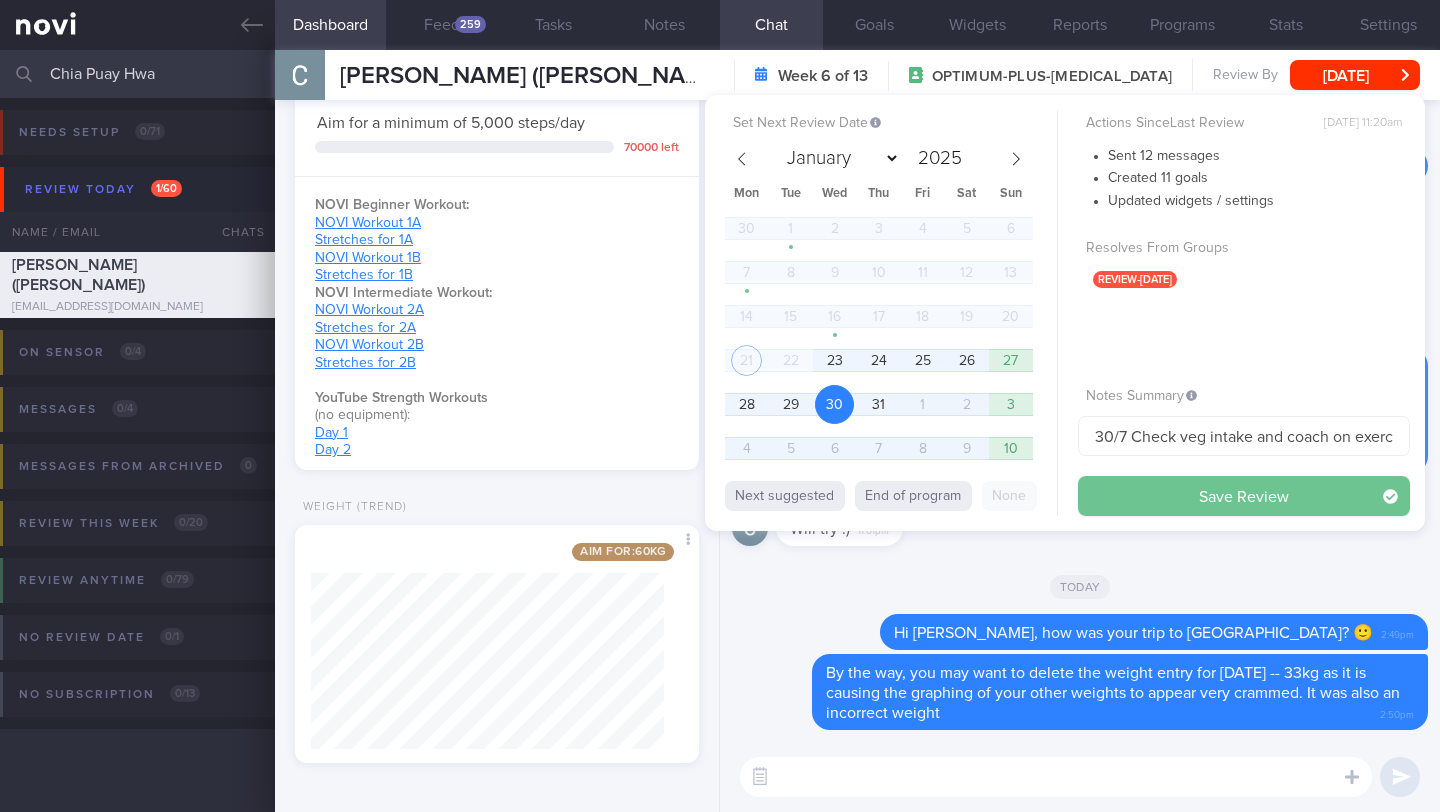 click on "Save Review" at bounding box center (1244, 496) 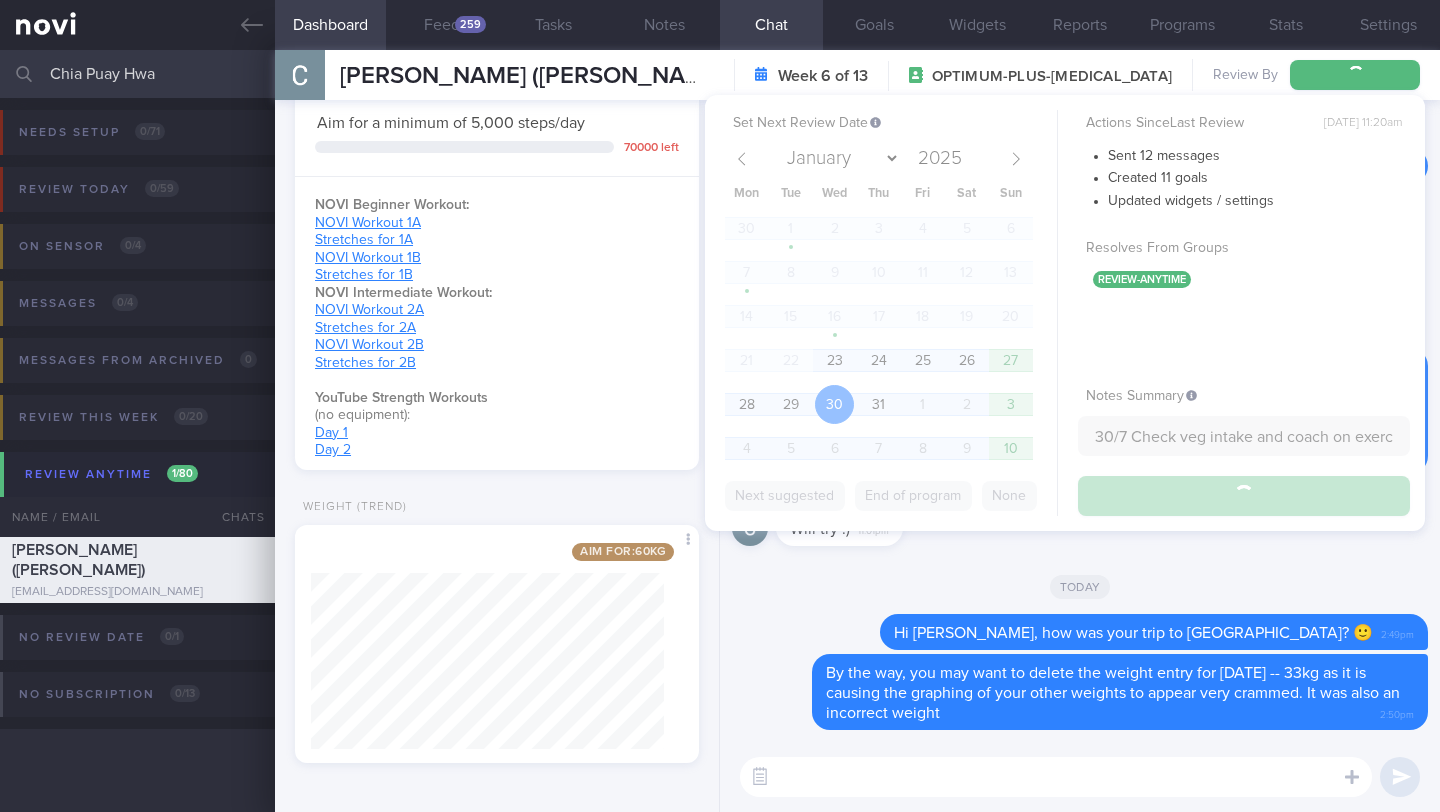 type on "30/7 Check veg intake and coach on exercise > and if able to resume exercise. managed to decrease calorie intake and KIV advise to increase intensity of exercise" 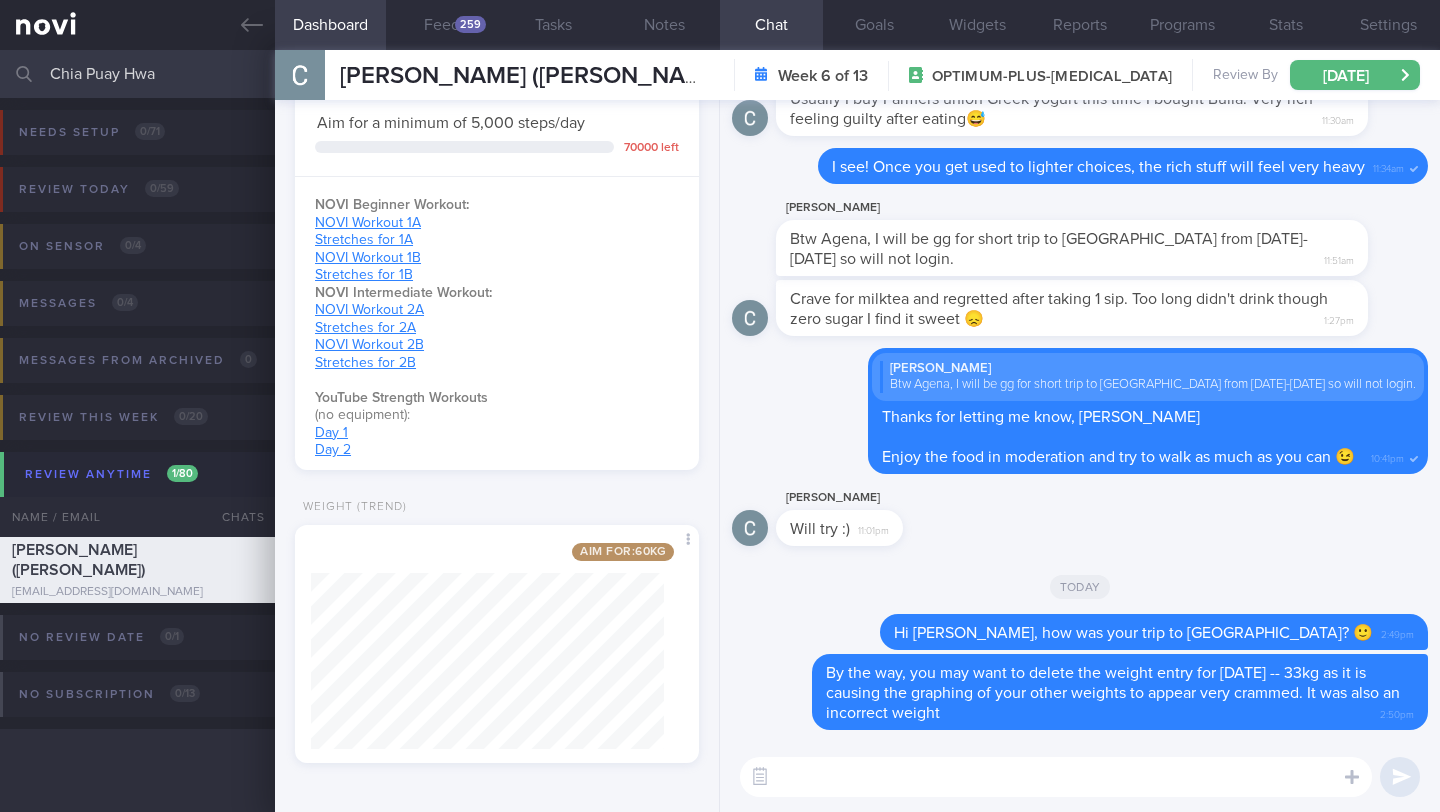 click on "Chia Puay Hwa" at bounding box center [720, 74] 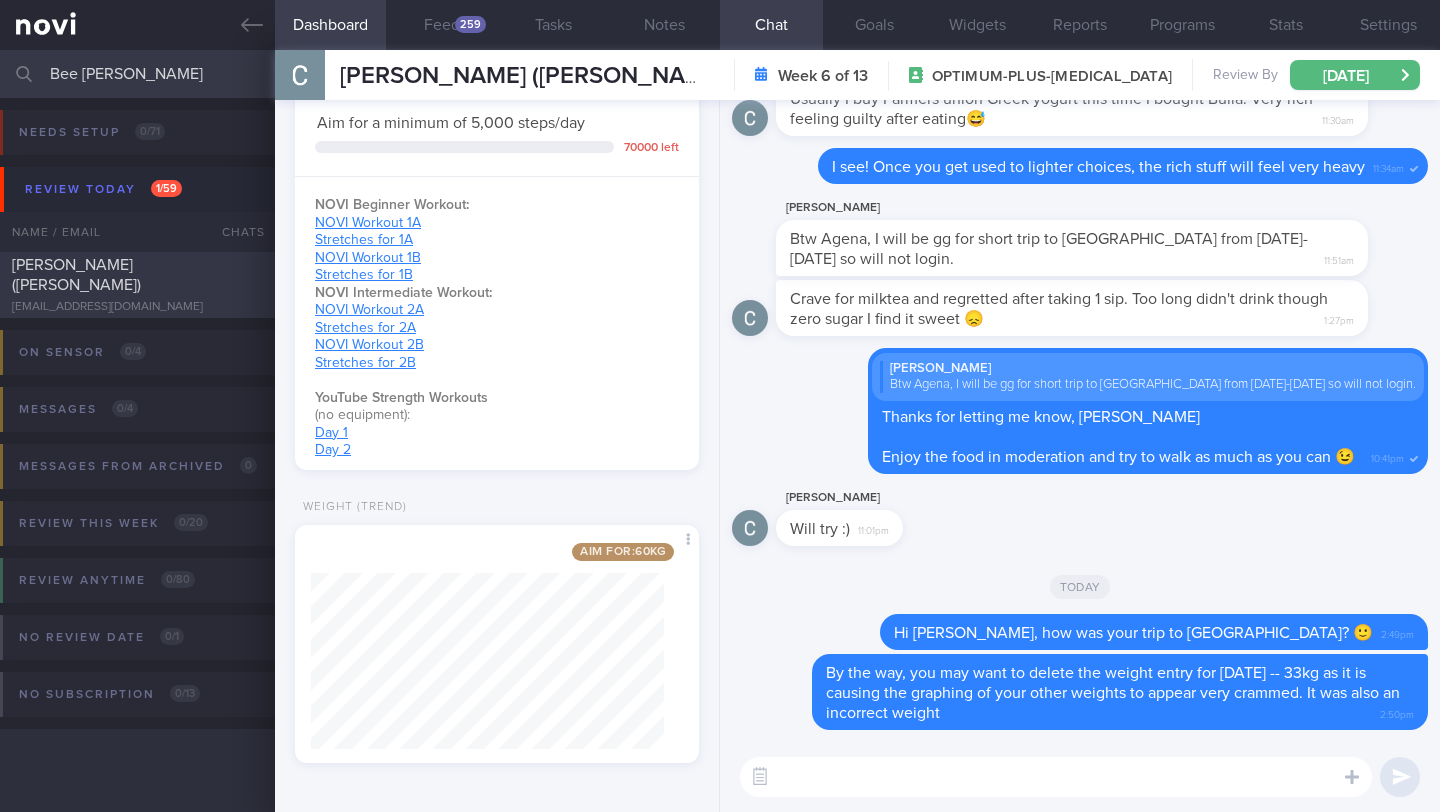 type on "Bee Yen Tang" 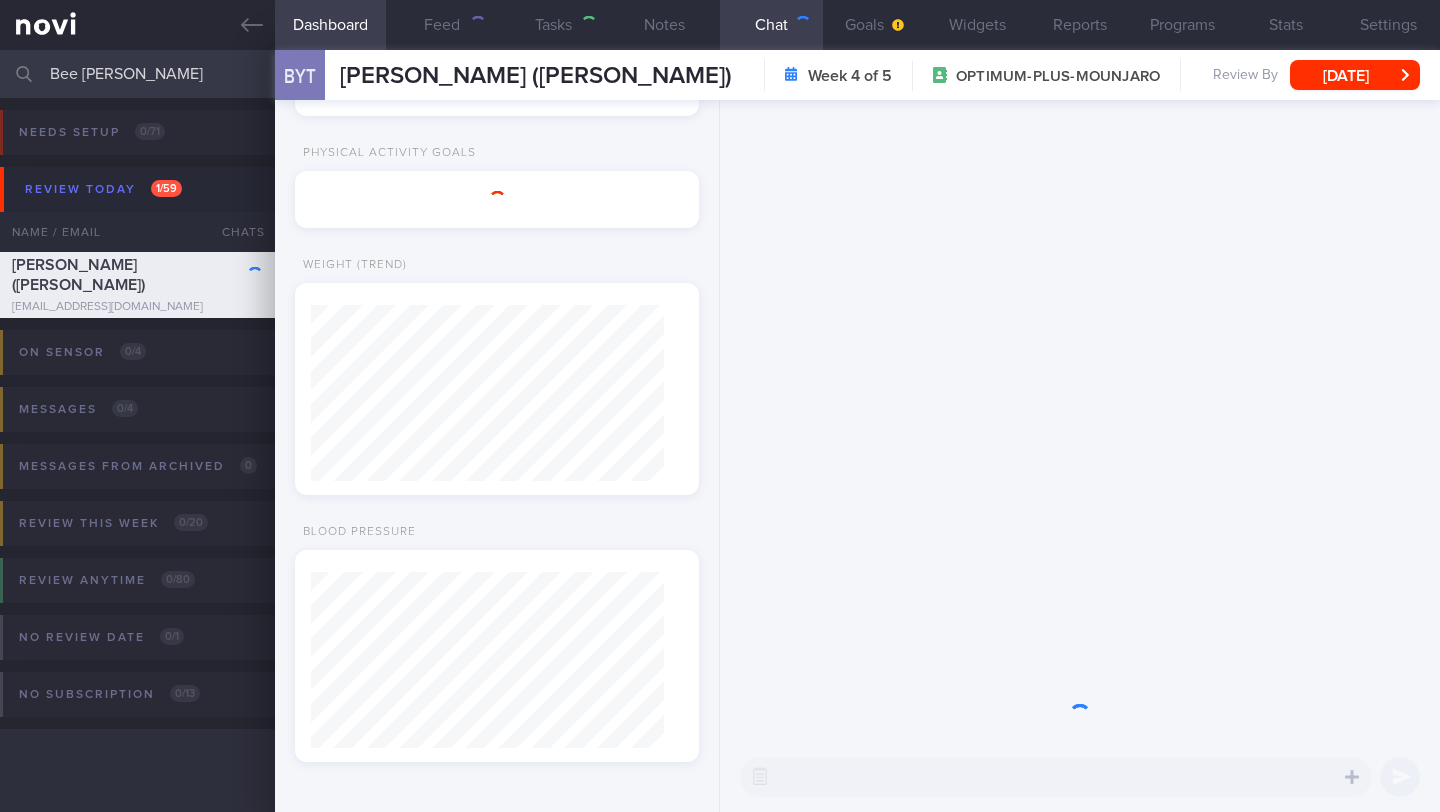 scroll, scrollTop: 181, scrollLeft: 0, axis: vertical 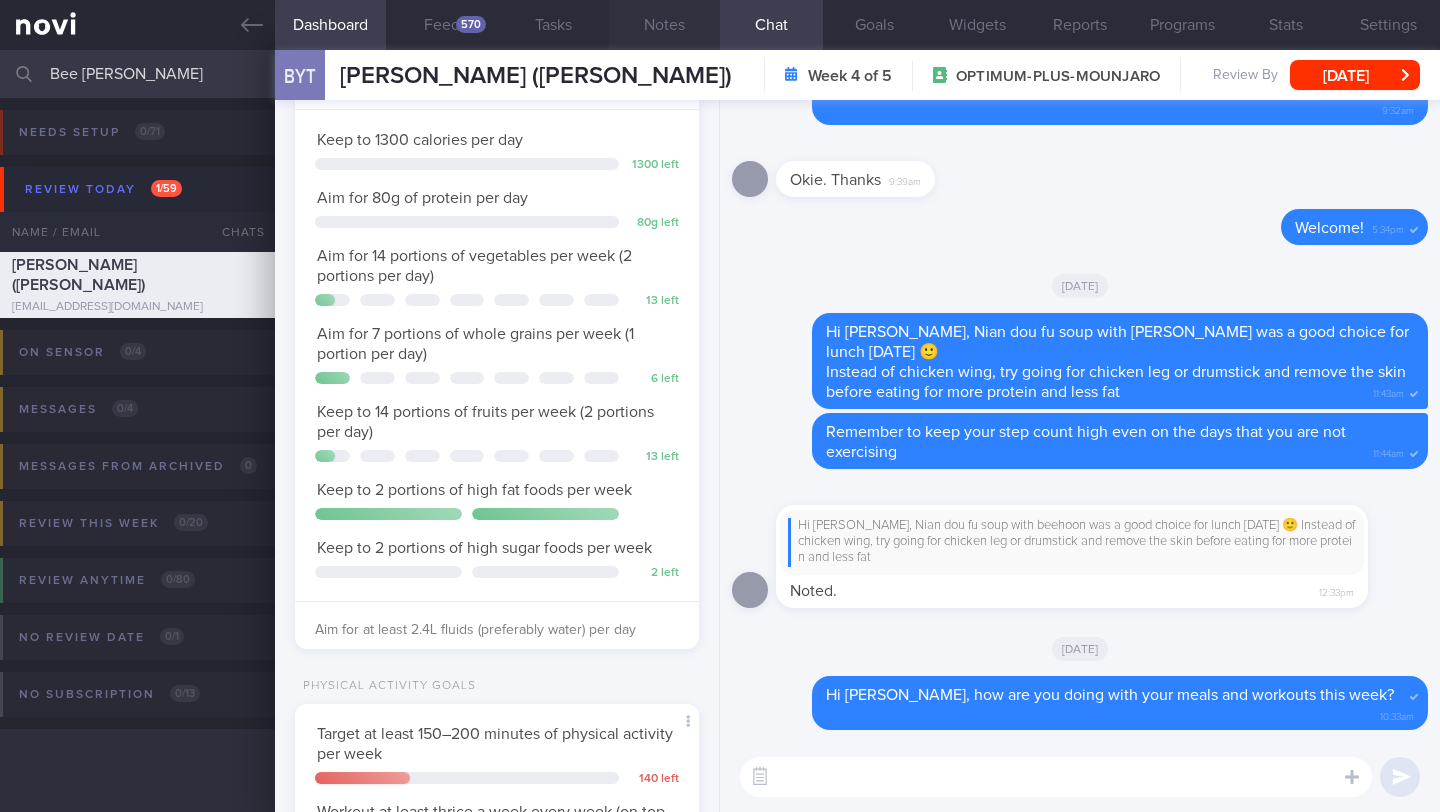 click on "Notes" at bounding box center (664, 25) 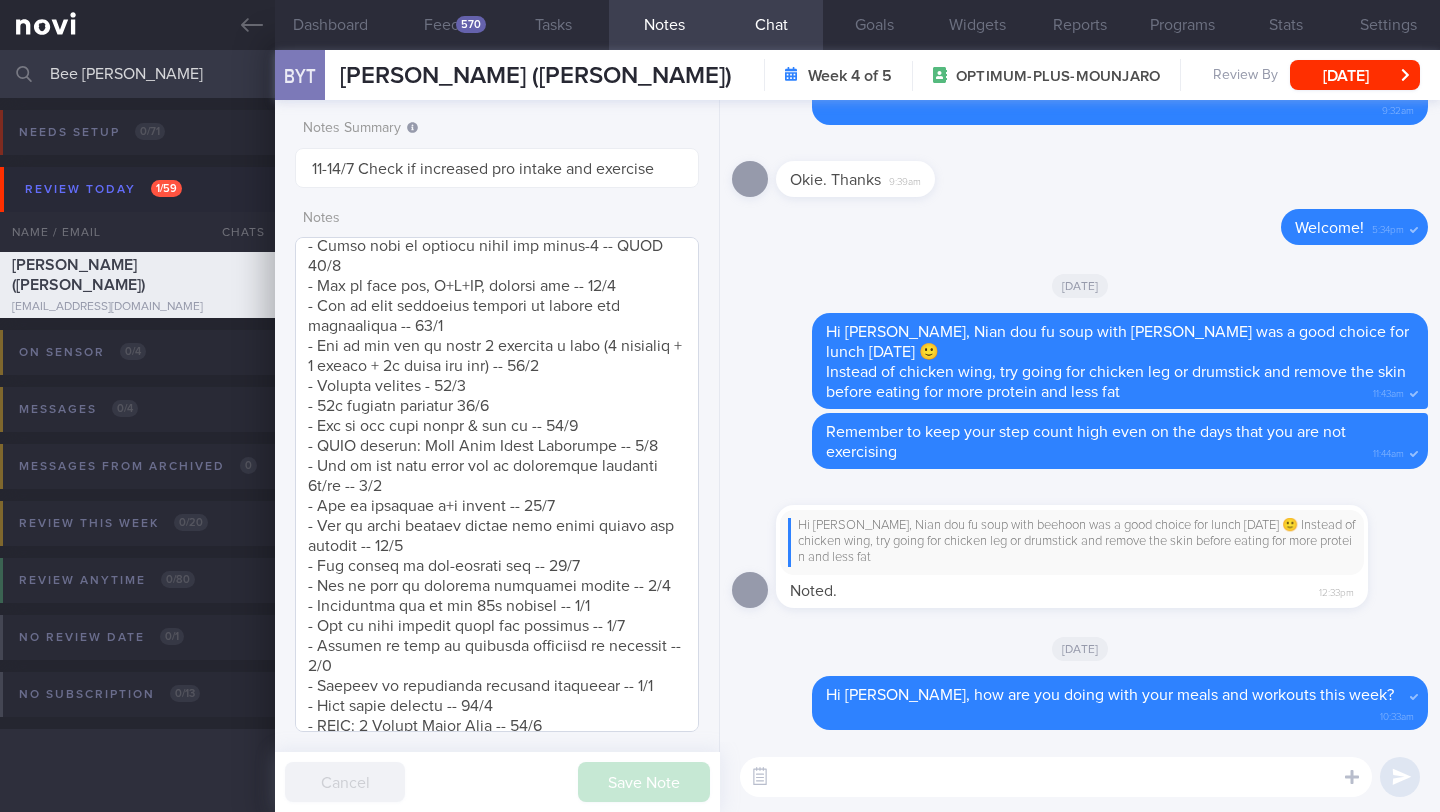 scroll, scrollTop: 2227, scrollLeft: 0, axis: vertical 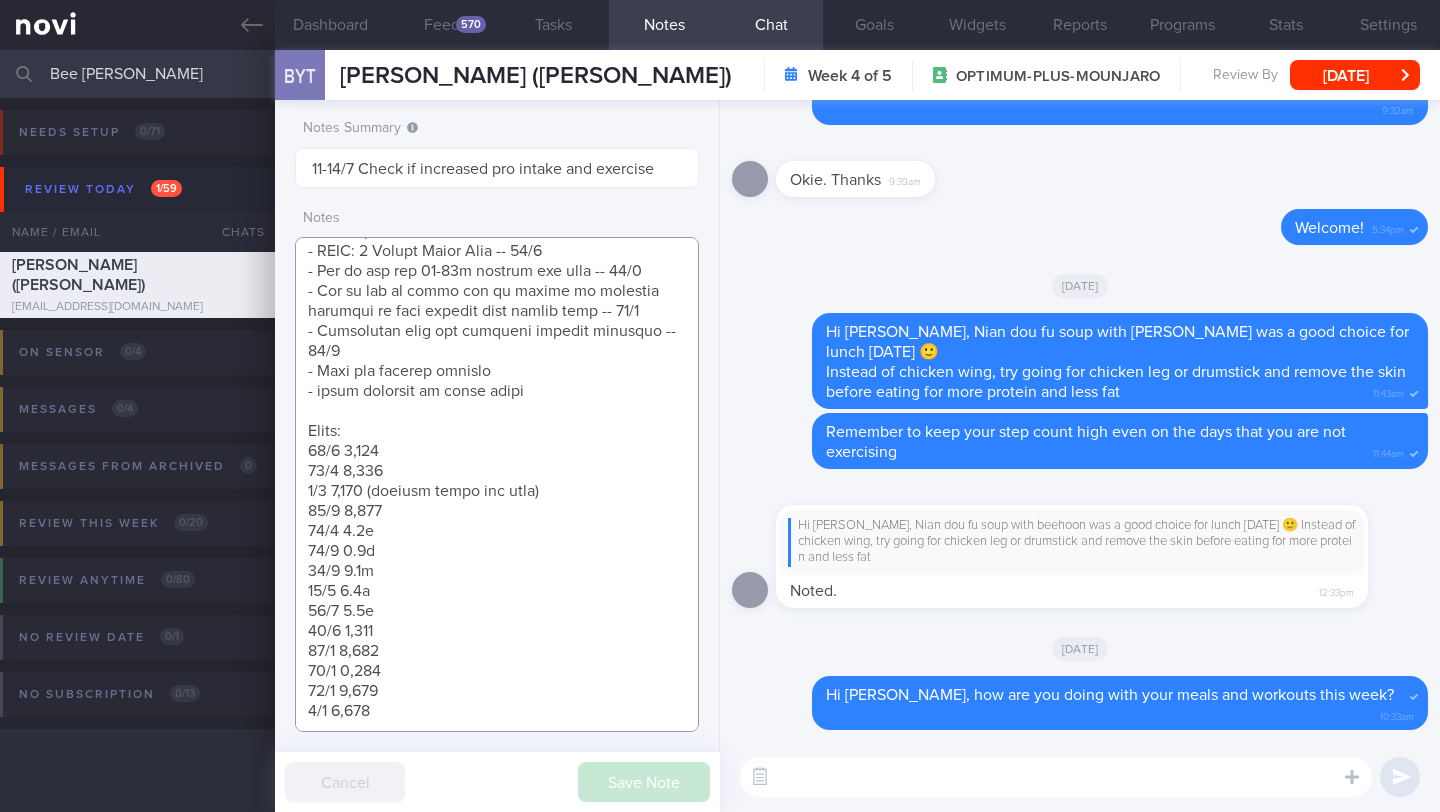 drag, startPoint x: 307, startPoint y: 426, endPoint x: 417, endPoint y: 808, distance: 397.52234 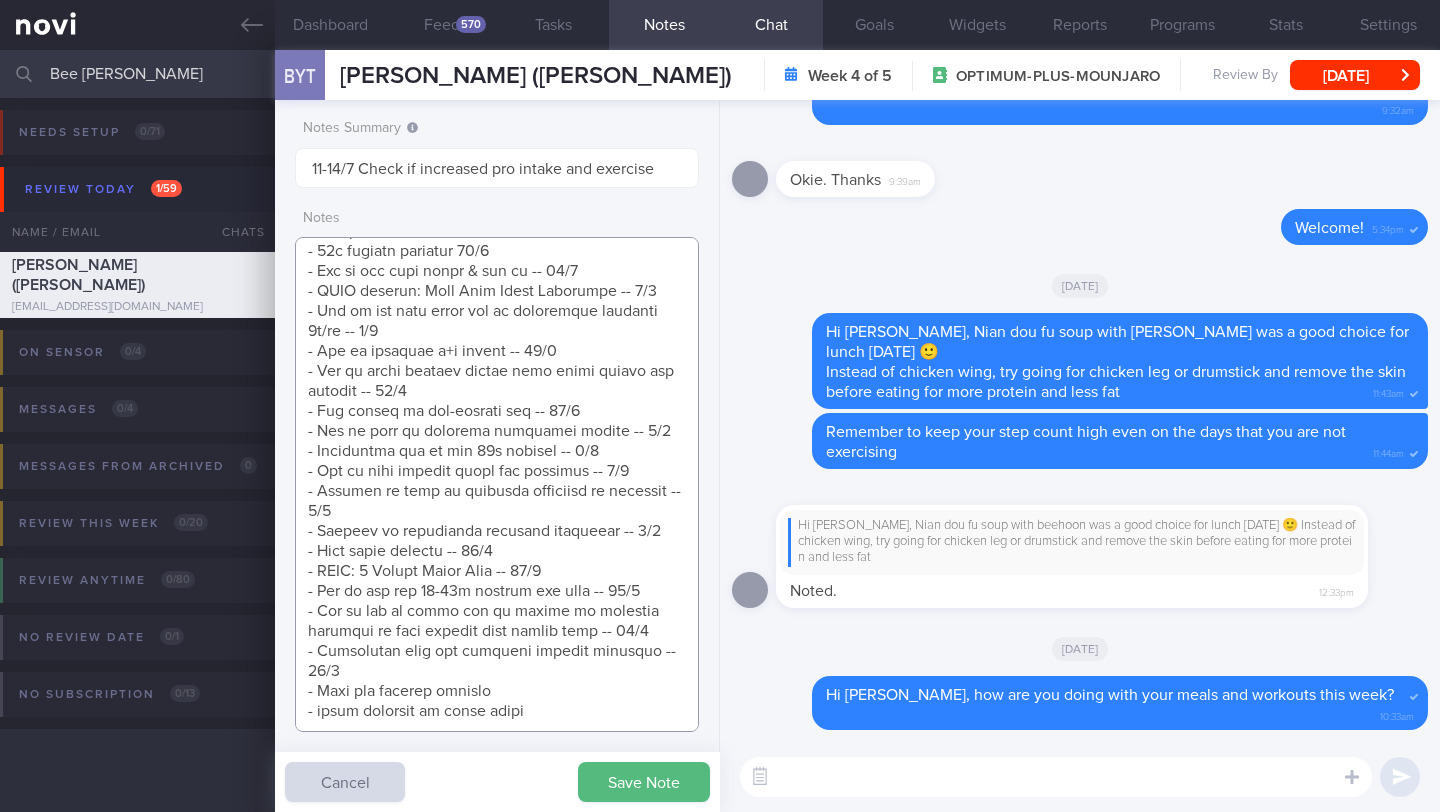 scroll, scrollTop: 1927, scrollLeft: 0, axis: vertical 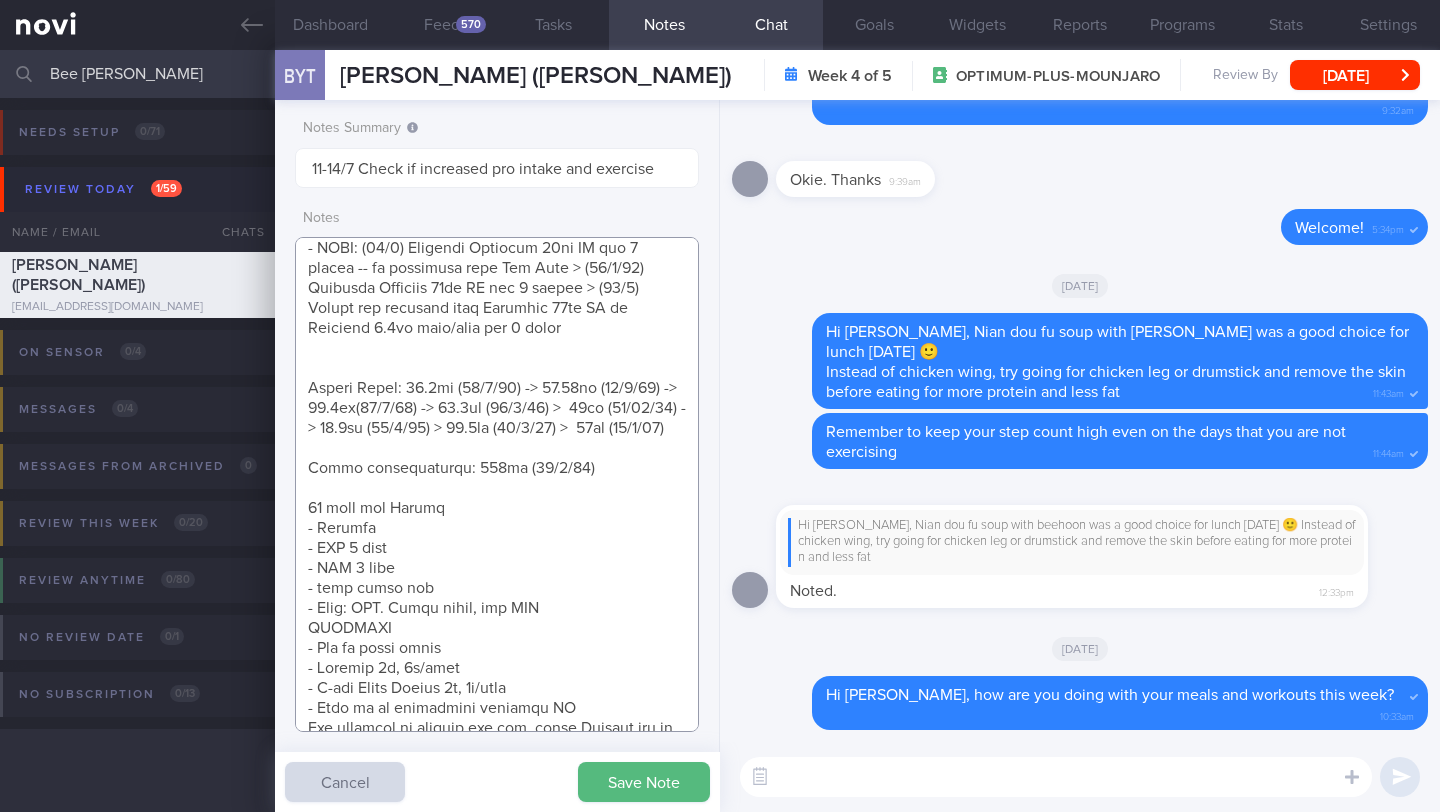click at bounding box center (497, 484) 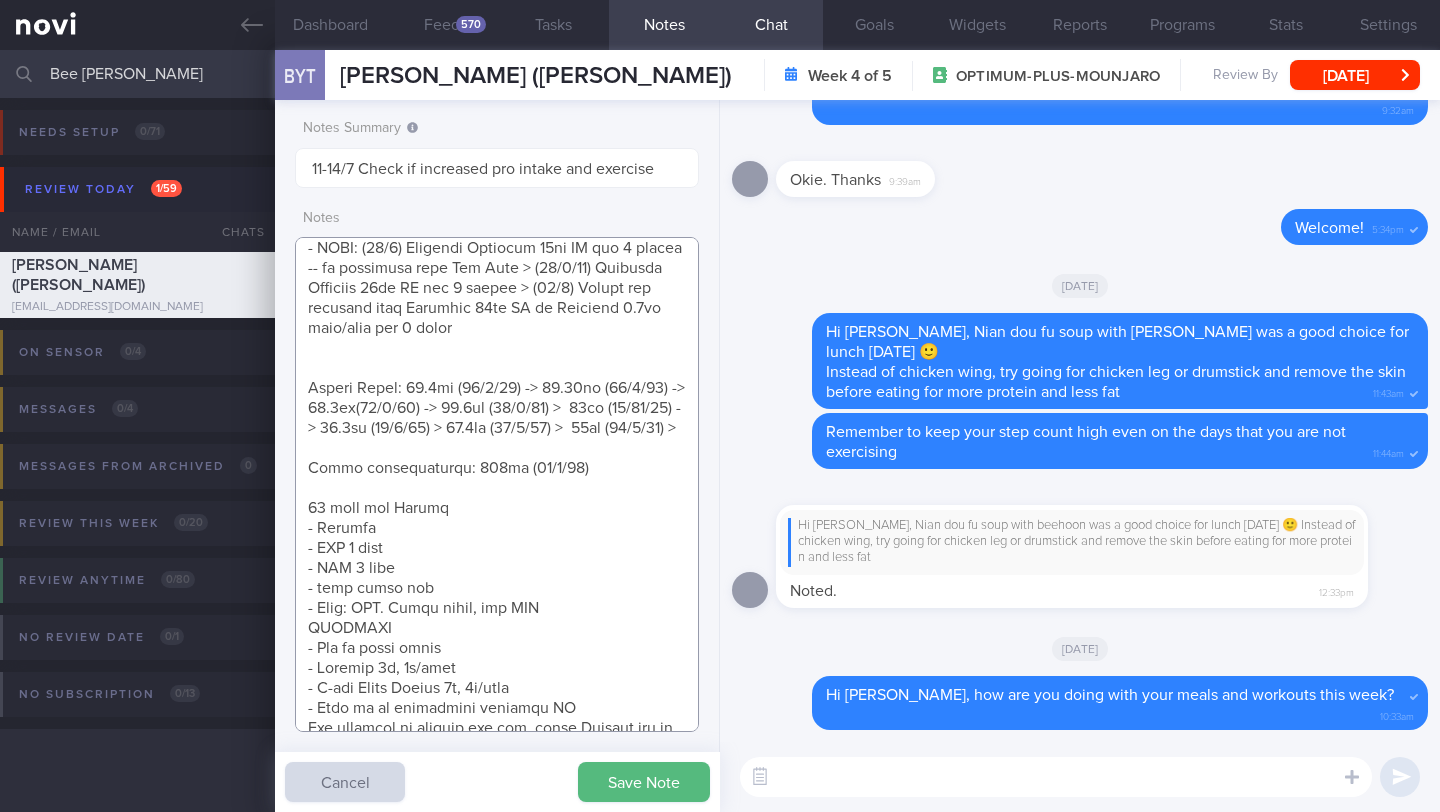 paste on "75.8kg (21/7/25)" 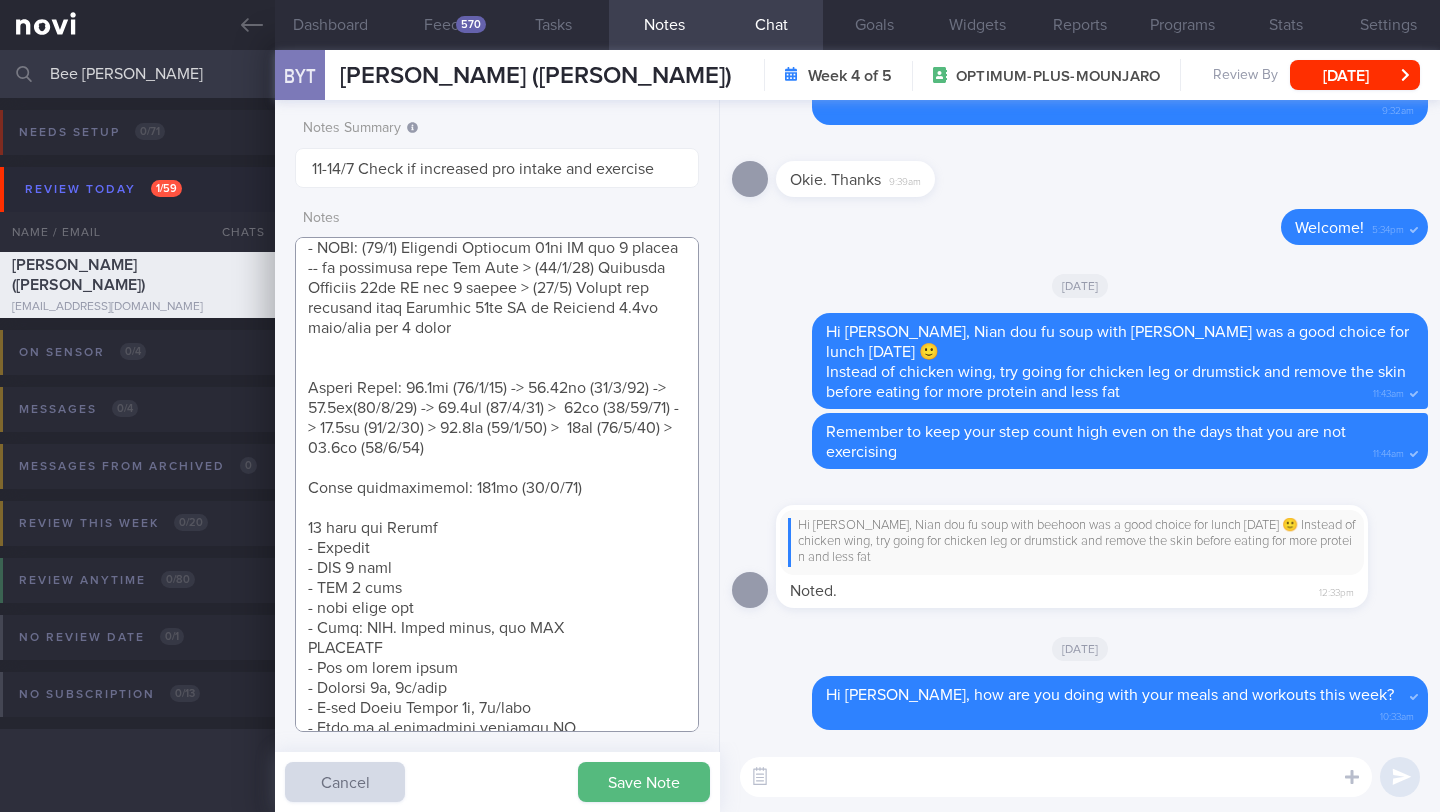 scroll, scrollTop: 912, scrollLeft: 0, axis: vertical 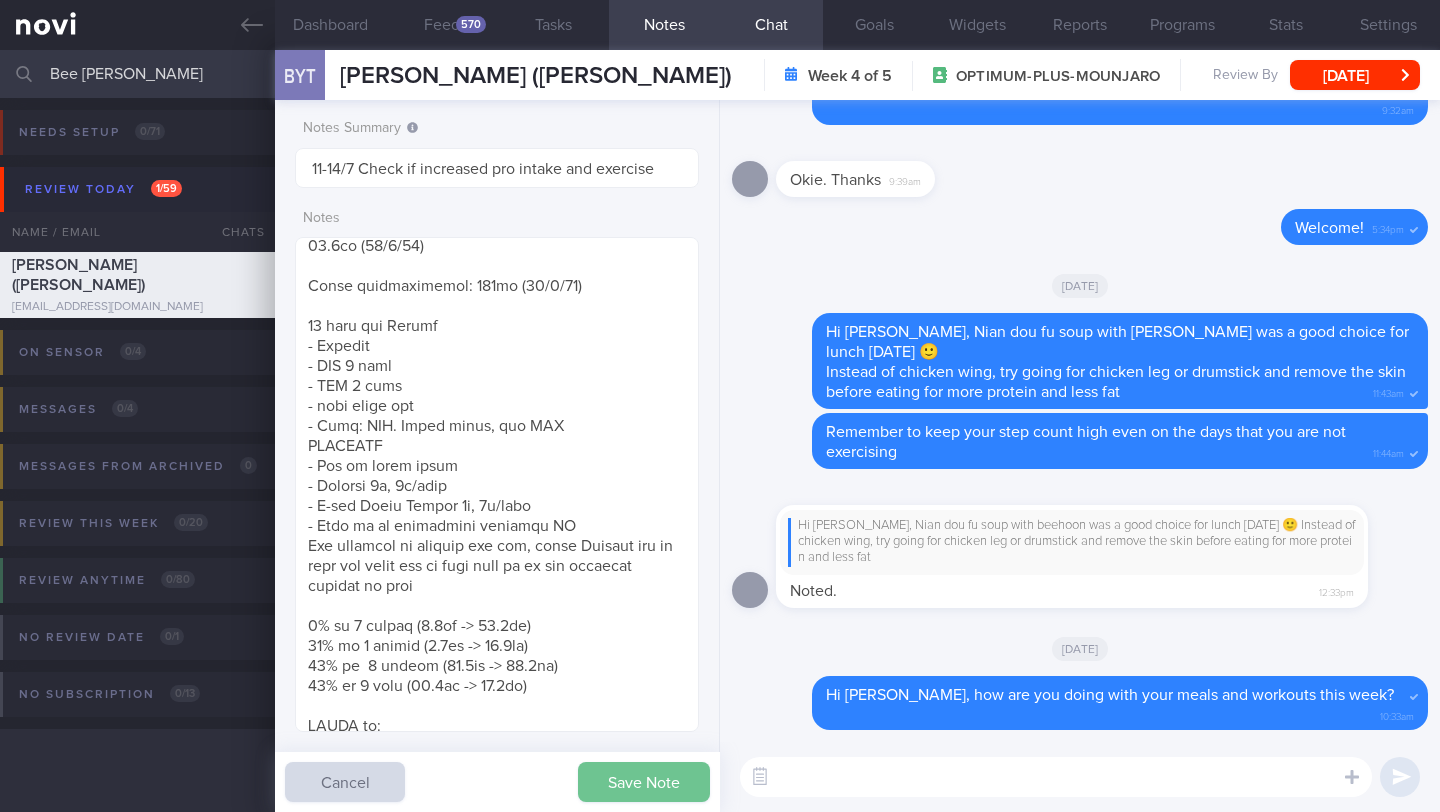 click on "Save Note" at bounding box center (644, 782) 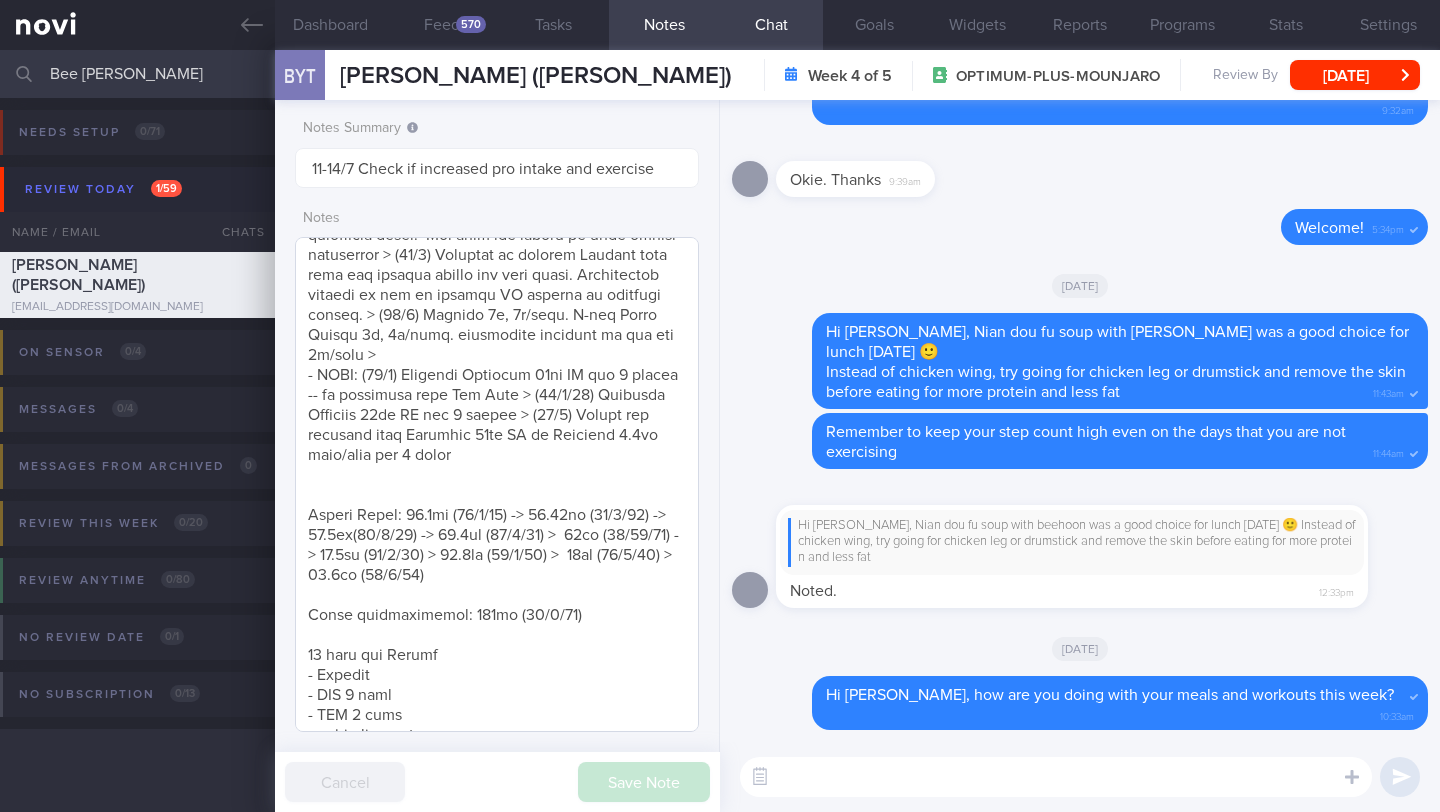 scroll, scrollTop: 568, scrollLeft: 0, axis: vertical 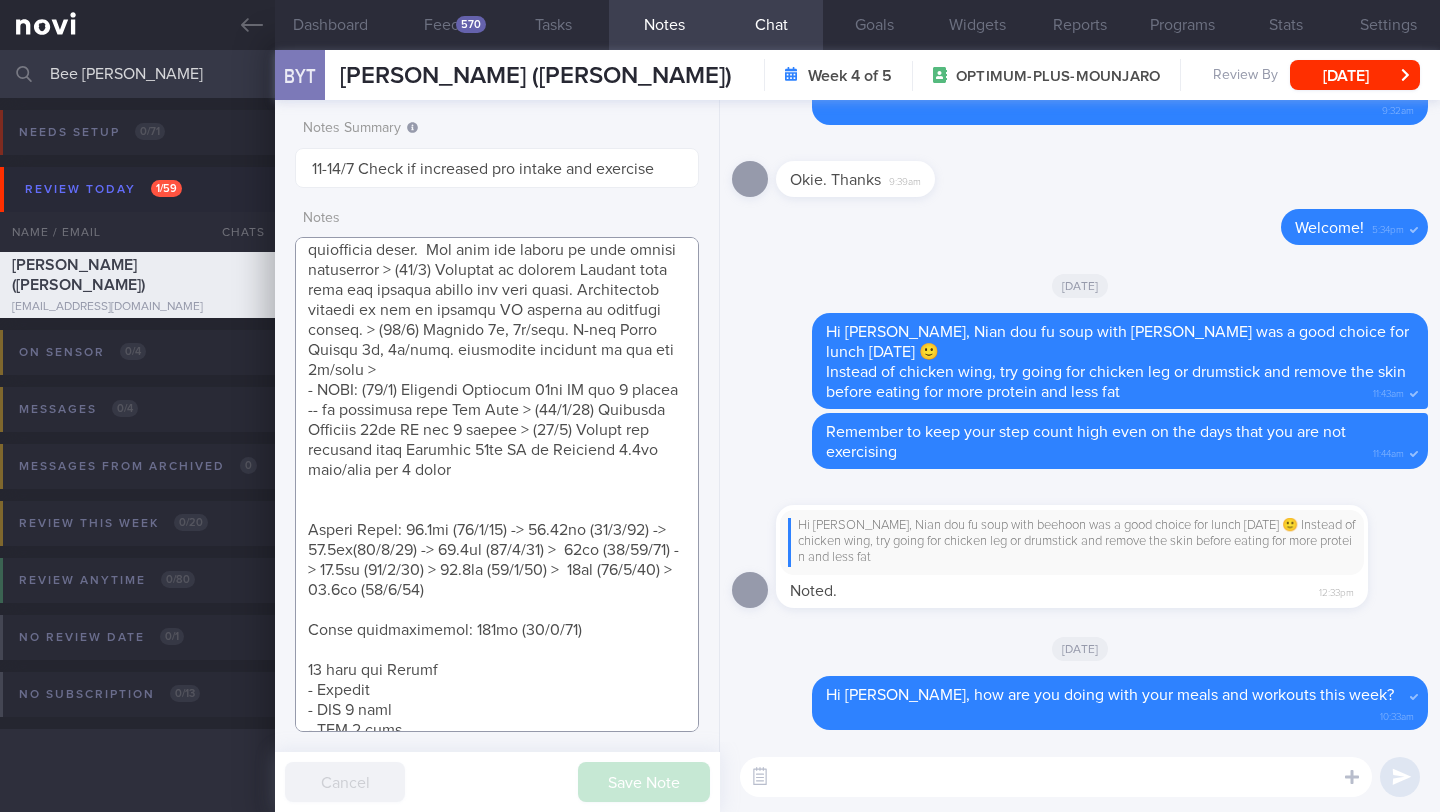 click at bounding box center (497, 484) 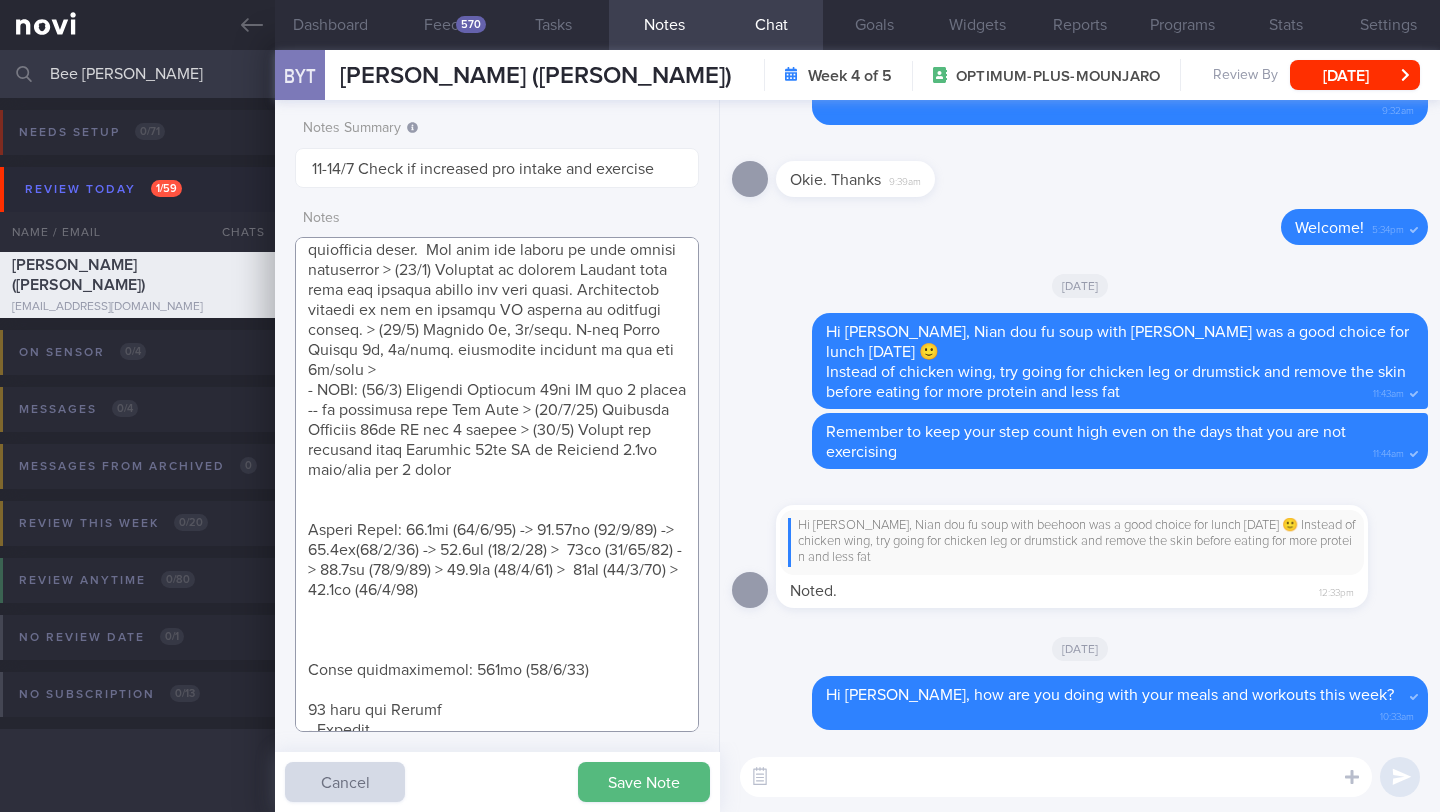 paste on "Weight Goal
71kg (20% body weight loss from peak 89kg)" 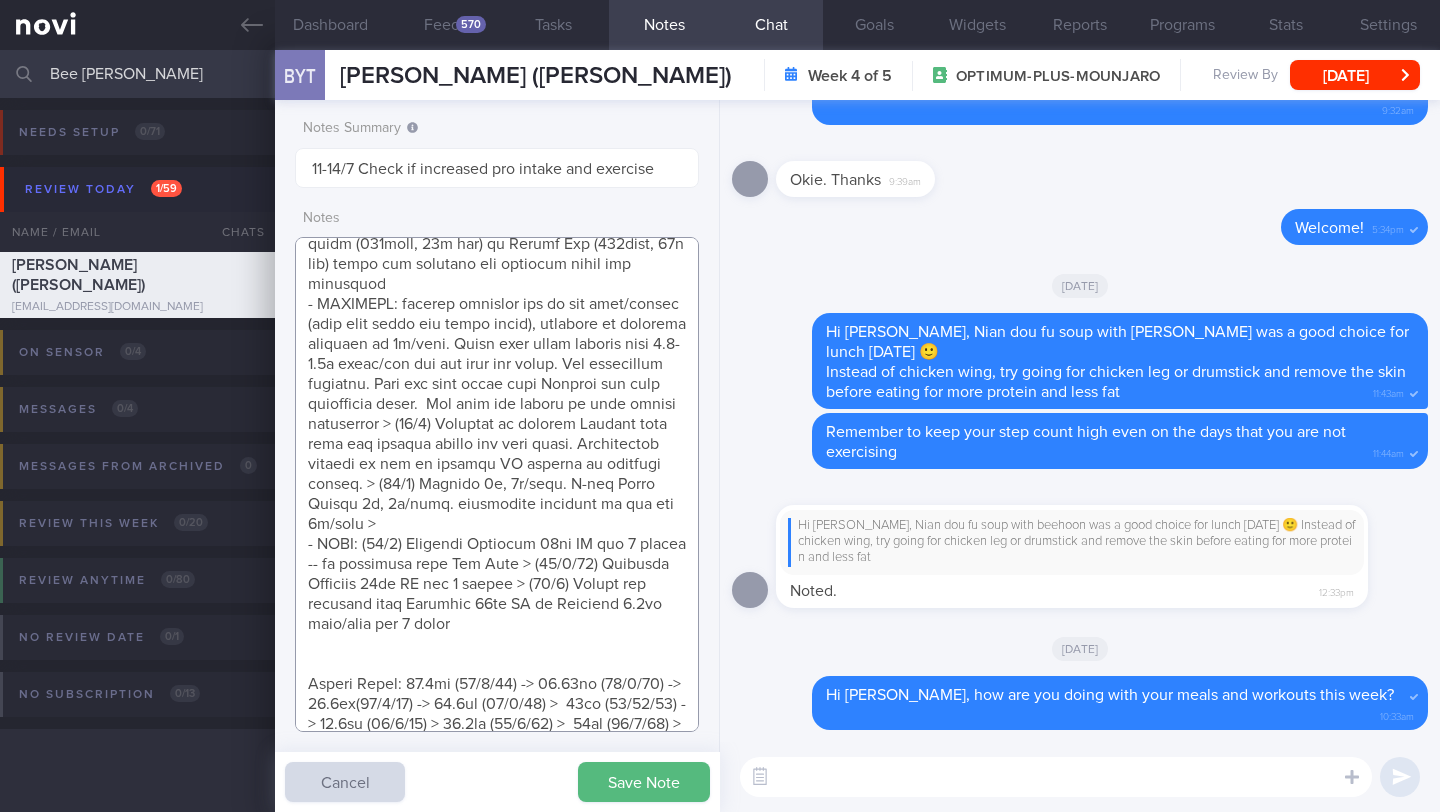 scroll, scrollTop: 0, scrollLeft: 0, axis: both 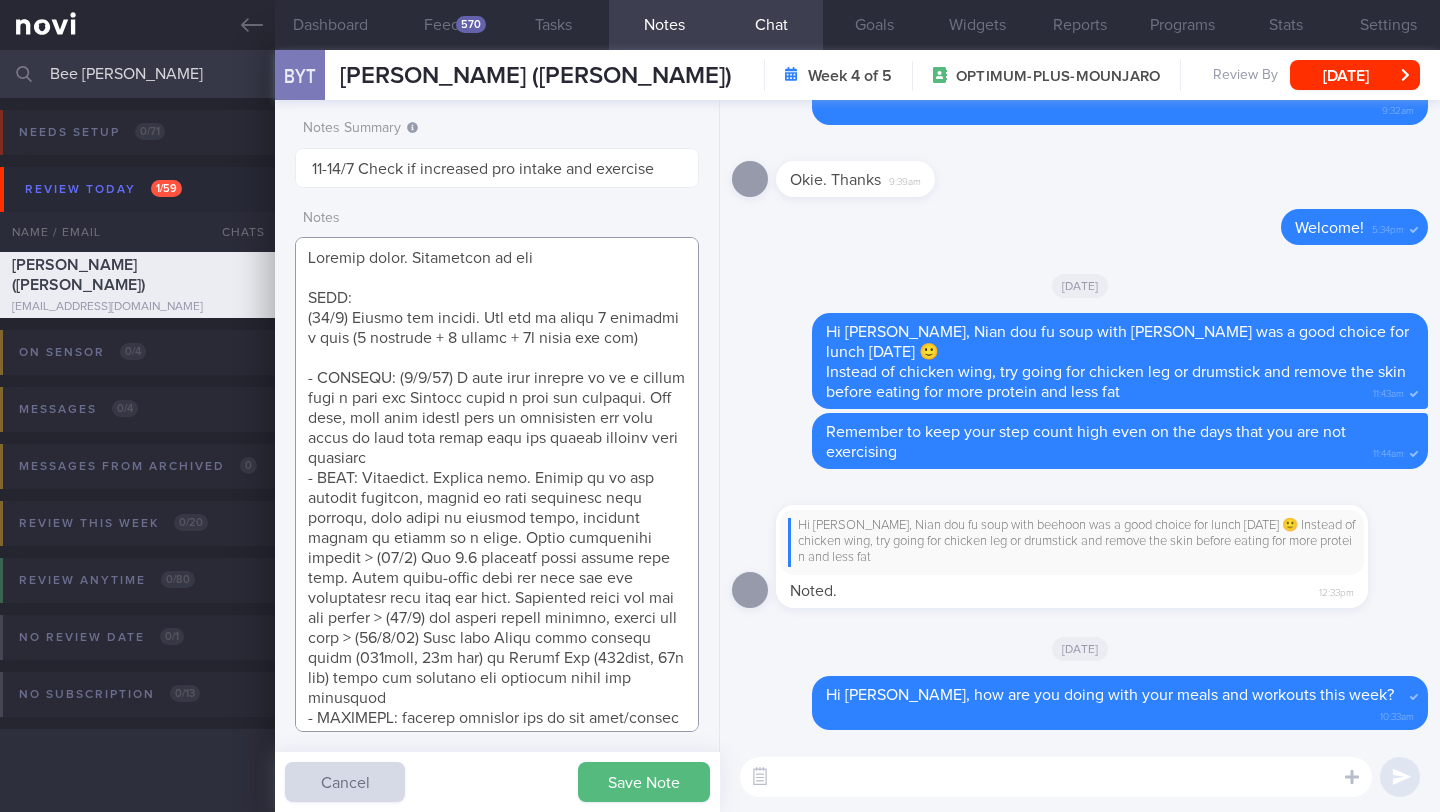 click at bounding box center (497, 484) 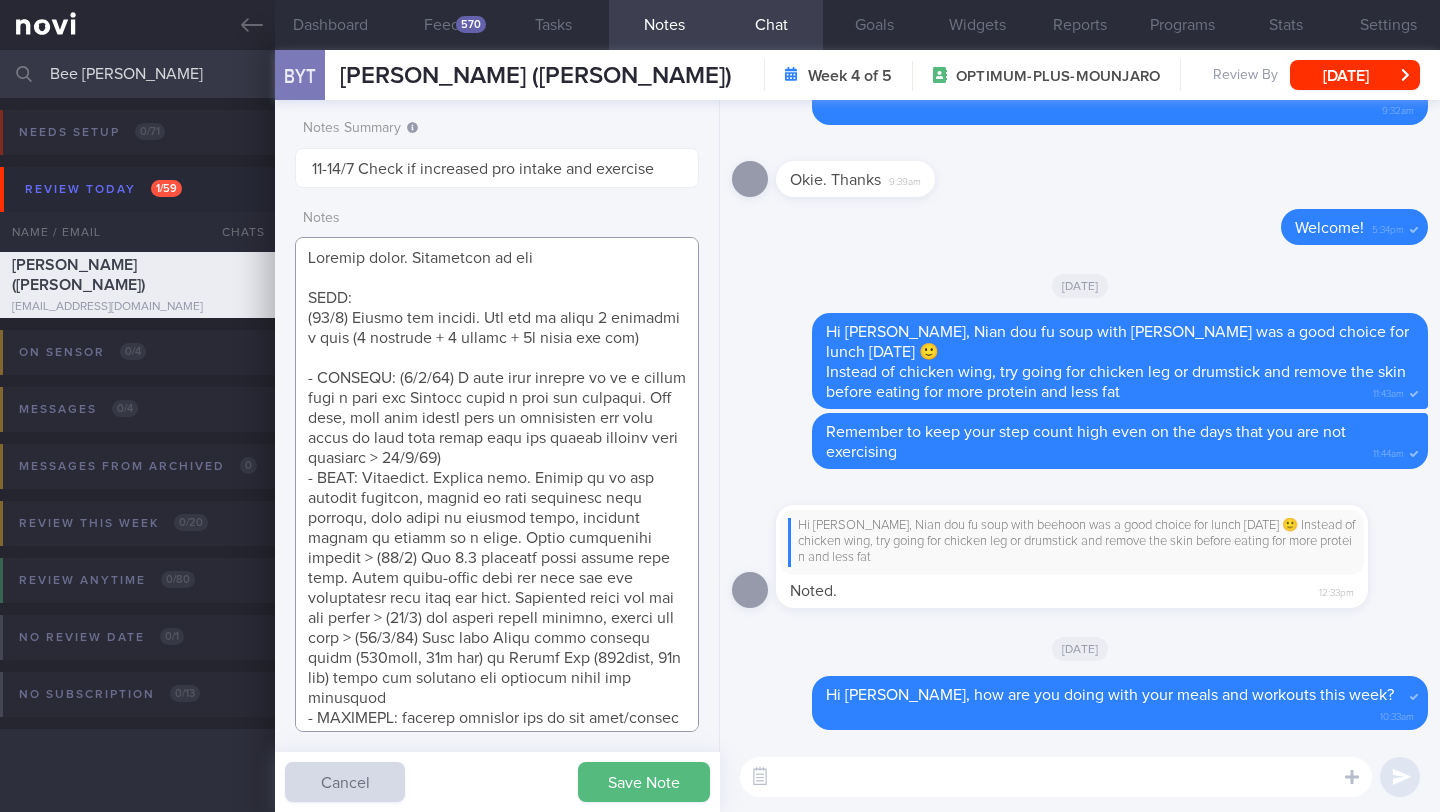 paste on "Continue Mounjaro 10mg once/week for 1 month
keep to maintain dose until hitting weight plateau" 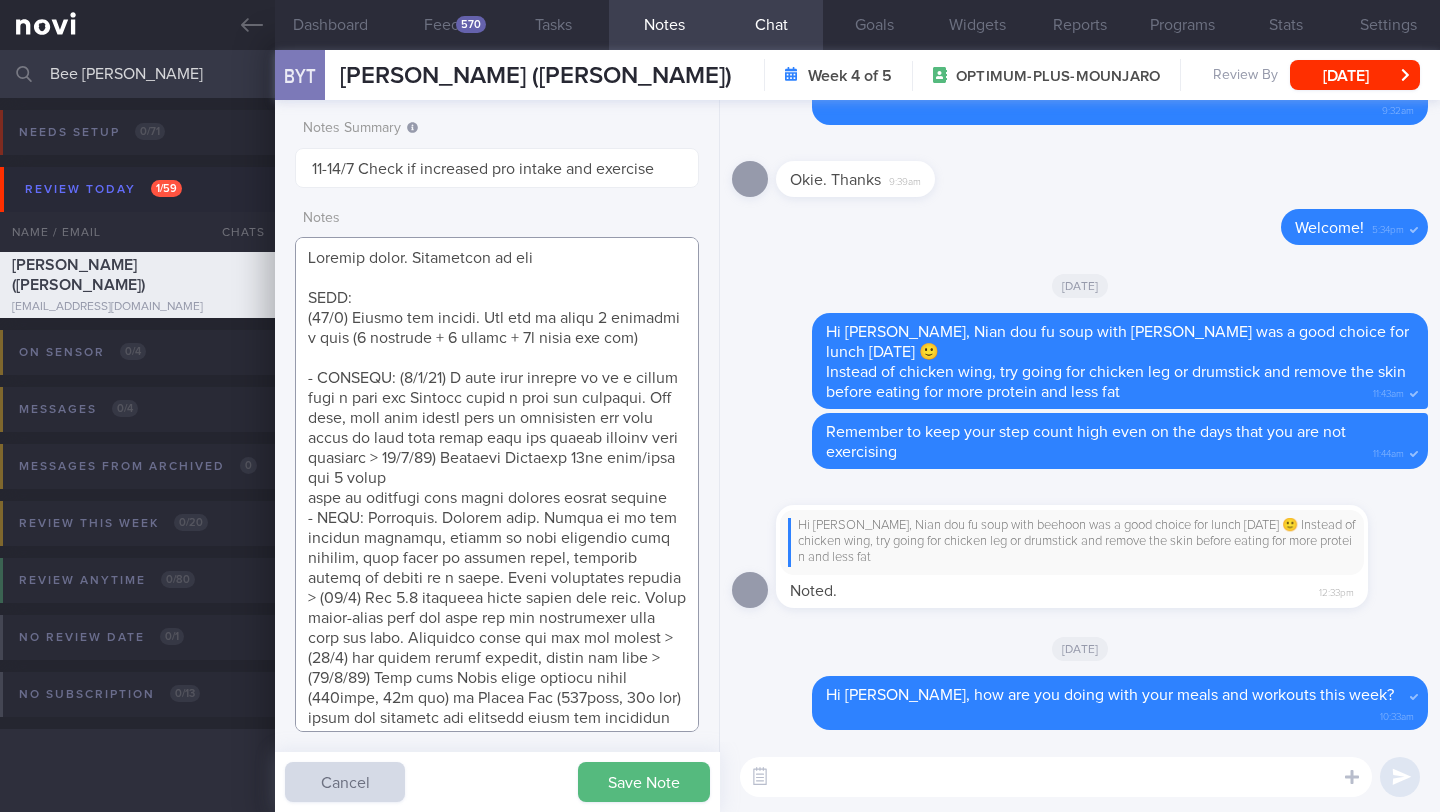 click at bounding box center (497, 484) 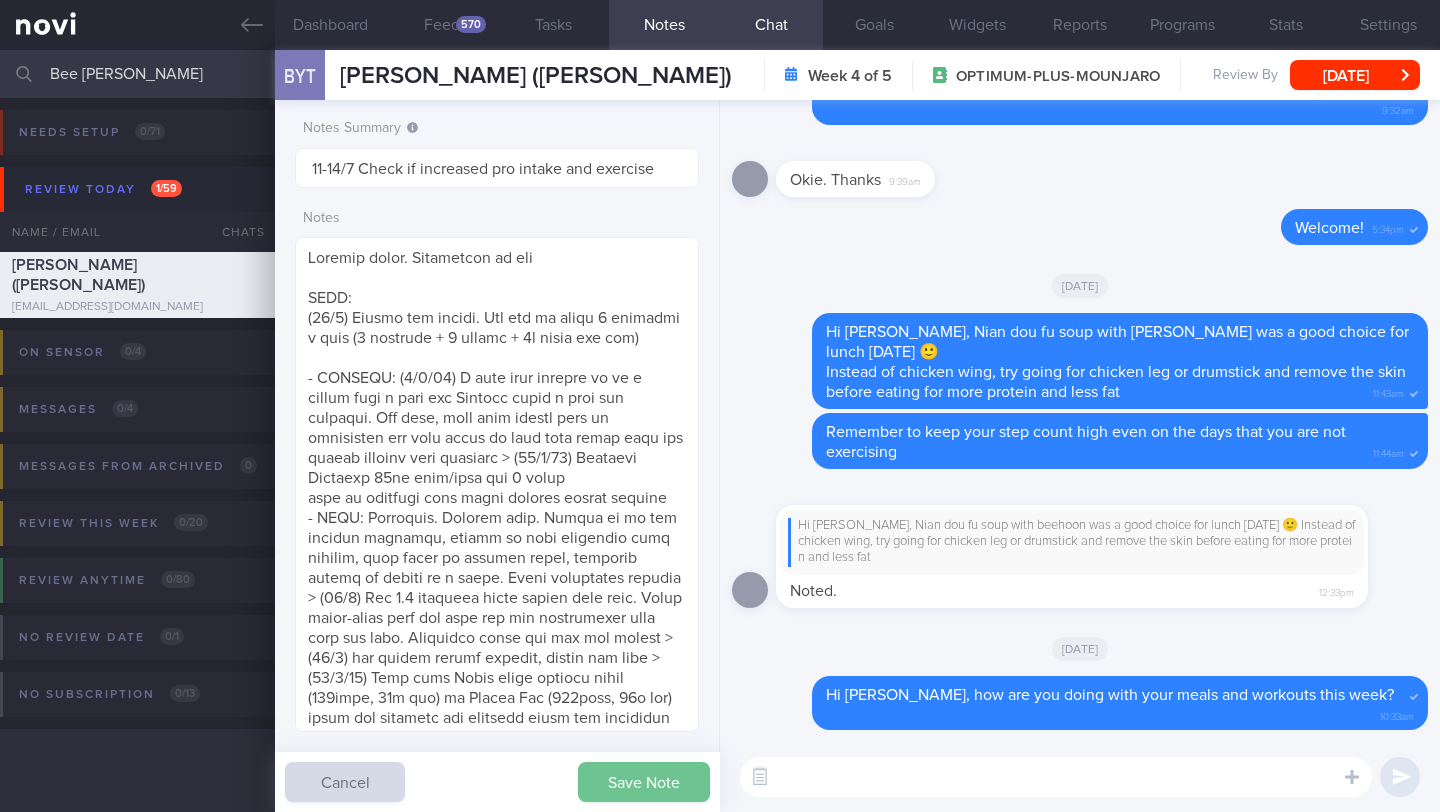click on "Save Note" at bounding box center (644, 782) 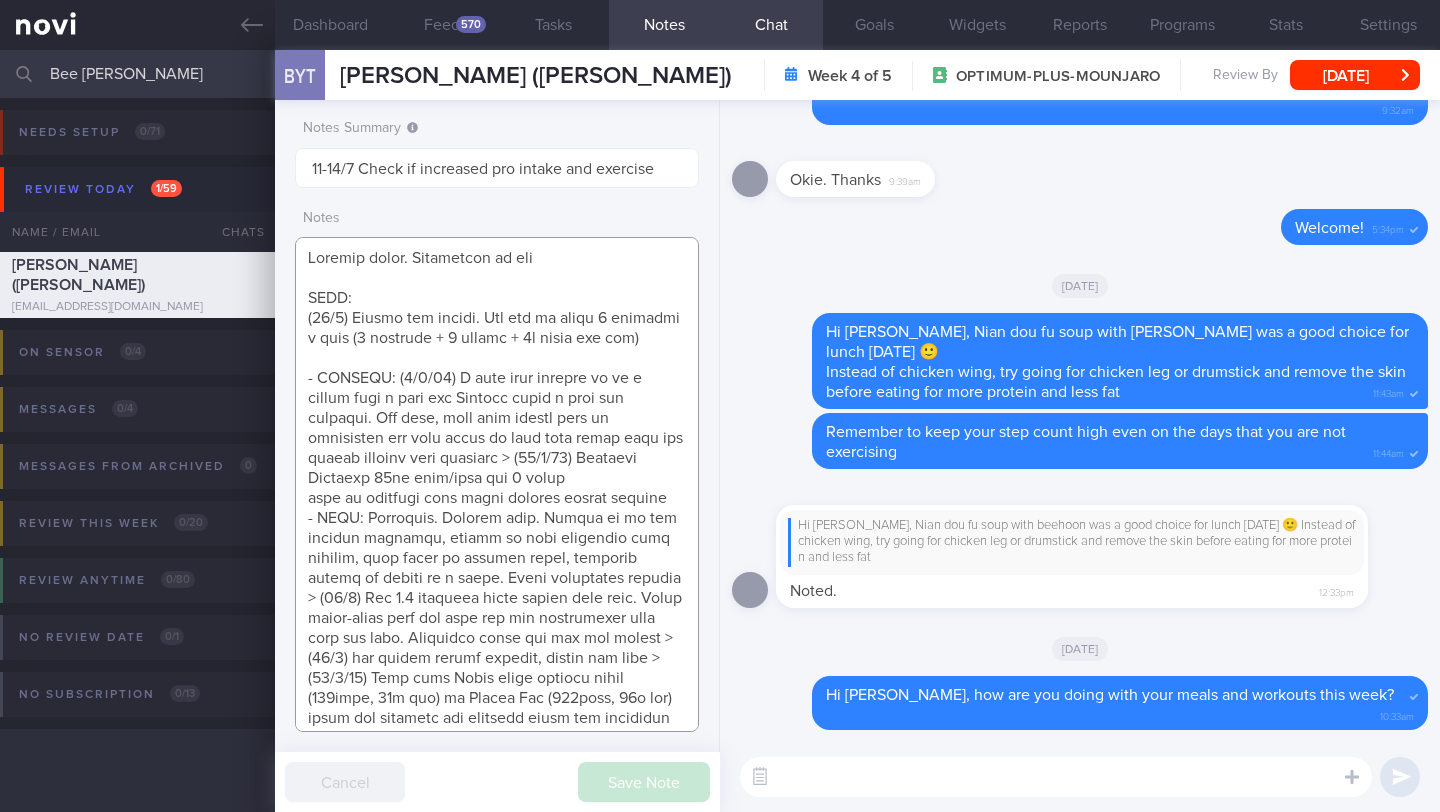 click at bounding box center (497, 484) 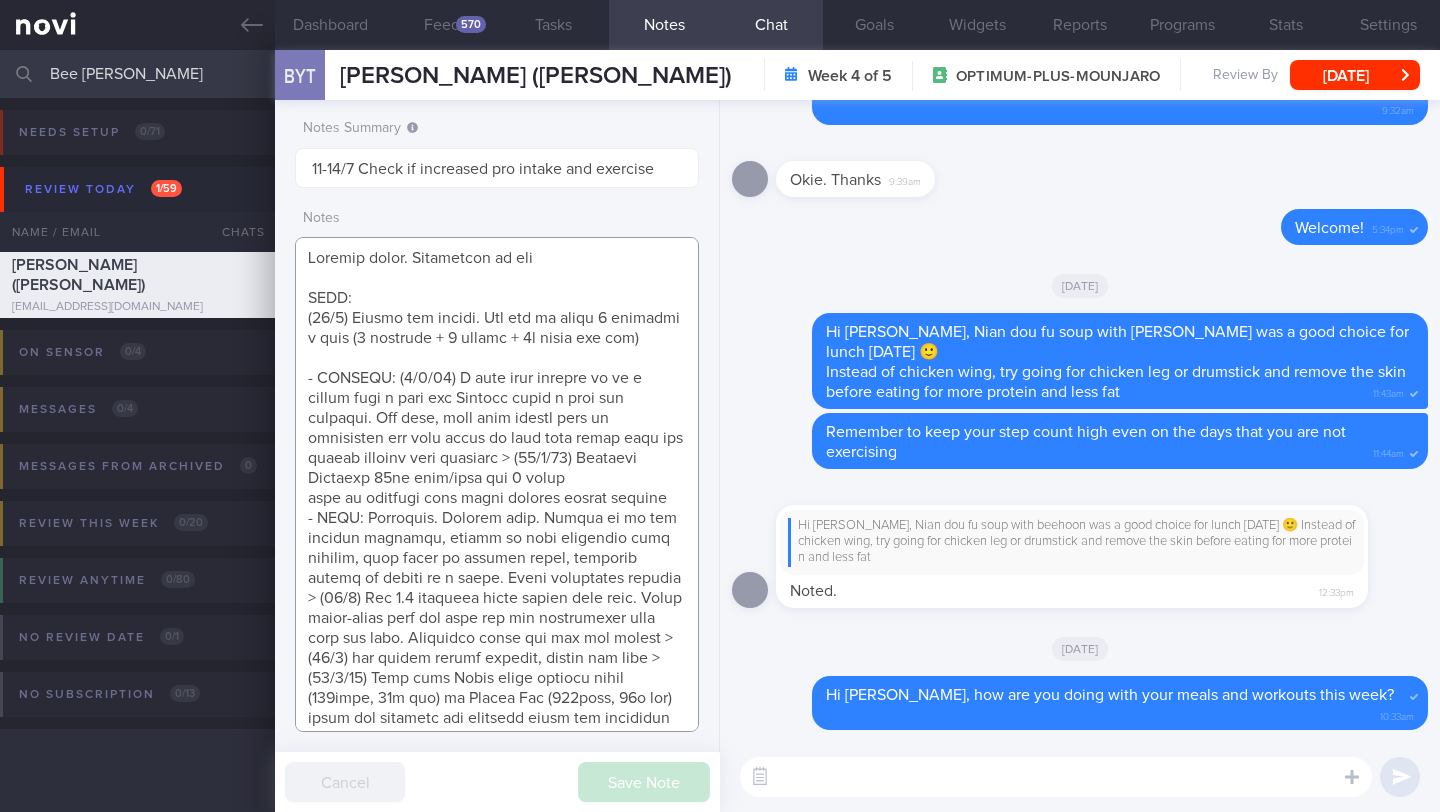 paste on "appetite/craving suppression is better than previous dose" 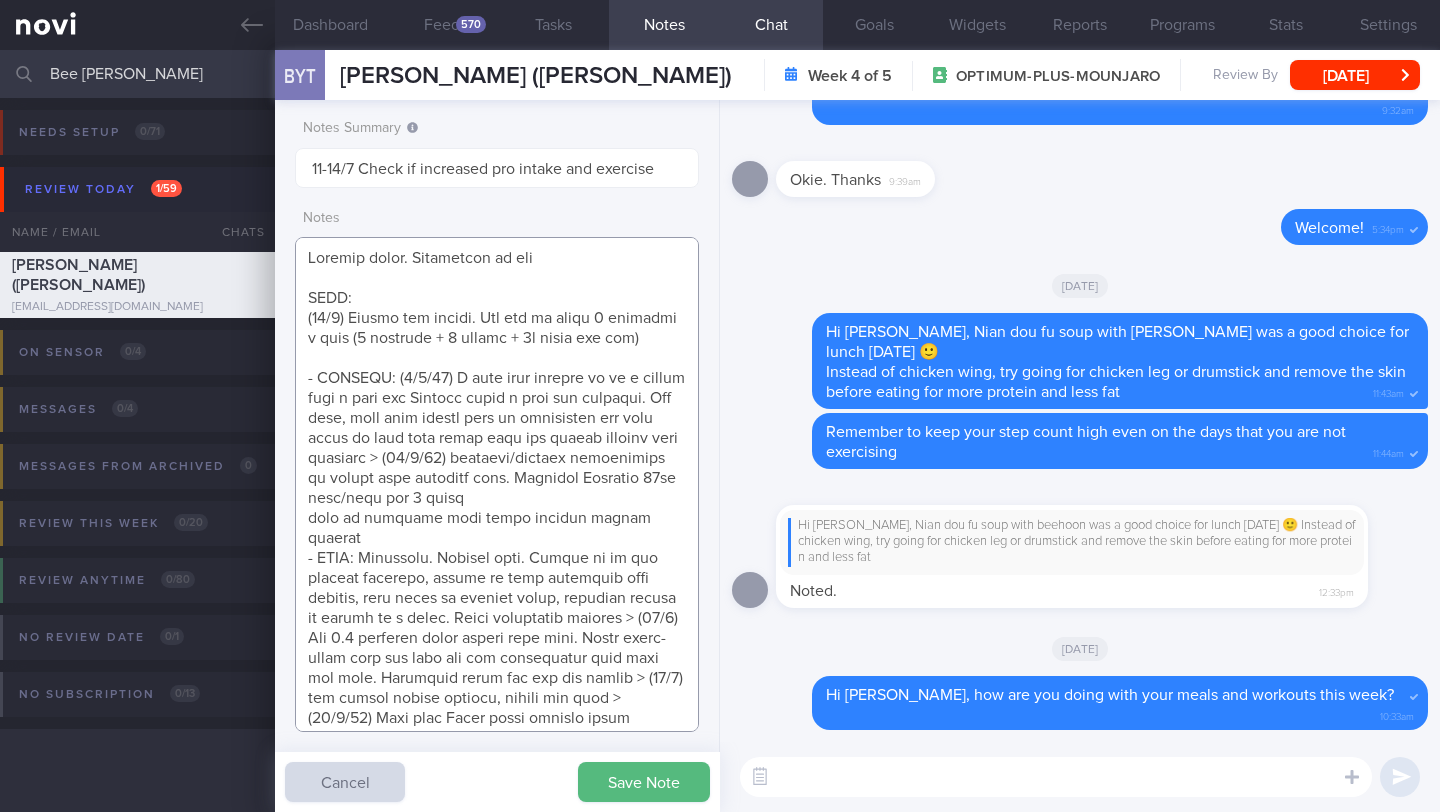 click at bounding box center [497, 484] 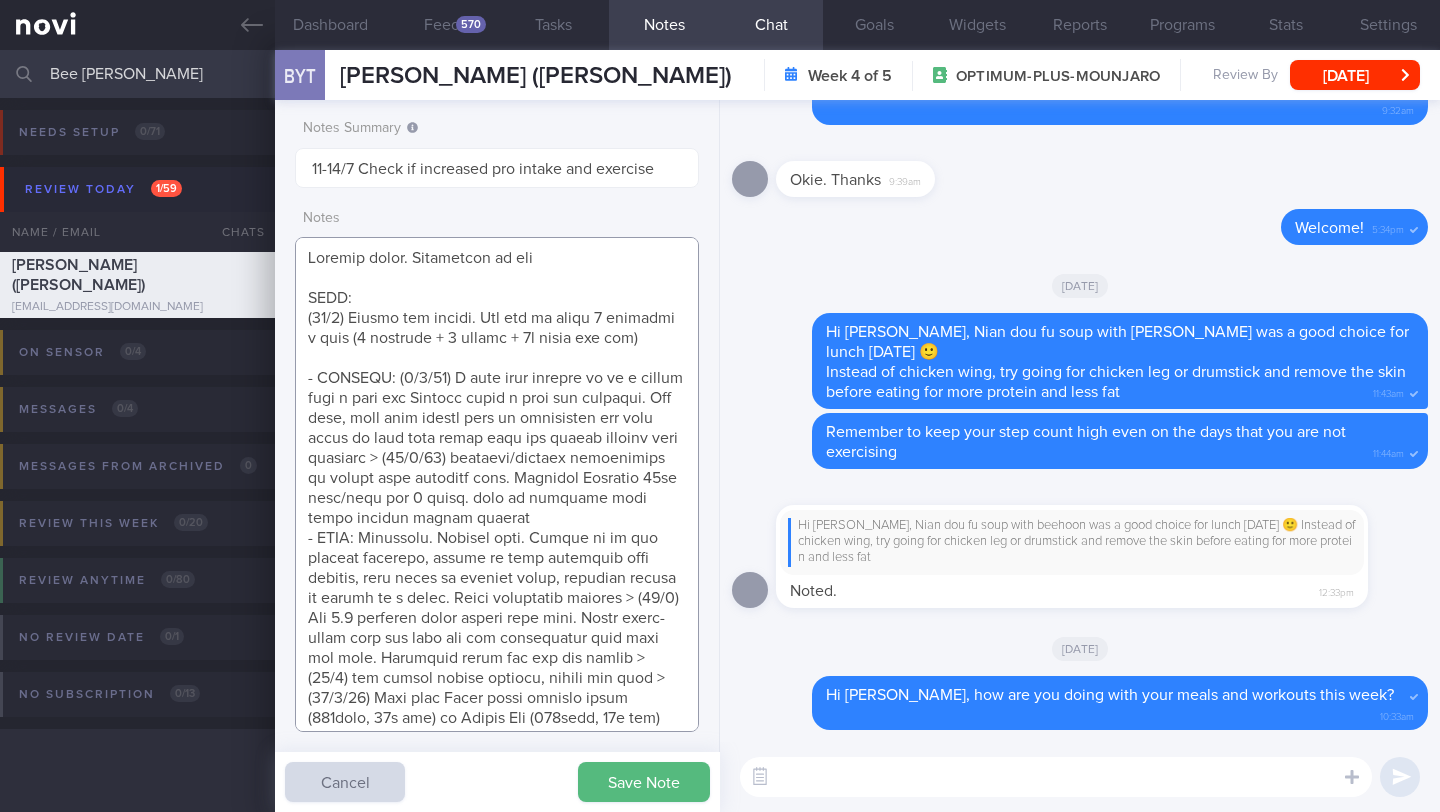 click at bounding box center [497, 484] 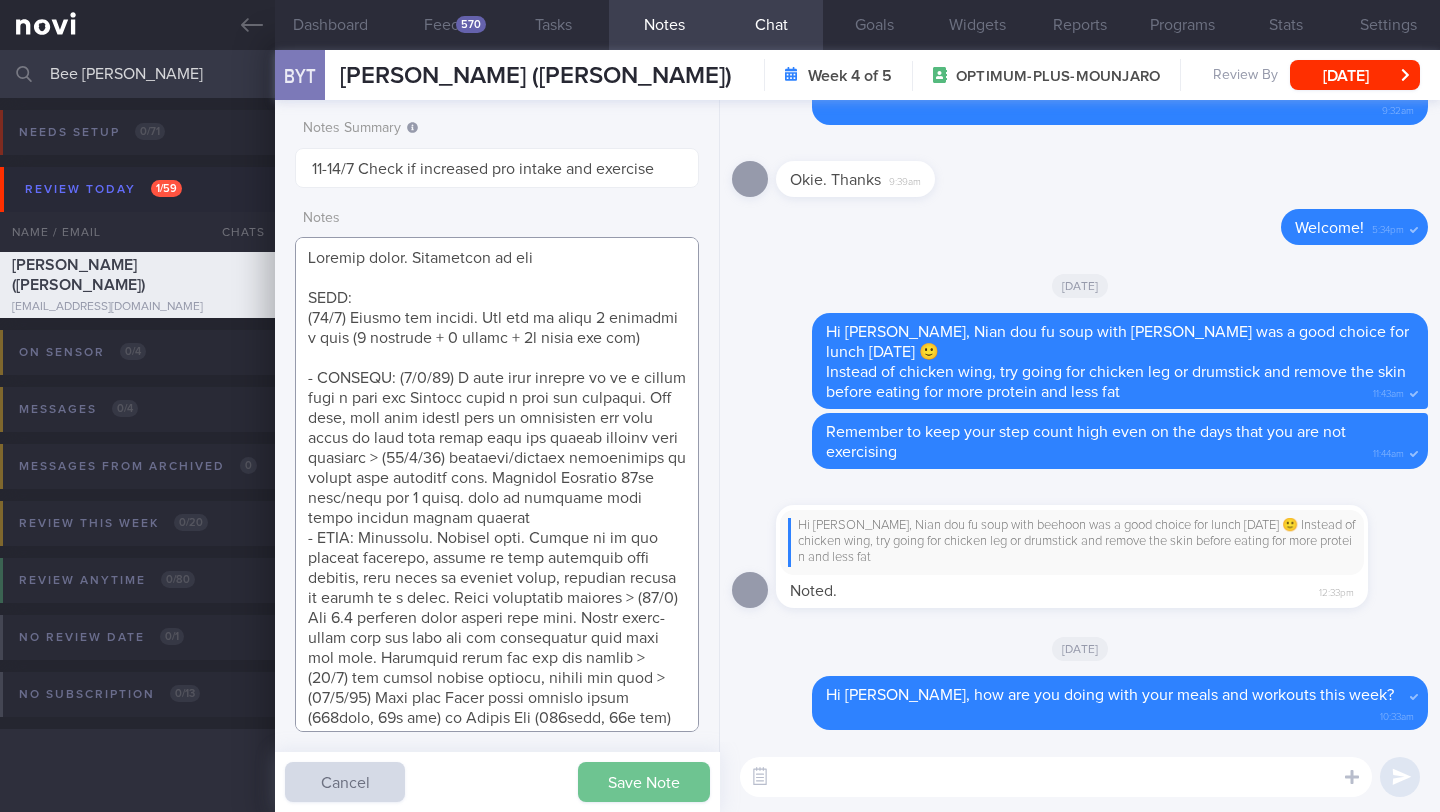 type on "Logging meals. Responsive on app
GOAL:
(13/6) Reduce fat intake. Aim for at least 3 workouts a week (2 strength + 1 cardio + 5k steps per day)
- OVERALL: (1/7/25) I have been keeping to my k kardio once a week and Pilates twice a week for exercise. For food, have been eating what is convenient but have tried to have more salad days and eating lighter when possible > (21/7/25) appetite/craving suppression is better than previous dose. Continue Mounjaro 10mg once/week for 1 month. keen to maintain dose until hitting weight plateau
- DIET: Unhealthy. Outside food. Trying to go for smaller portions, easier to make healthier food choices, more aware by logging foods, bringing fruits to office as a snack. Noted inadequate protein > (15/4) Had 2.5 servings whole grains last week. Likes multi-grain food and says she can incorporate them into her diet. Excessive trans and sat fat intake > (20/8) not taking enough protein, trying her best > (27/6/25) Will take Susty yeast protein shake (125kcal, 20g pro) or Ensur..." 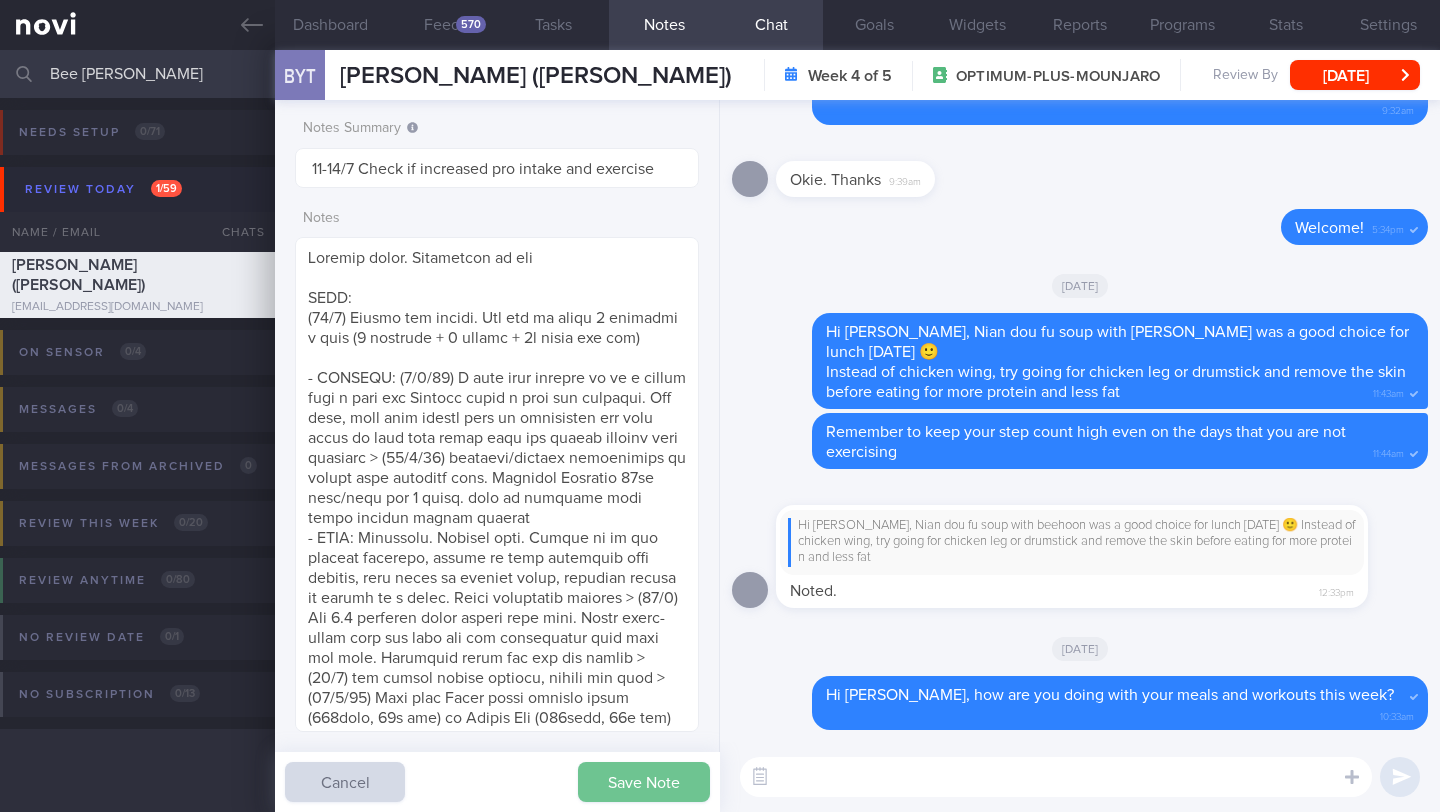 click on "Save Note" at bounding box center [644, 782] 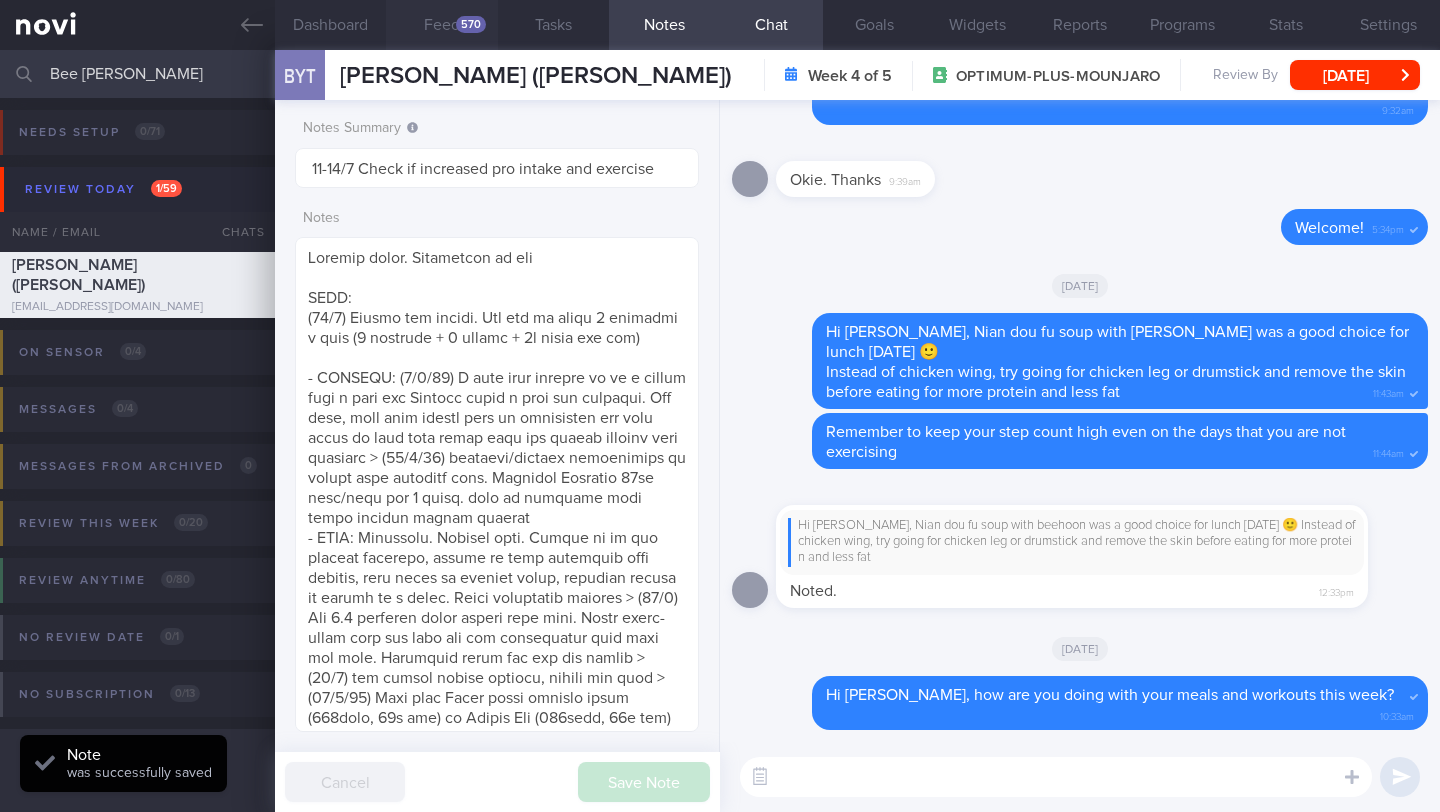 click on "Feed
570" at bounding box center (441, 25) 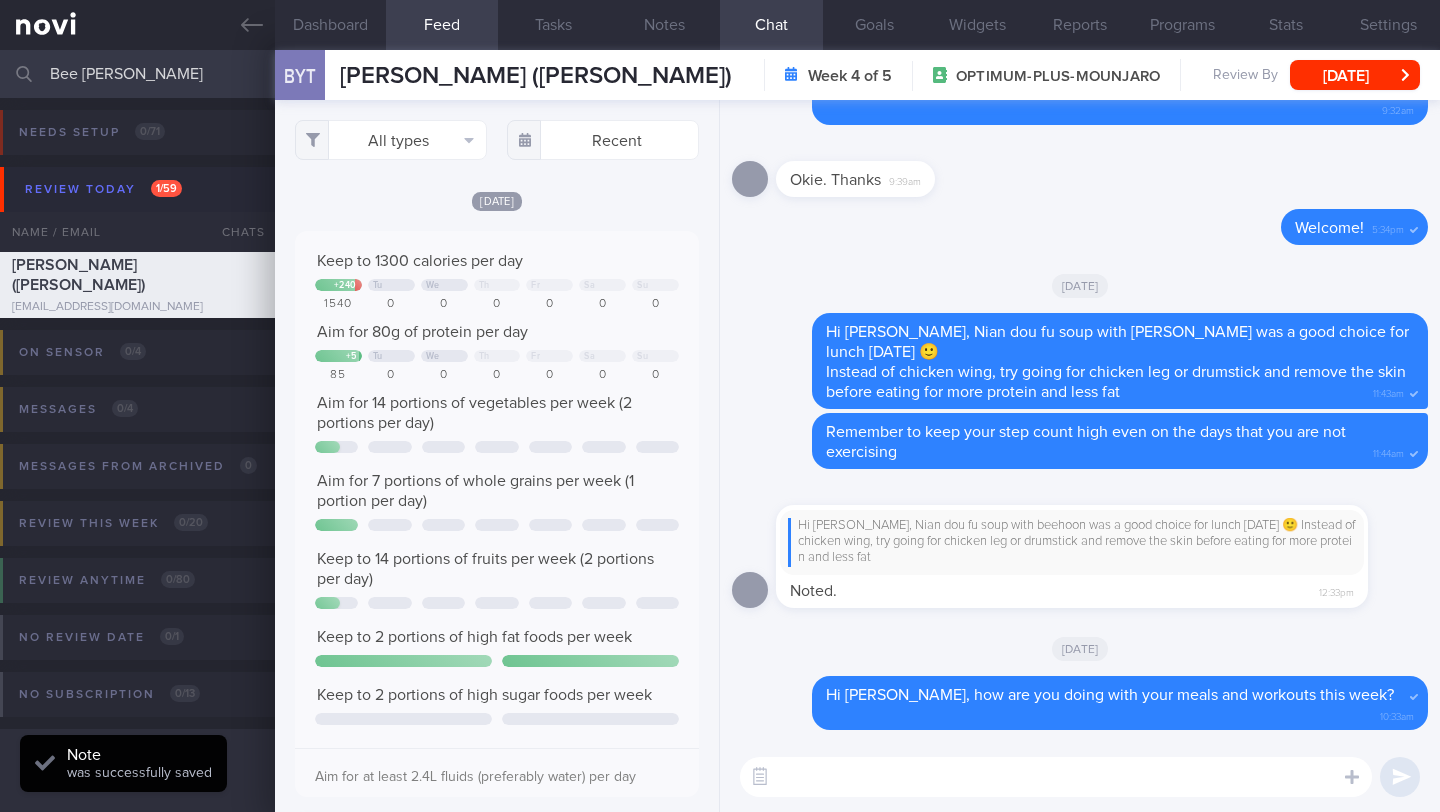 scroll, scrollTop: 999910, scrollLeft: 999637, axis: both 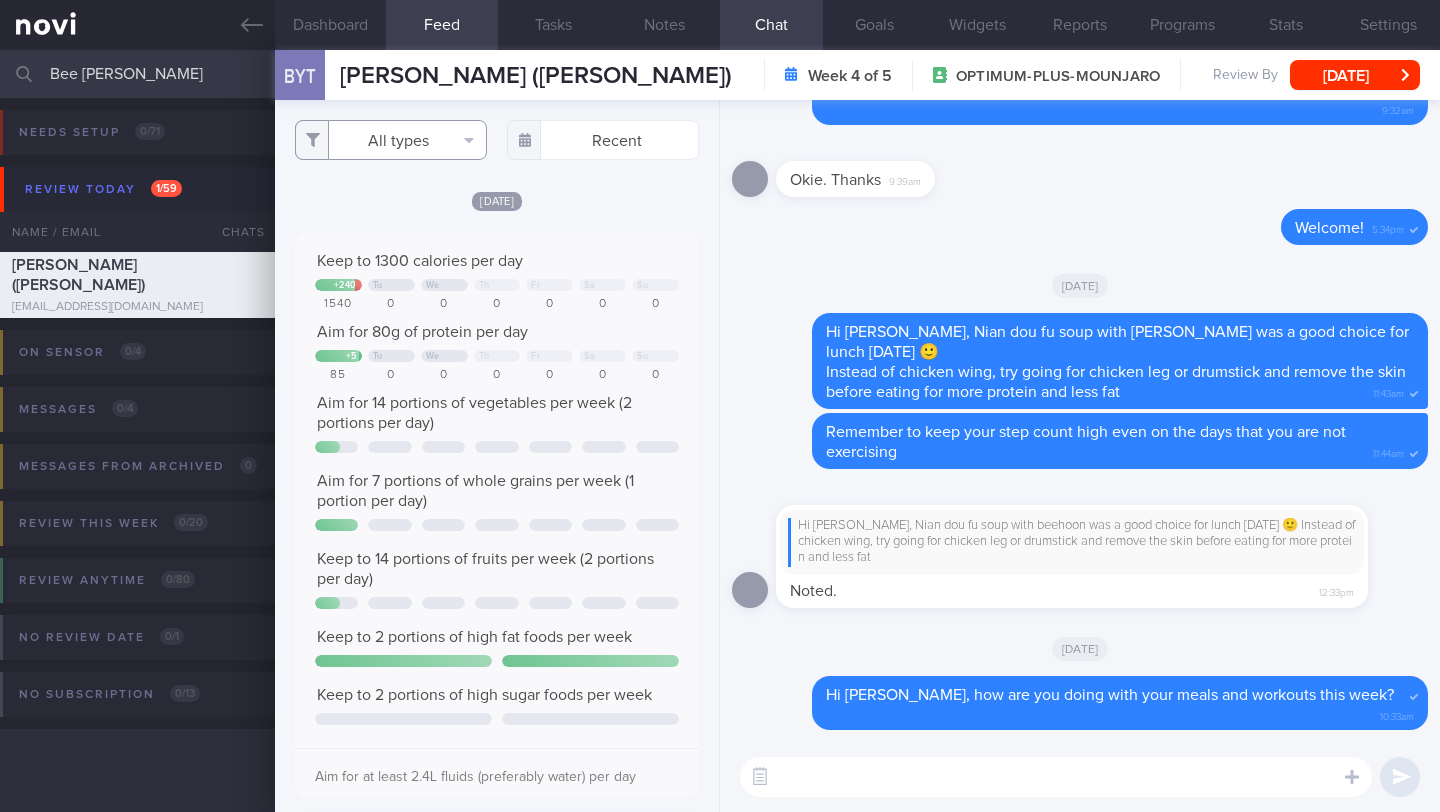 click on "All types" at bounding box center [391, 140] 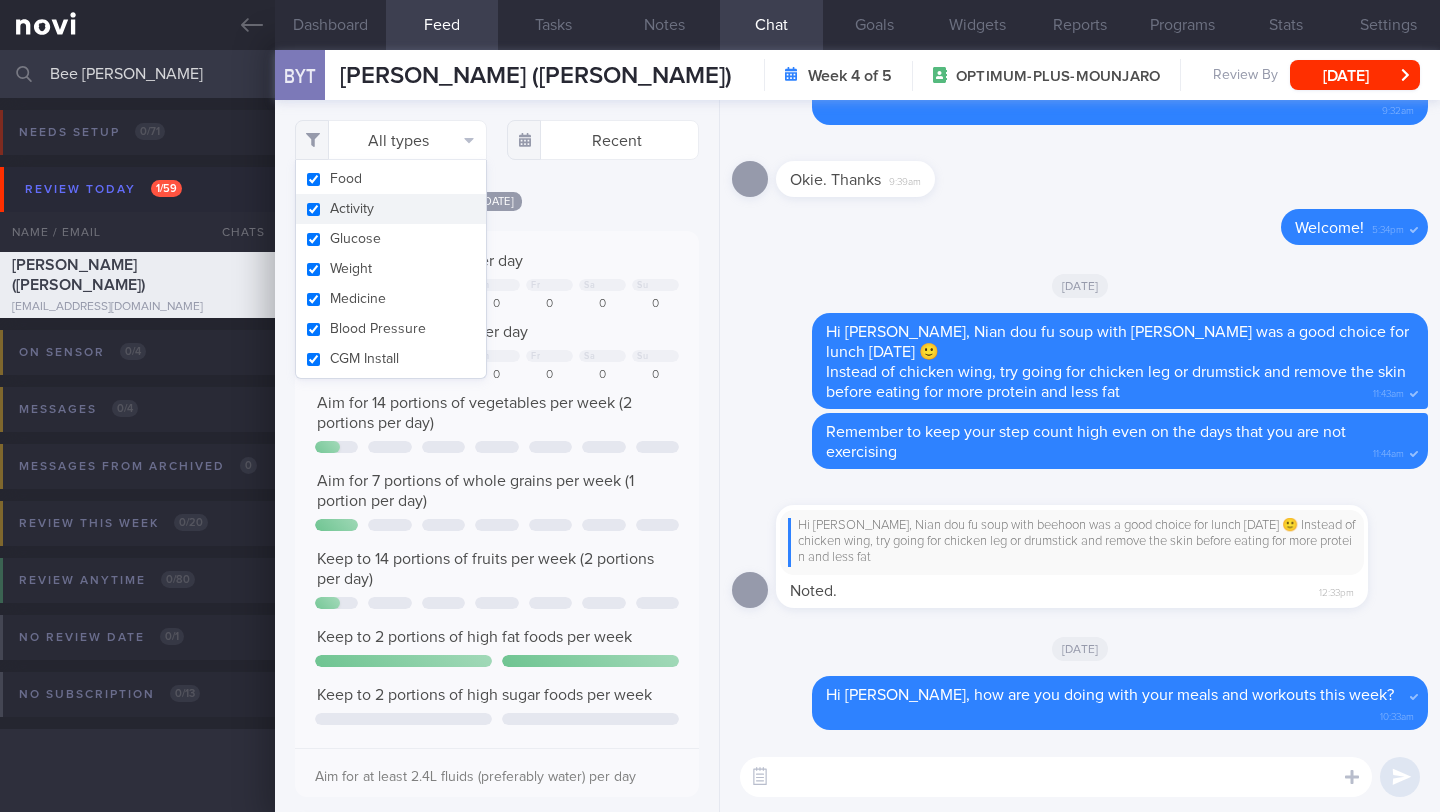 click on "Activity" at bounding box center [391, 209] 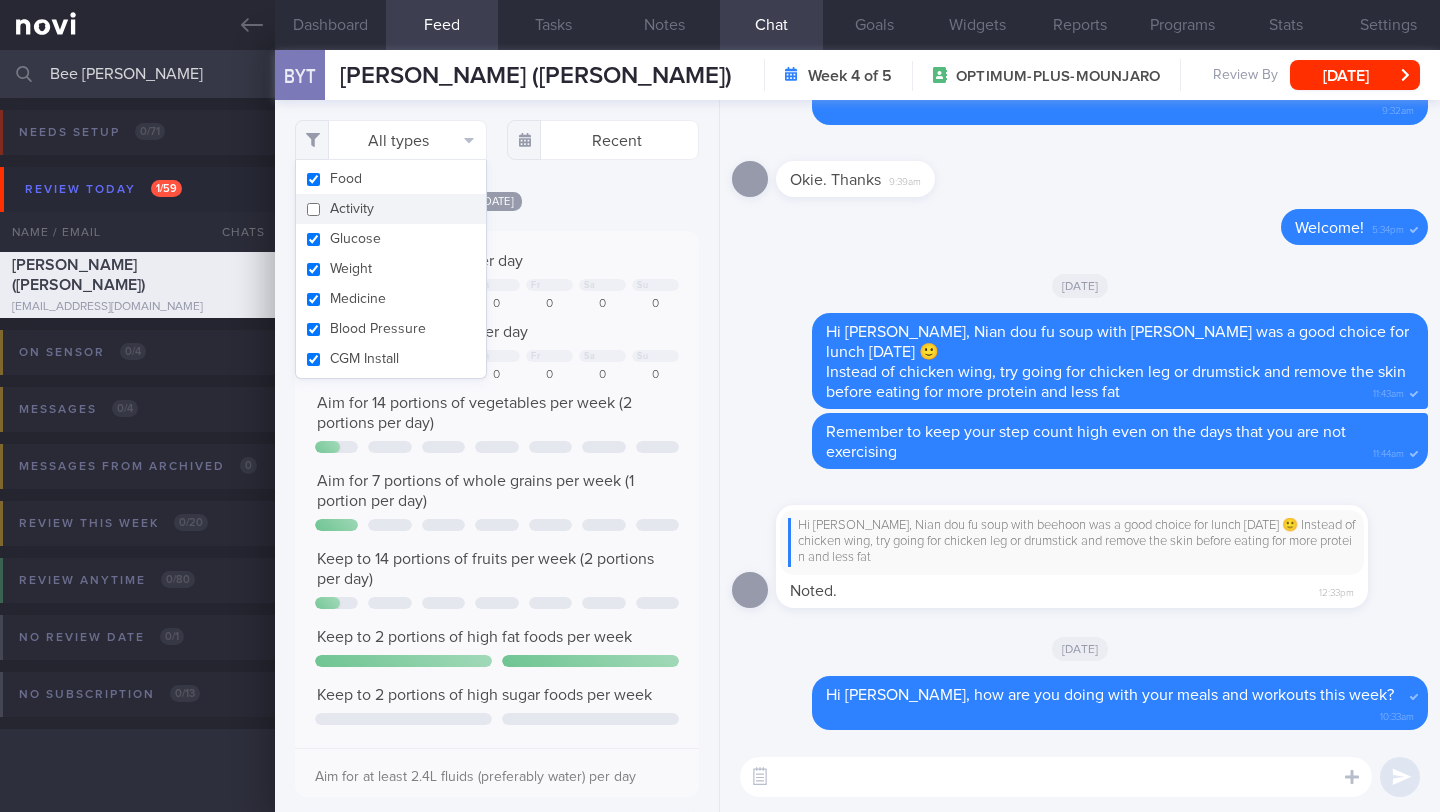 click on "All types
Food
Activity
Glucose
Weight
Medicine
Blood Pressure
CGM Install
Recent
Yesterday" at bounding box center (497, 456) 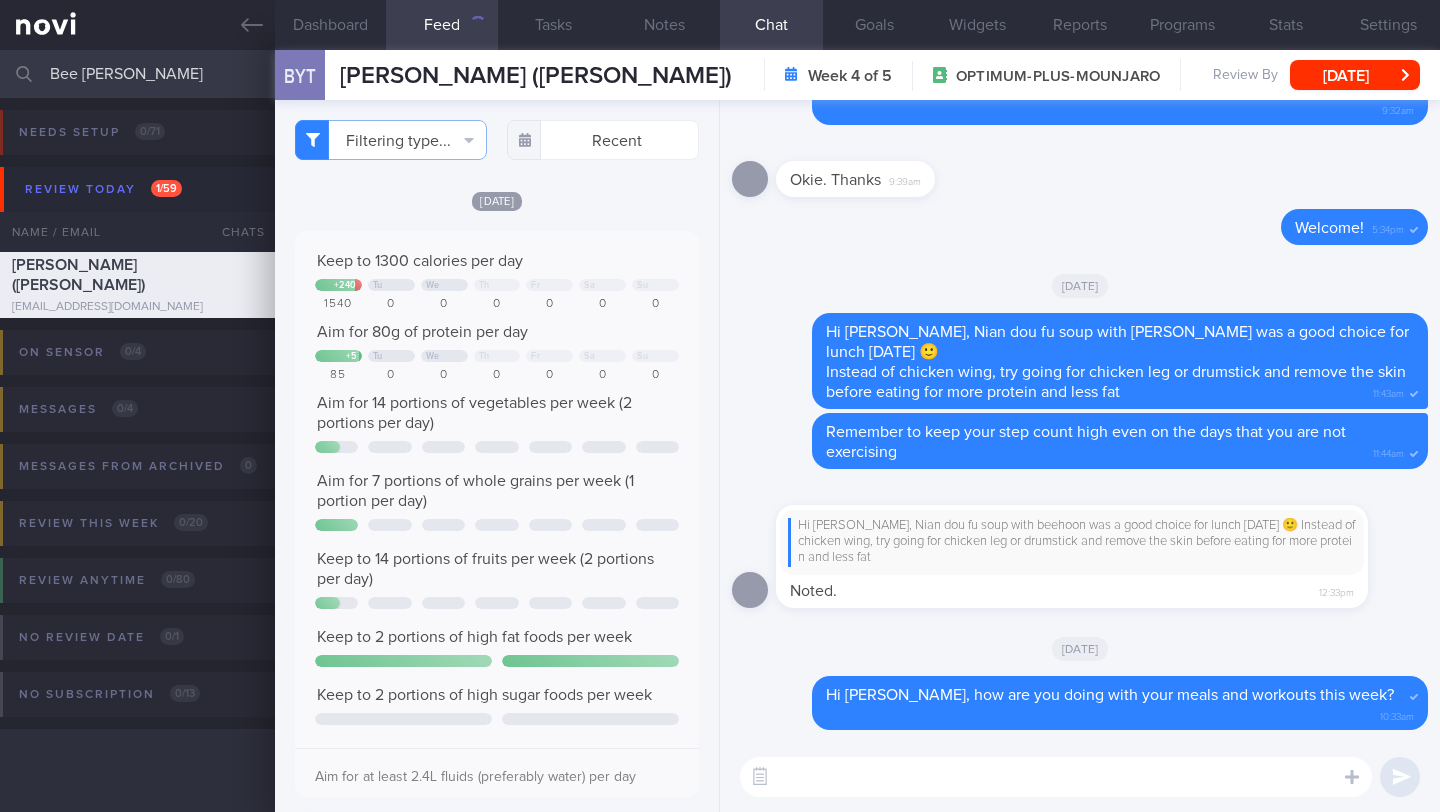 checkbox on "false" 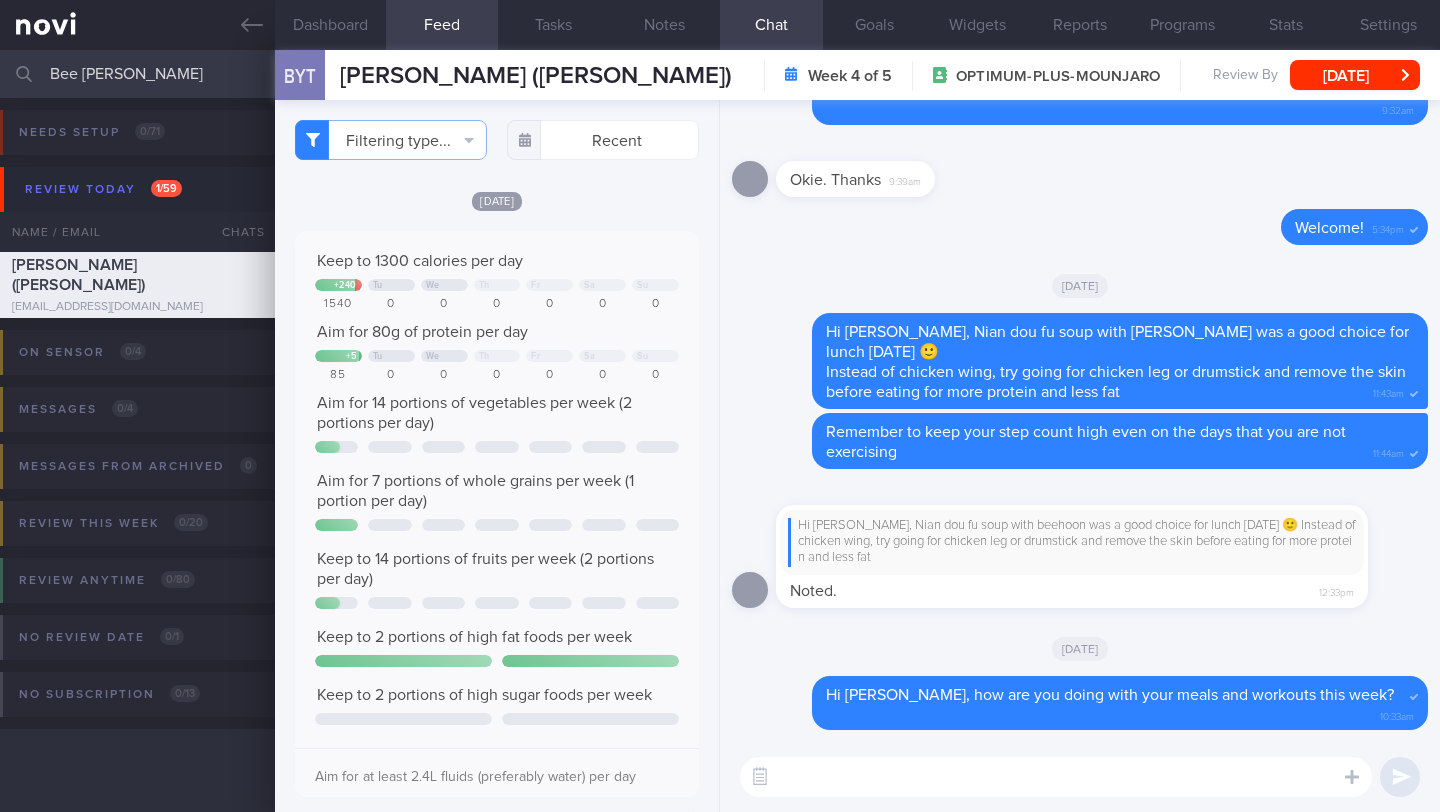 scroll, scrollTop: 4, scrollLeft: 0, axis: vertical 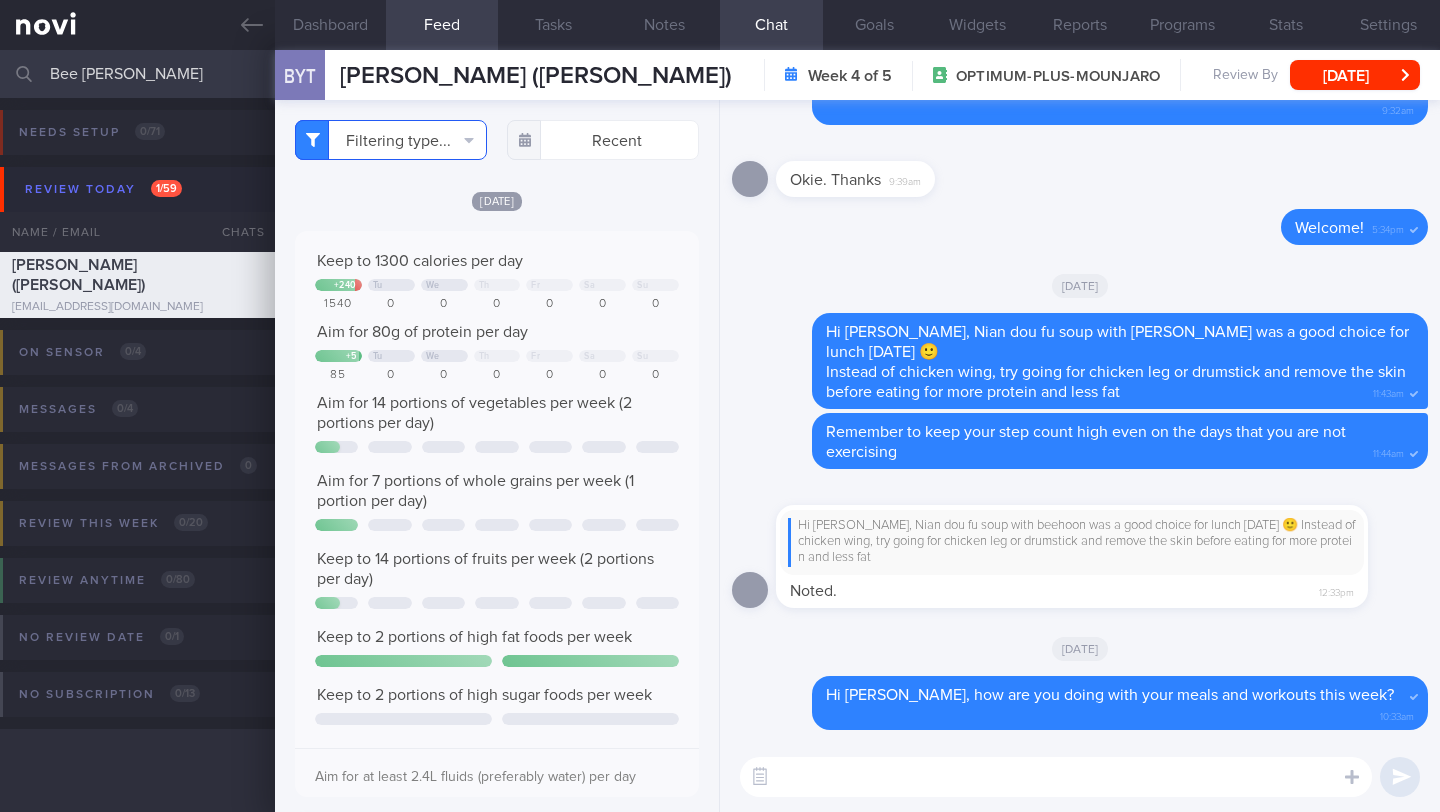 click on "Filtering type..." at bounding box center [391, 140] 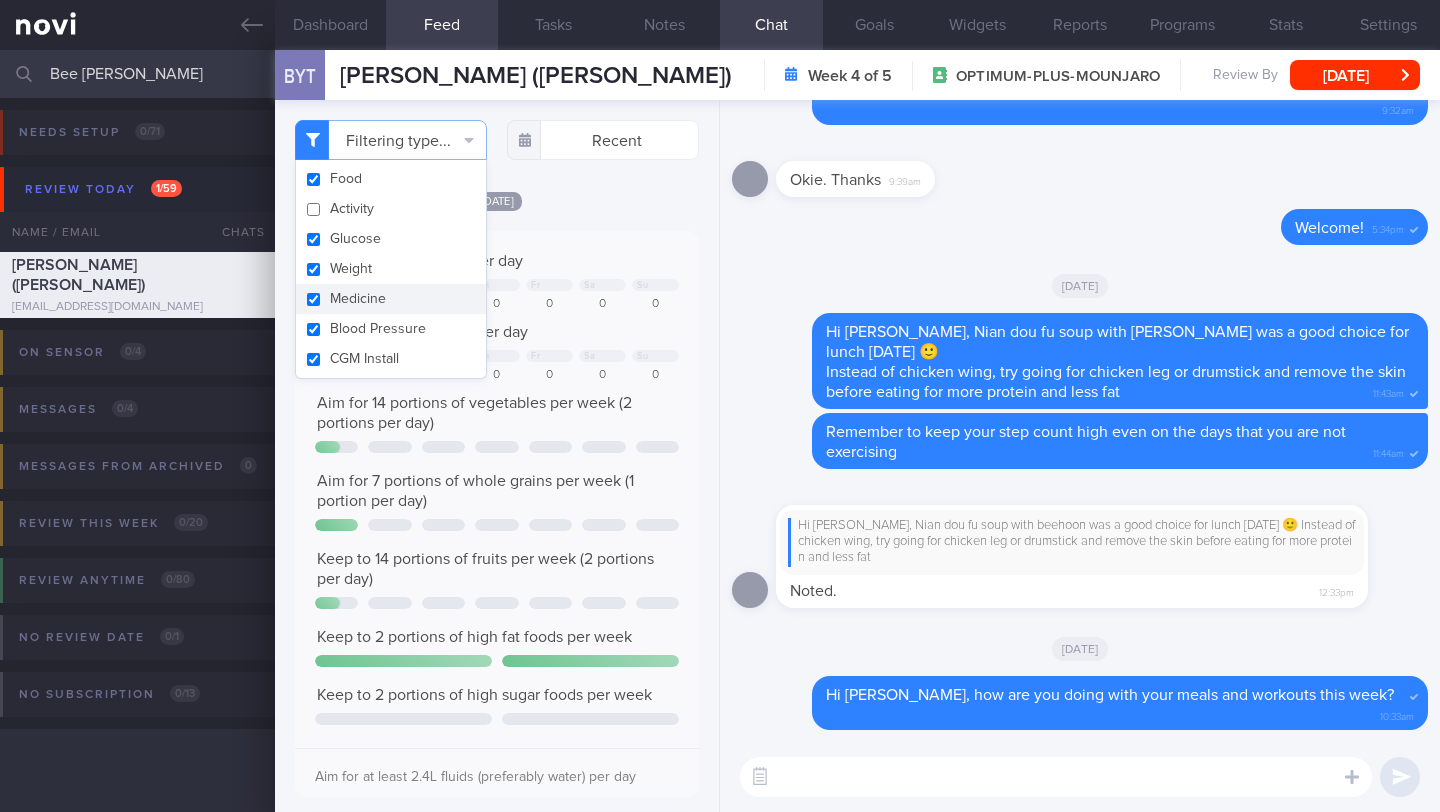 drag, startPoint x: 375, startPoint y: 283, endPoint x: 467, endPoint y: 253, distance: 96.76776 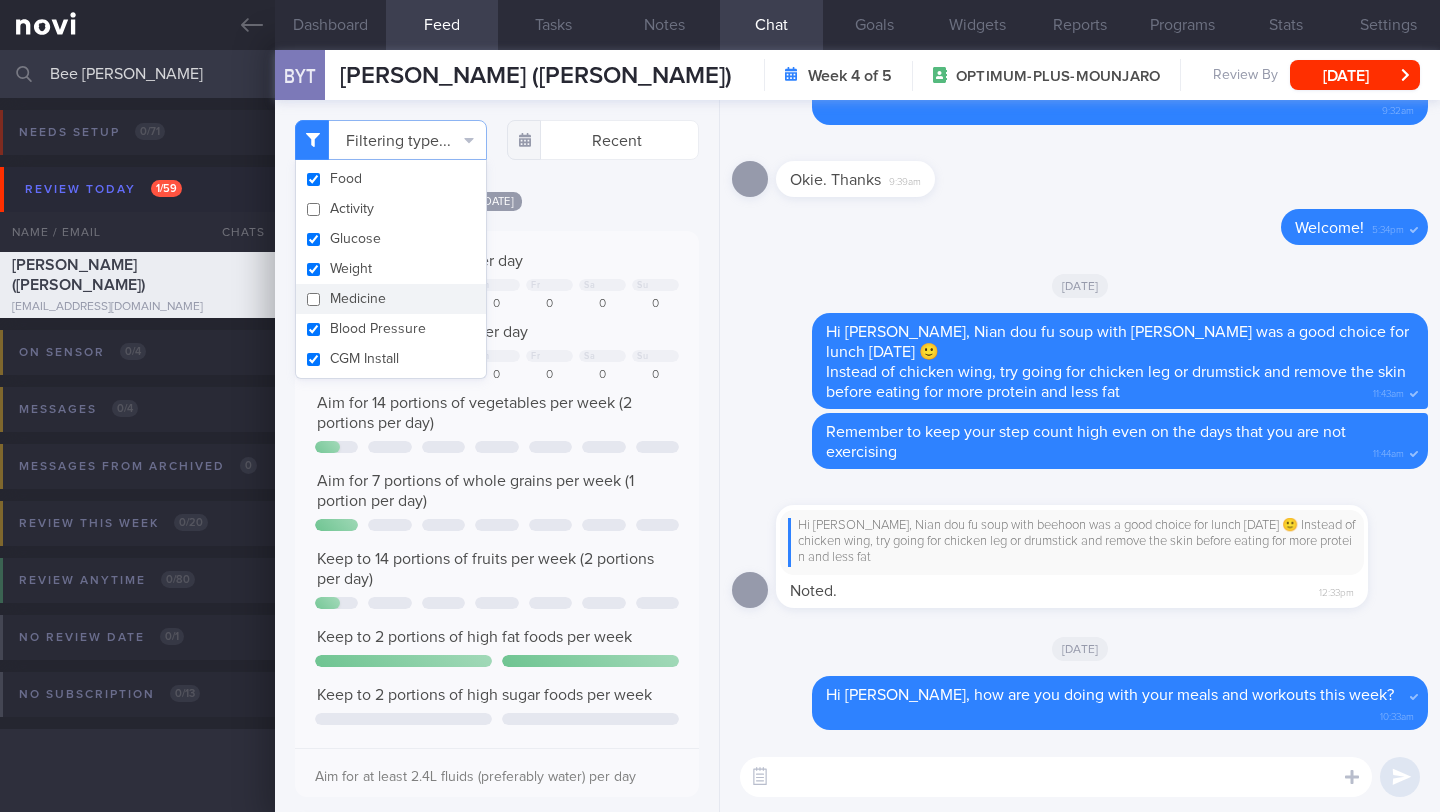 checkbox on "false" 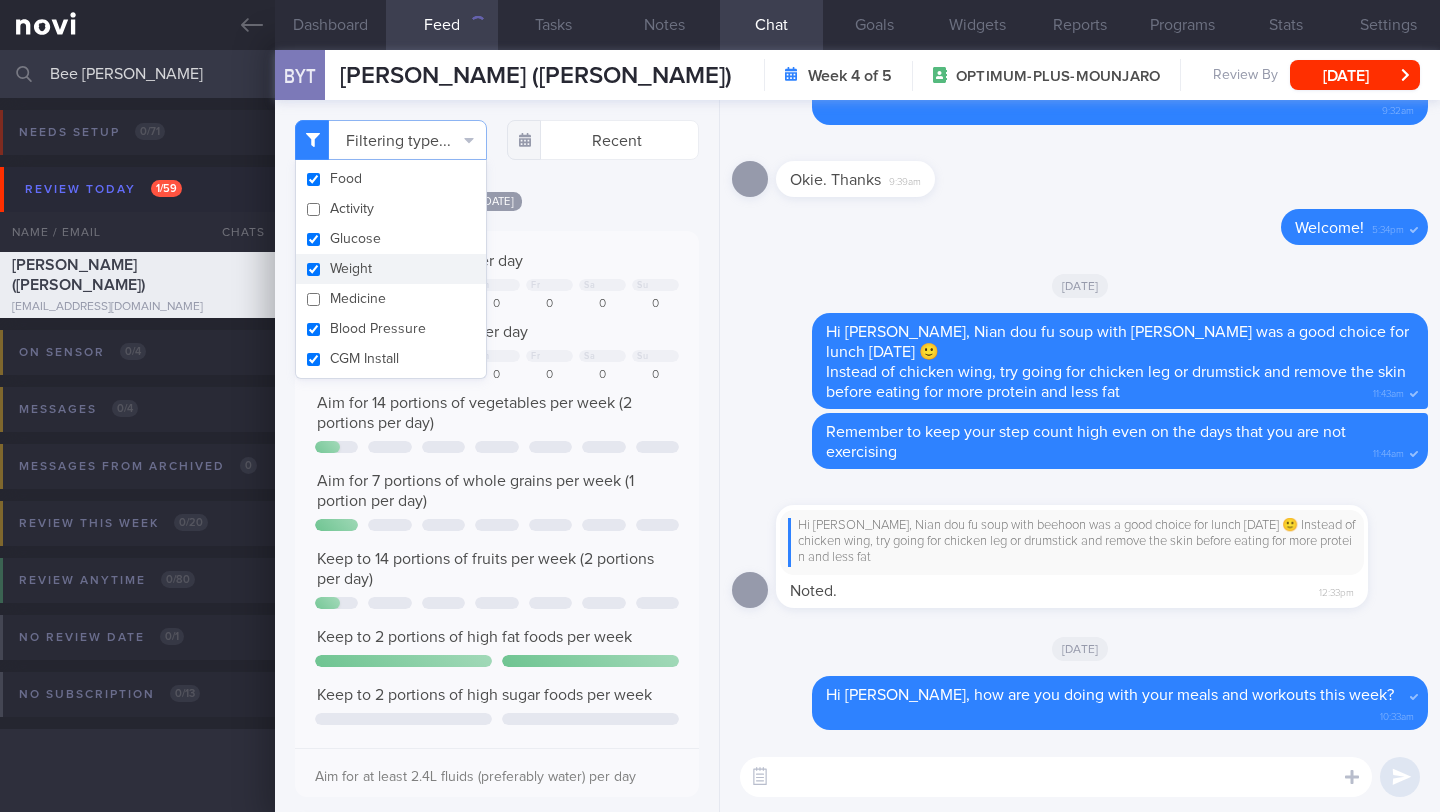 click on "Weight" at bounding box center (391, 269) 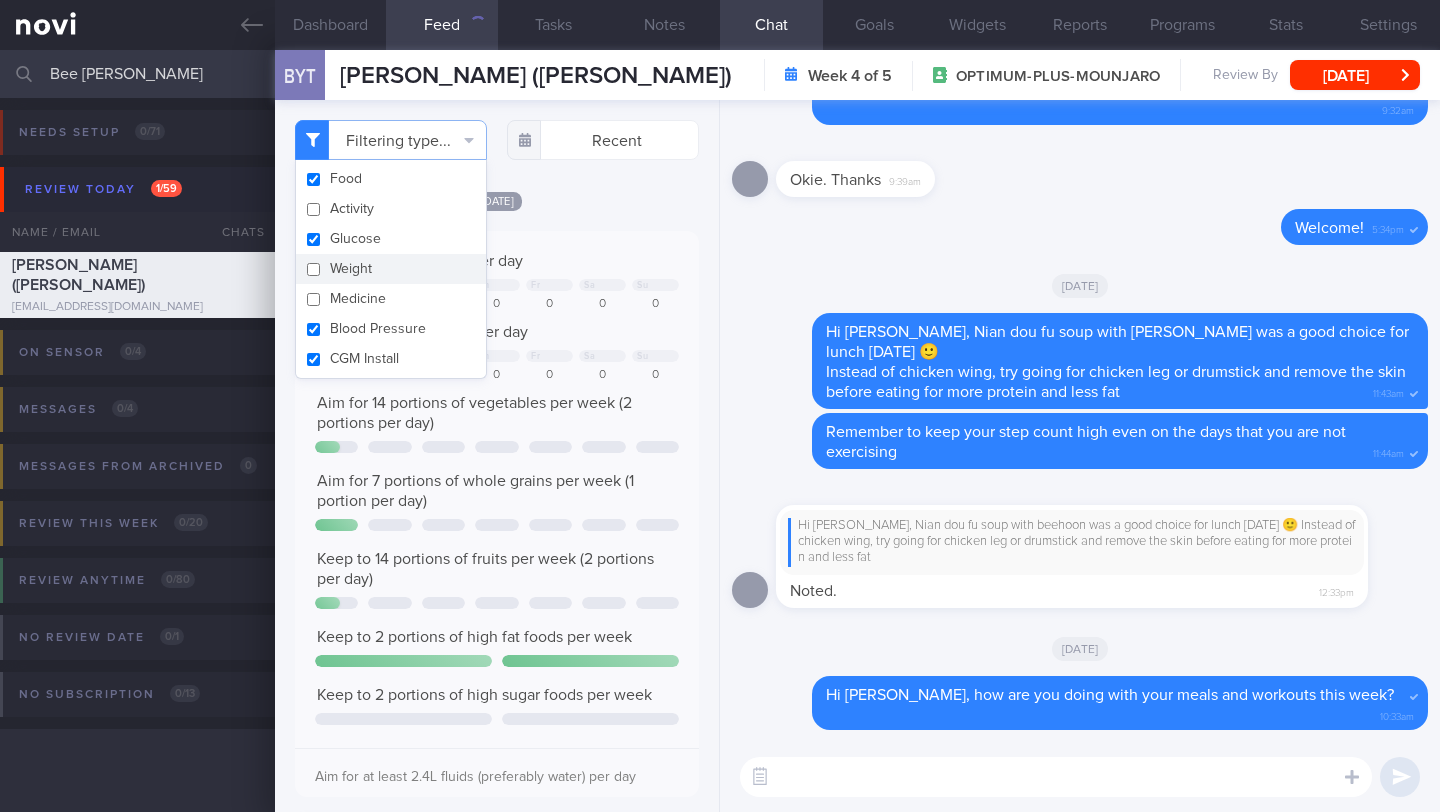 checkbox on "false" 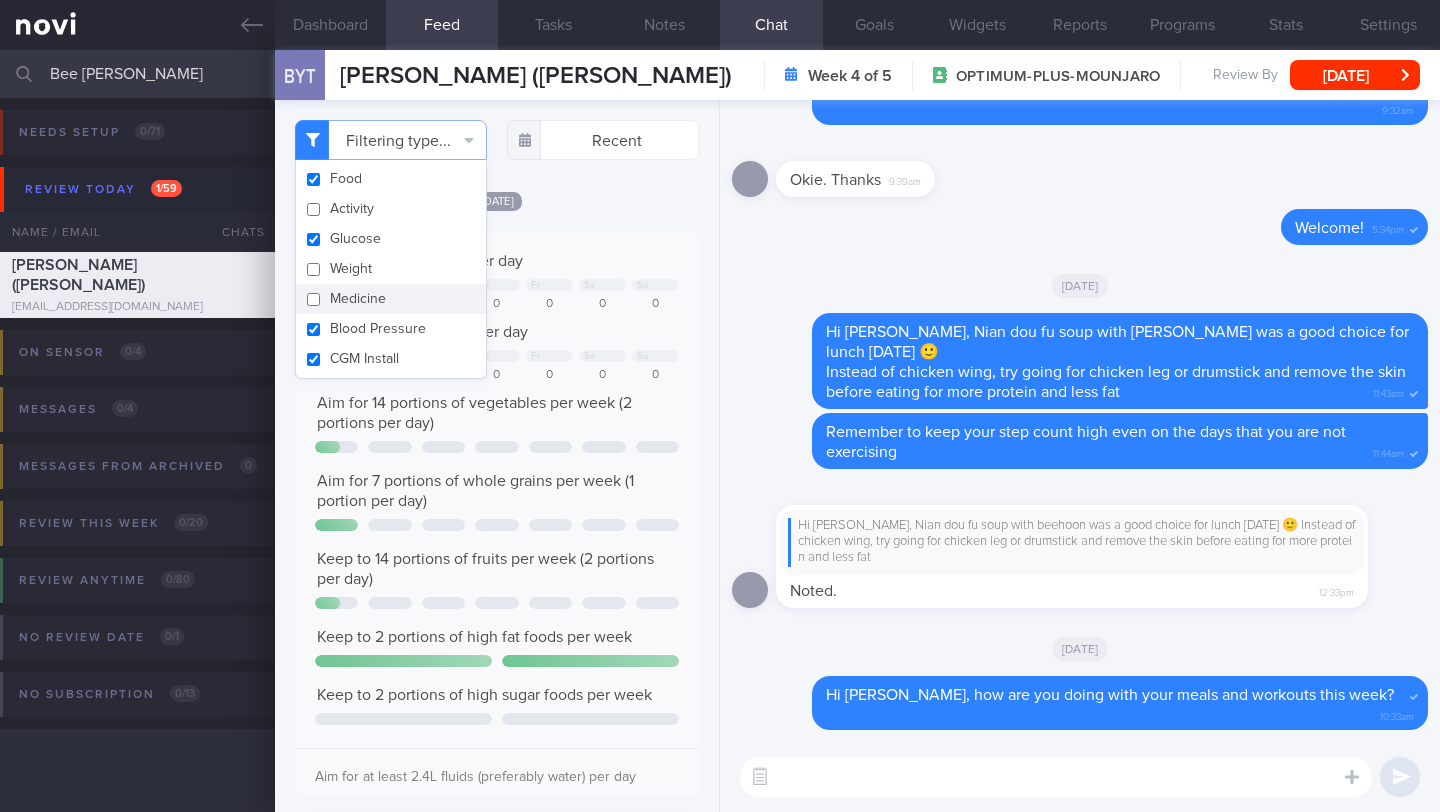 click on "Medicine" at bounding box center (391, 299) 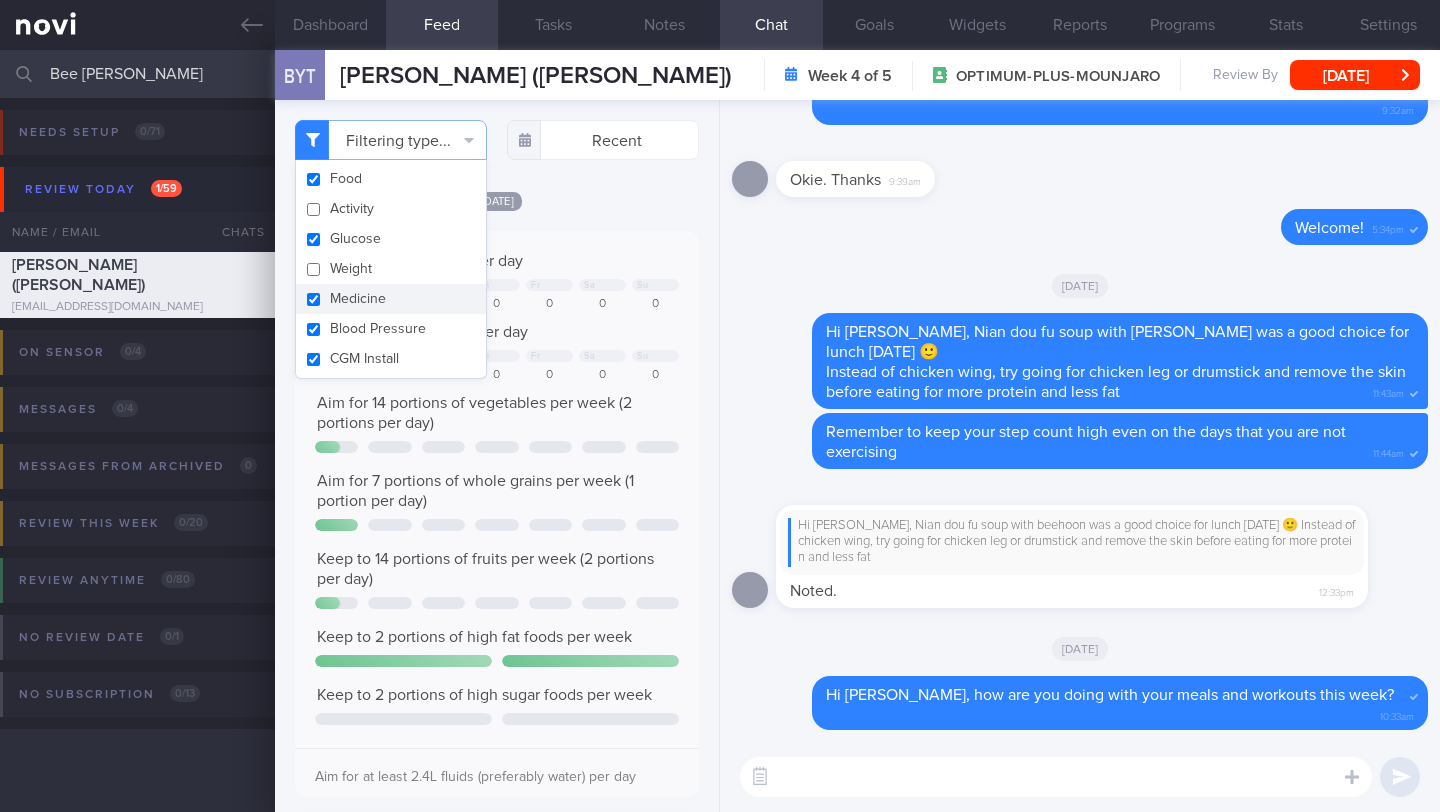 checkbox on "true" 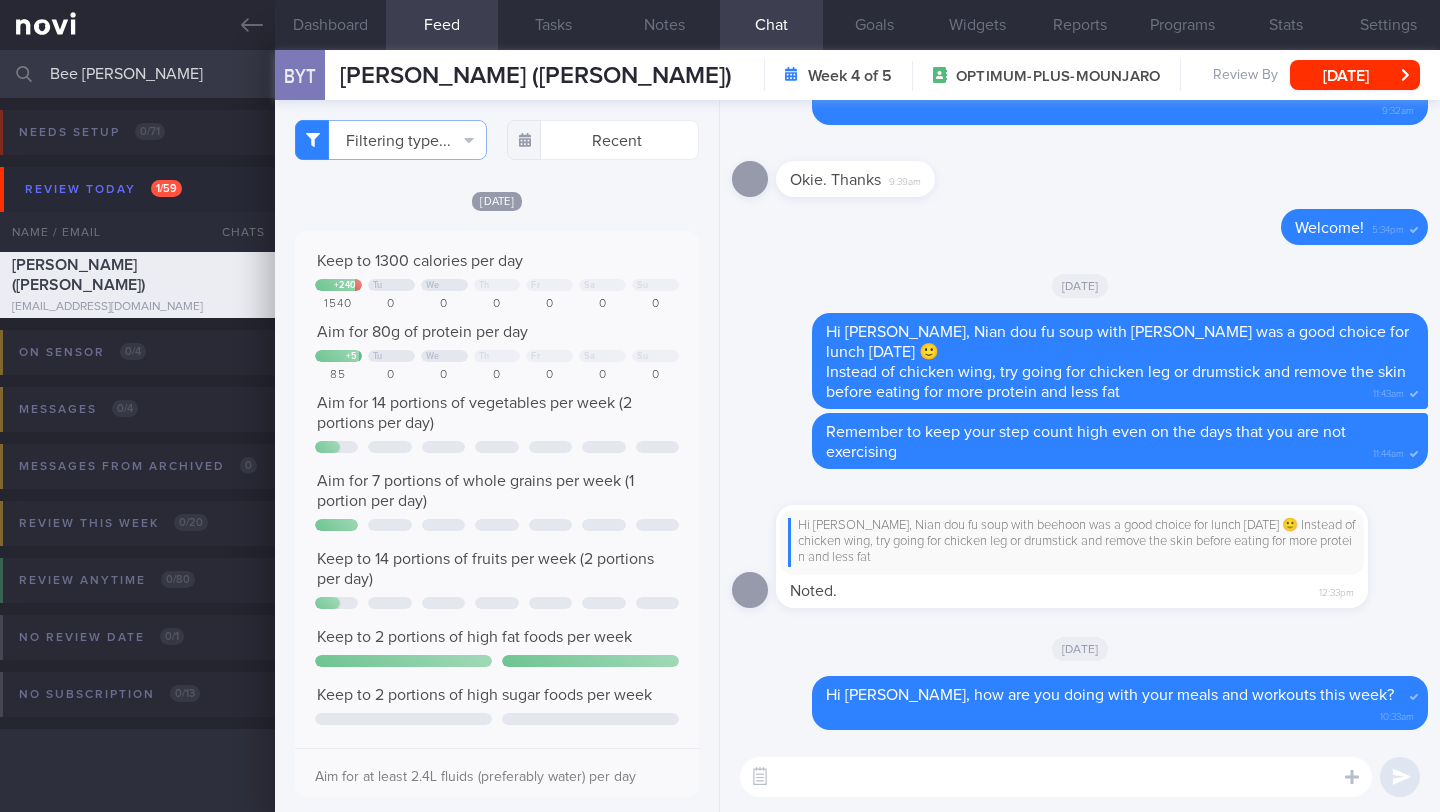 click on "[DATE]" at bounding box center [497, 200] 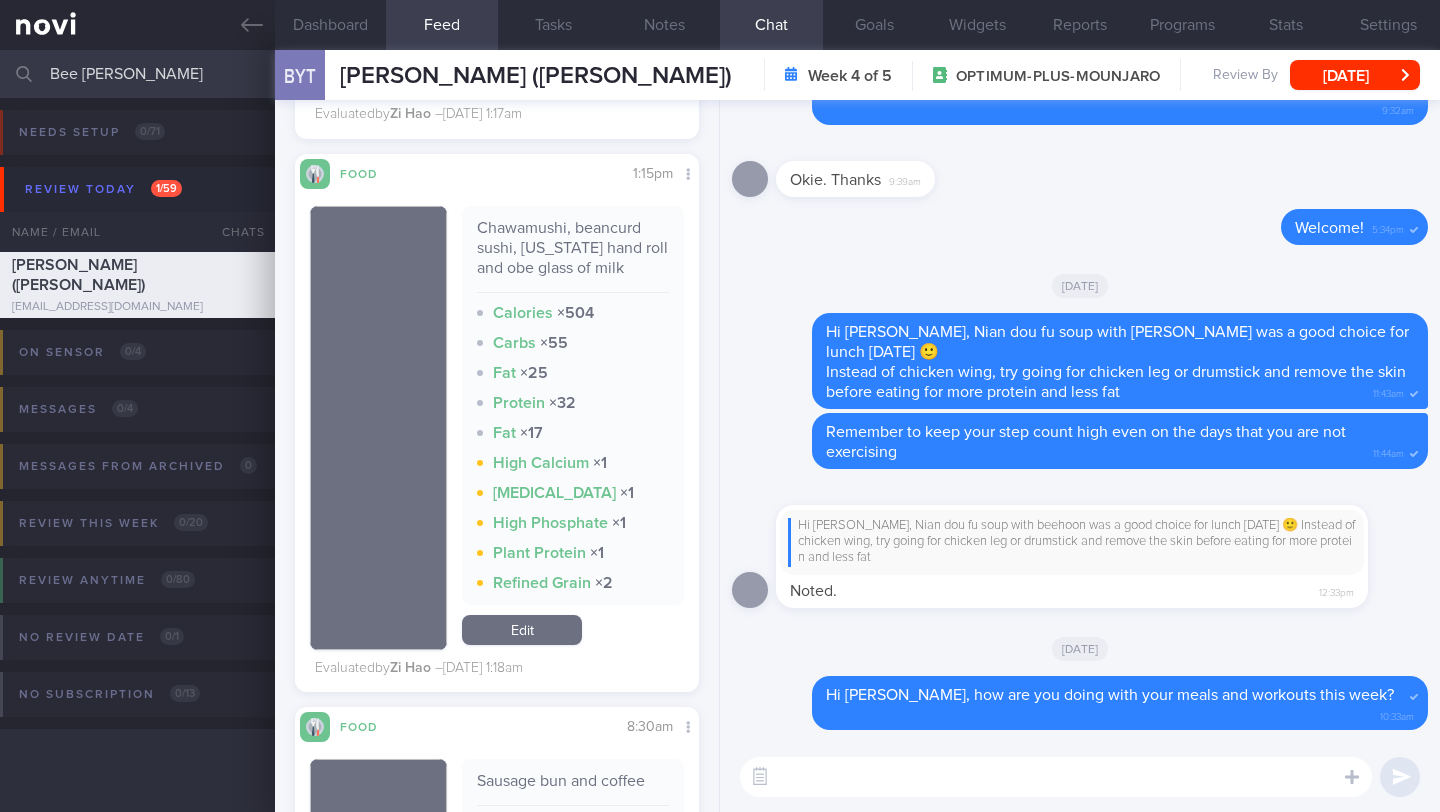 scroll, scrollTop: 4713, scrollLeft: 0, axis: vertical 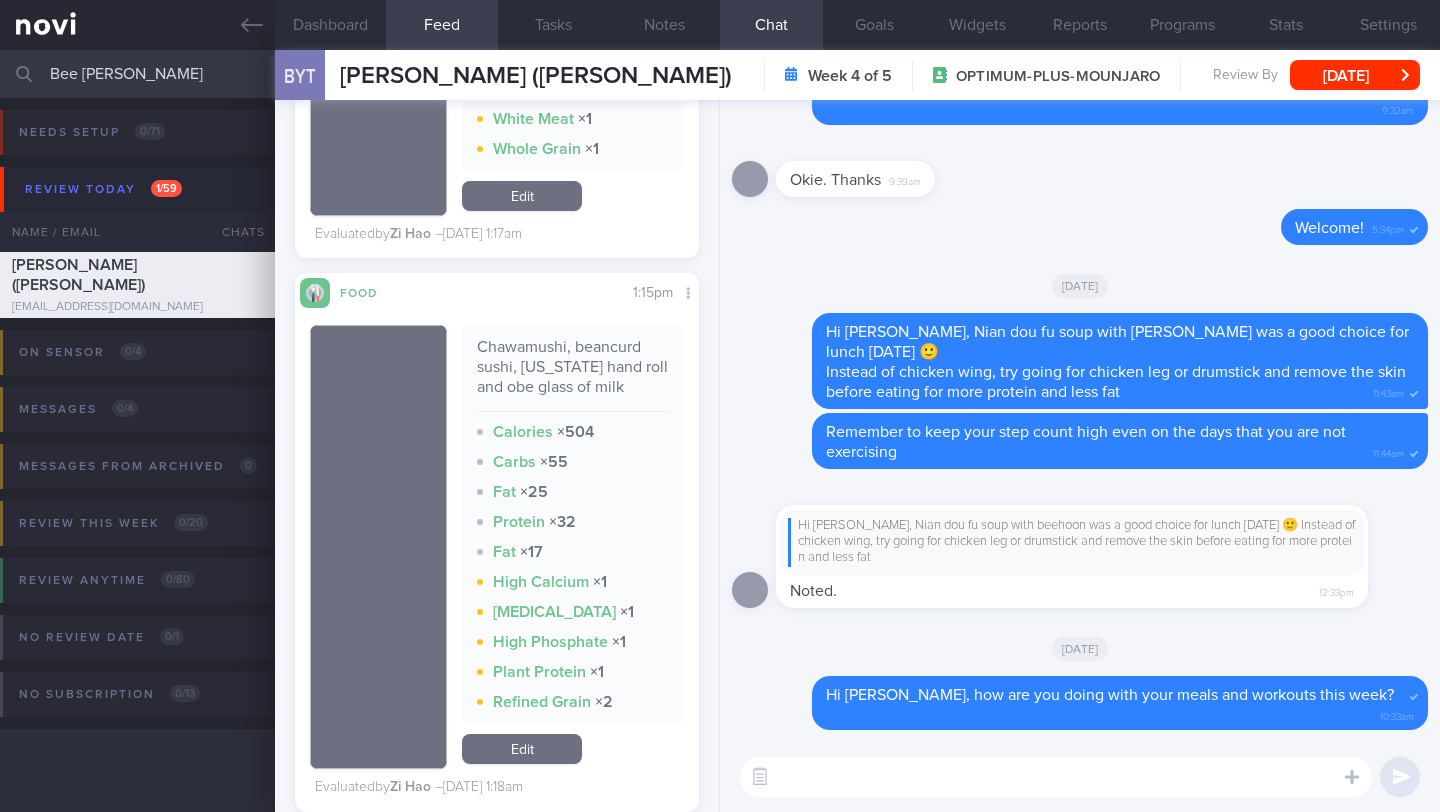 click at bounding box center [1056, 777] 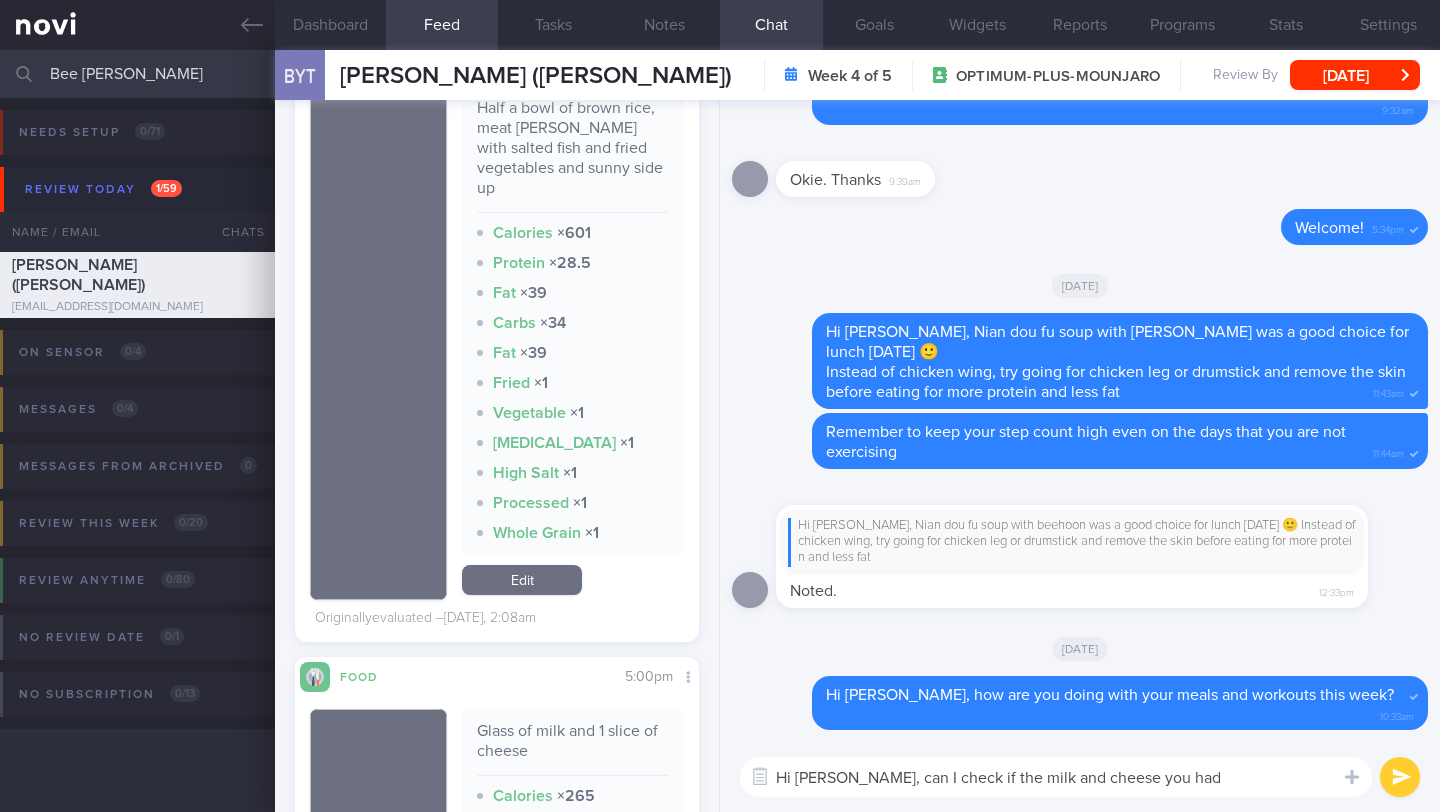 scroll, scrollTop: 1207, scrollLeft: 0, axis: vertical 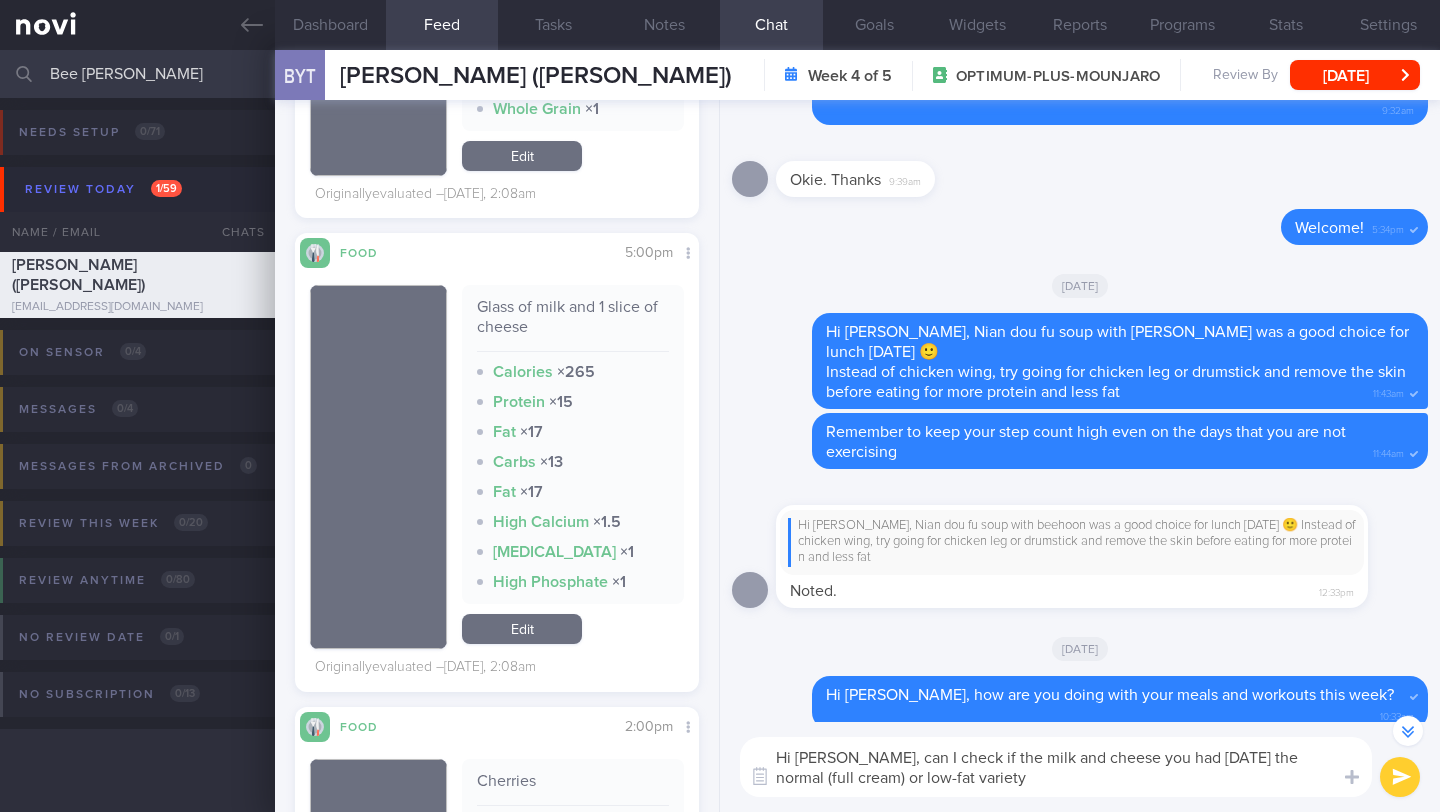 type on "Hi Jasmine, can I check if the milk and cheese you had on Monday the normal (full cream) or low-fat variety?" 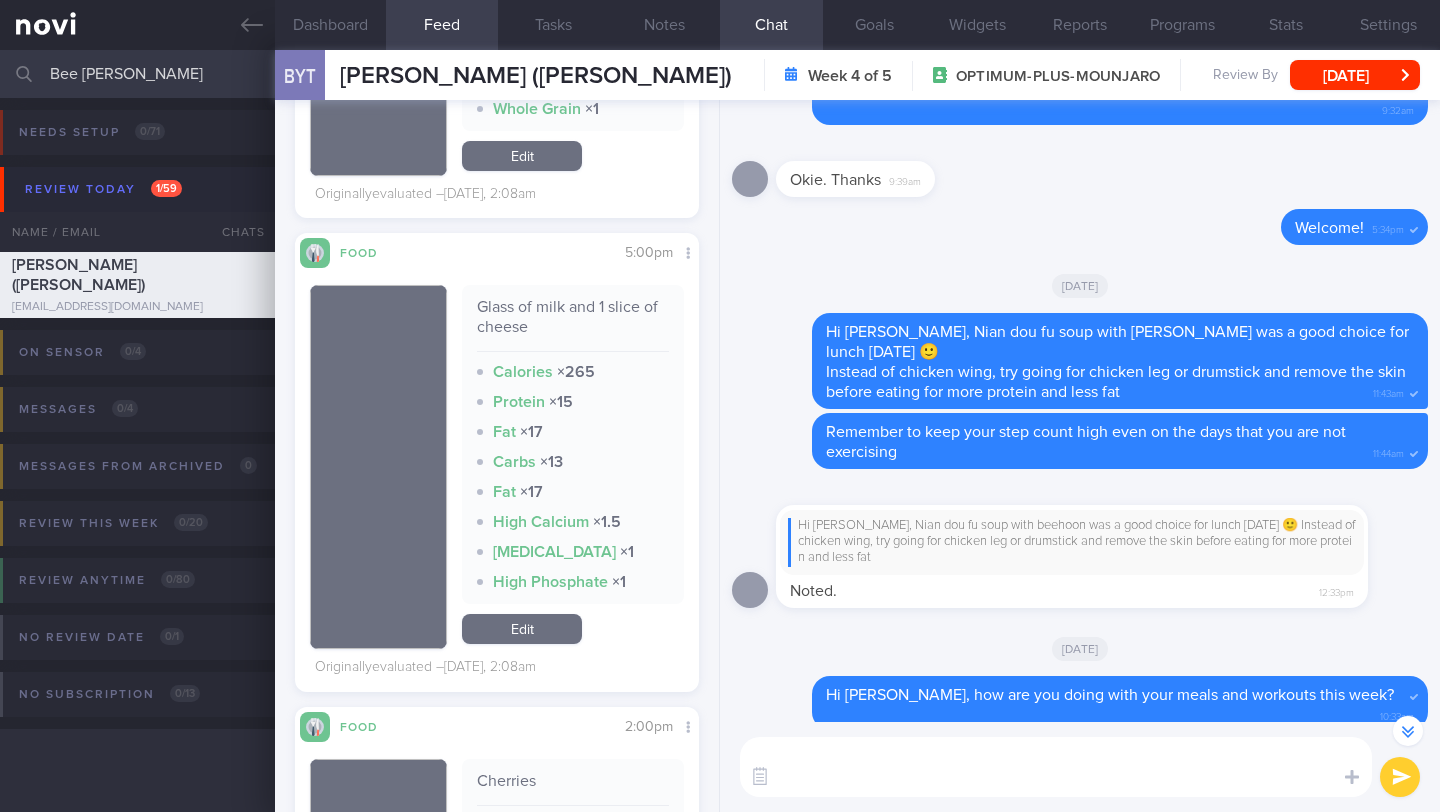 scroll, scrollTop: 0, scrollLeft: 0, axis: both 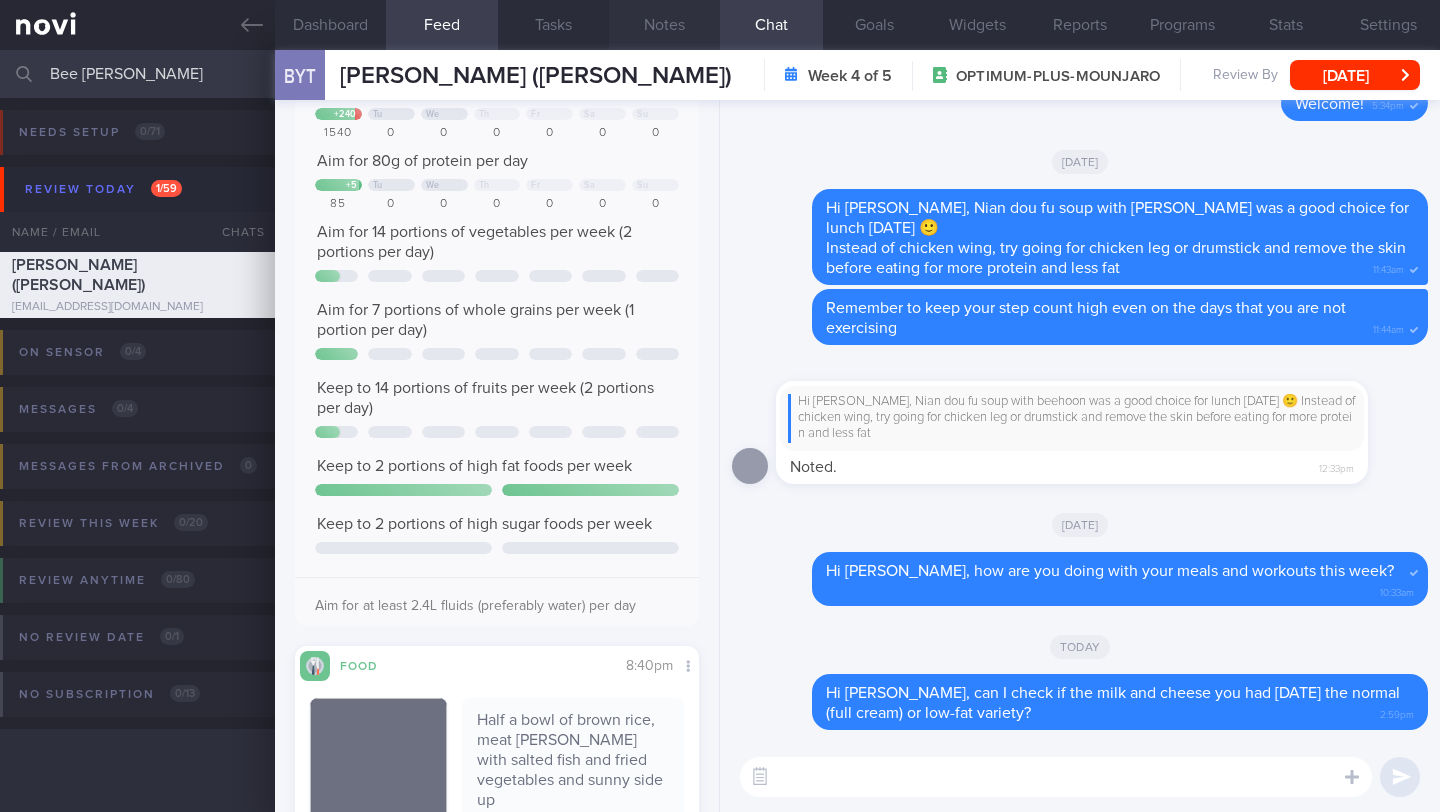 click on "Notes" at bounding box center (664, 25) 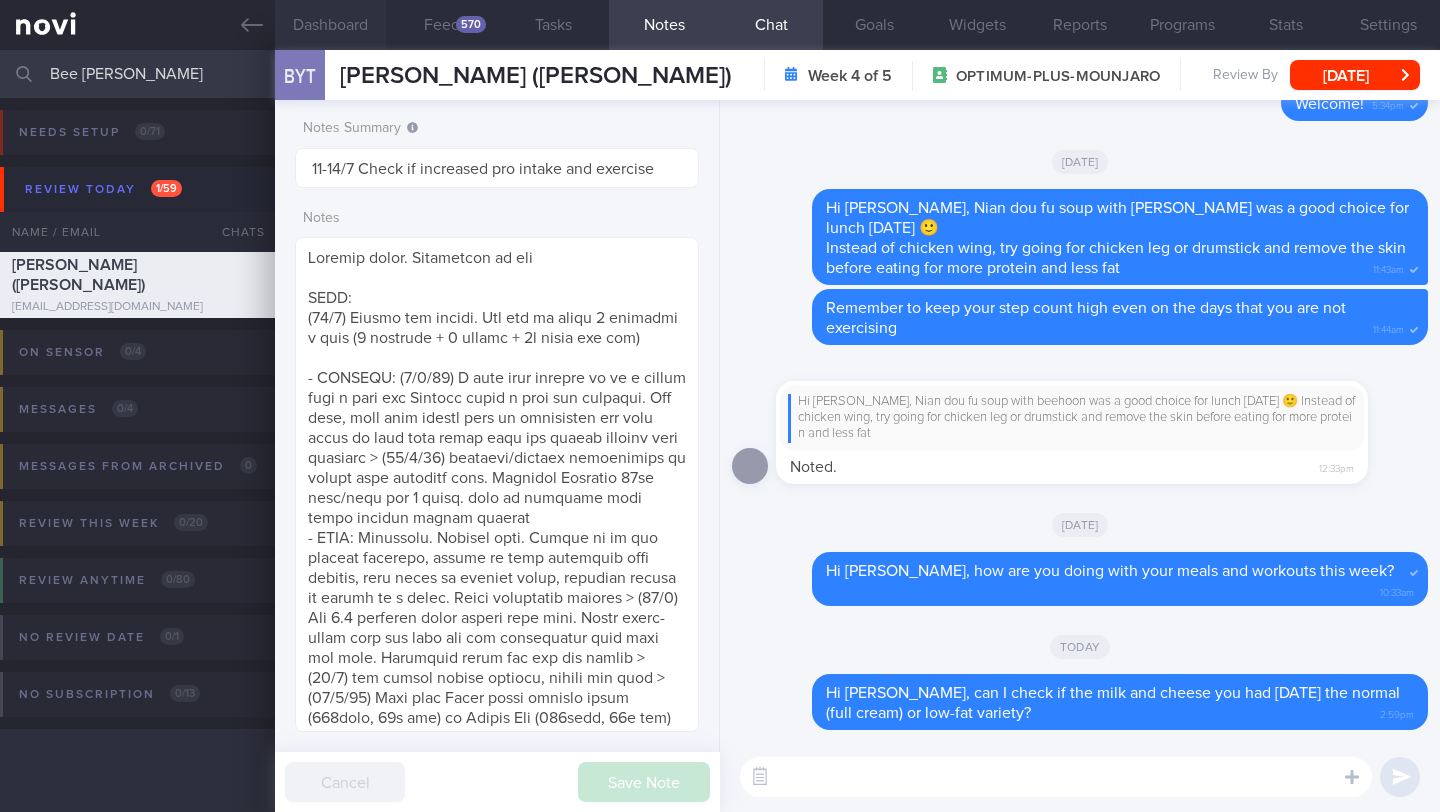 click on "Dashboard" at bounding box center [330, 25] 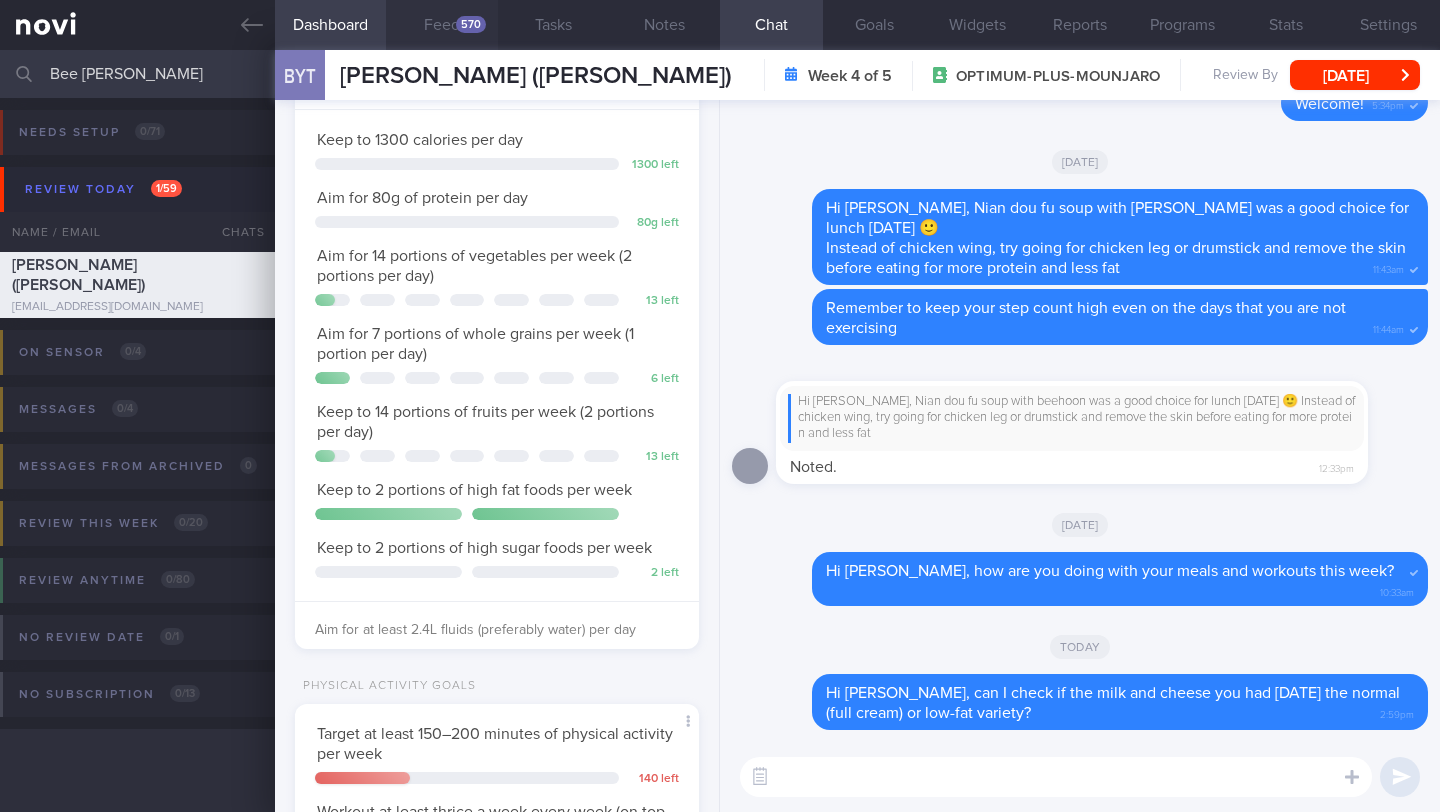 click on "570" at bounding box center (471, 24) 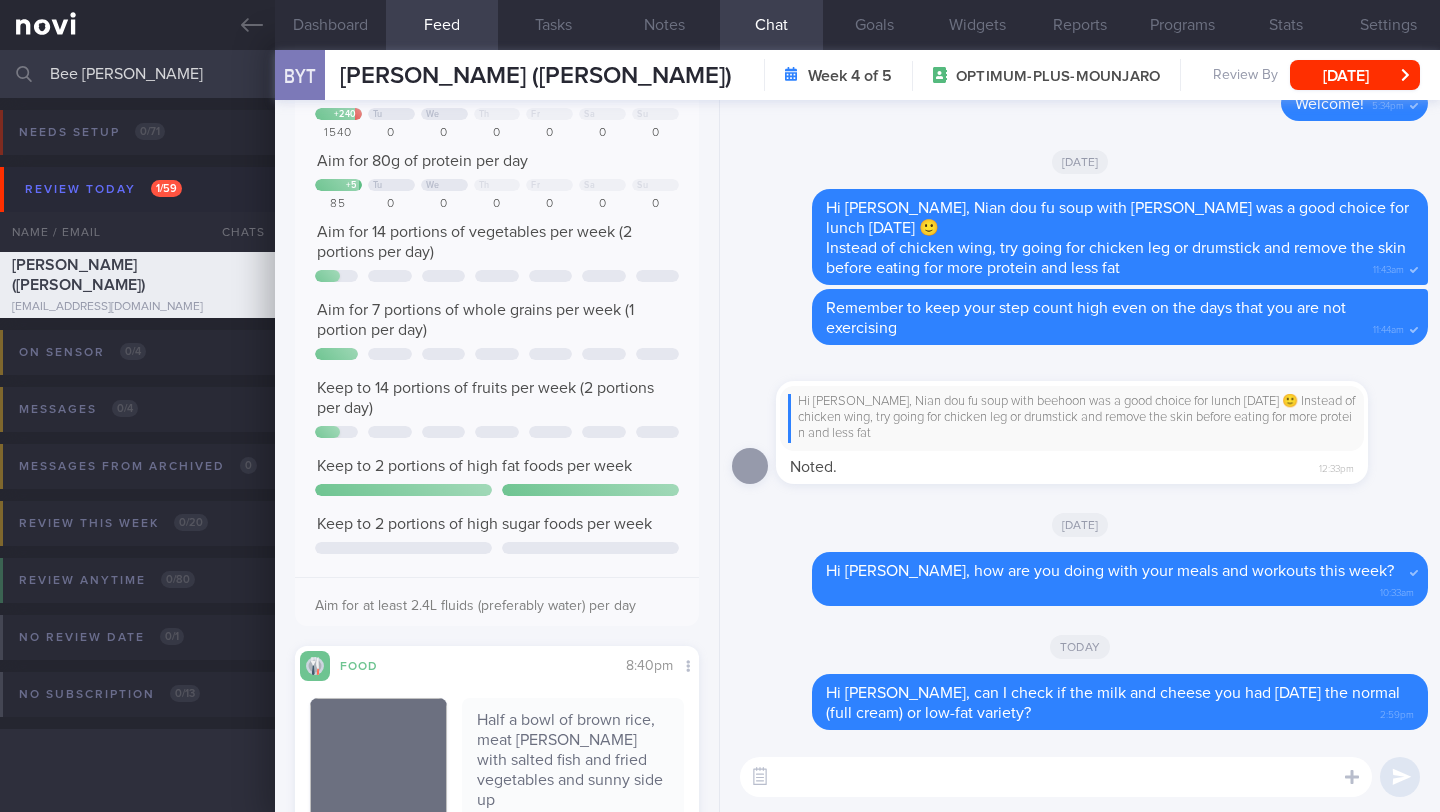 click at bounding box center [1056, 777] 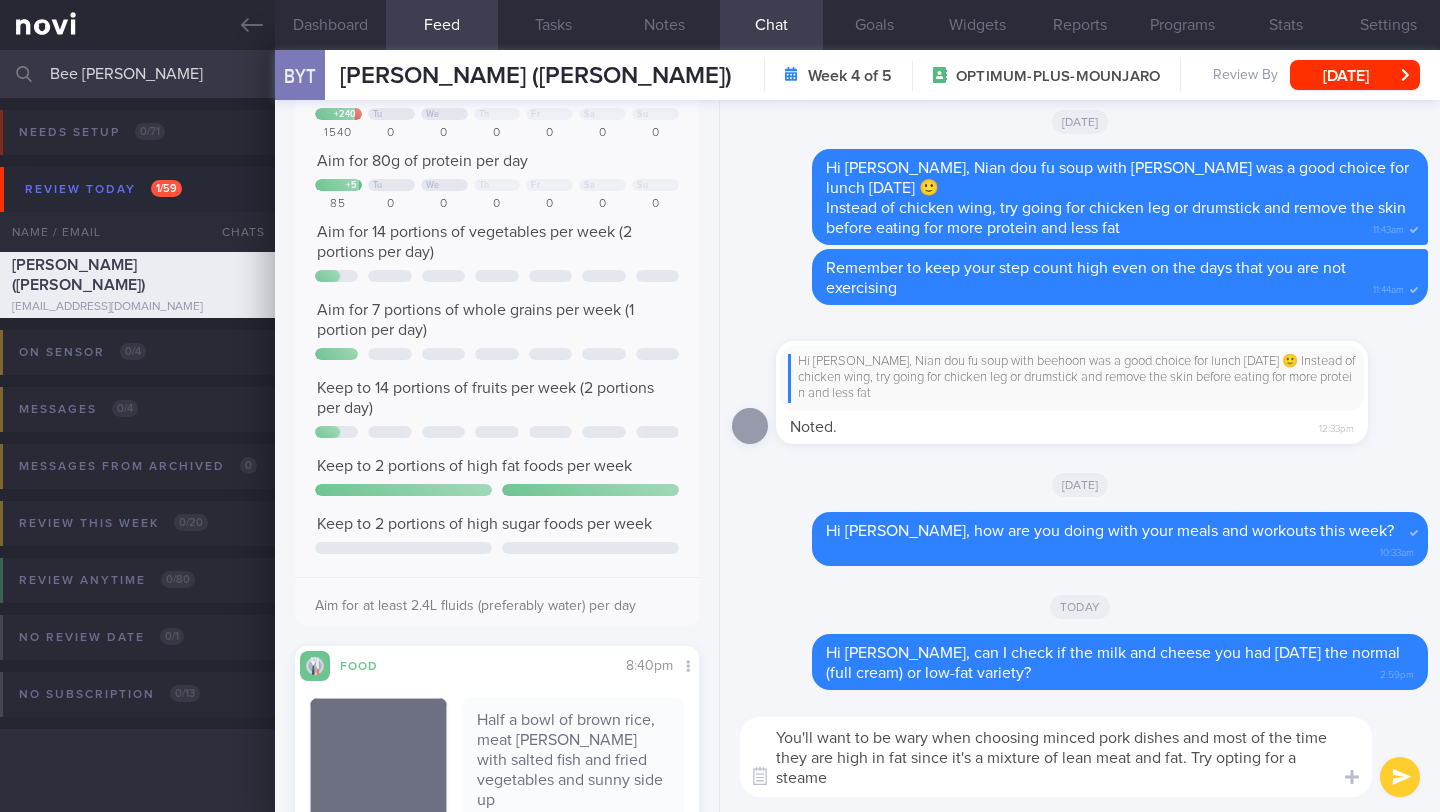 scroll, scrollTop: 0, scrollLeft: 0, axis: both 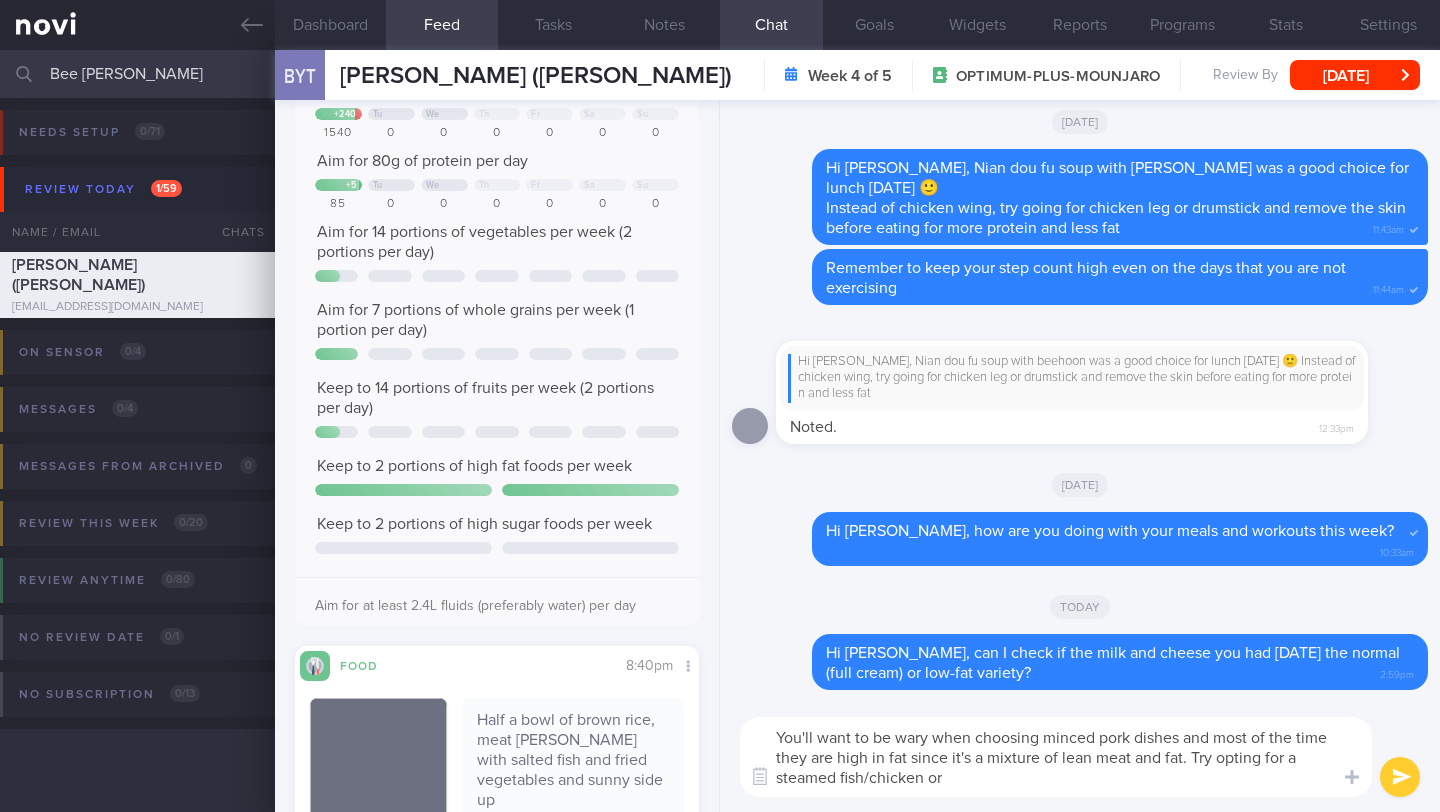 click on "You'll want to be wary when choosing minced pork dishes and most of the time they are high in fat since it's a mixture of lean meat and fat. Try opting for a steamed fish/chicken or" at bounding box center [1056, 757] 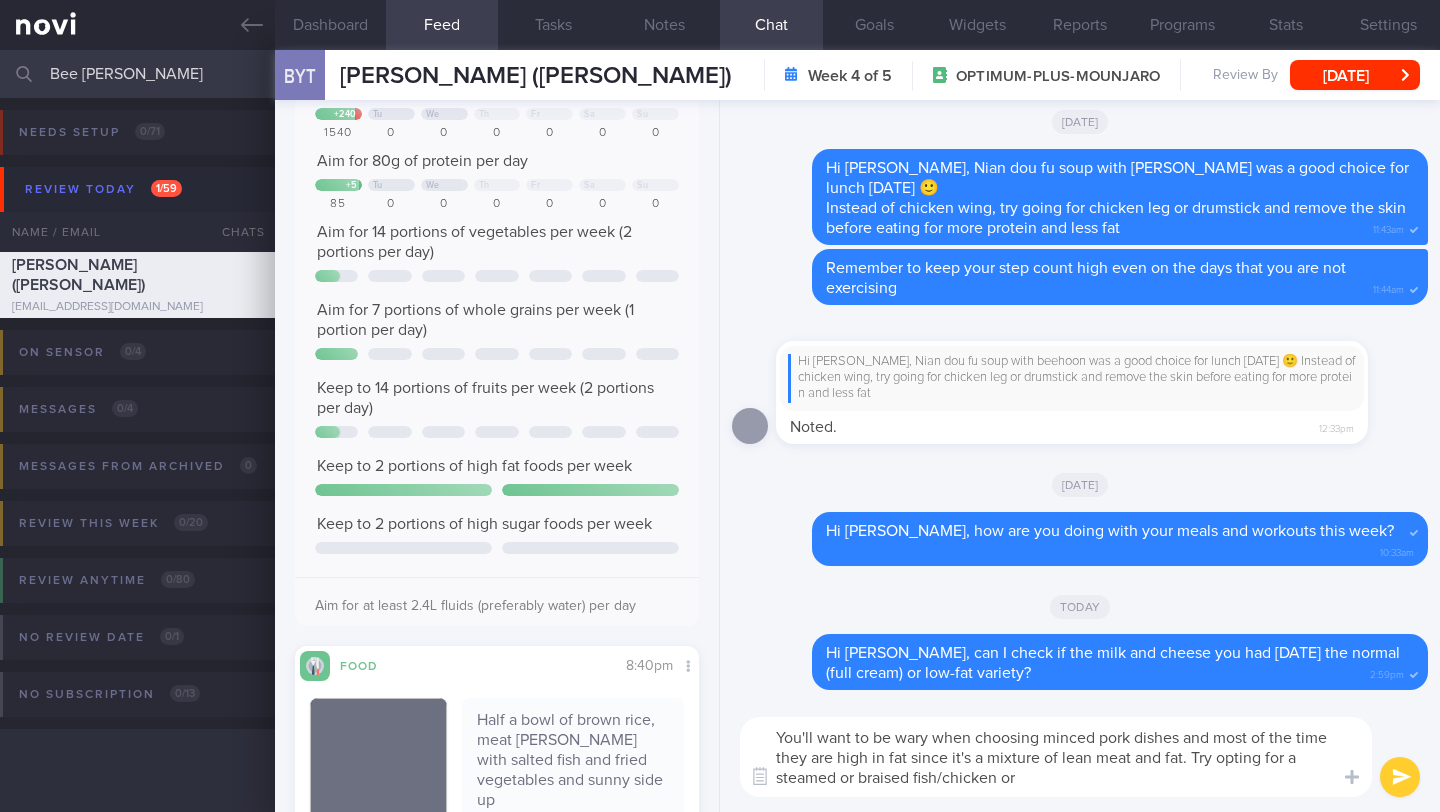 drag, startPoint x: 1009, startPoint y: 777, endPoint x: 1045, endPoint y: 772, distance: 36.345562 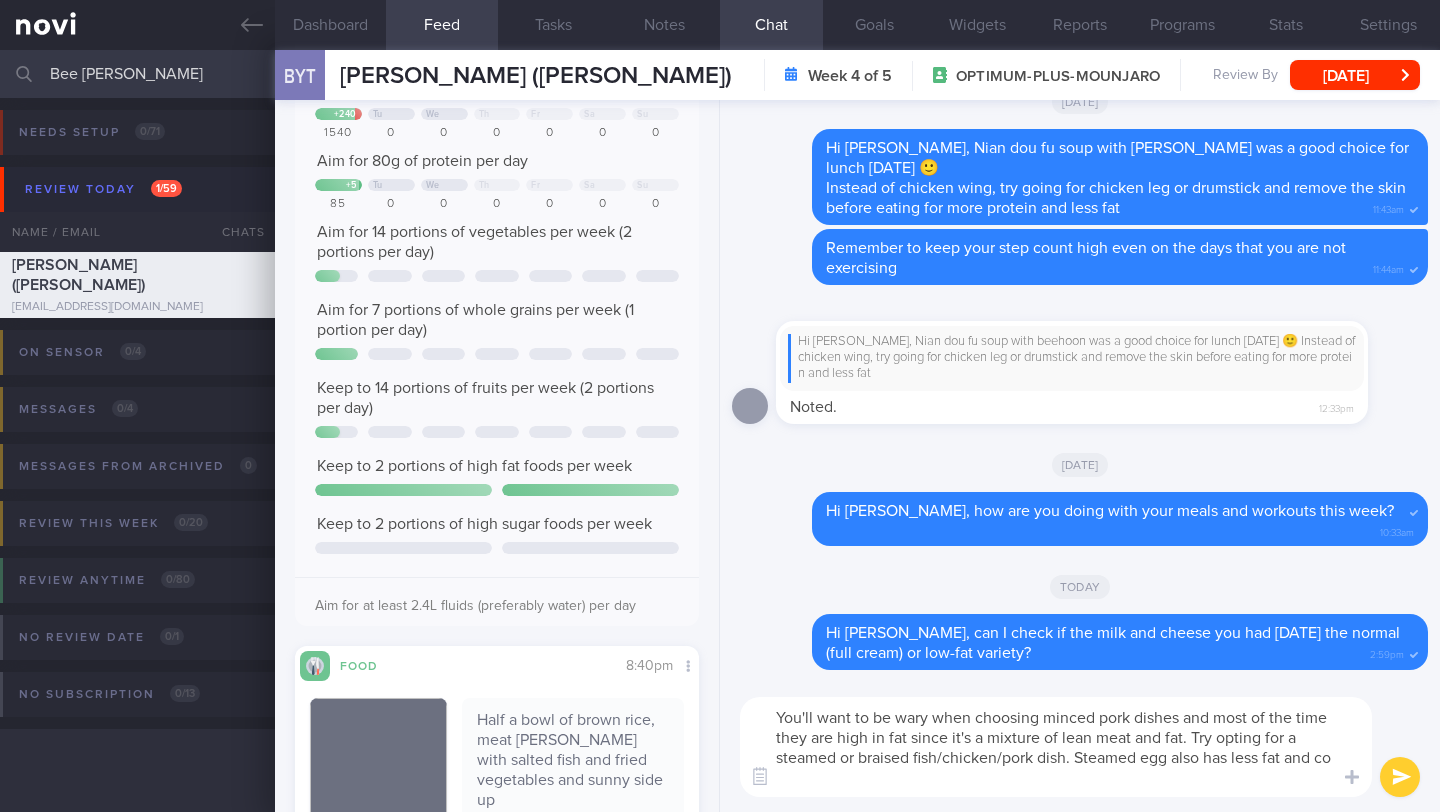 scroll, scrollTop: 0, scrollLeft: 0, axis: both 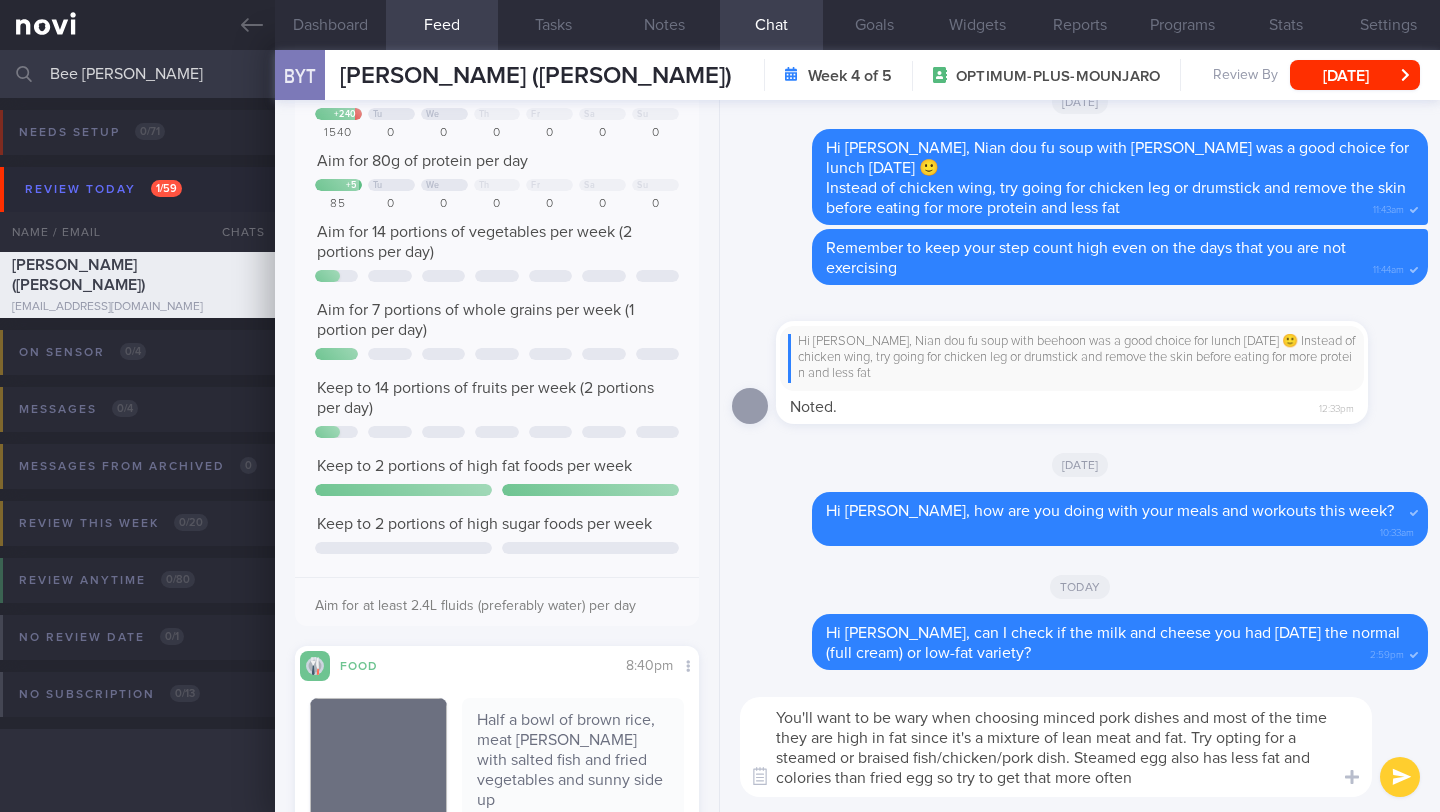 click on "You'll want to be wary when choosing minced pork dishes and most of the time they are high in fat since it's a mixture of lean meat and fat. Try opting for a steamed or braised fish/chicken/pork dish. Steamed egg also has less fat and colories than fried egg so try to get that more often" at bounding box center (1056, 747) 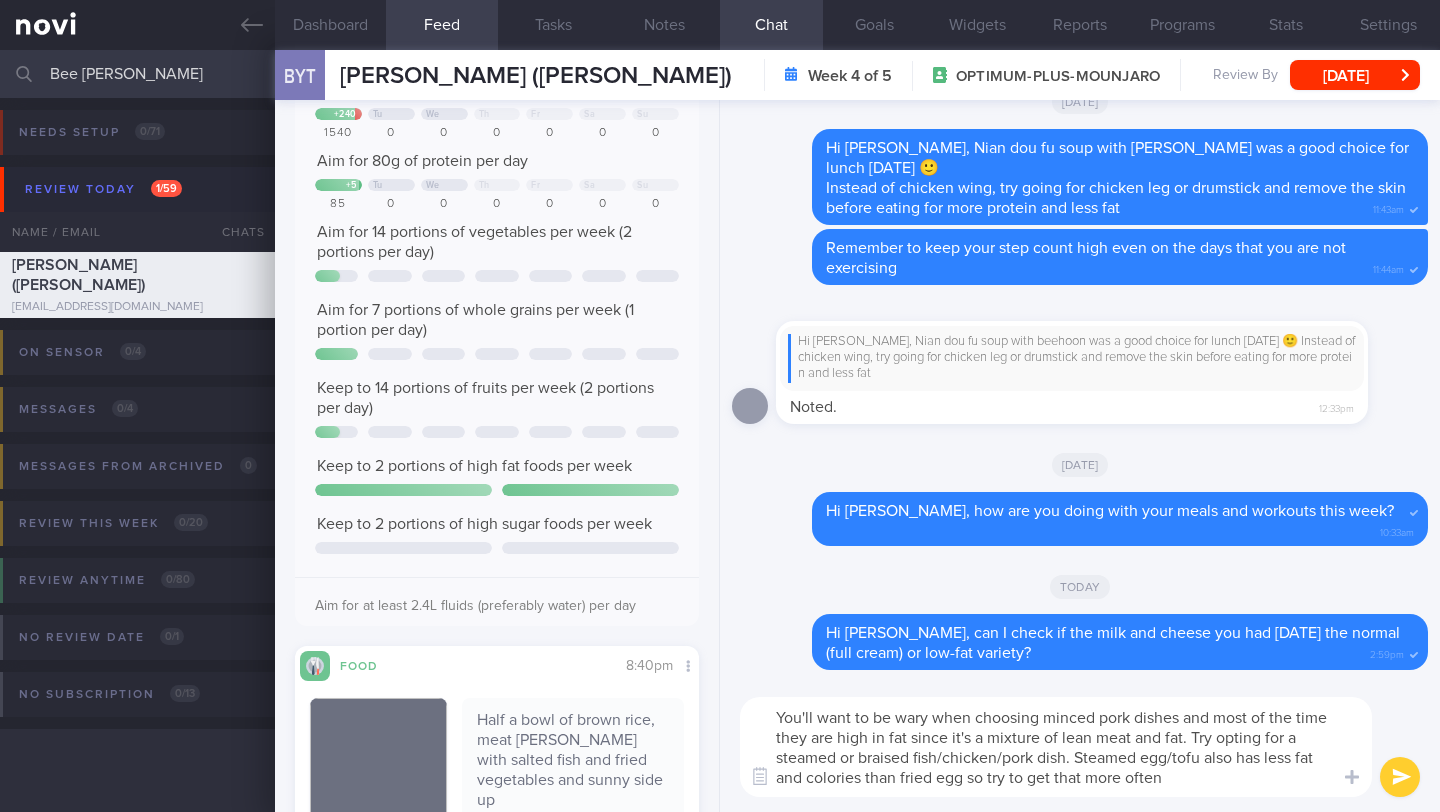 click on "You'll want to be wary when choosing minced pork dishes and most of the time they are high in fat since it's a mixture of lean meat and fat. Try opting for a steamed or braised fish/chicken/pork dish. Steamed egg/tofu also has less fat and colories than fried egg so try to get that more often" at bounding box center (1056, 747) 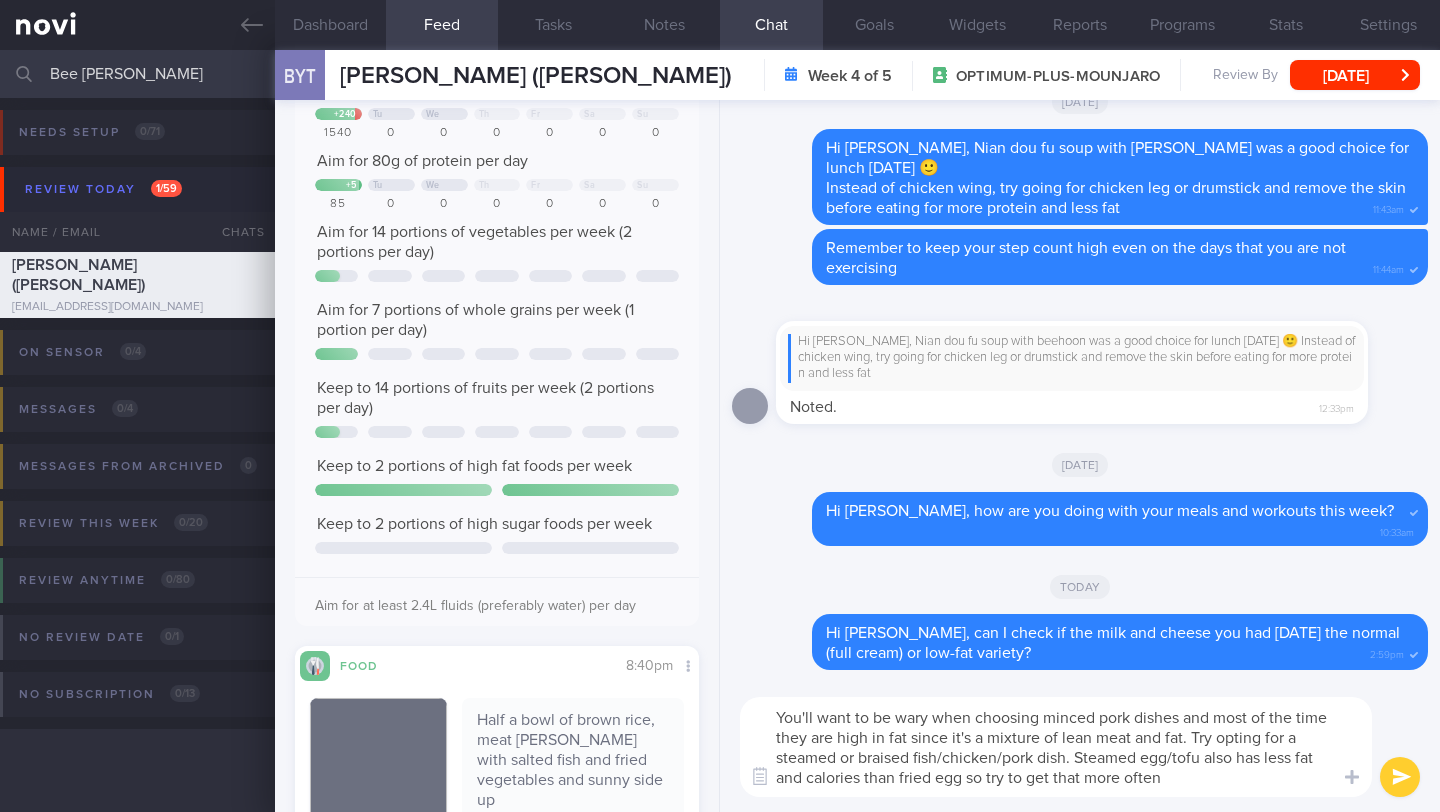 click on "You'll want to be wary when choosing minced pork dishes and most of the time they are high in fat since it's a mixture of lean meat and fat. Try opting for a steamed or braised fish/chicken/pork dish. Steamed egg/tofu also has less fat and calories than fried egg so try to get that more often" at bounding box center [1056, 747] 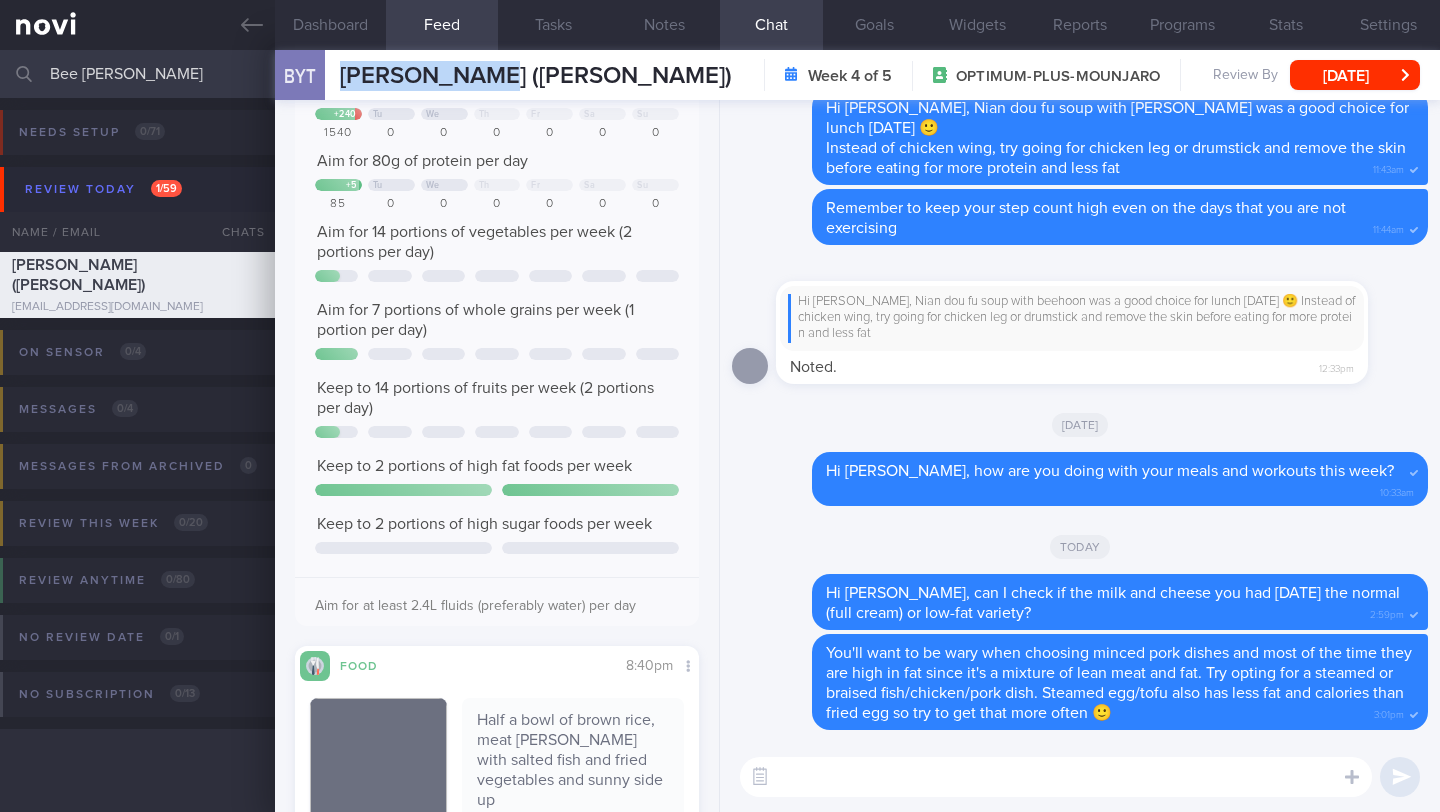 drag, startPoint x: 483, startPoint y: 84, endPoint x: 330, endPoint y: 80, distance: 153.05228 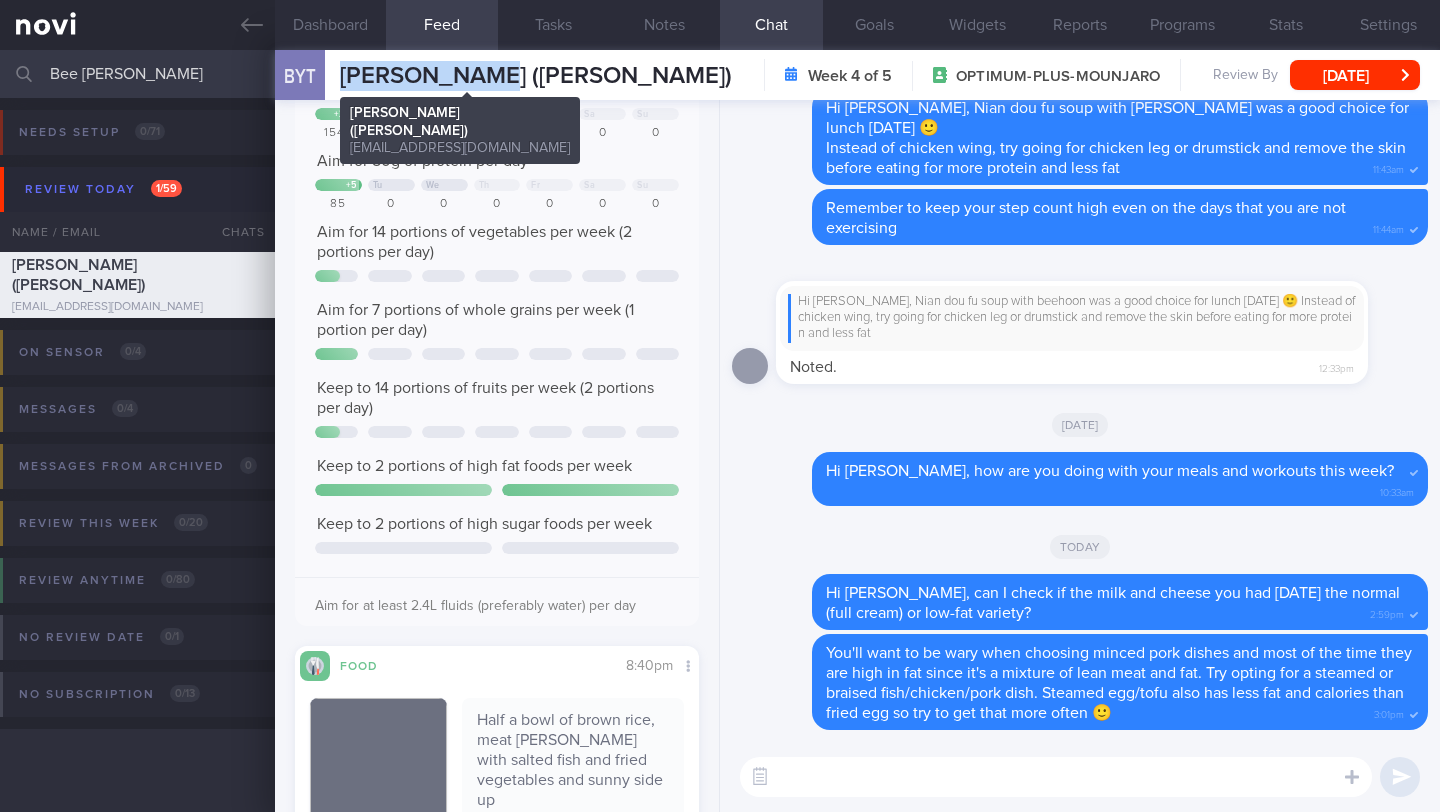 copy on "Bee Yen Tang" 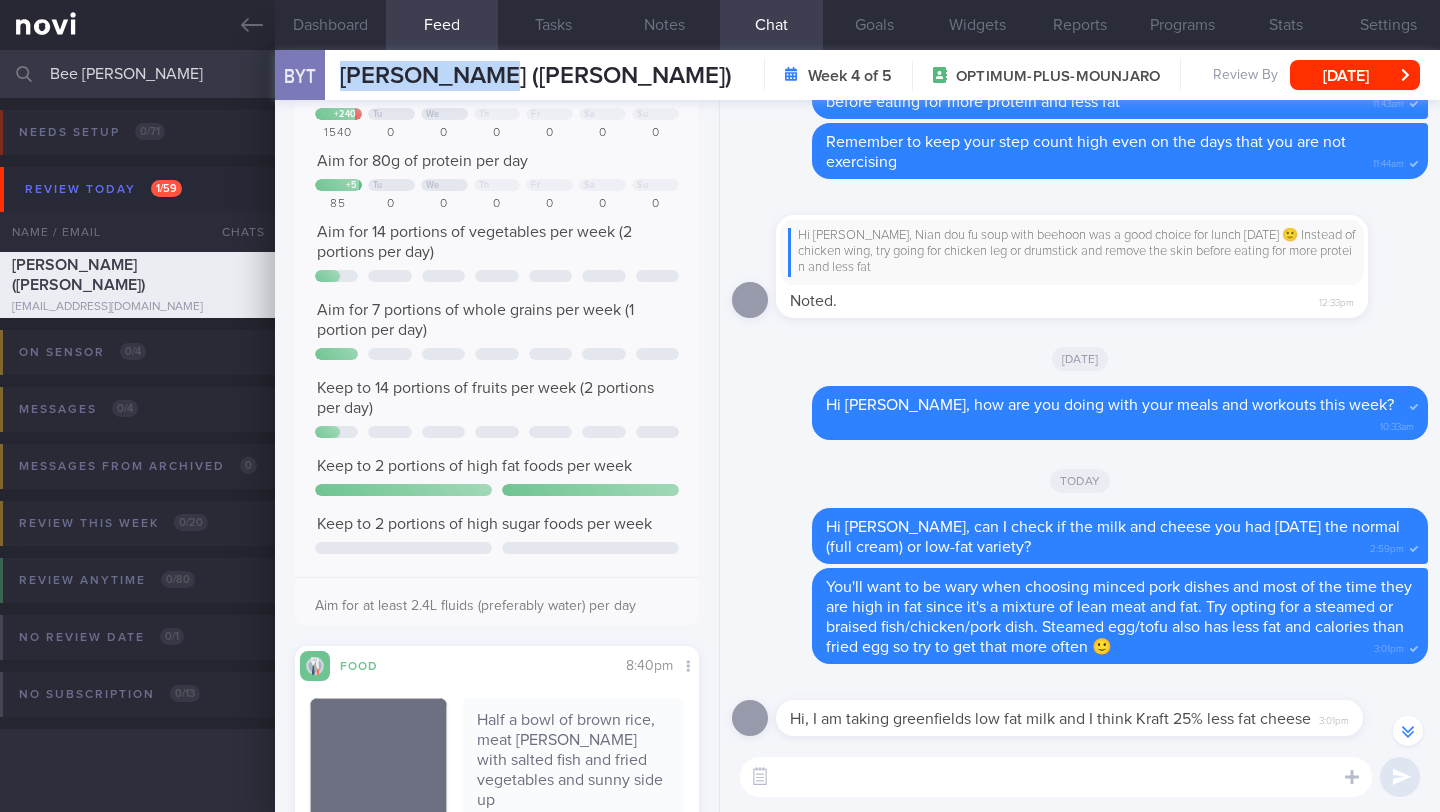 scroll, scrollTop: 0, scrollLeft: 0, axis: both 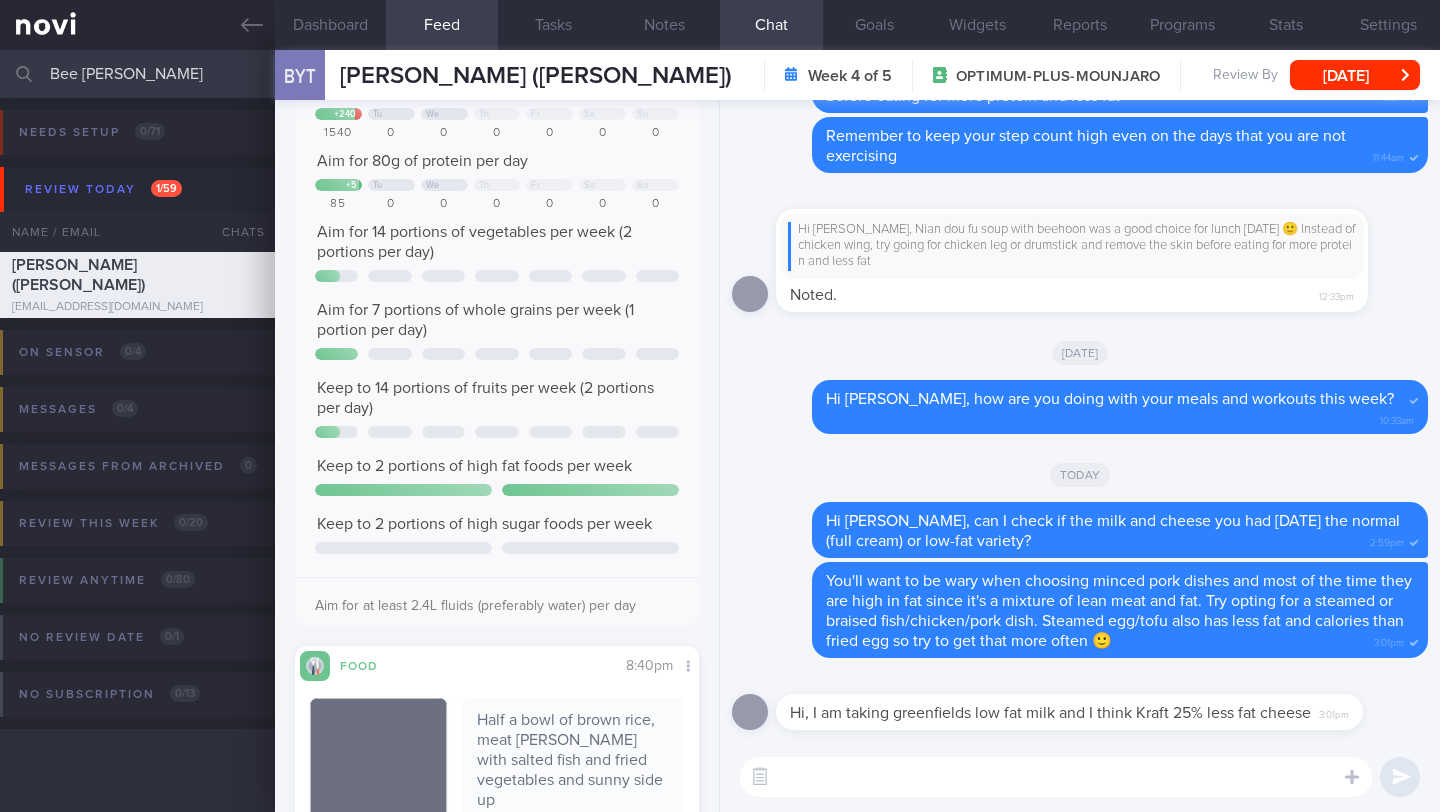click at bounding box center (1056, 777) 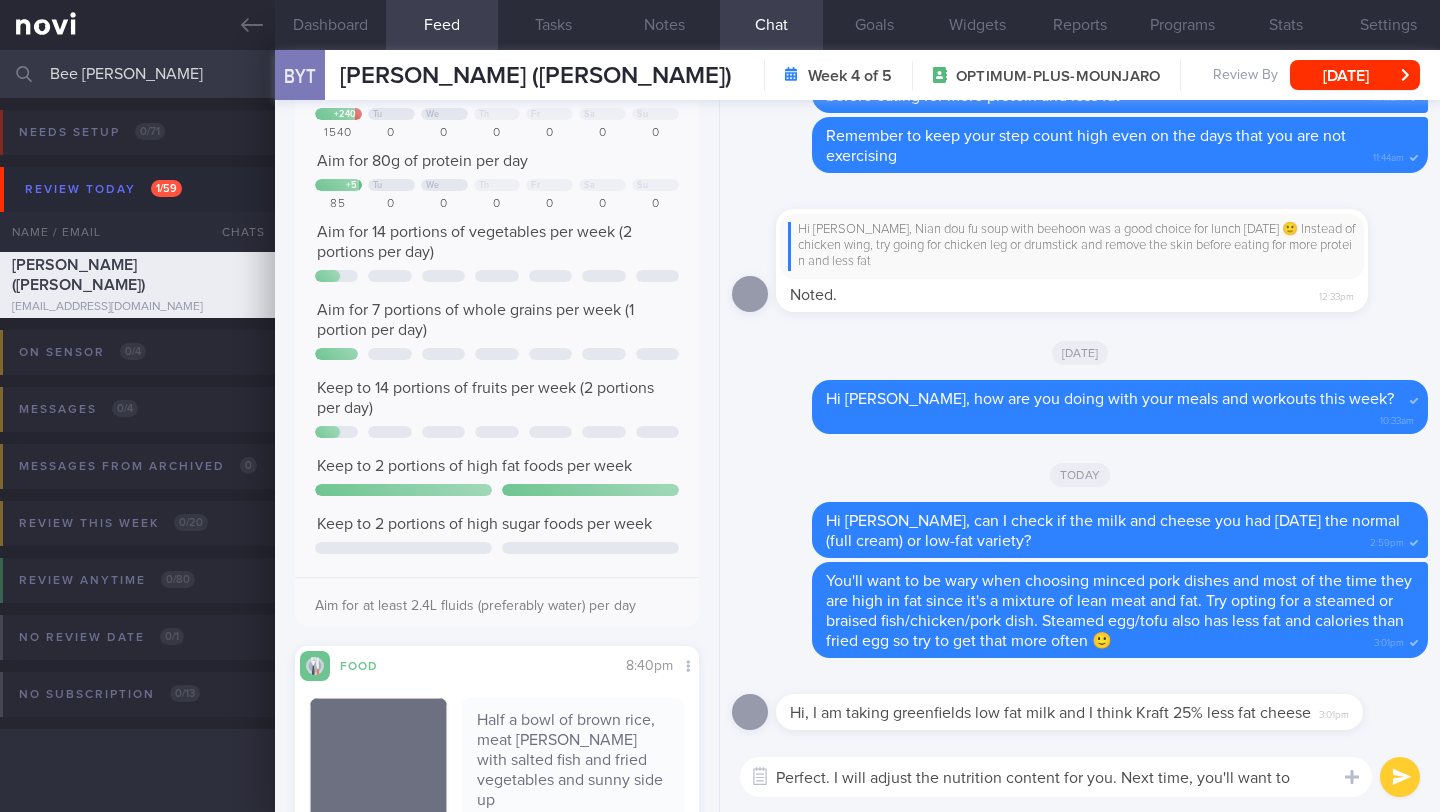 scroll, scrollTop: 0, scrollLeft: 0, axis: both 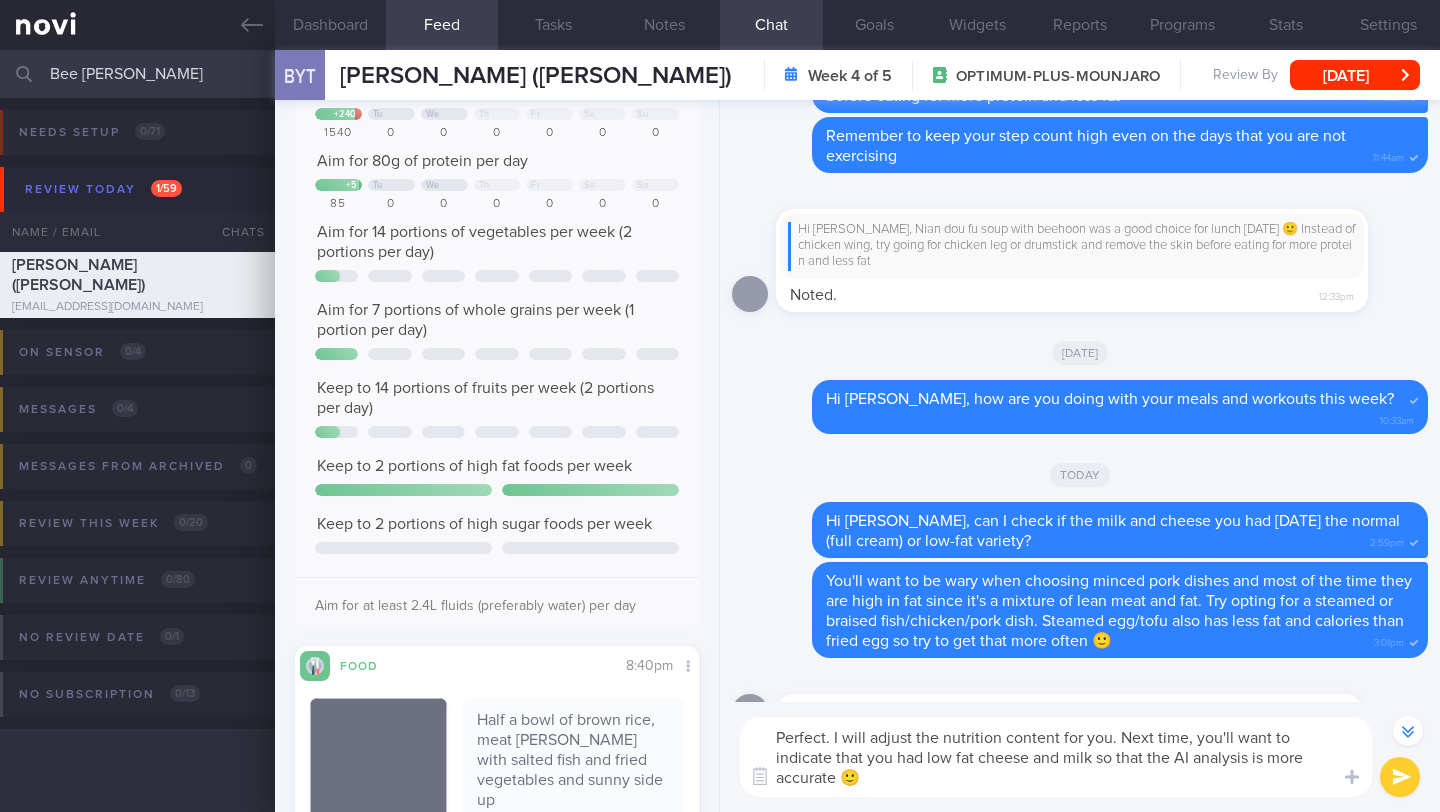 type on "Perfect. I will adjust the nutrition content for you. Next time, you'll want to indicate that you had low fat cheese and milk so that the AI analysis is more accurate 🙂" 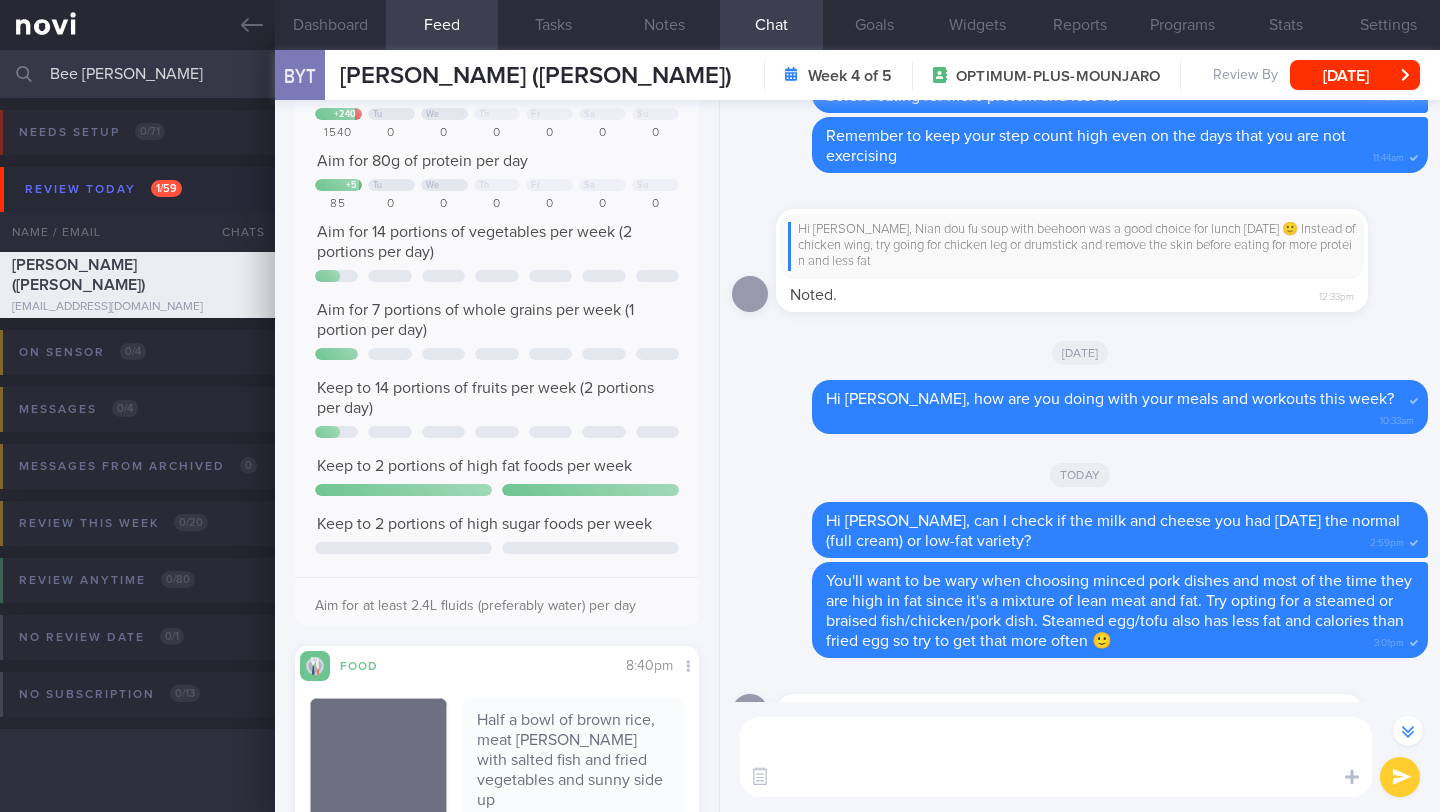 scroll, scrollTop: 0, scrollLeft: 0, axis: both 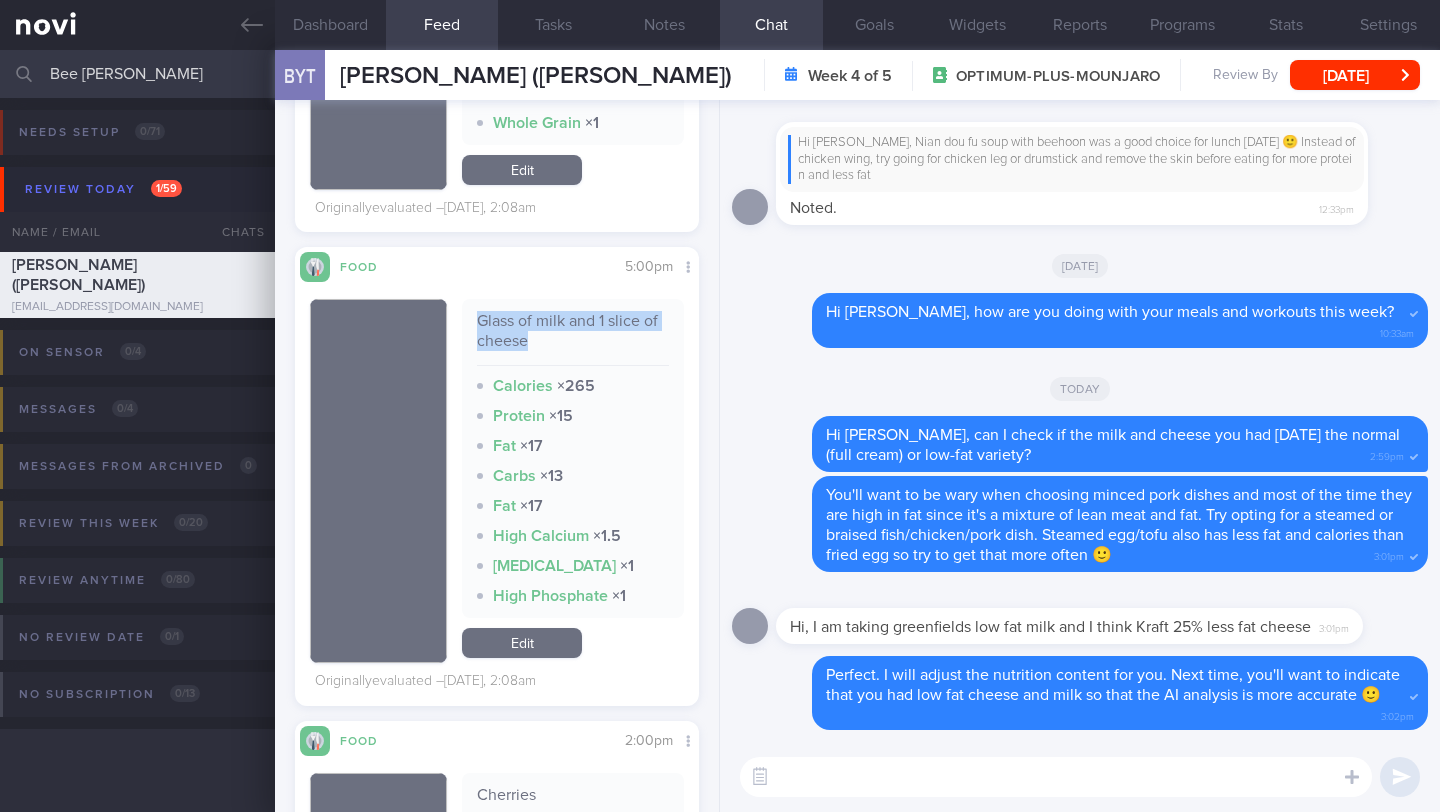 drag, startPoint x: 476, startPoint y: 333, endPoint x: 529, endPoint y: 343, distance: 53.935146 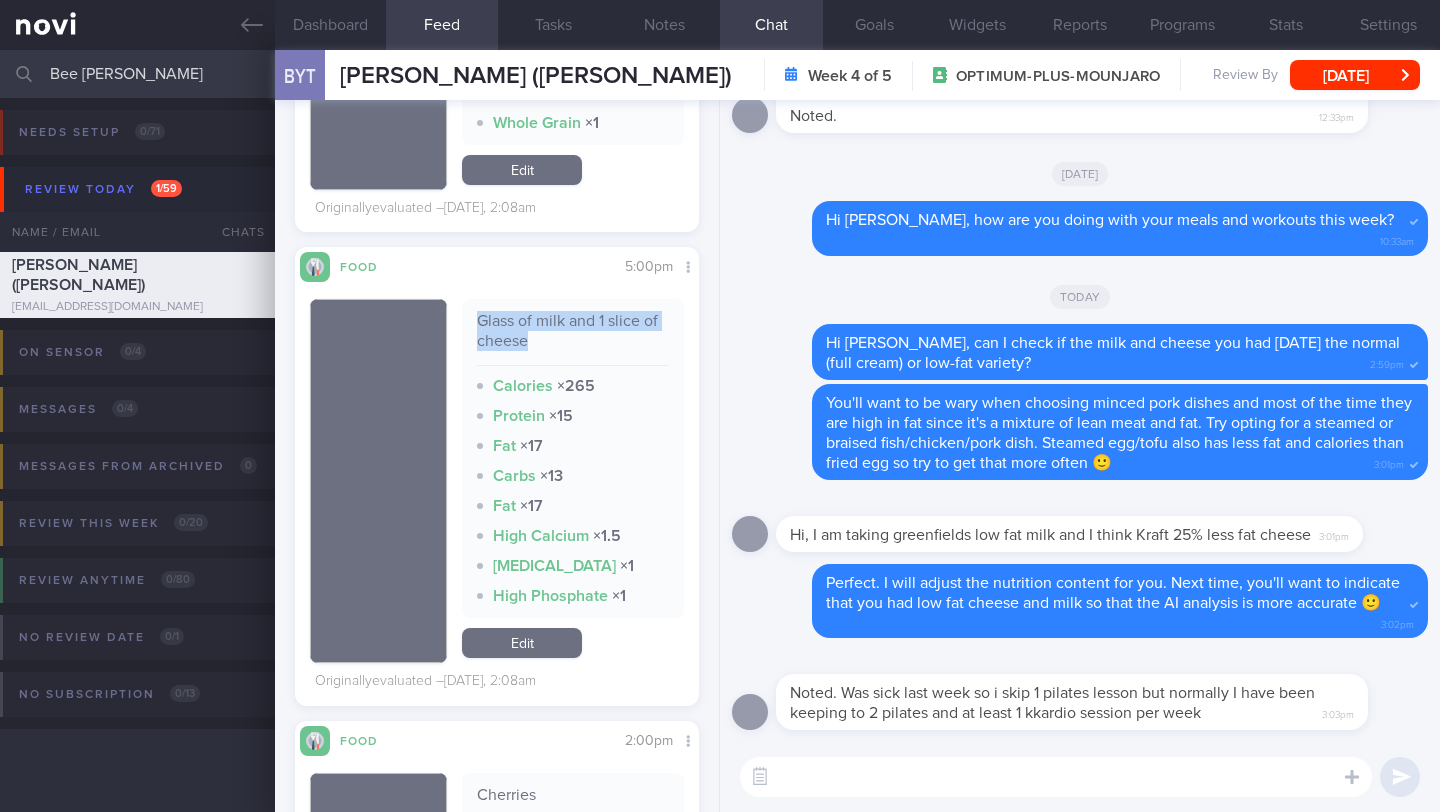 click on "Edit" at bounding box center [522, 643] 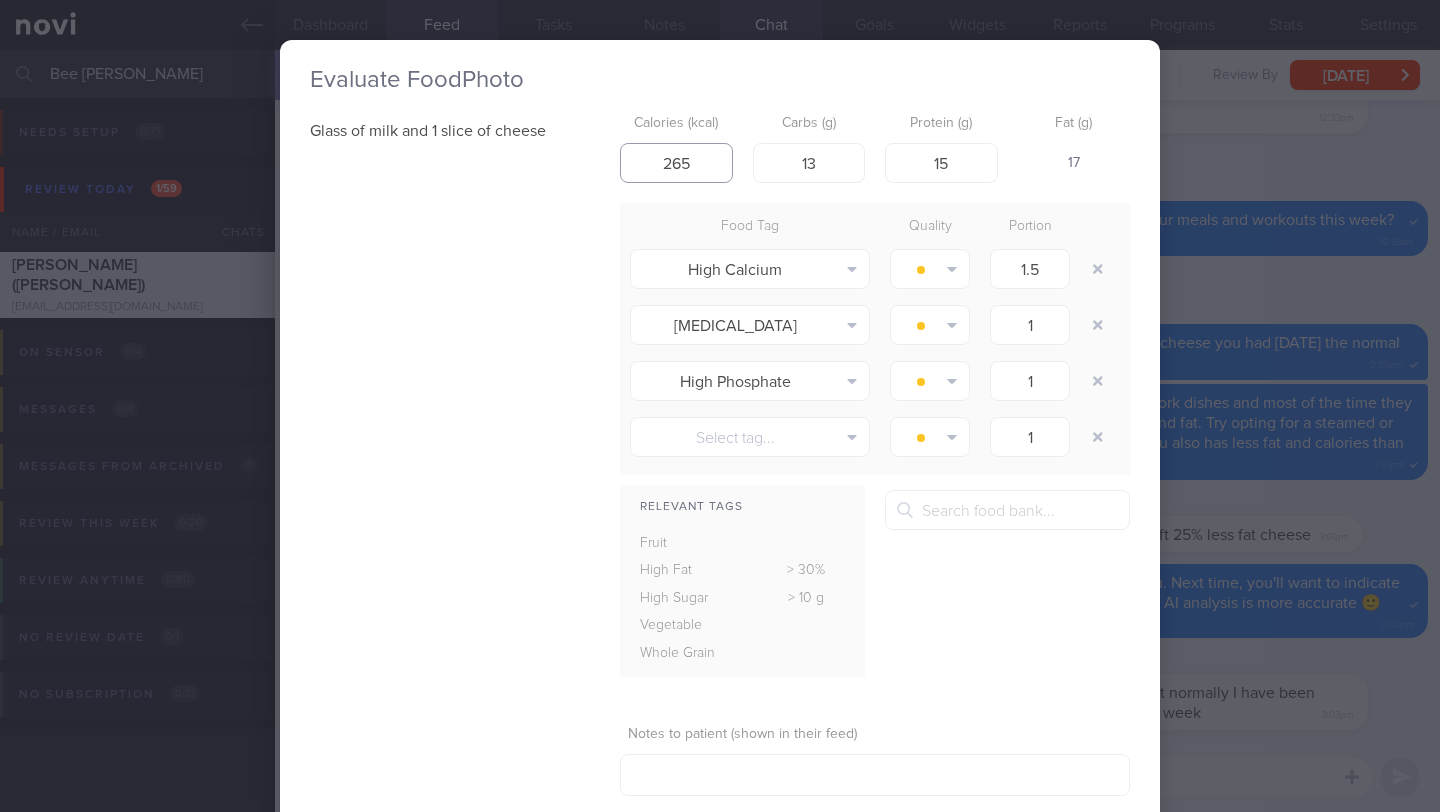 drag, startPoint x: 697, startPoint y: 162, endPoint x: 595, endPoint y: 164, distance: 102.01961 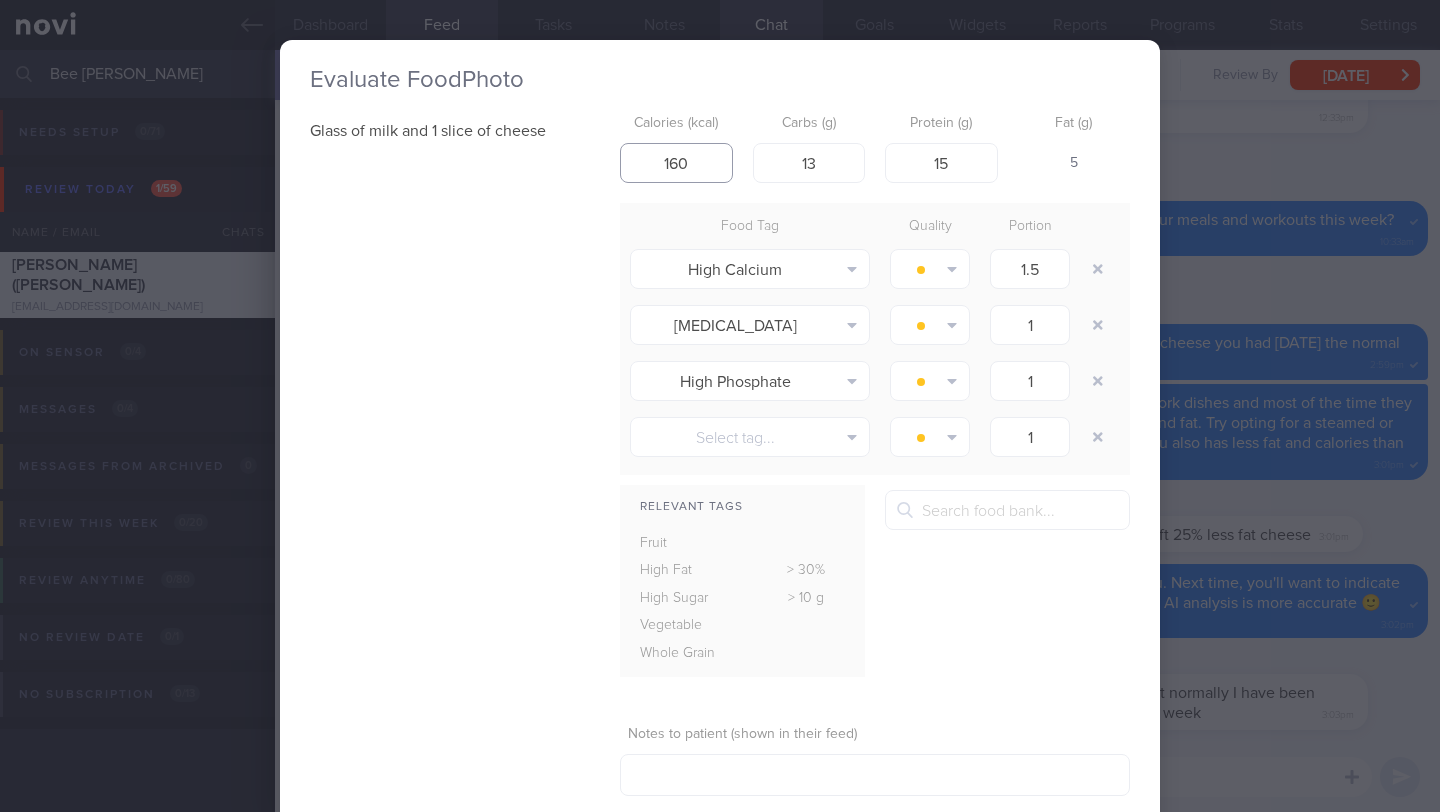 type on "160" 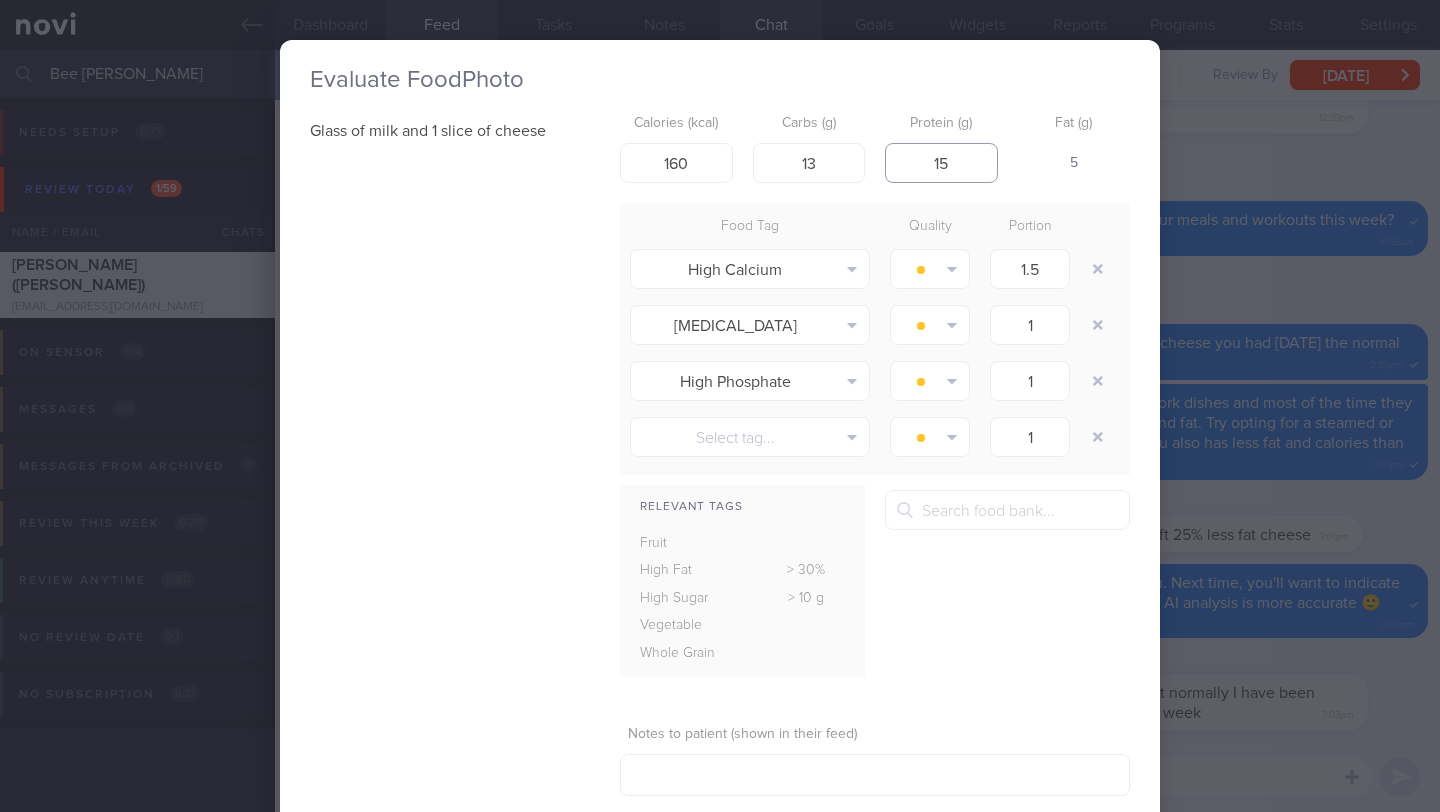drag, startPoint x: 920, startPoint y: 174, endPoint x: 961, endPoint y: 168, distance: 41.4367 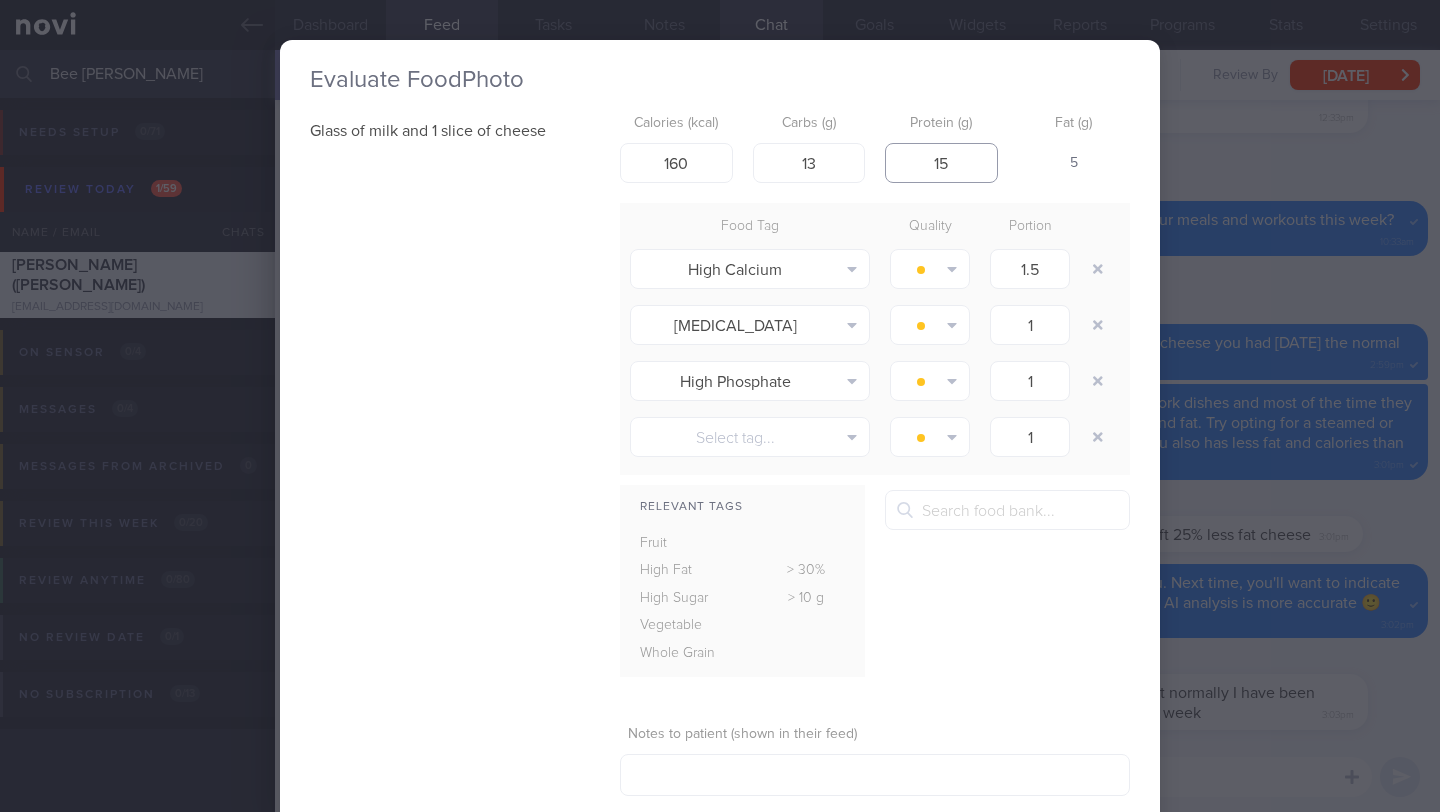 click on "15" at bounding box center [941, 163] 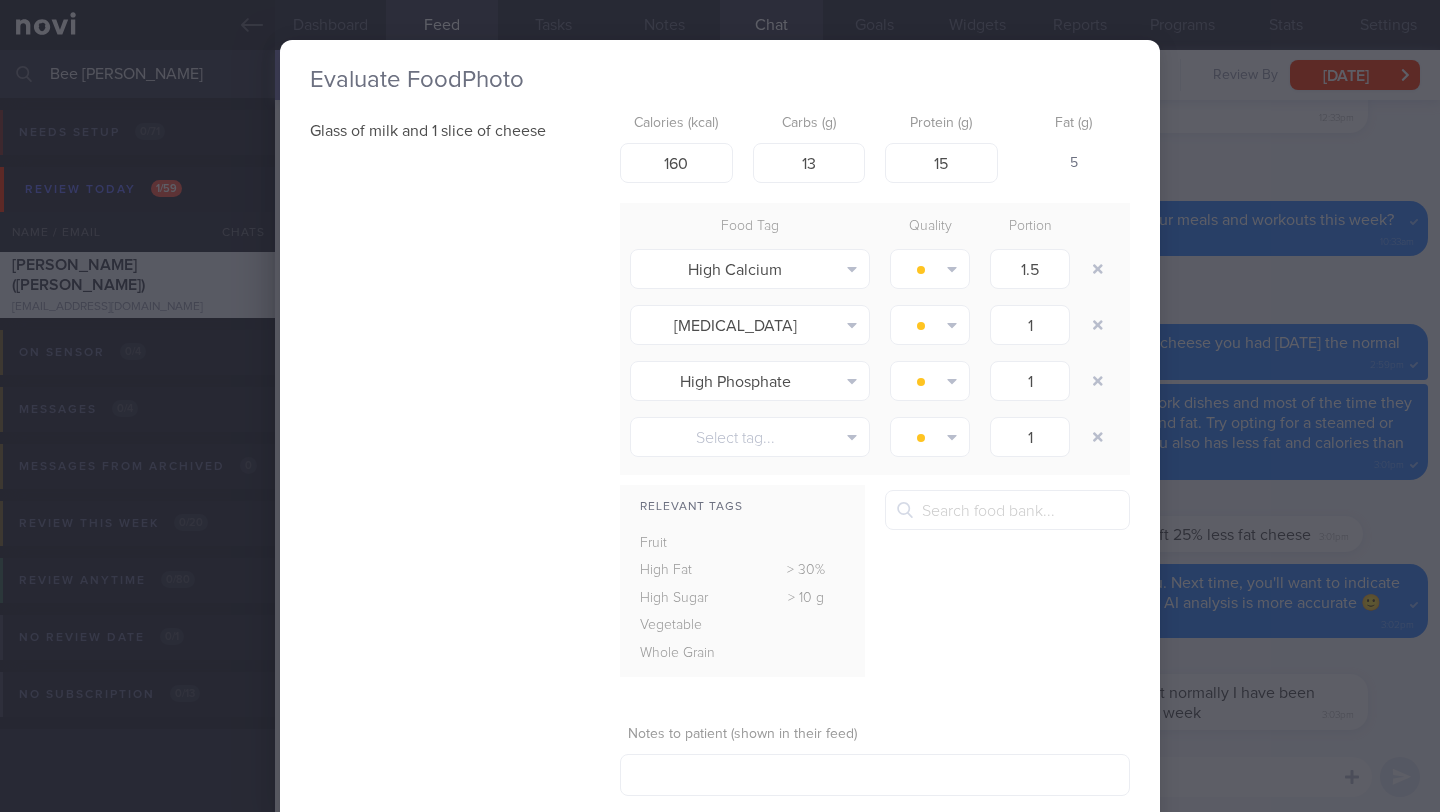 drag, startPoint x: 1023, startPoint y: 171, endPoint x: 1059, endPoint y: 165, distance: 36.496574 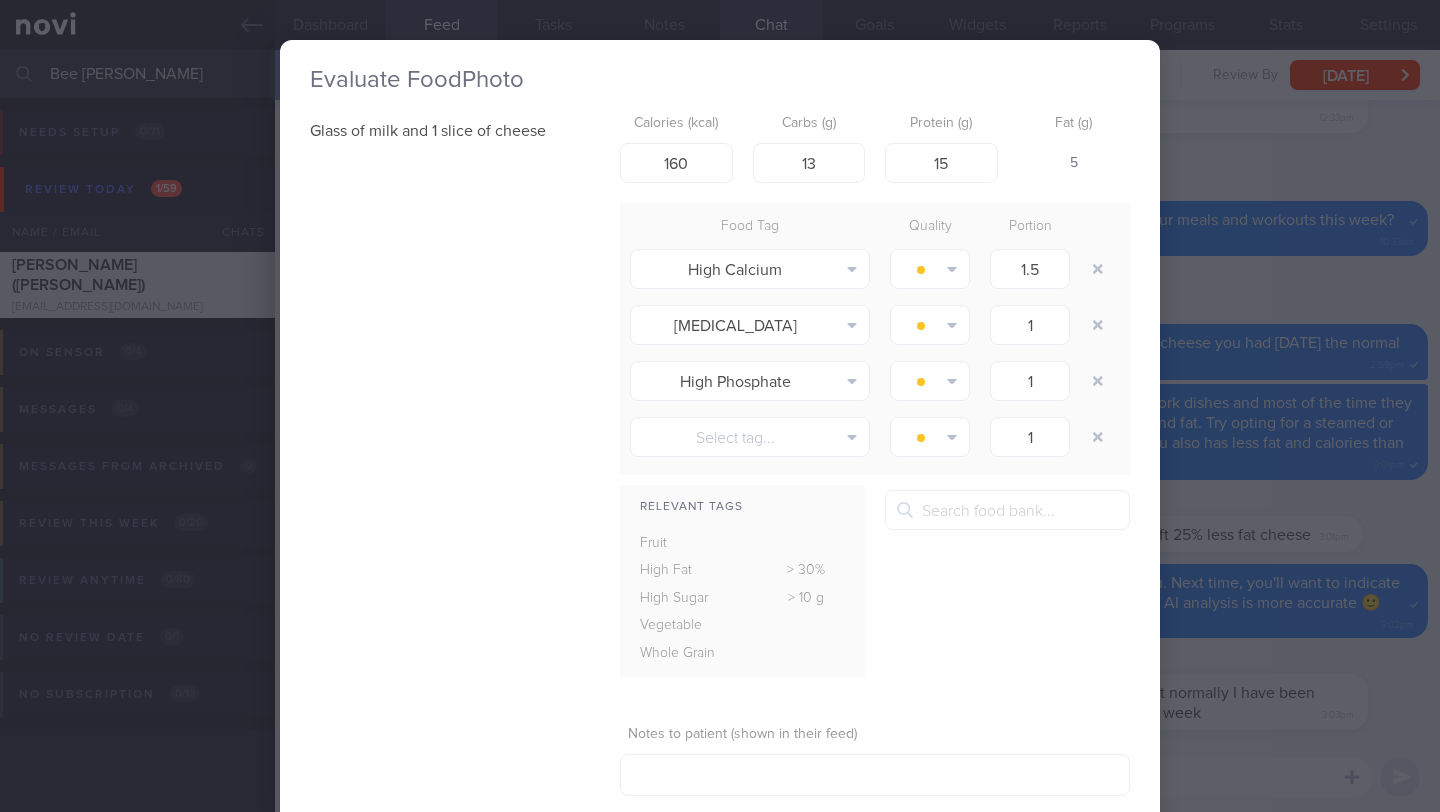 click on "5" at bounding box center (1074, 164) 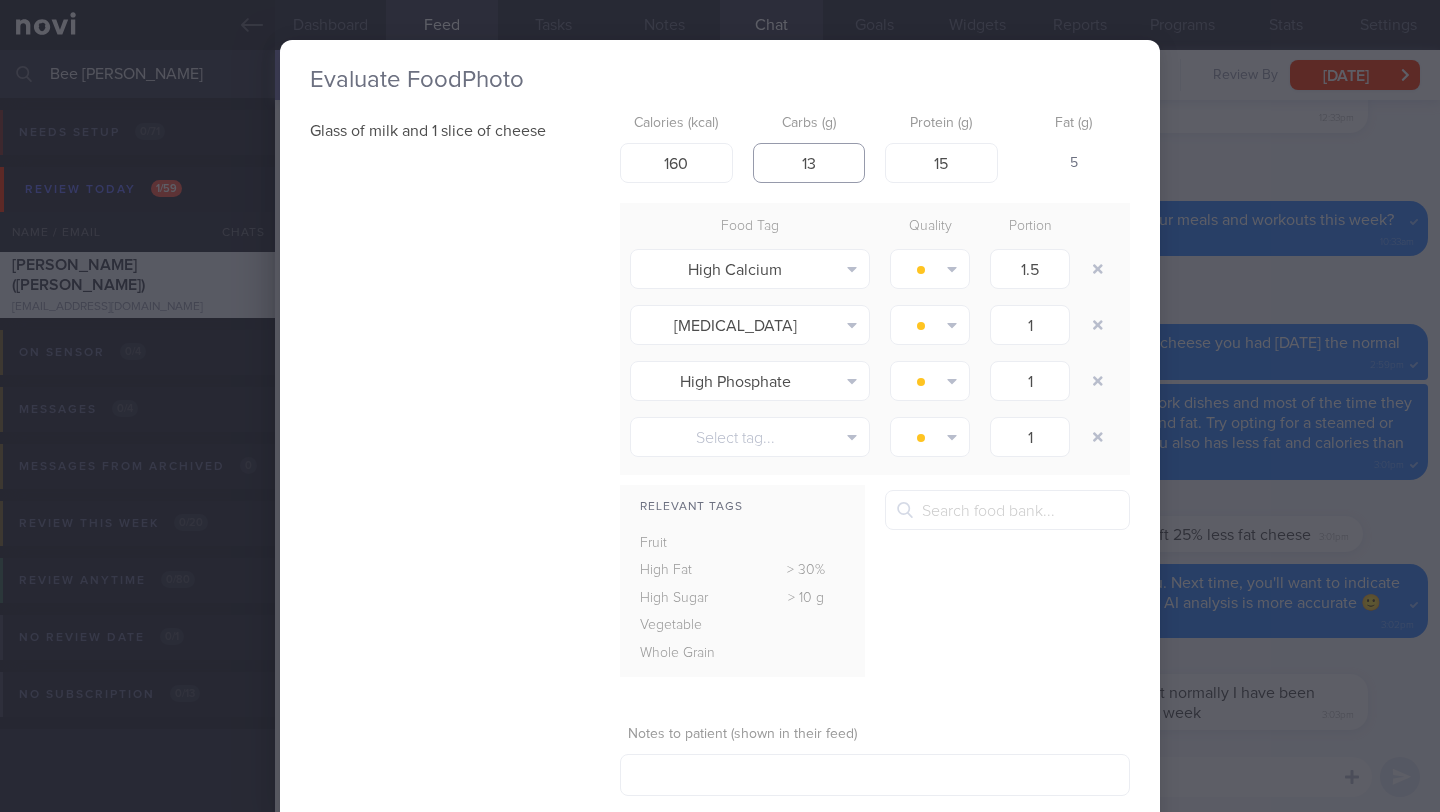 click on "13" at bounding box center (809, 163) 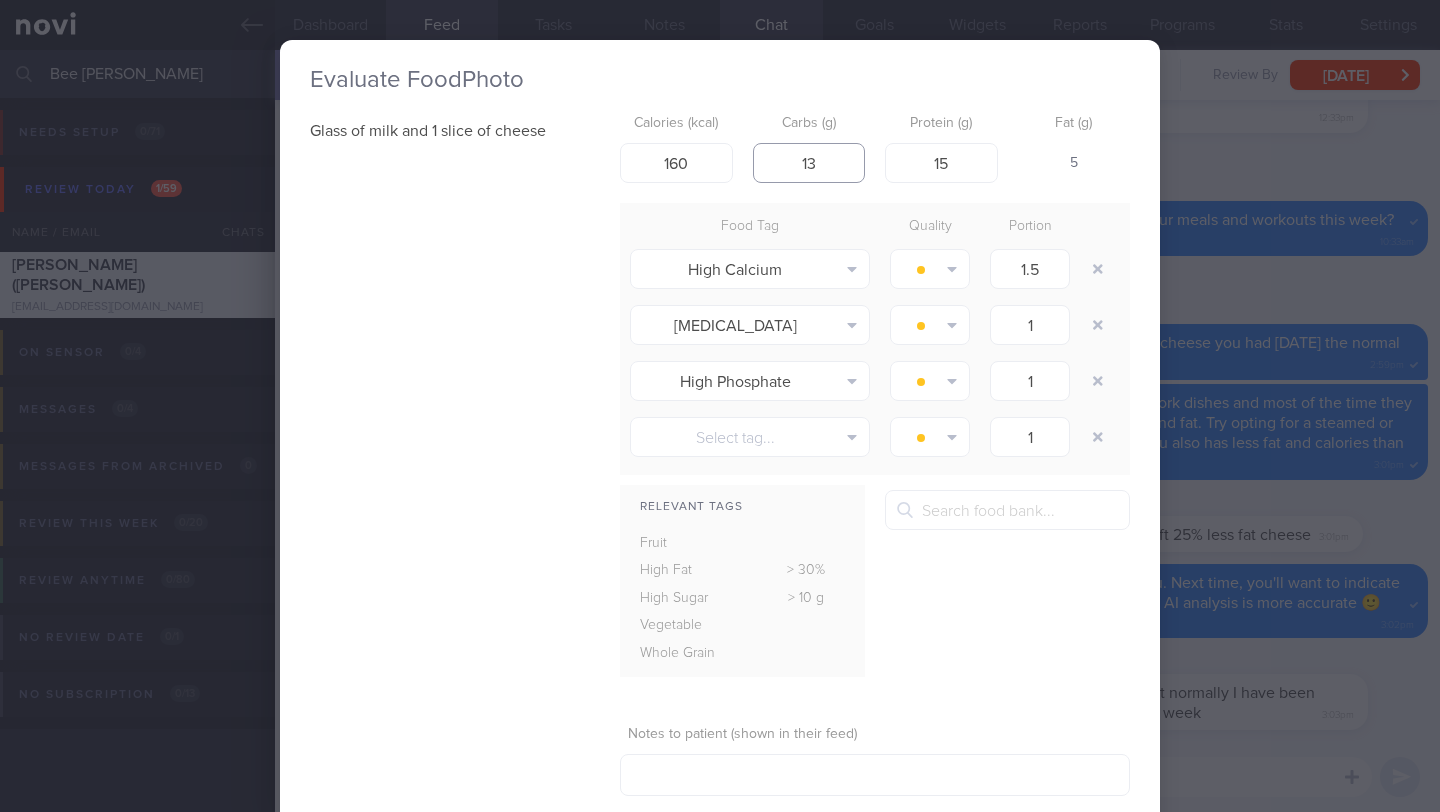 click on "13" at bounding box center (809, 163) 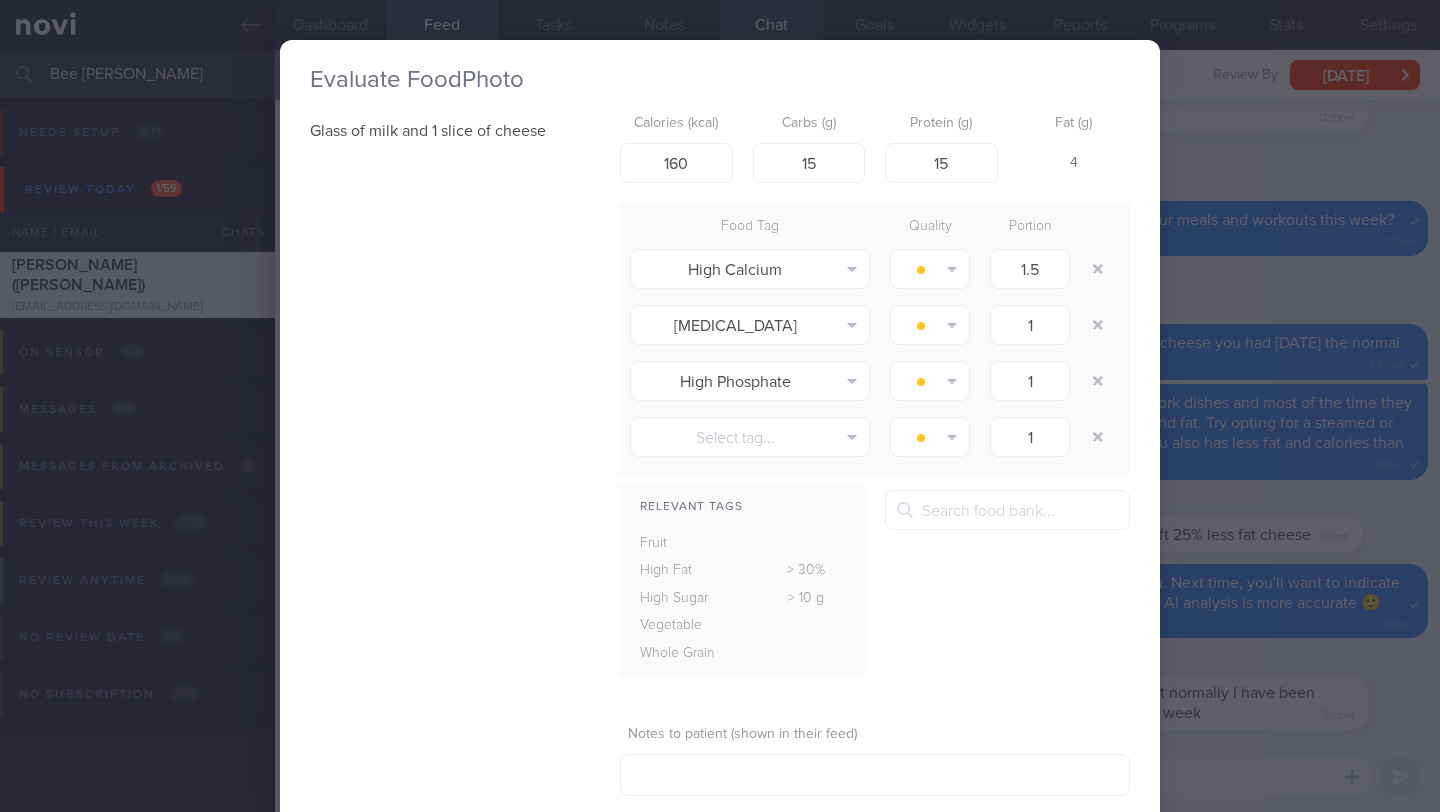 click on "Food Tag" at bounding box center [750, 227] 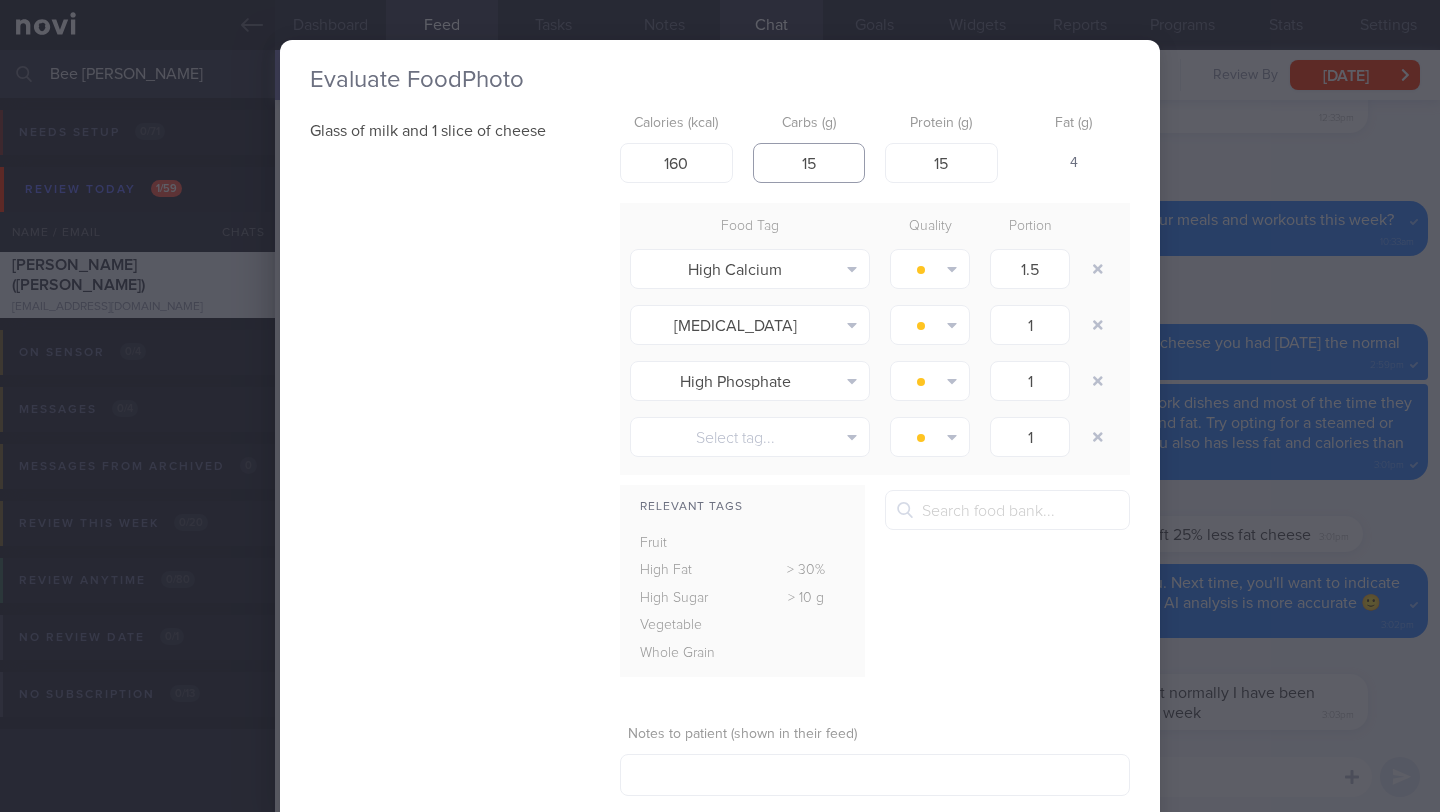 click on "15" at bounding box center (809, 163) 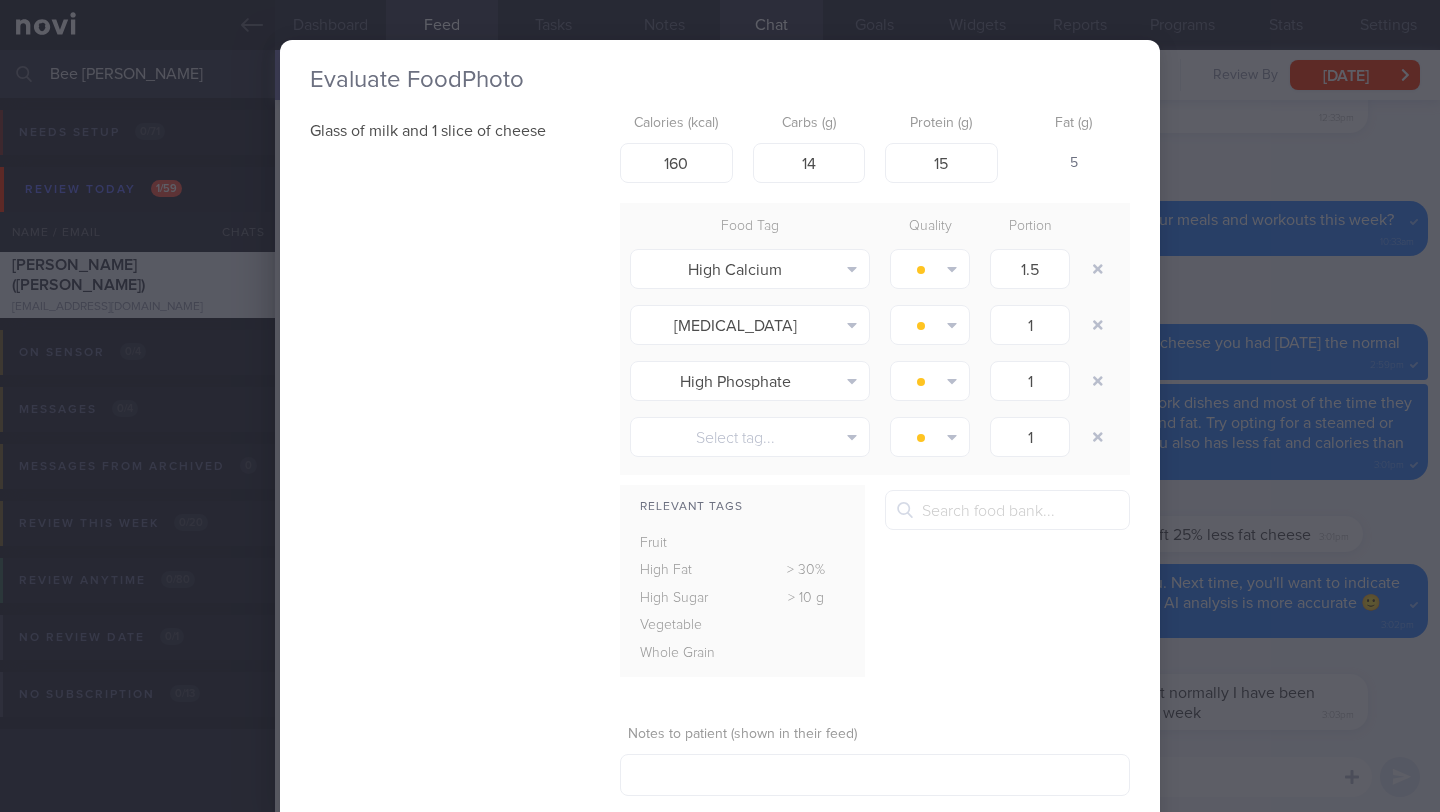 click on "Glass of milk and 1 slice of cheese
Calories (kcal)
160
Carbs (g)
14
Protein (g)
15
Fat (g)
5
Food Tag
Quality
Portion
High Calcium
Alcohol
Fried
Fruit
Healthy Fats
High Calcium
High Cholesterol
High Fat
High Fibre" at bounding box center [720, 482] 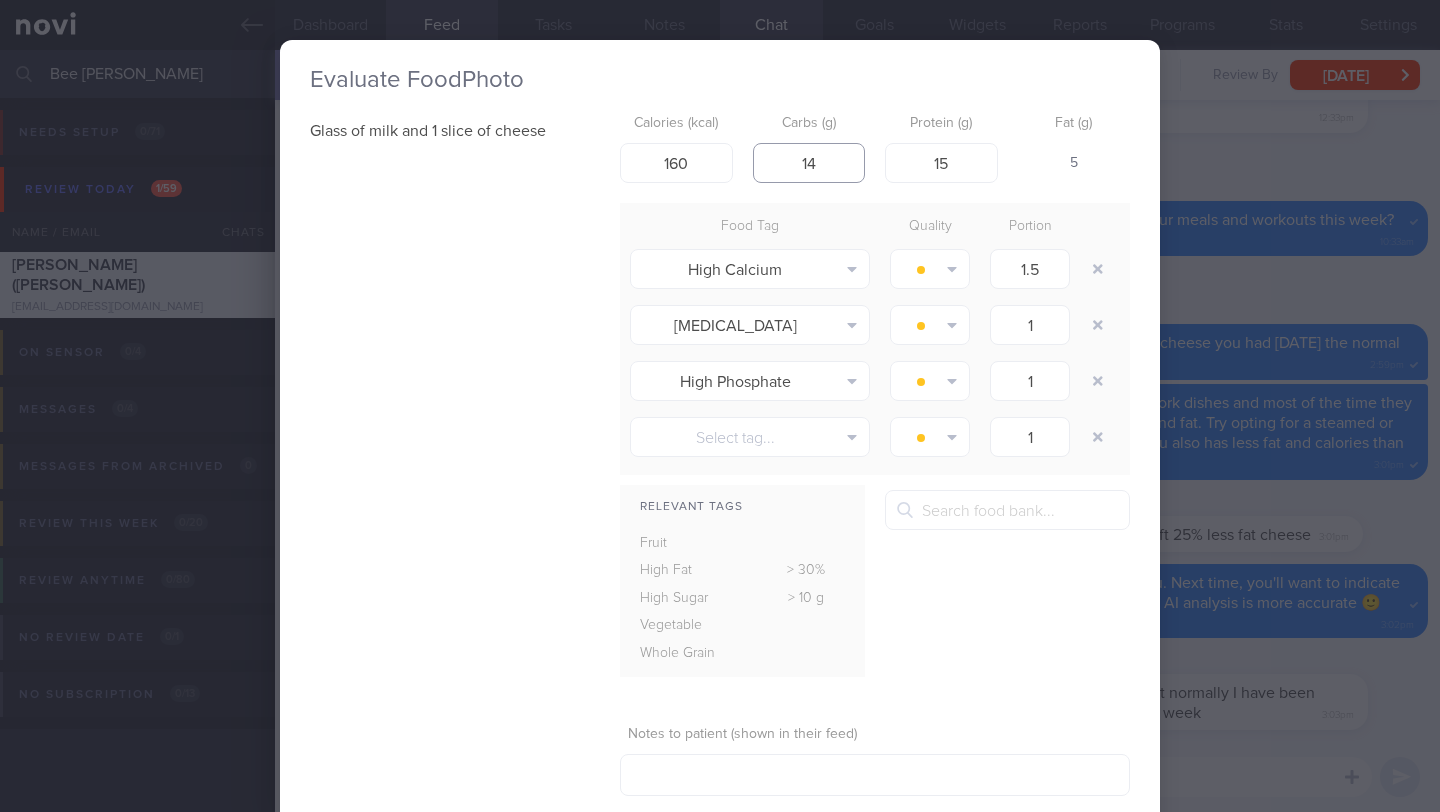 click on "14" at bounding box center (809, 163) 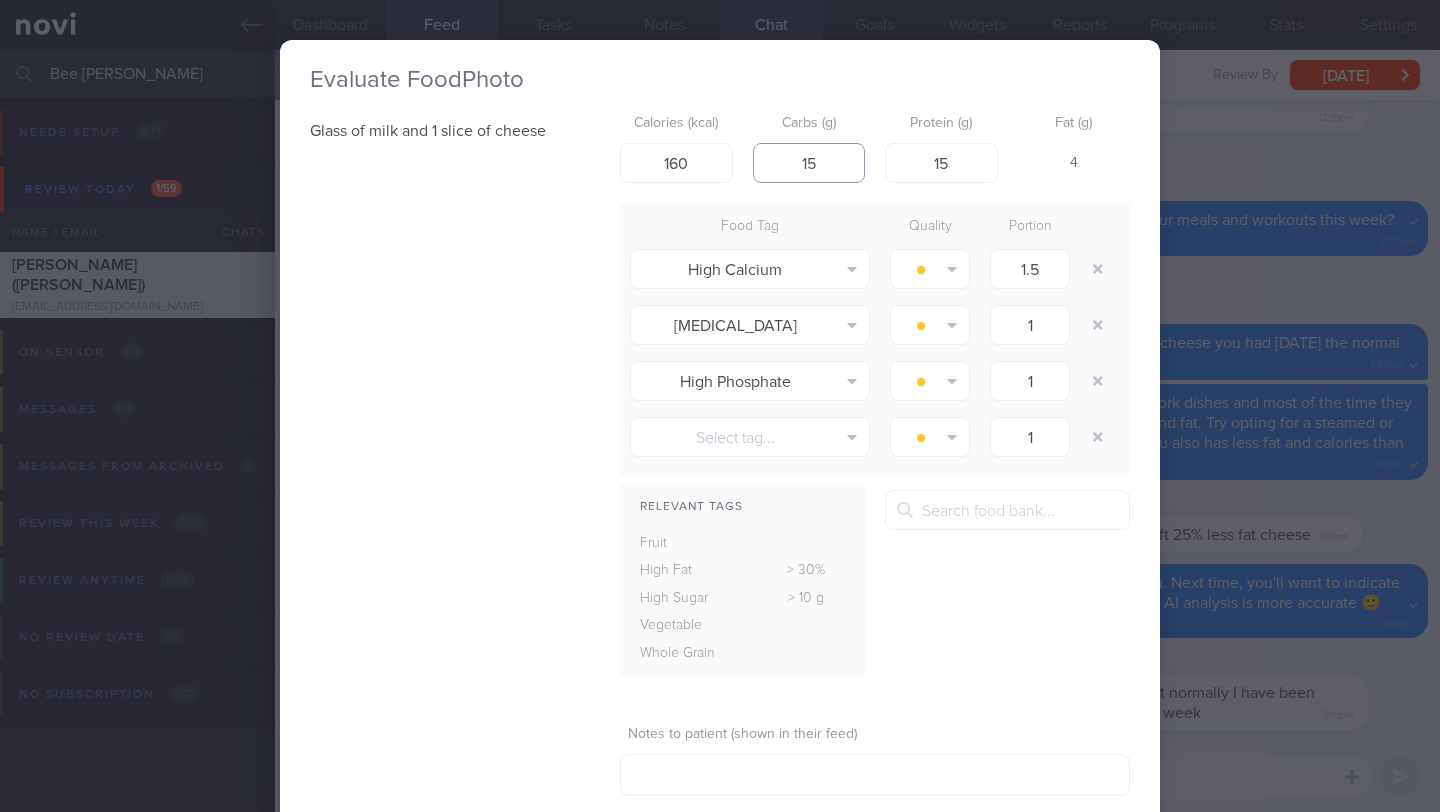 type on "15" 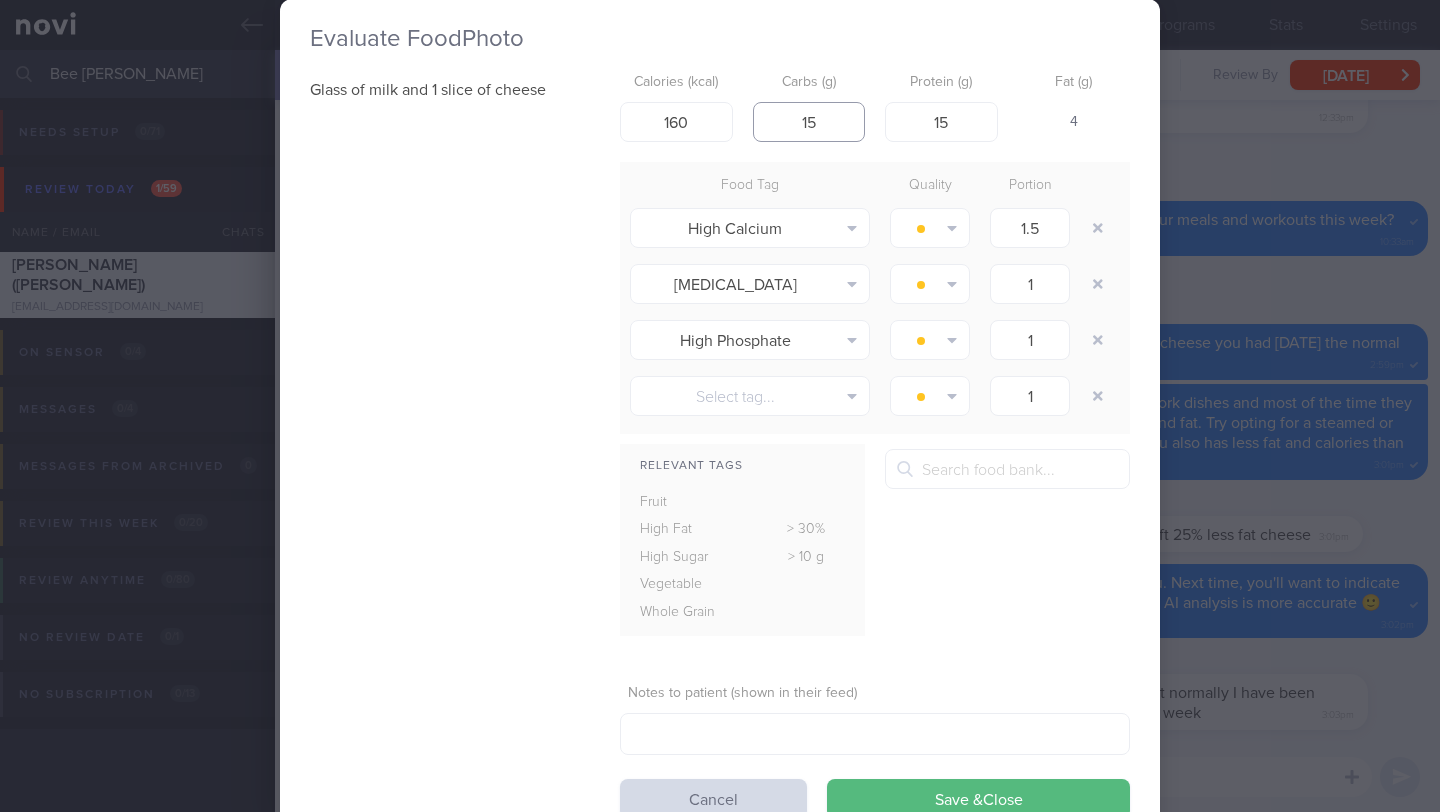 scroll, scrollTop: 112, scrollLeft: 0, axis: vertical 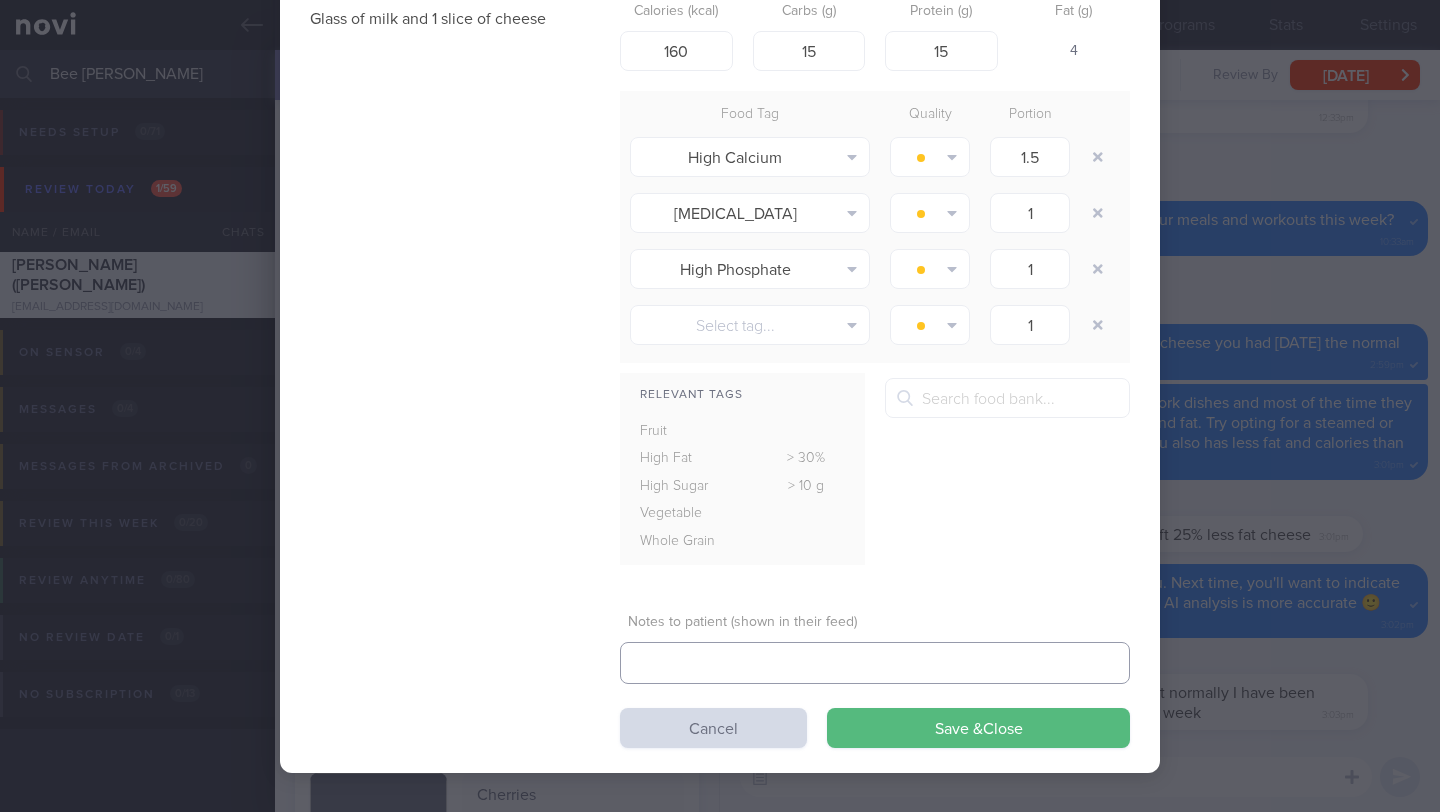 click at bounding box center [875, 663] 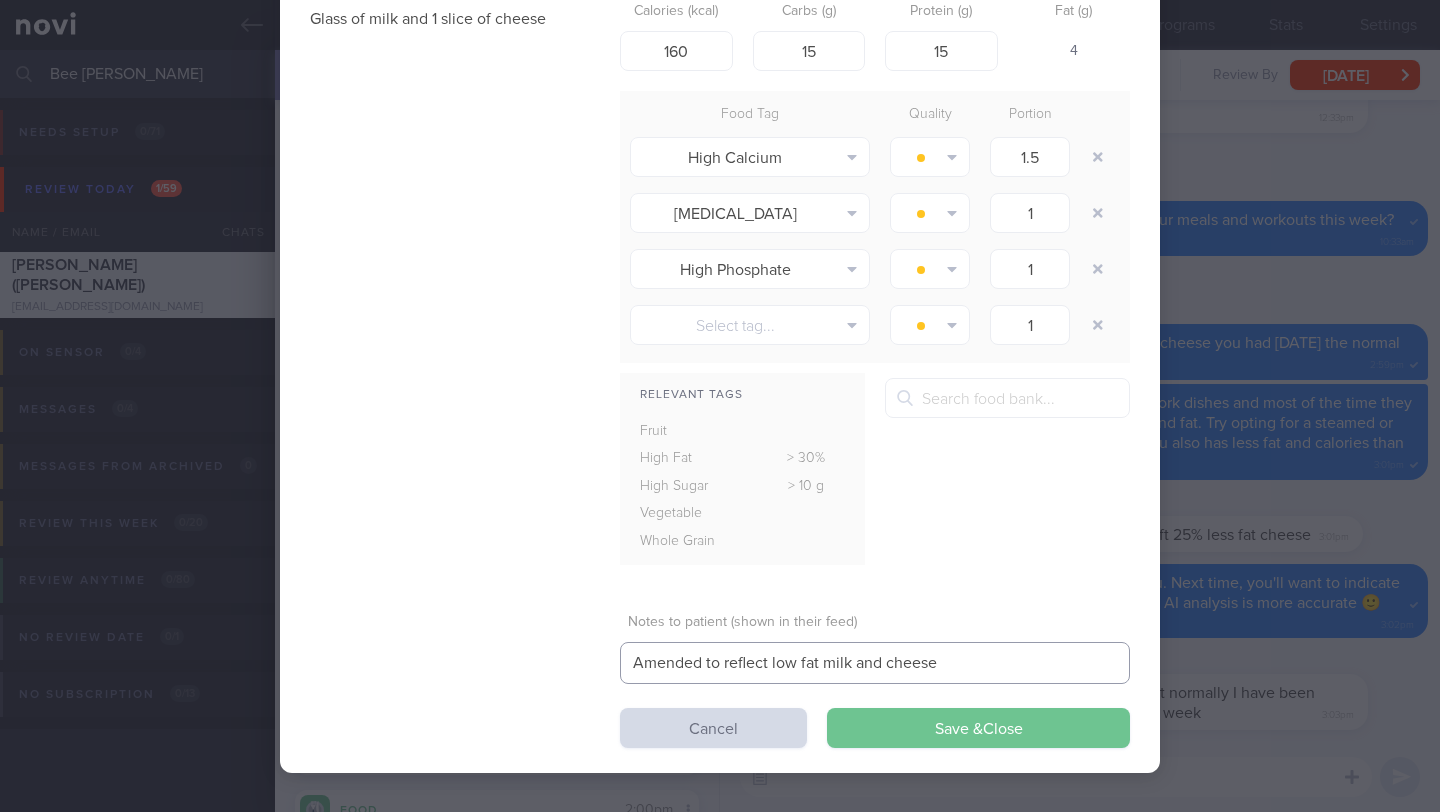 type on "Amended to reflect low fat milk and cheese" 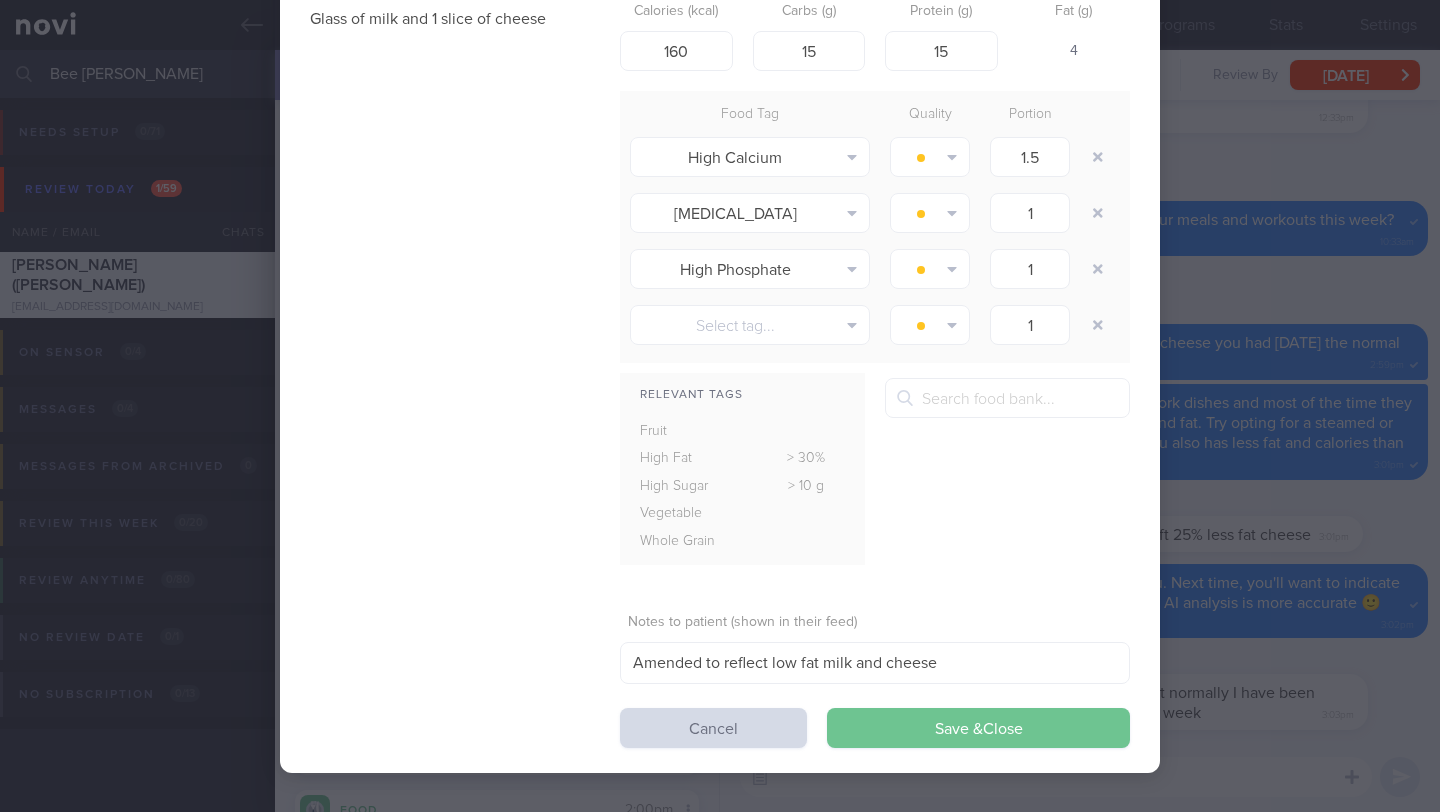 click on "Save &
Close" at bounding box center (978, 728) 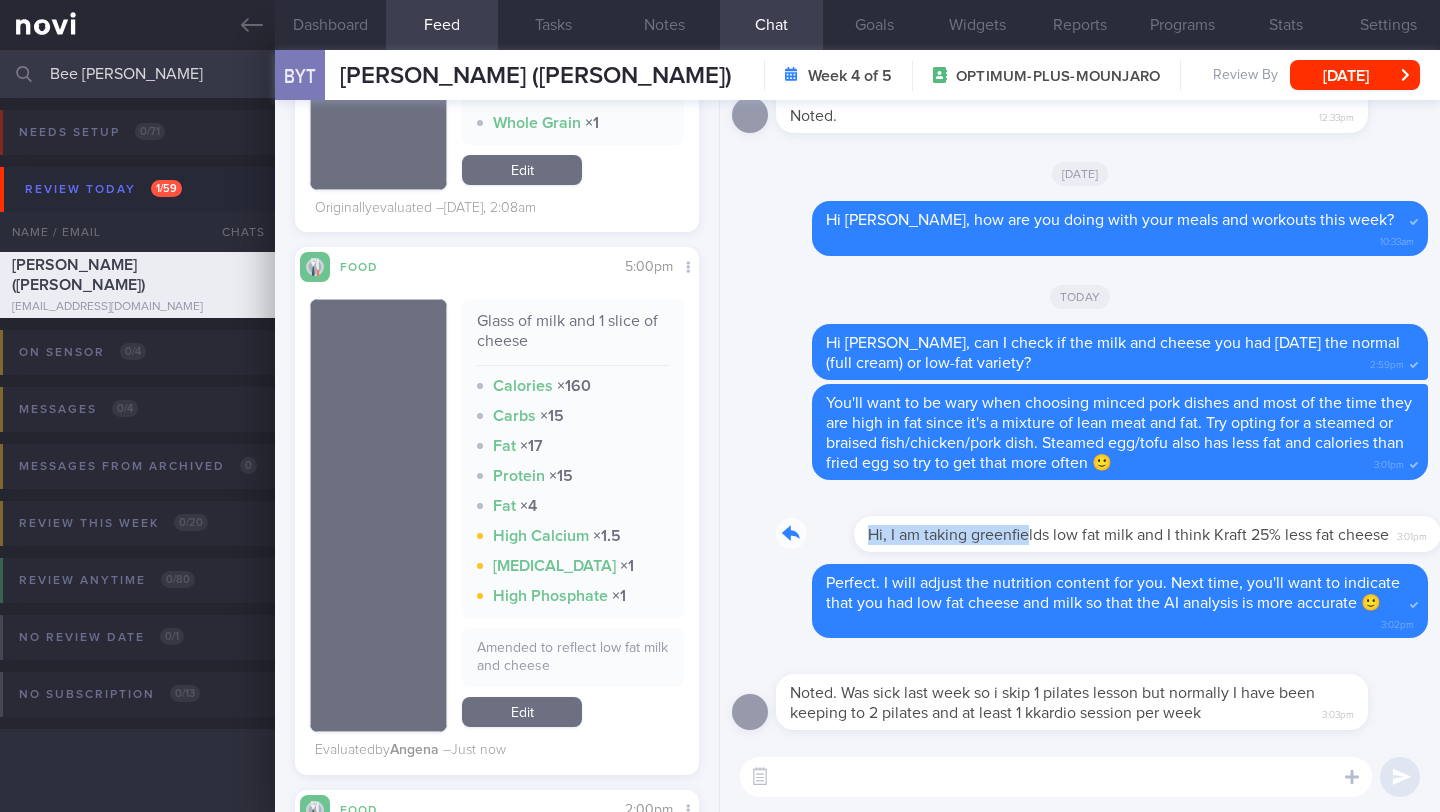 drag, startPoint x: 789, startPoint y: 520, endPoint x: 952, endPoint y: 516, distance: 163.04907 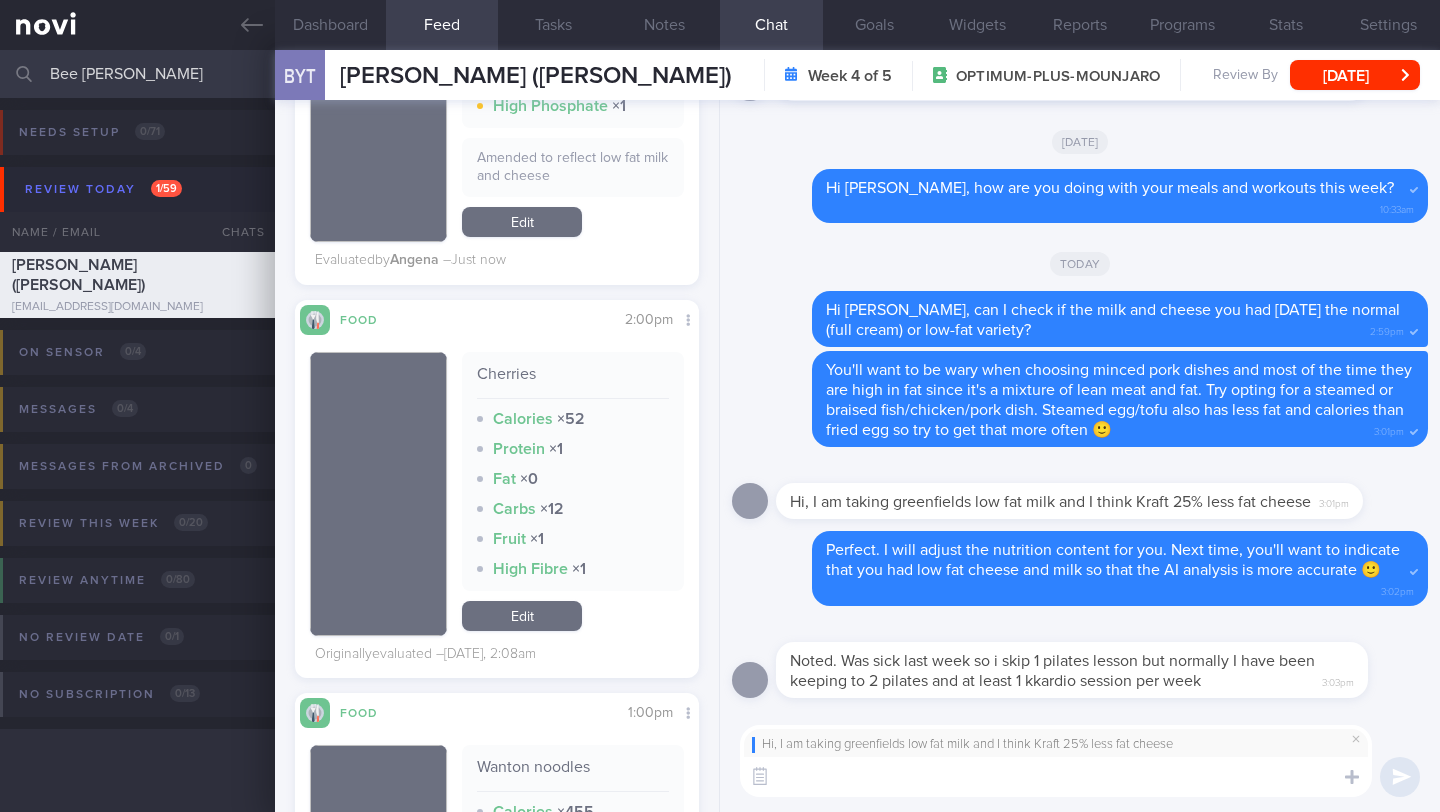 scroll, scrollTop: 1683, scrollLeft: 0, axis: vertical 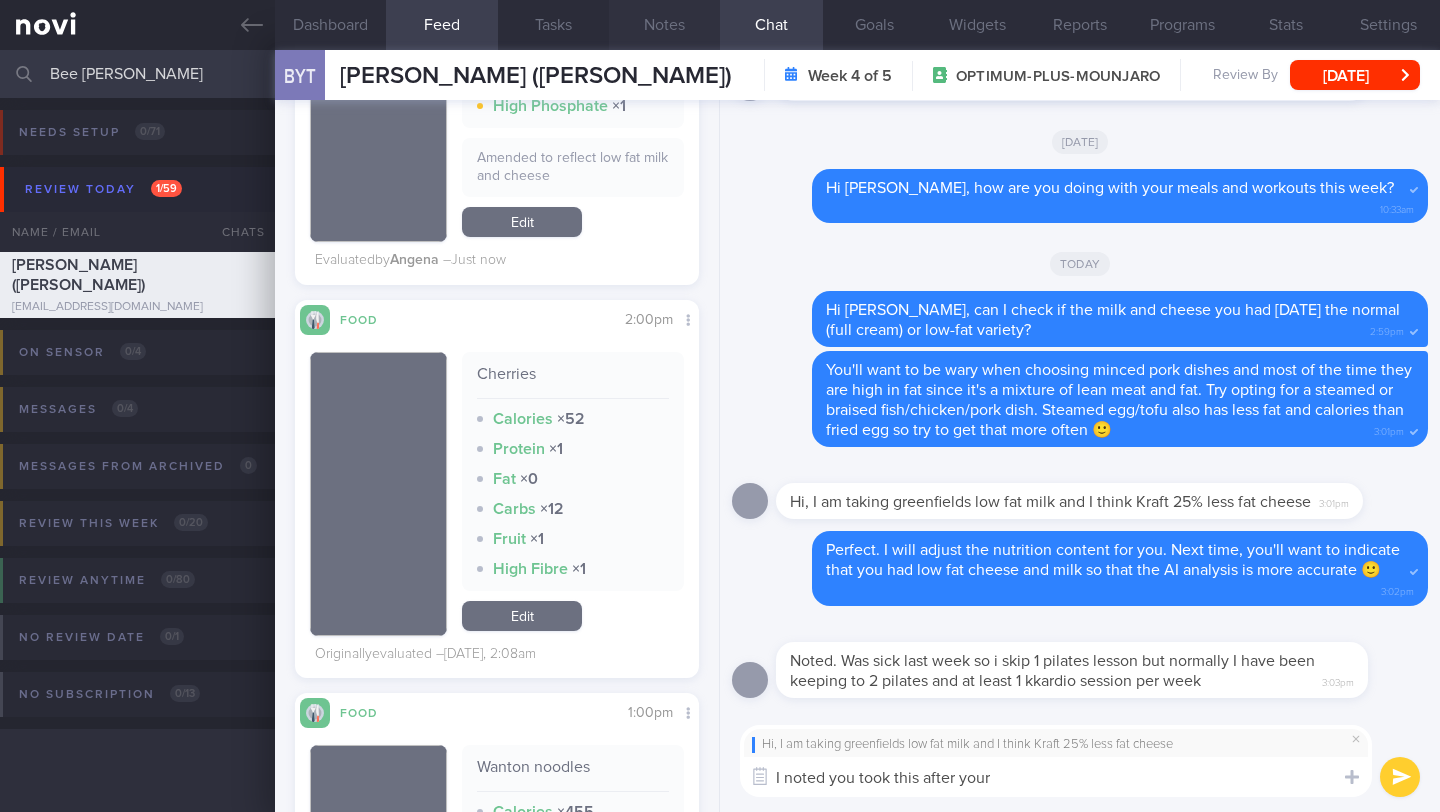 type on "I noted you took this after your" 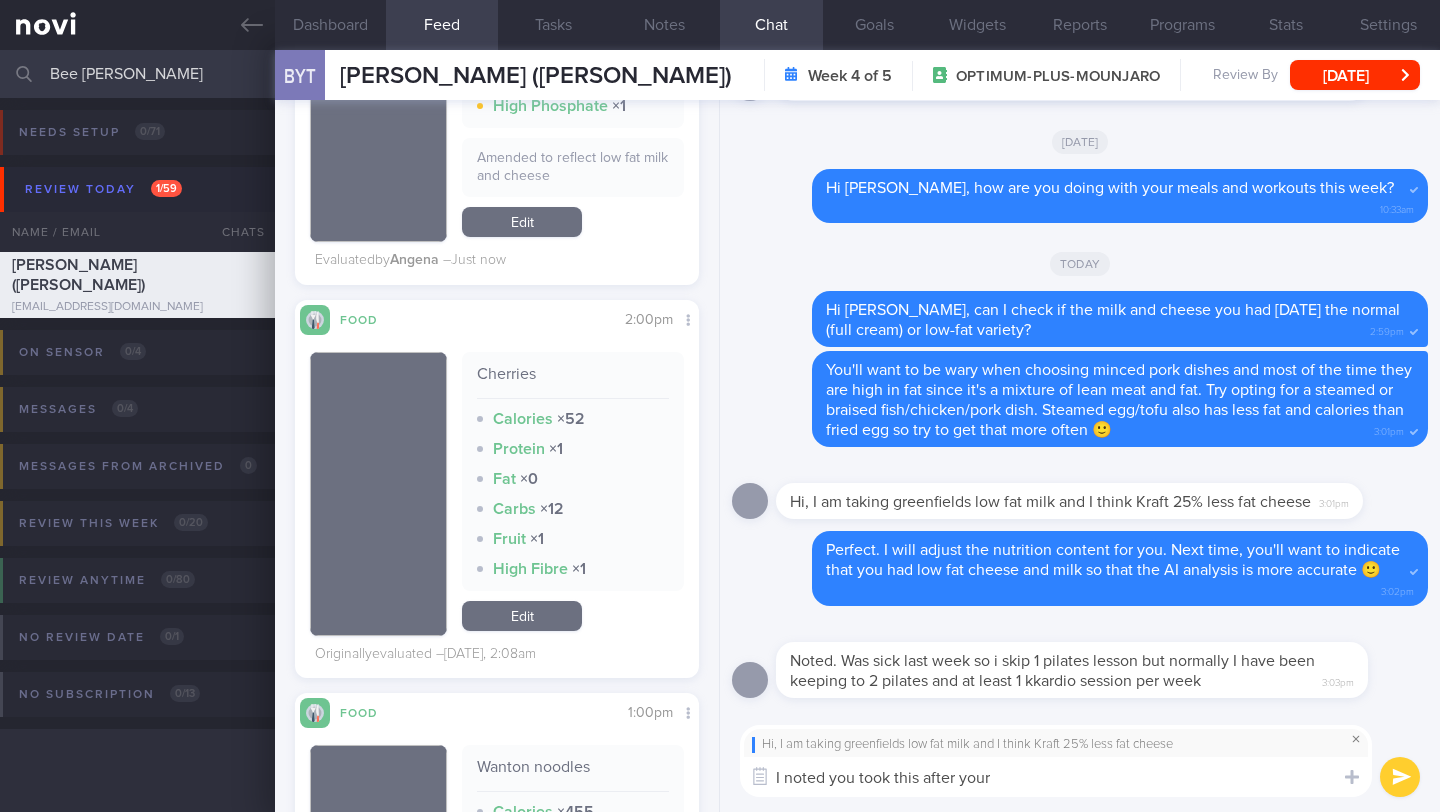 click at bounding box center [1356, 739] 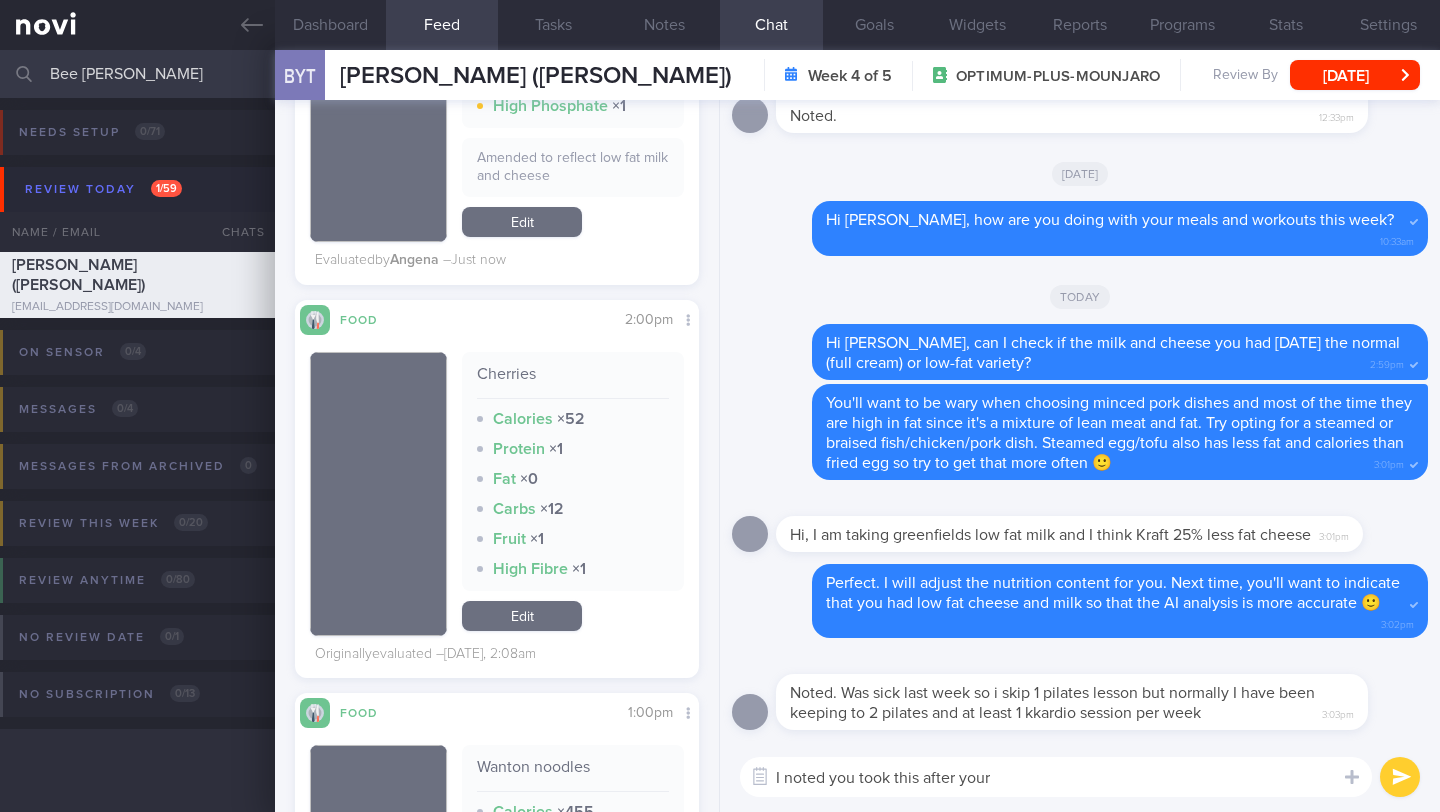 click on "I noted you took this after your" at bounding box center (1056, 777) 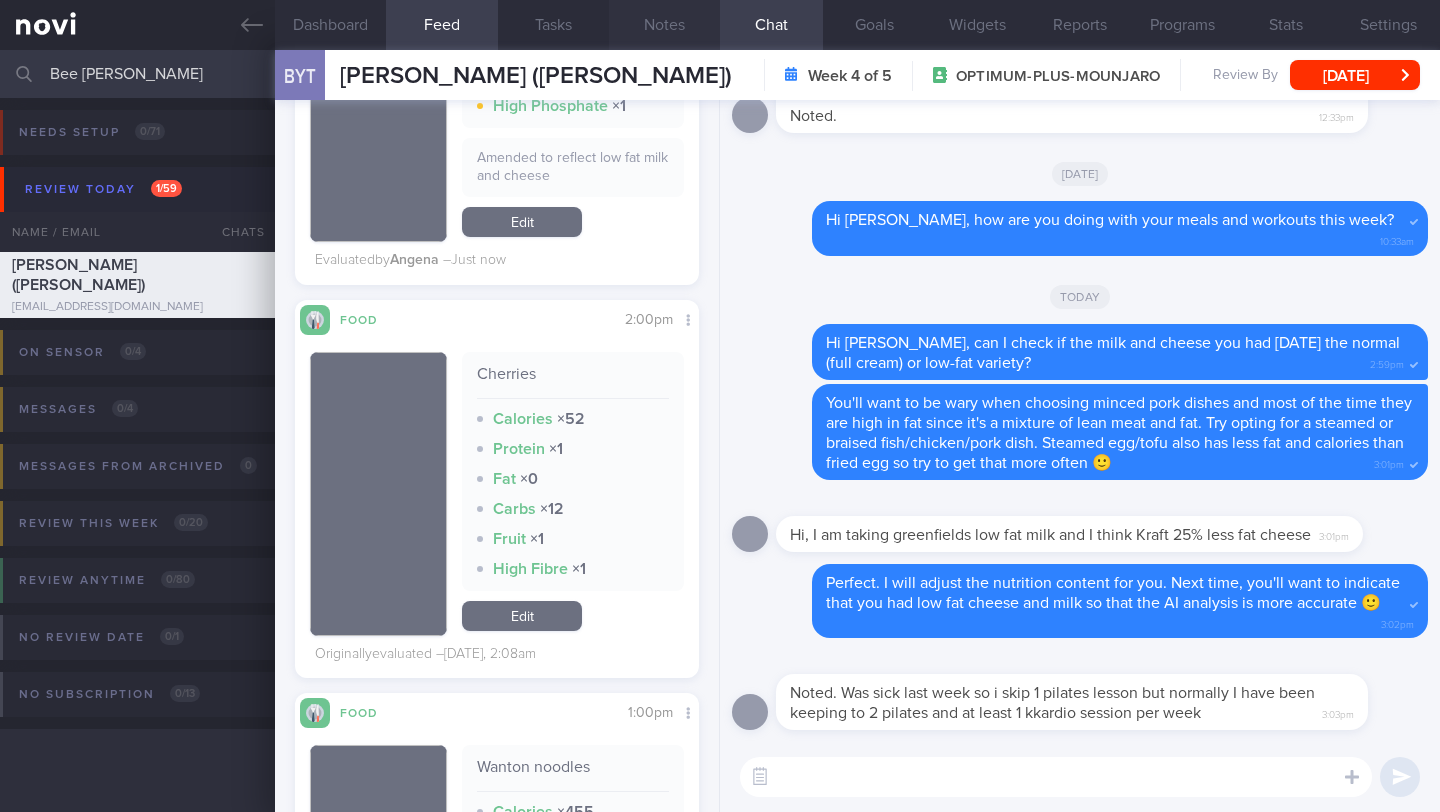 type 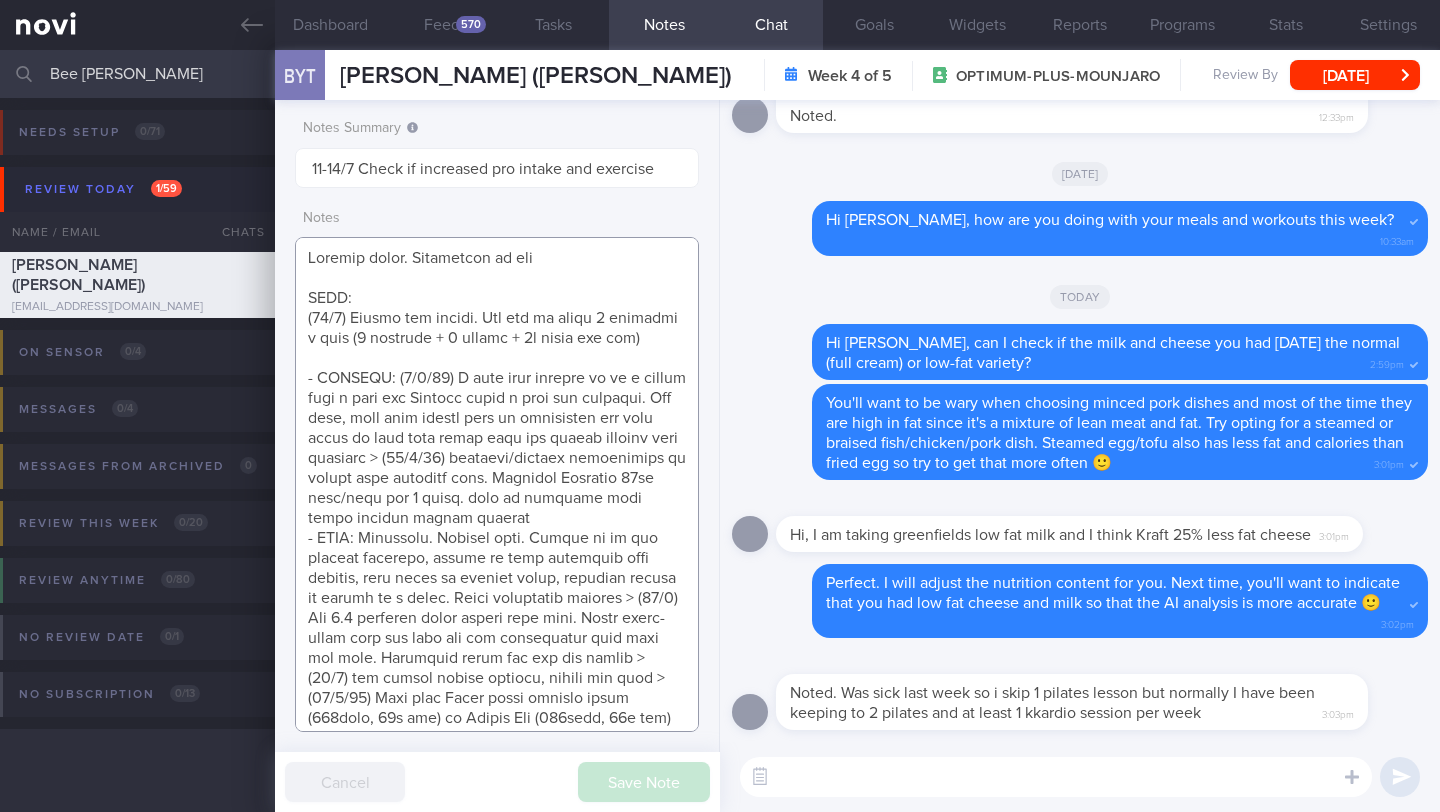 click at bounding box center [497, 484] 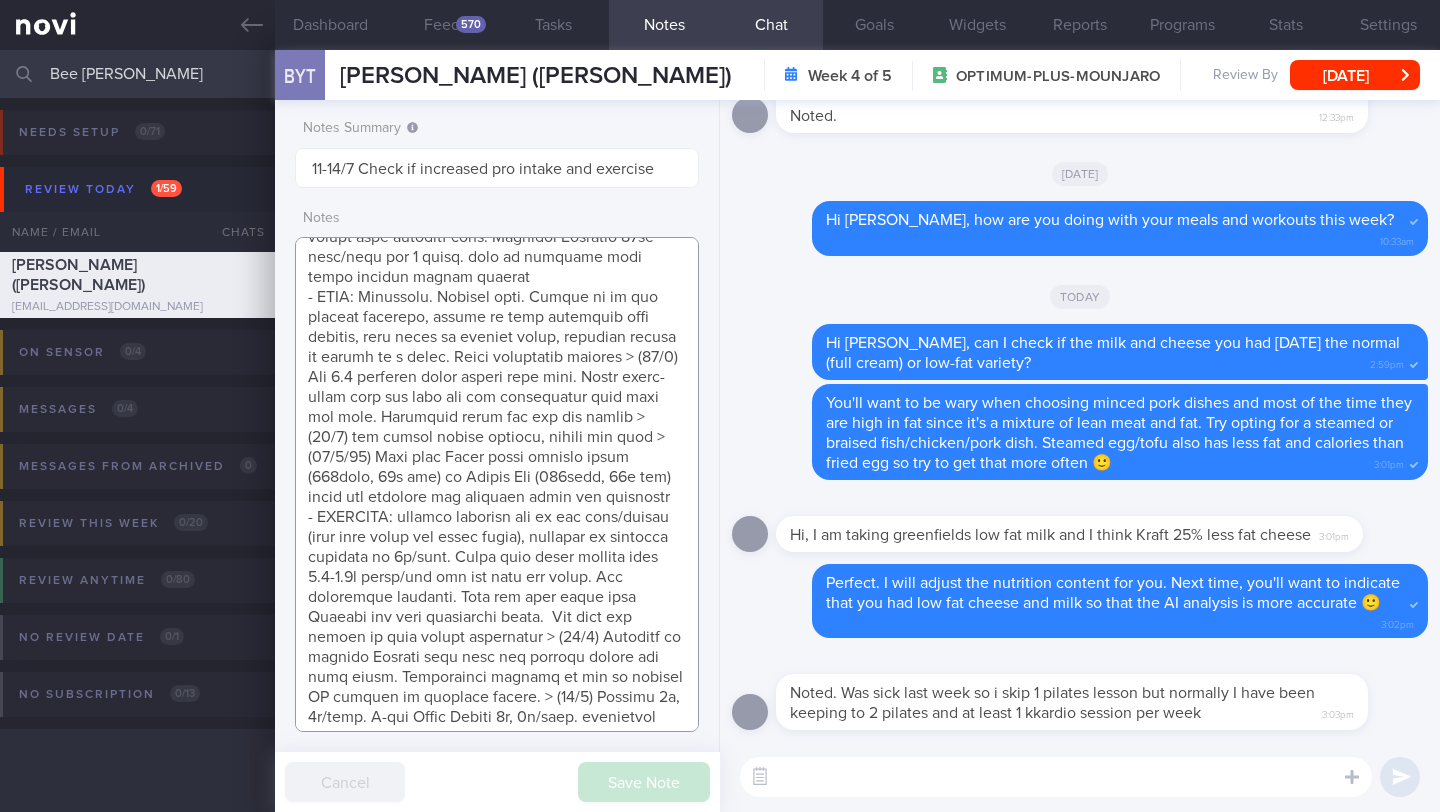 scroll, scrollTop: 118, scrollLeft: 0, axis: vertical 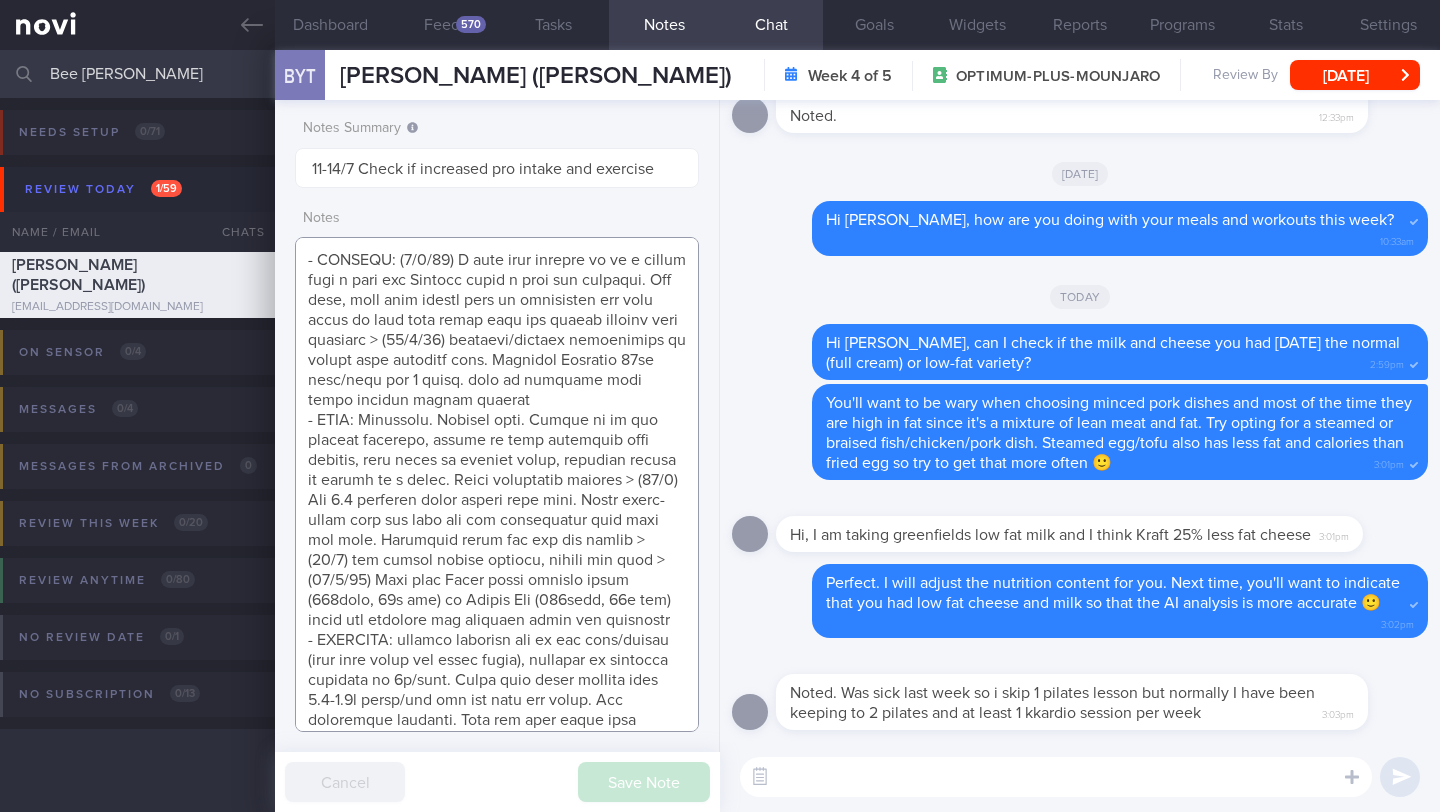 click at bounding box center [497, 484] 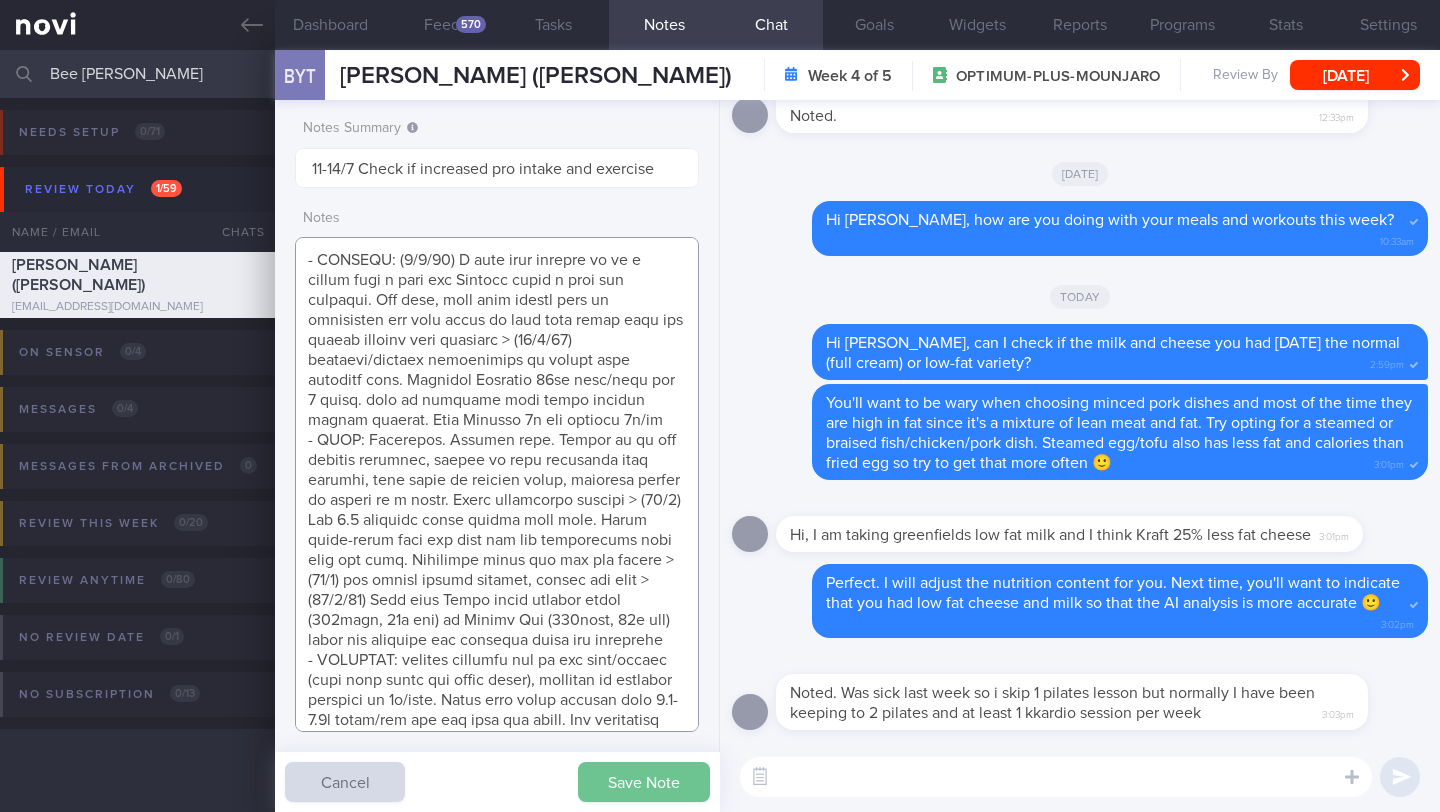 type on "Logging meals. Responsive on app
GOAL:
(13/6) Reduce fat intake. Aim for at least 3 workouts a week (2 strength + 1 cardio + 5k steps per day)
- OVERALL: (1/7/25) I have been keeping to my k kardio once a week and Pilates twice a week for exercise. For food, have been eating what is convenient but have tried to have more salad days and eating lighter when possible > (21/7/25) appetite/craving suppression is better than previous dose. Continue Mounjaro 10mg once/week for 1 month. keen to maintain dose until hitting weight plateau. Does Pilates 2x and kkardio 1x/wk
- DIET: Unhealthy. Outside food. Trying to go for smaller portions, easier to make healthier food choices, more aware by logging foods, bringing fruits to office as a snack. Noted inadequate protein > (15/4) Had 2.5 servings whole grains last week. Likes multi-grain food and says she can incorporate them into her diet. Excessive trans and sat fat intake > (20/8) not taking enough protein, trying her best > (27/6/25) Will take Susty yeast protei..." 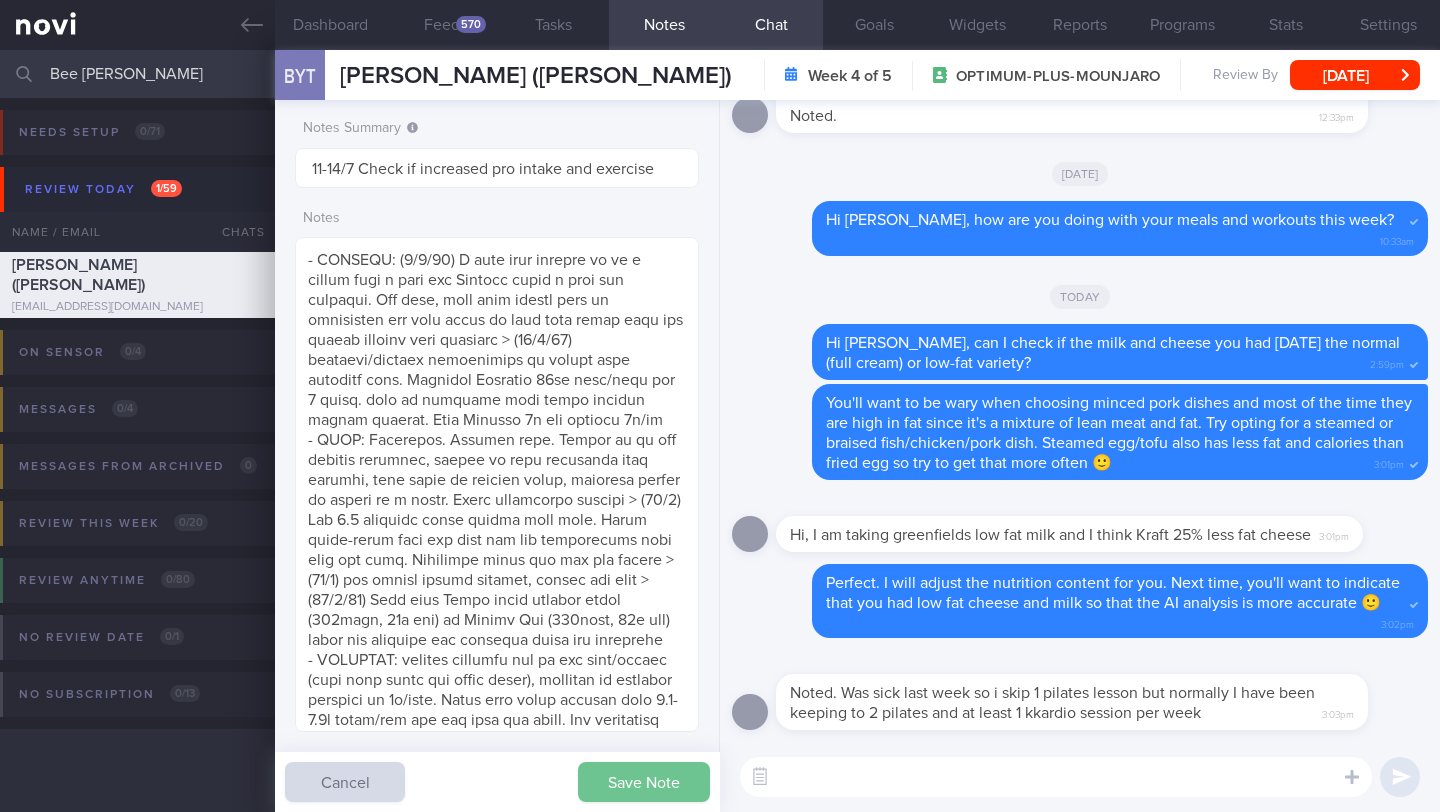 click on "Save Note" at bounding box center [644, 782] 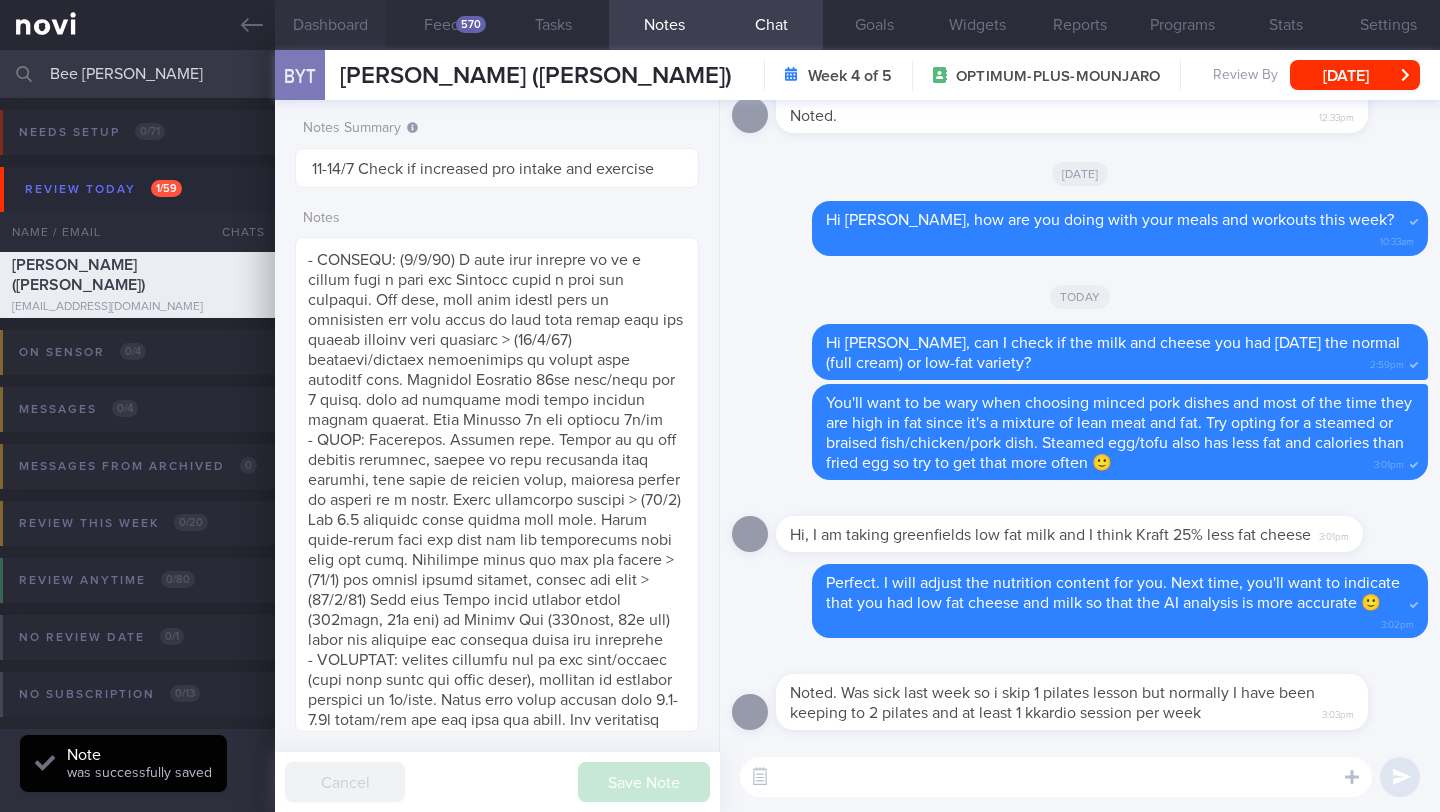 click on "Dashboard" at bounding box center (330, 25) 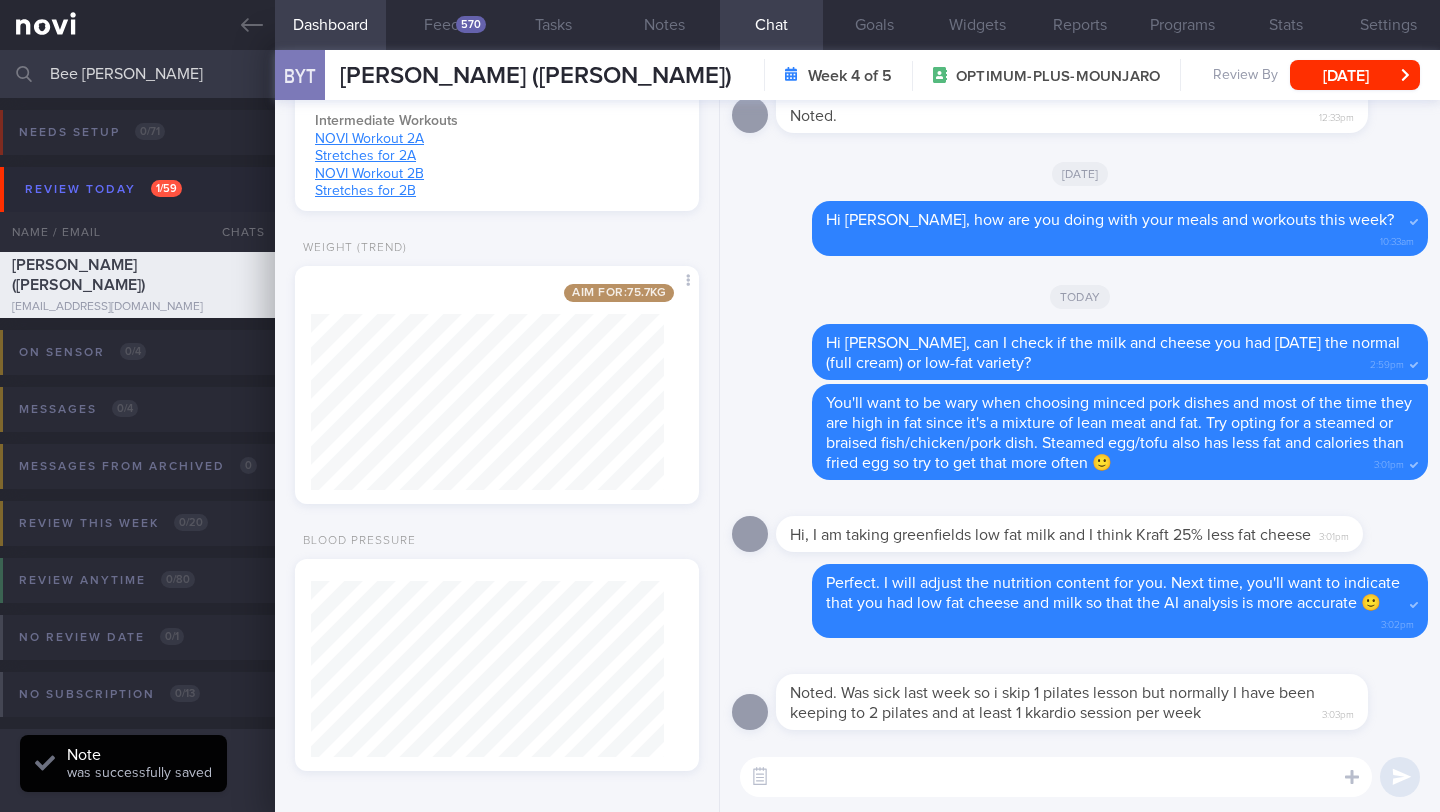 scroll, scrollTop: 1380, scrollLeft: 0, axis: vertical 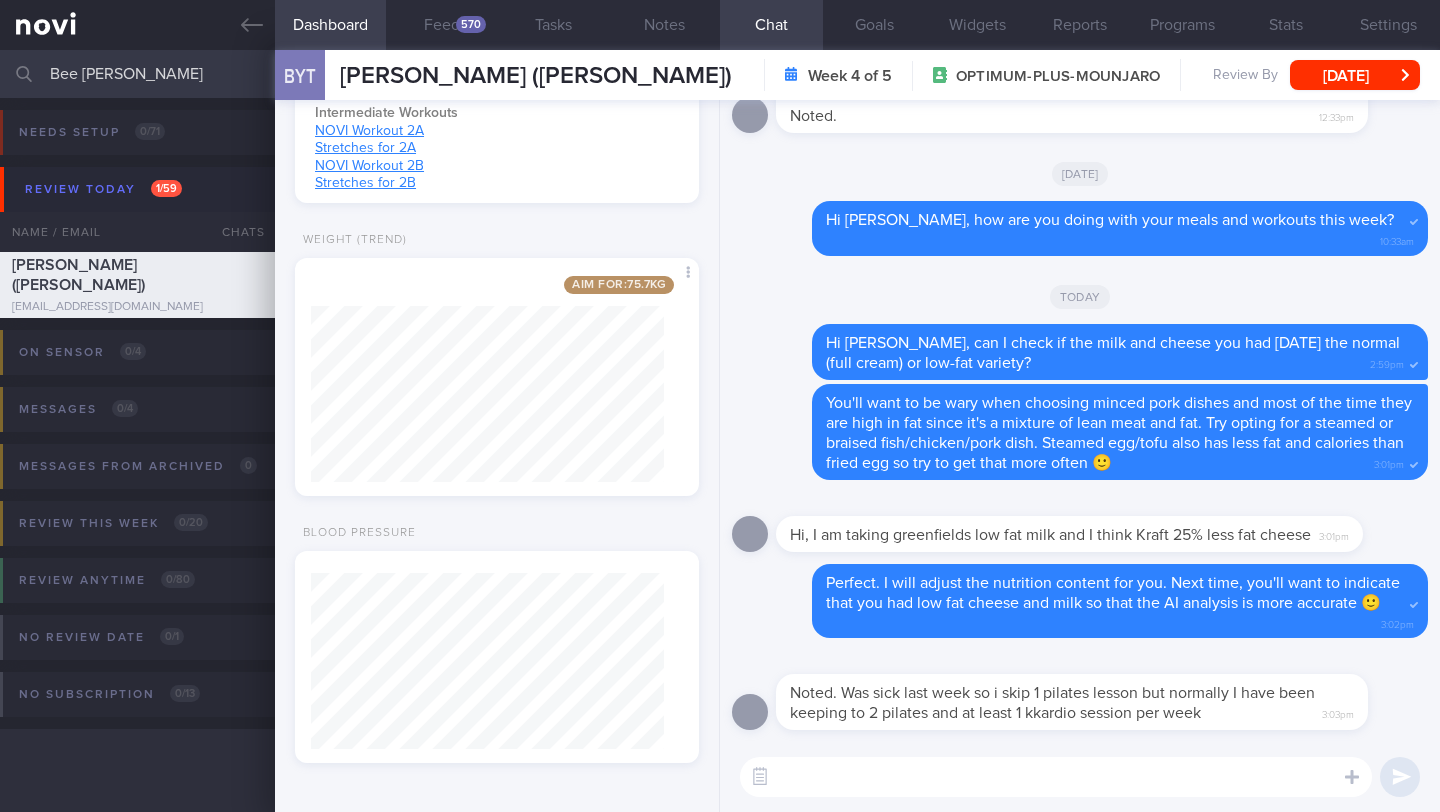 click at bounding box center (1056, 777) 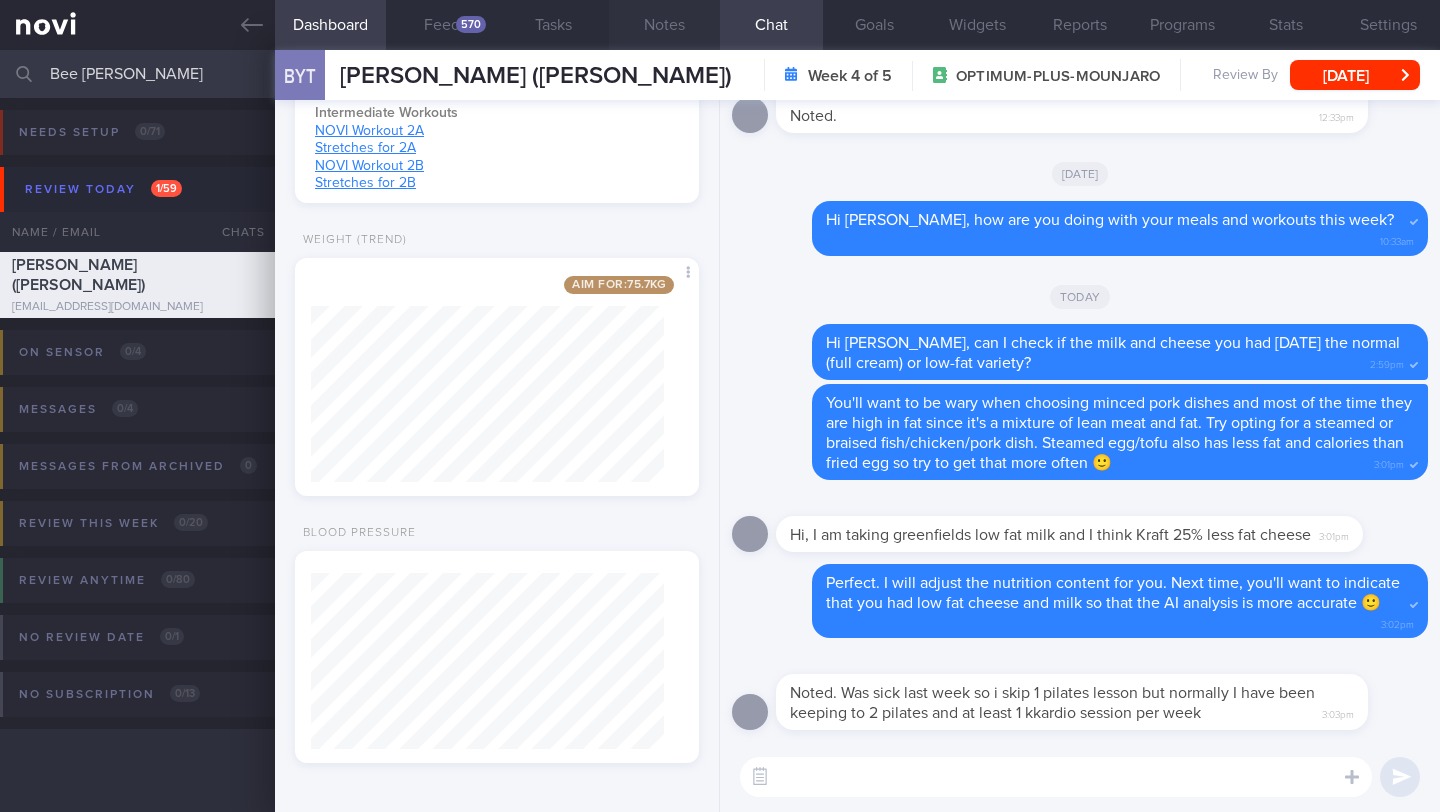 click on "Notes" at bounding box center (664, 25) 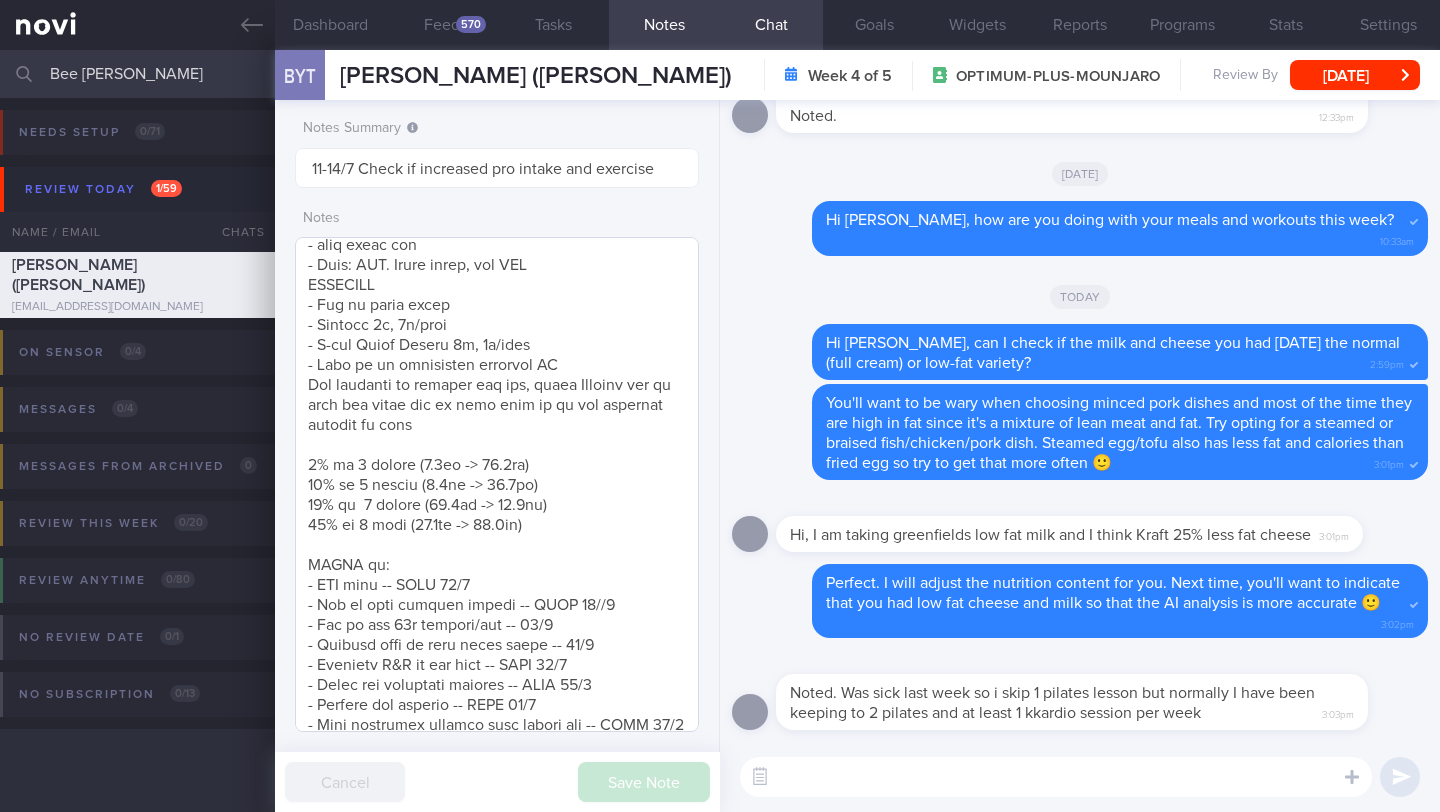 scroll, scrollTop: 1205, scrollLeft: 0, axis: vertical 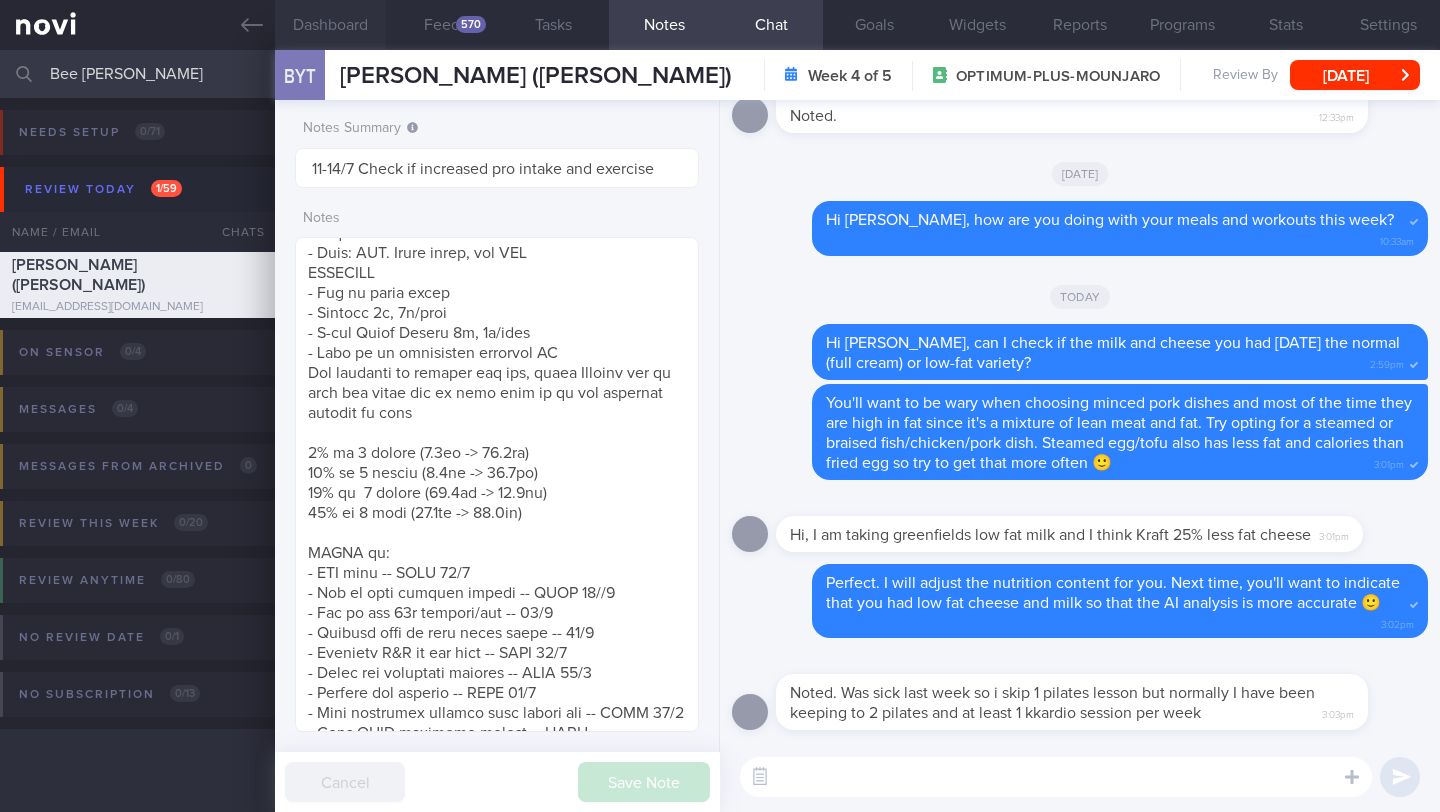 click on "Dashboard" at bounding box center (330, 25) 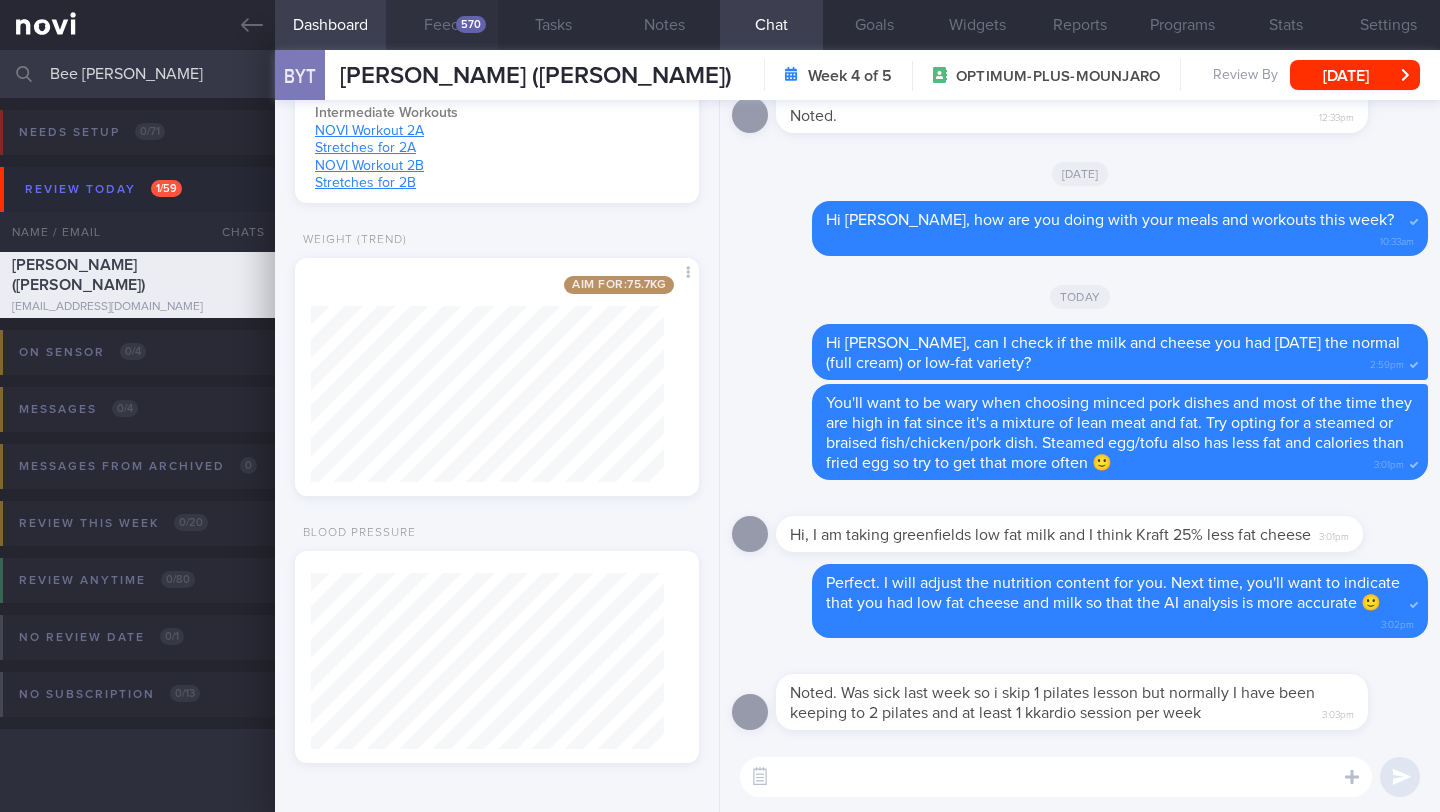 click on "570" at bounding box center [471, 24] 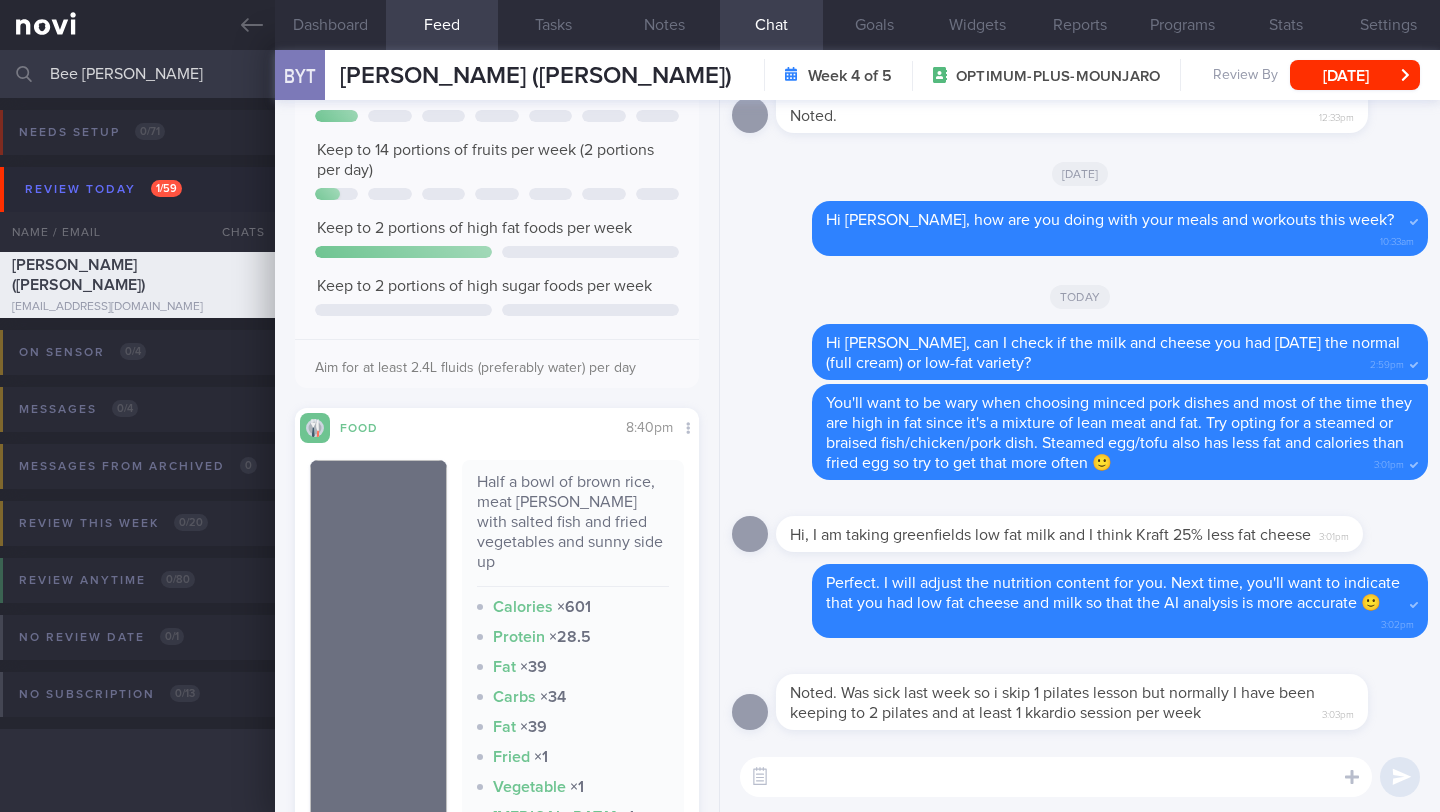 scroll, scrollTop: 0, scrollLeft: 0, axis: both 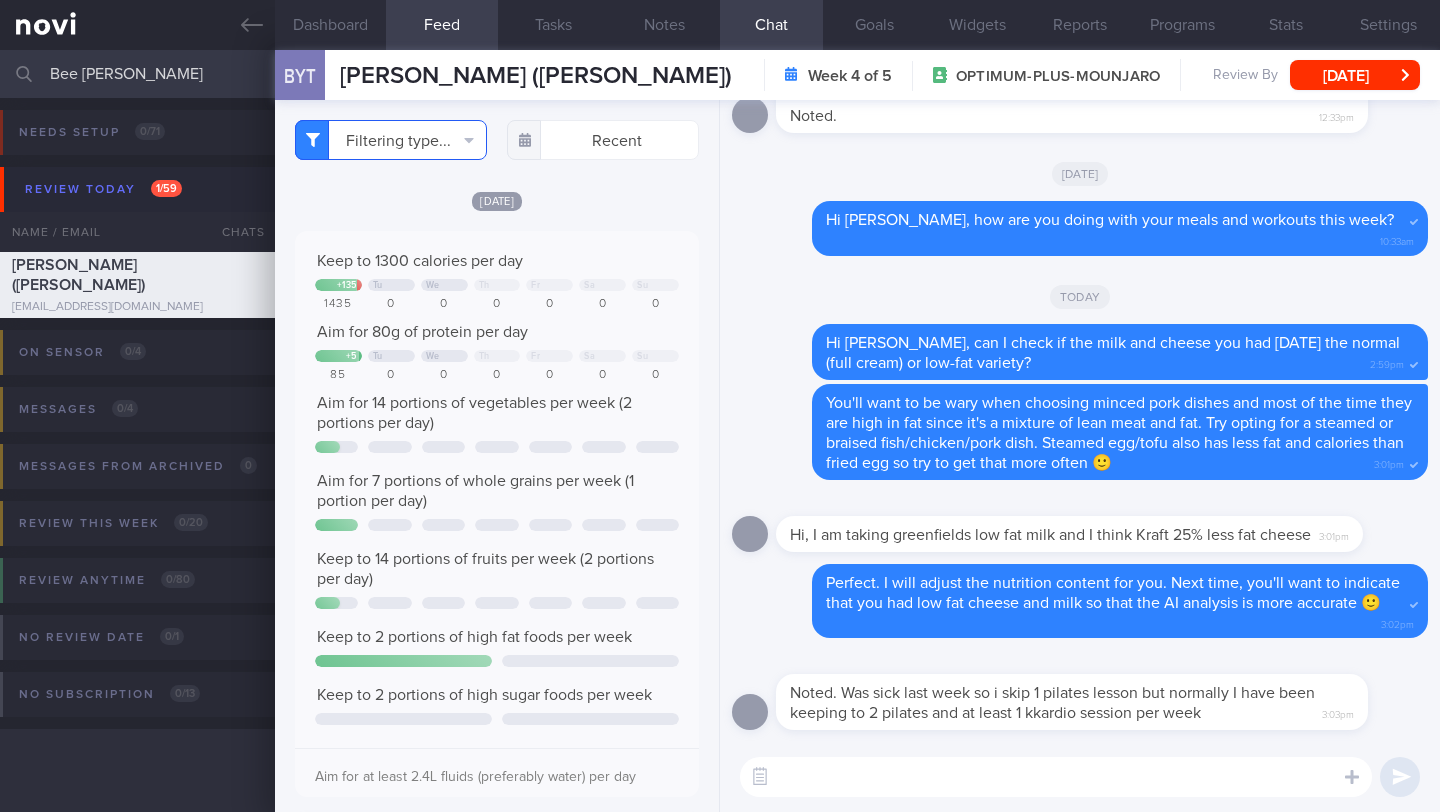 click on "Filtering type..." at bounding box center (391, 140) 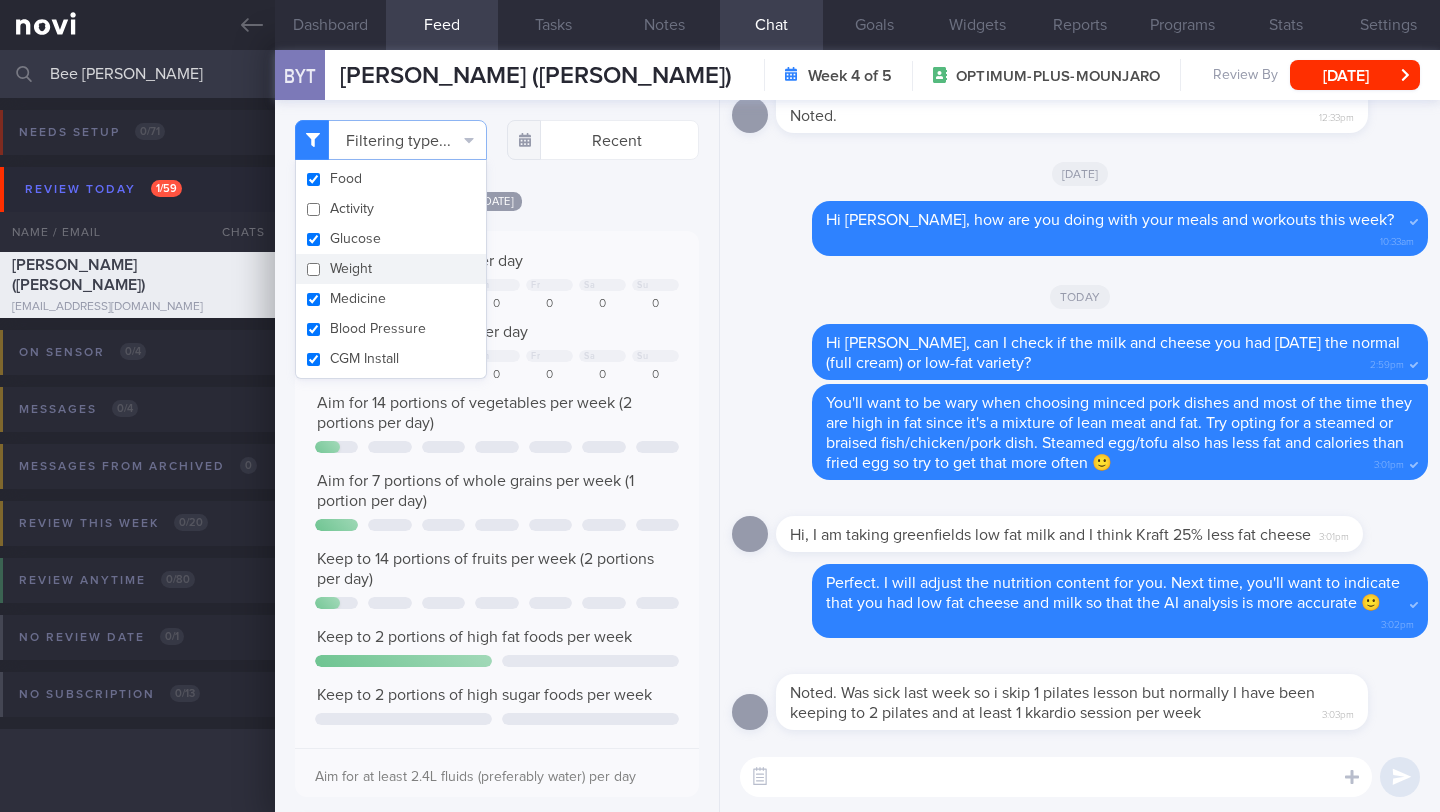 click on "Weight" at bounding box center [391, 269] 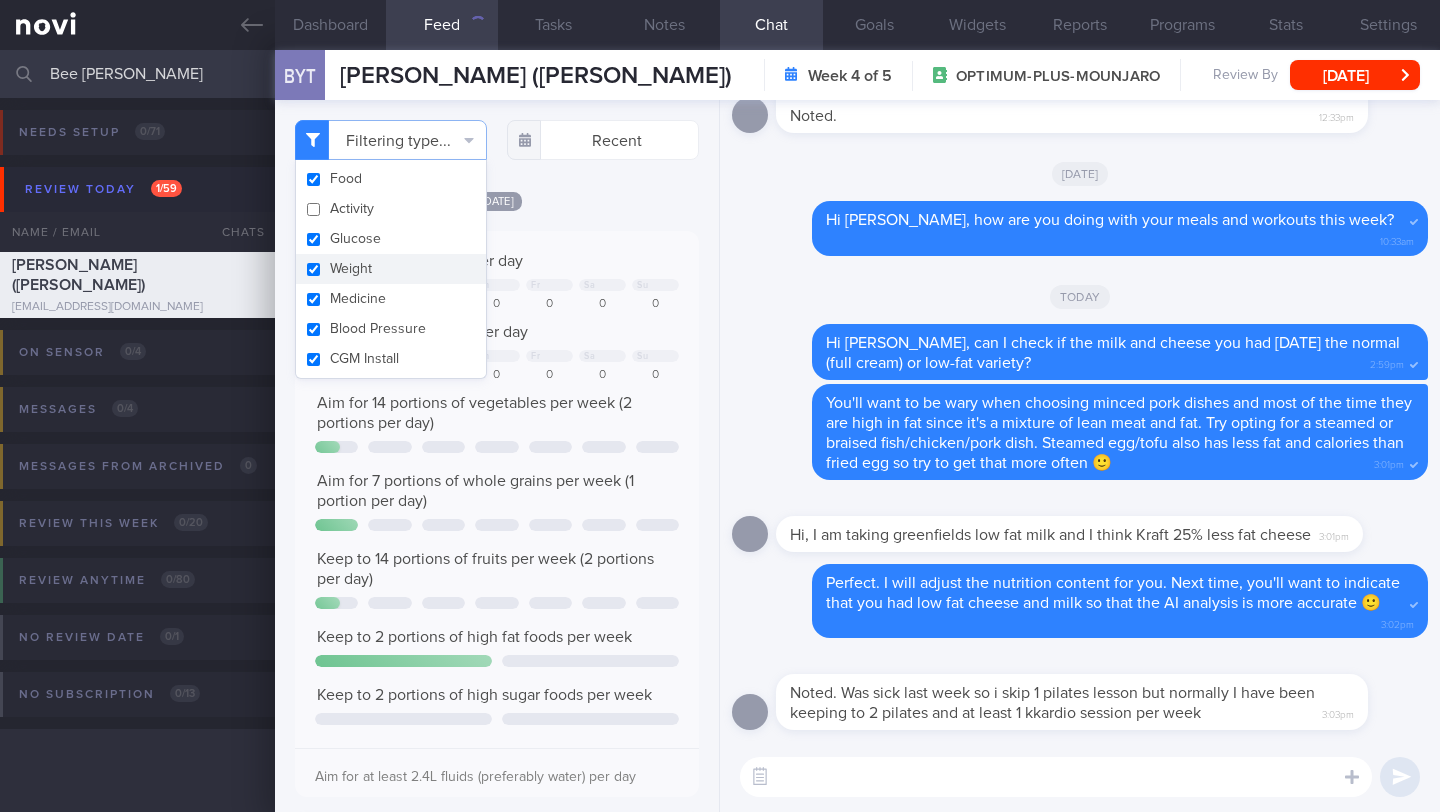 checkbox on "true" 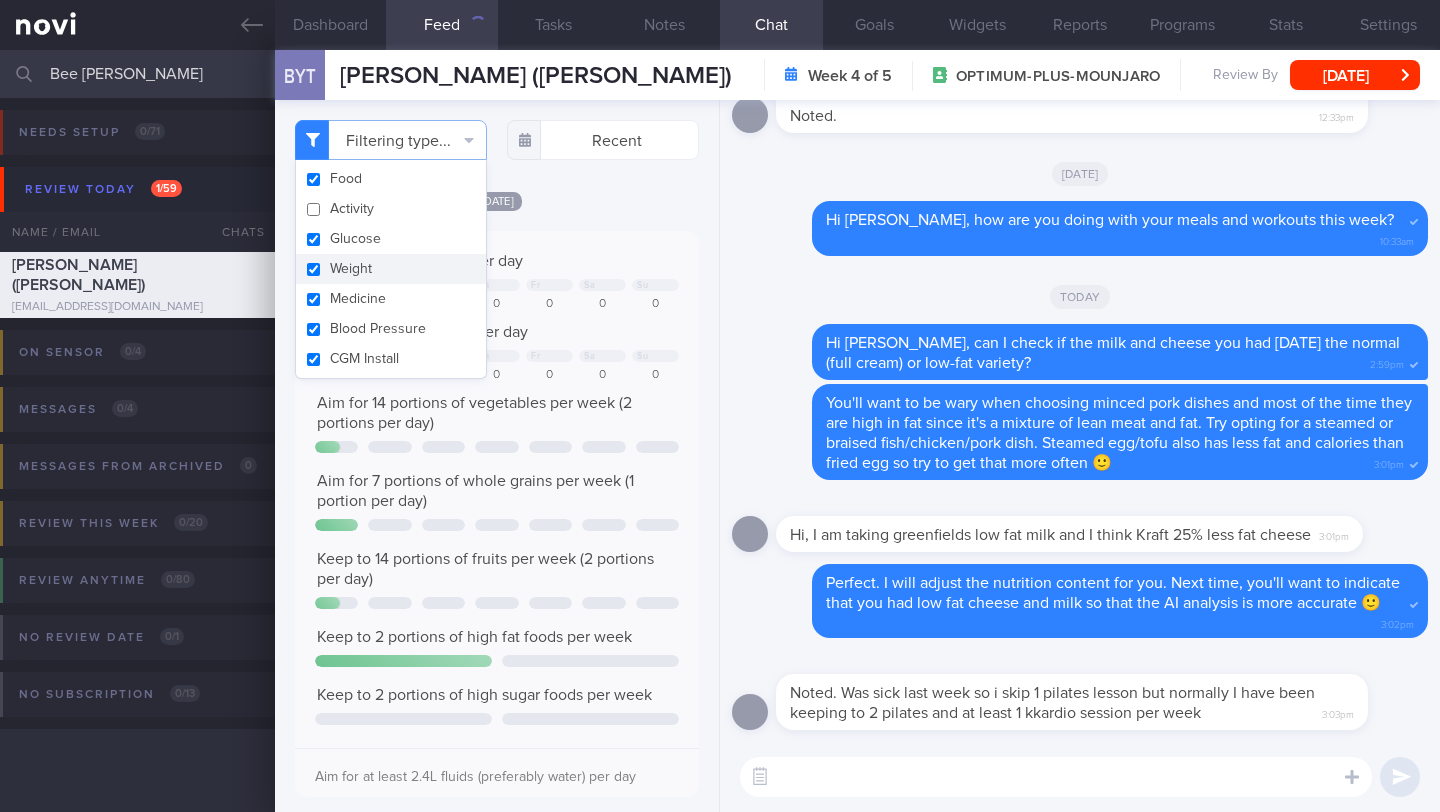click on "Filtering type...
Food
Activity
Glucose
Weight
Medicine
Blood Pressure
CGM Install
Recent
Mon, 21 Jul" at bounding box center (497, 456) 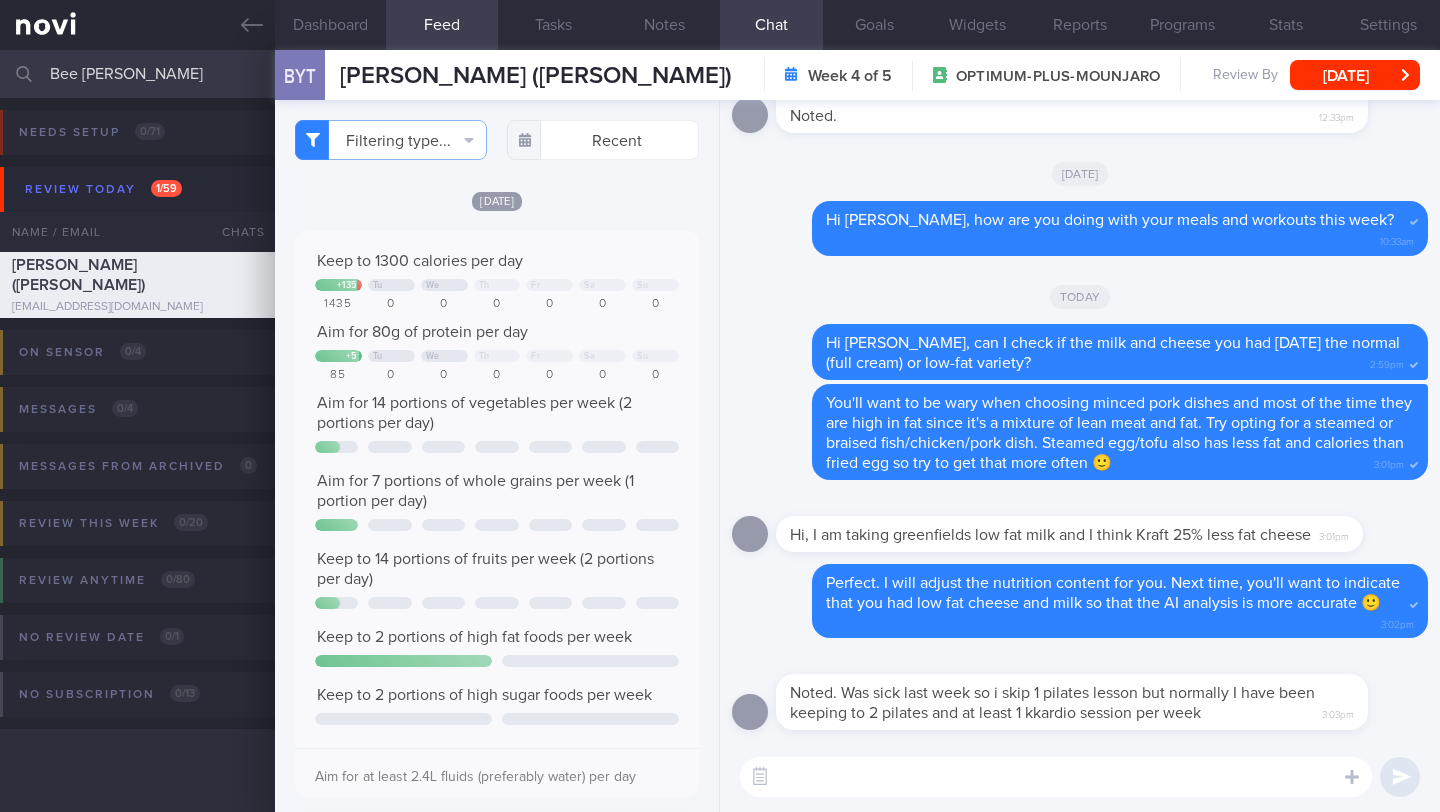 click on "Filtering type...
Food
Activity
Glucose
Weight
Medicine
Blood Pressure
CGM Install
Recent
Mon, 21 Jul" at bounding box center (497, 456) 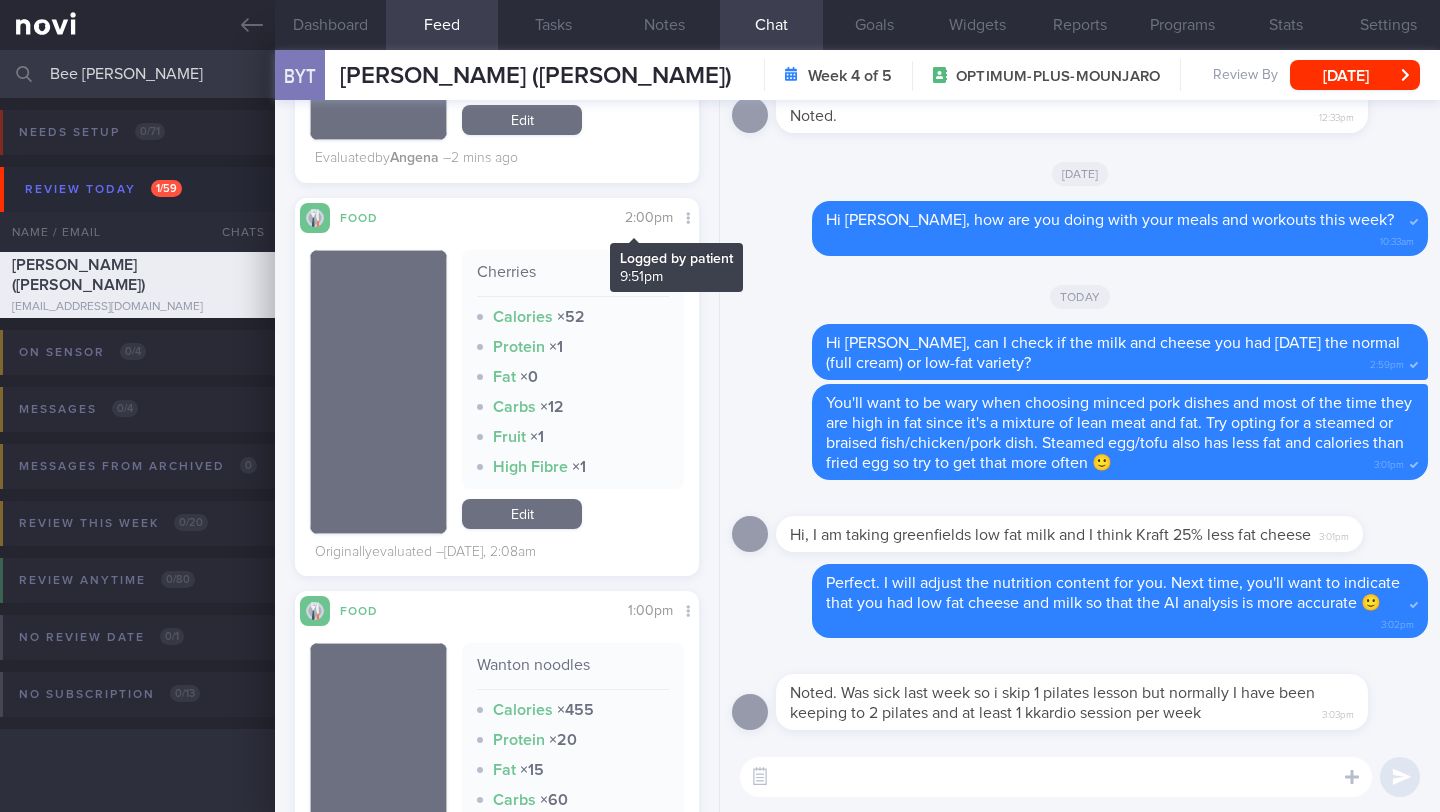 scroll, scrollTop: 1098, scrollLeft: 0, axis: vertical 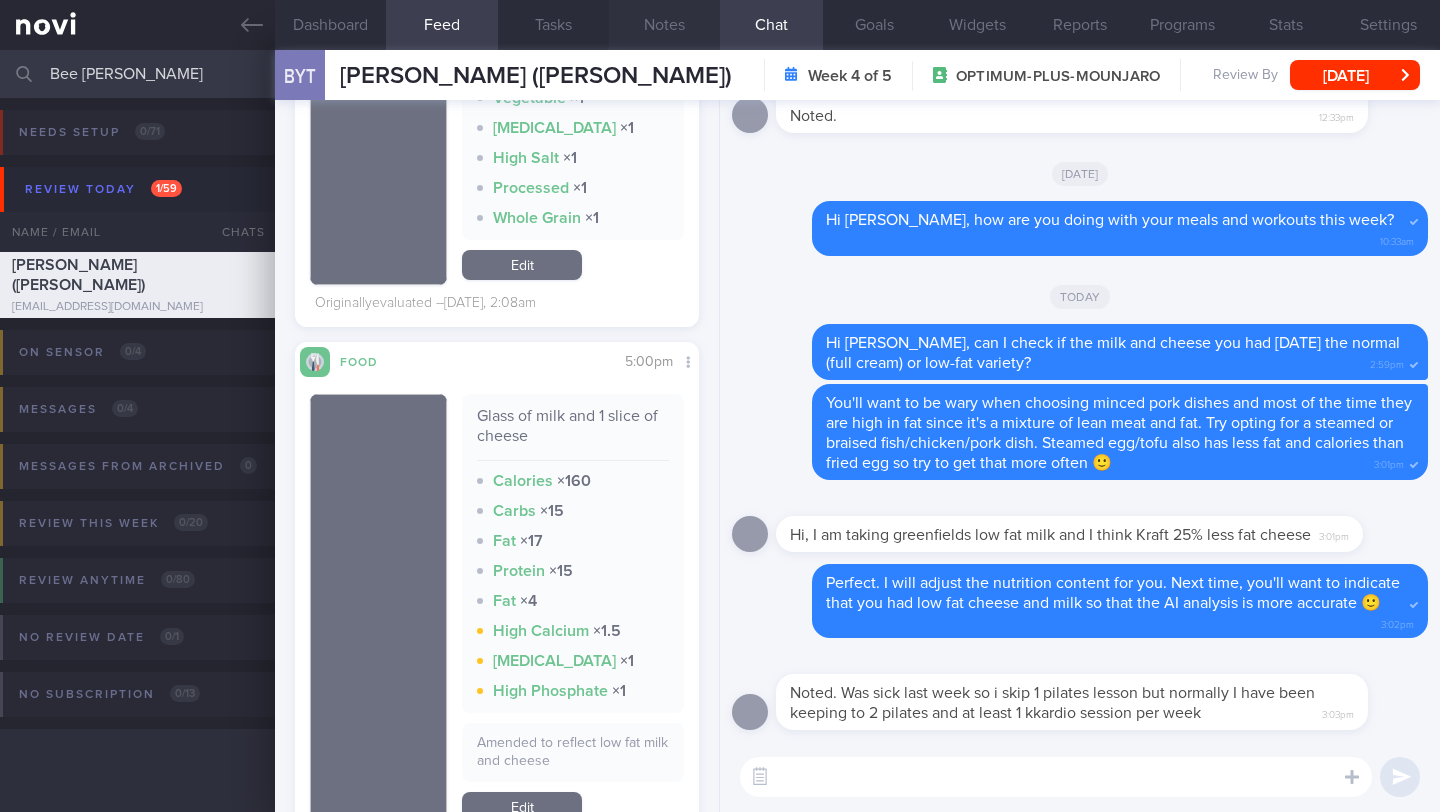 click on "Notes" at bounding box center (664, 25) 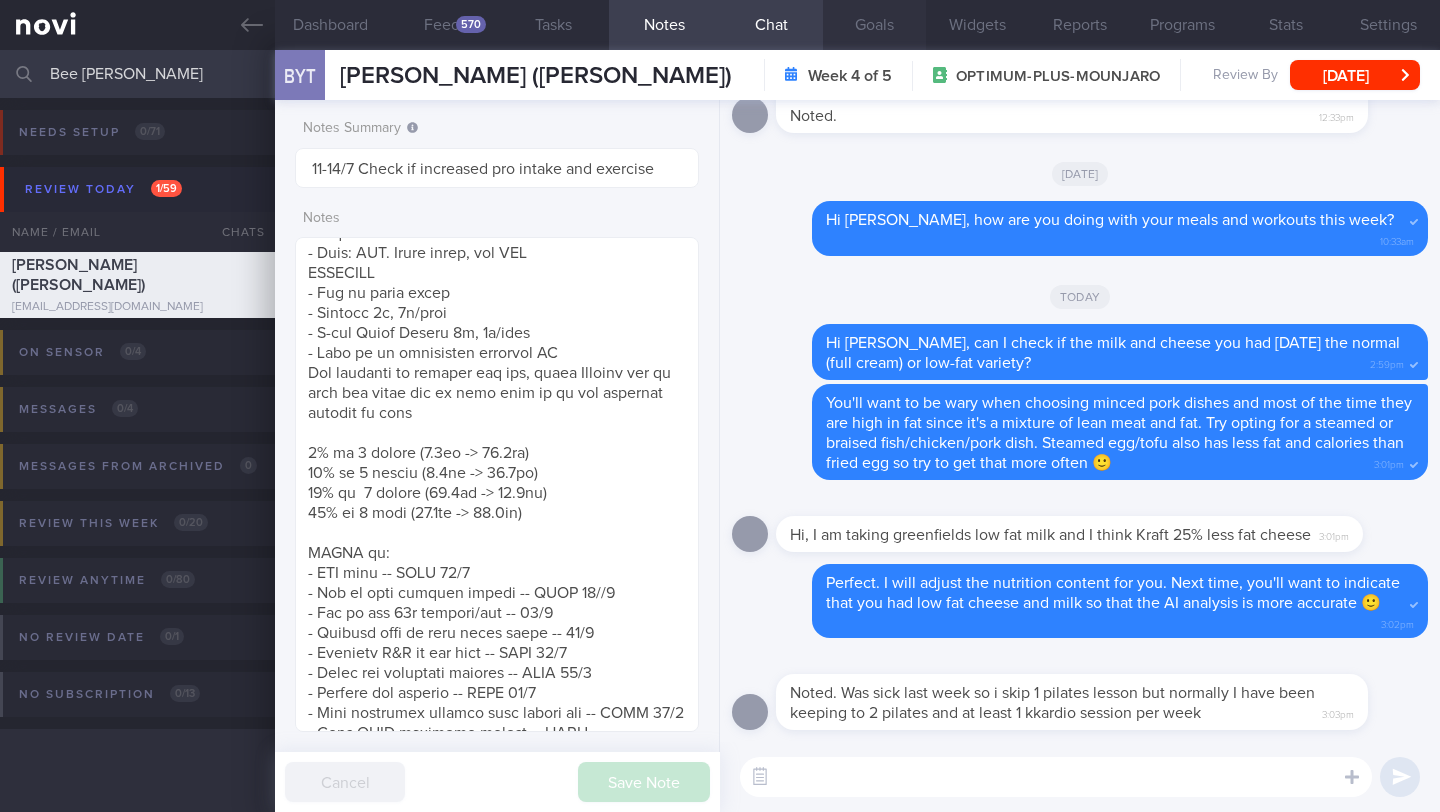click on "Goals" at bounding box center (874, 25) 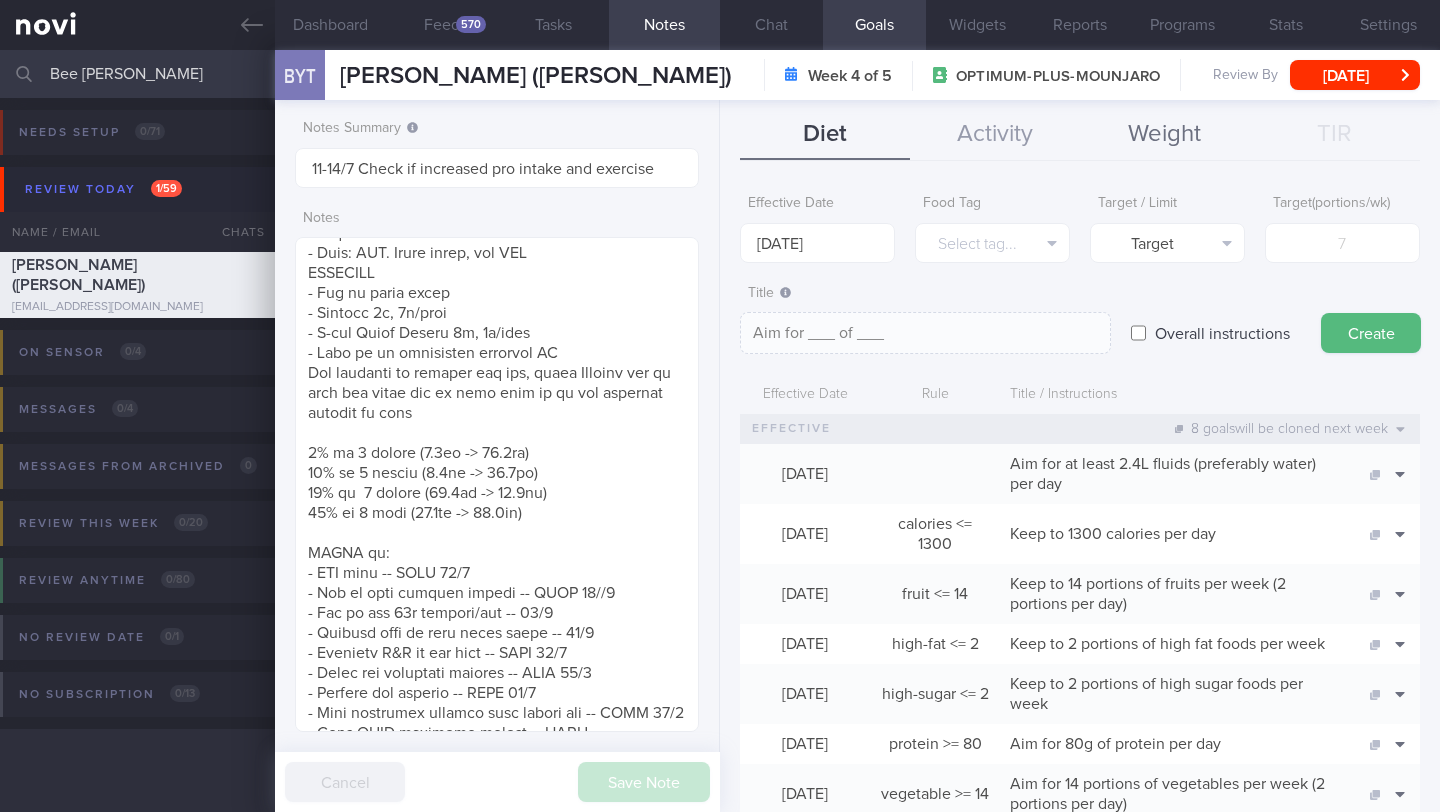 click on "Weight" at bounding box center [1165, 135] 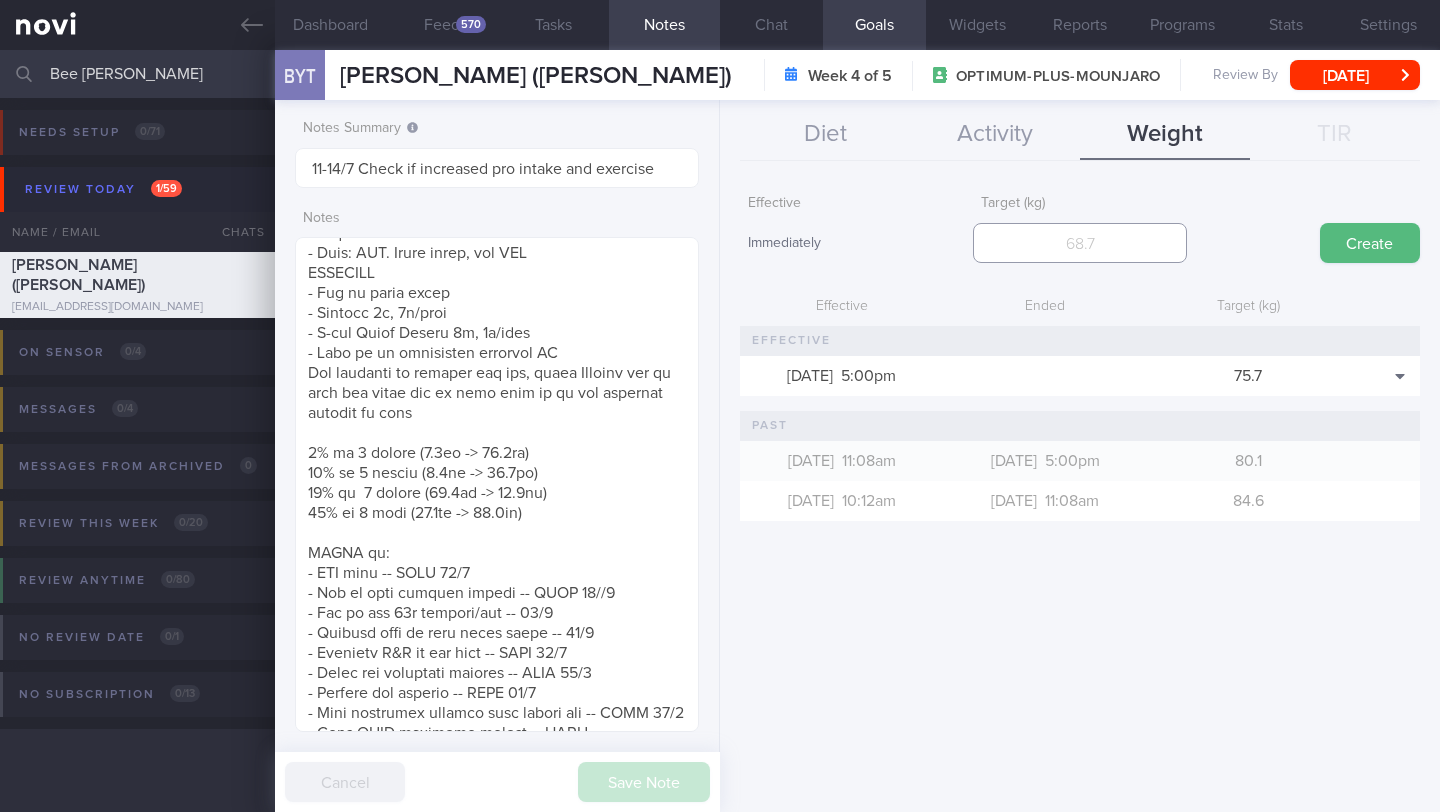 drag, startPoint x: 1055, startPoint y: 248, endPoint x: 1164, endPoint y: 245, distance: 109.041275 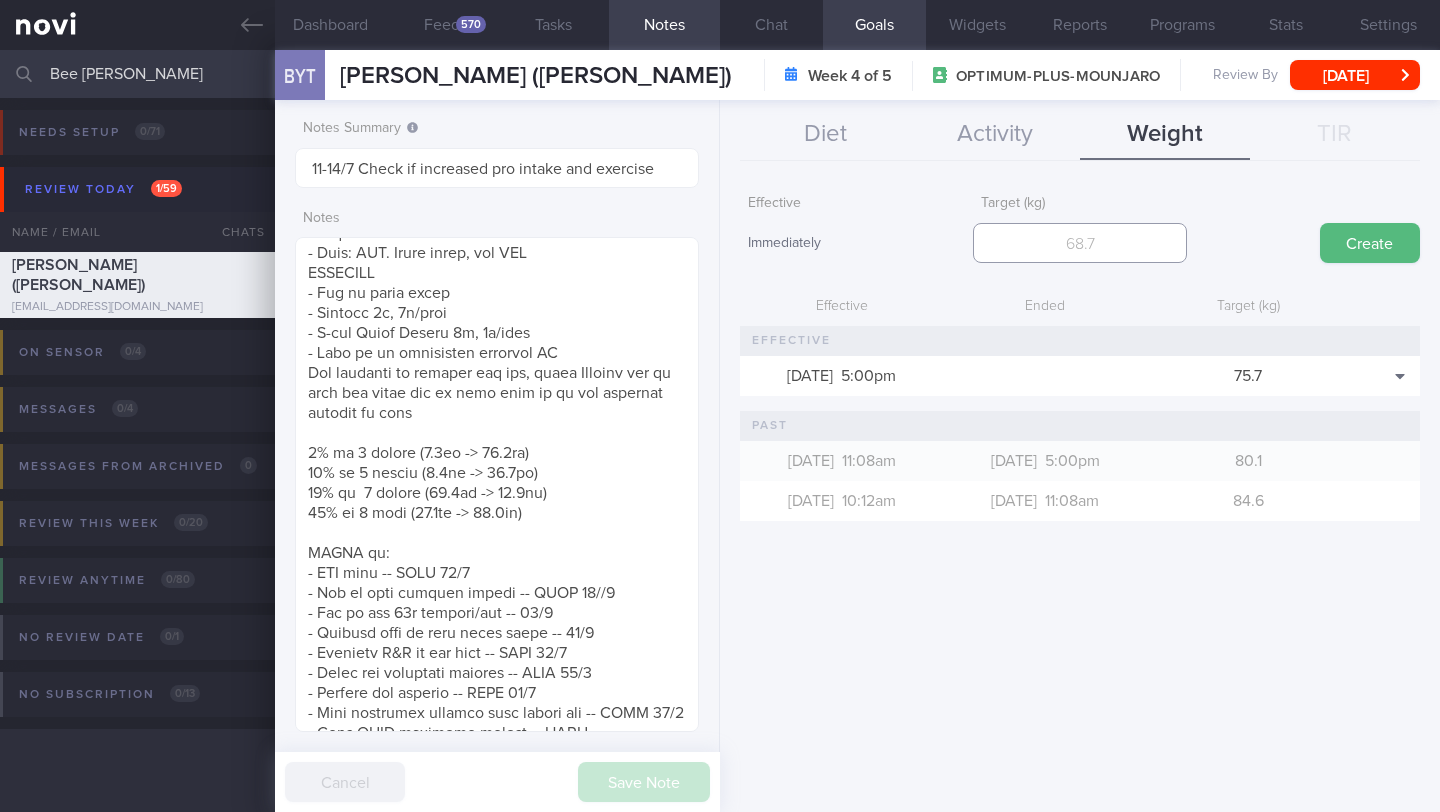 click at bounding box center [1079, 243] 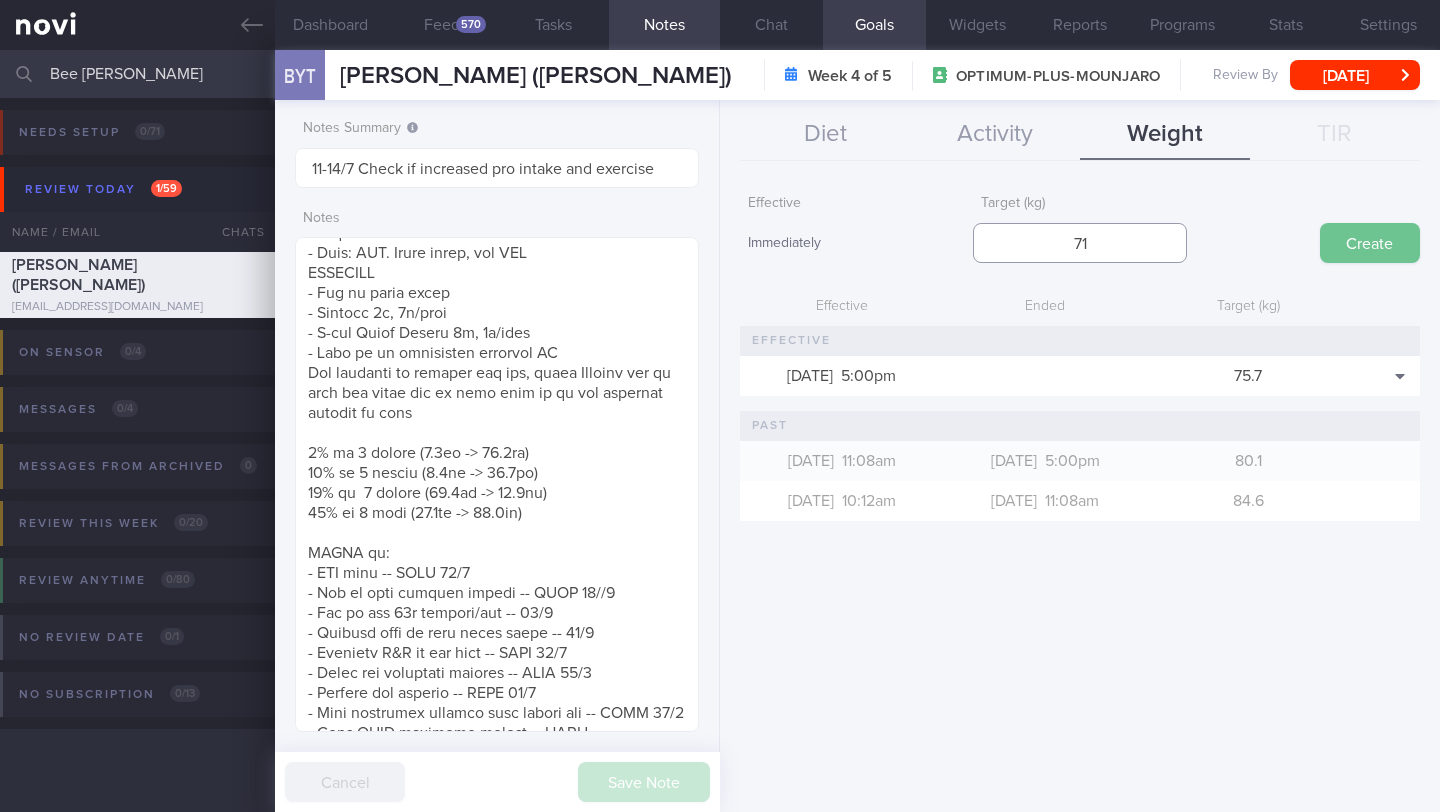 type on "71" 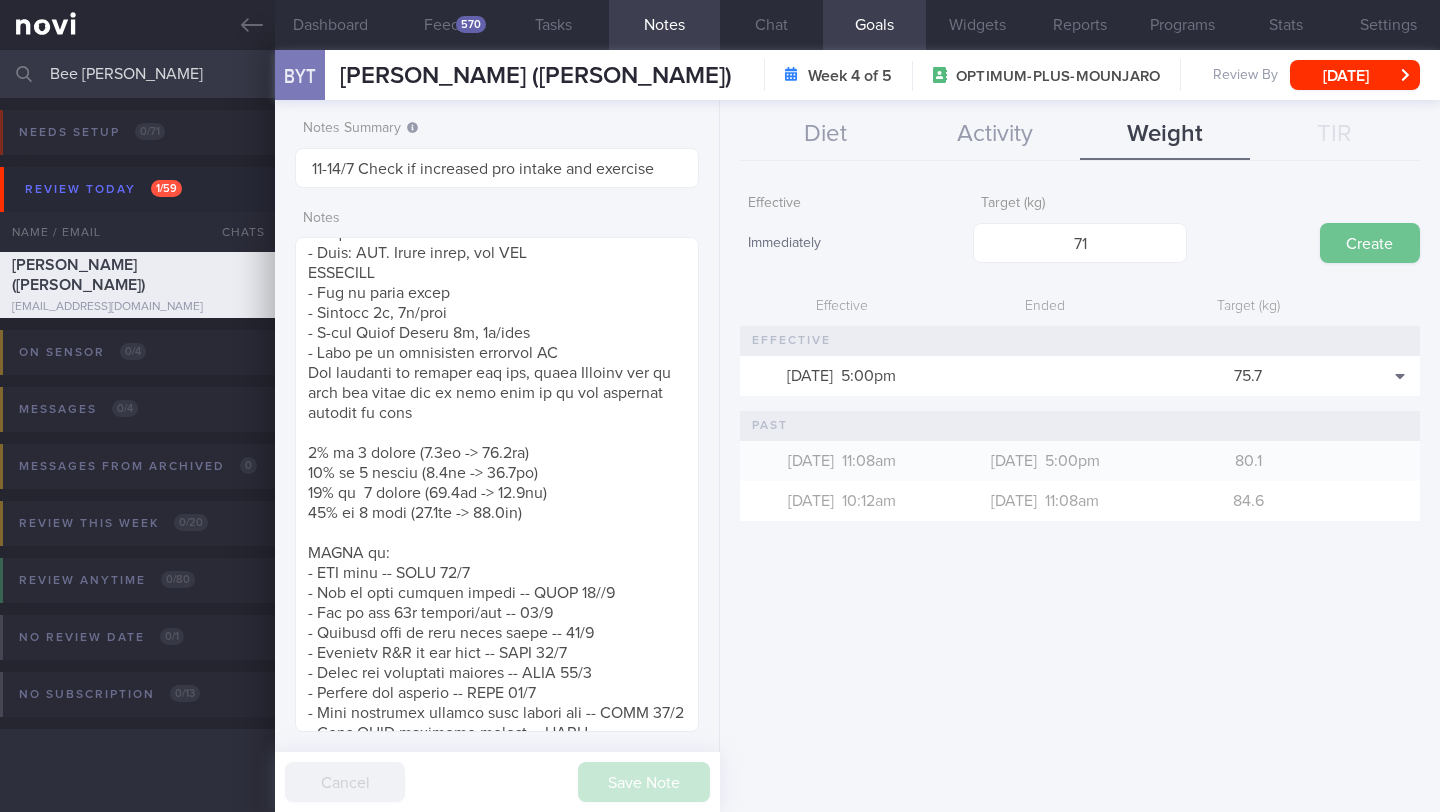 click on "Create" at bounding box center (1370, 243) 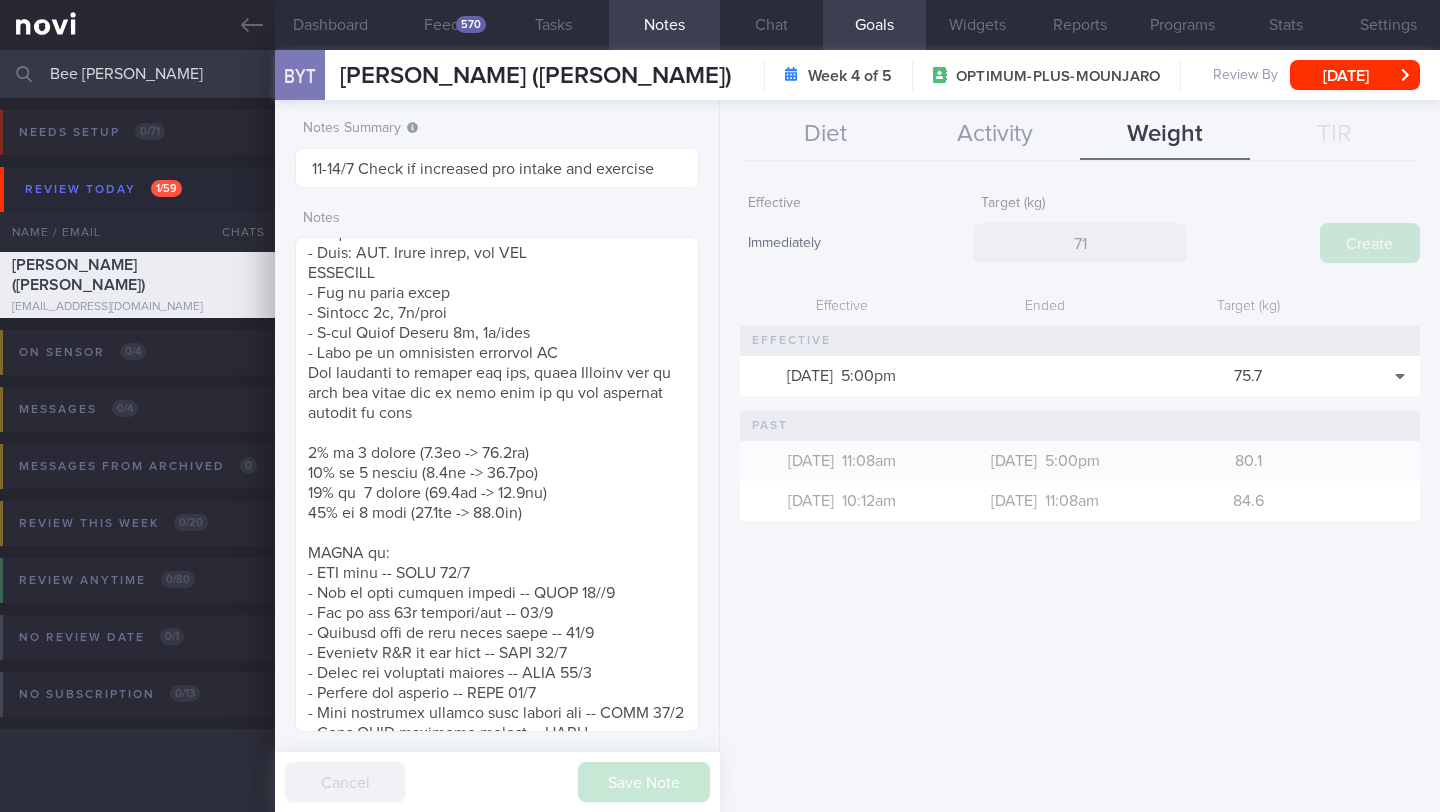 type 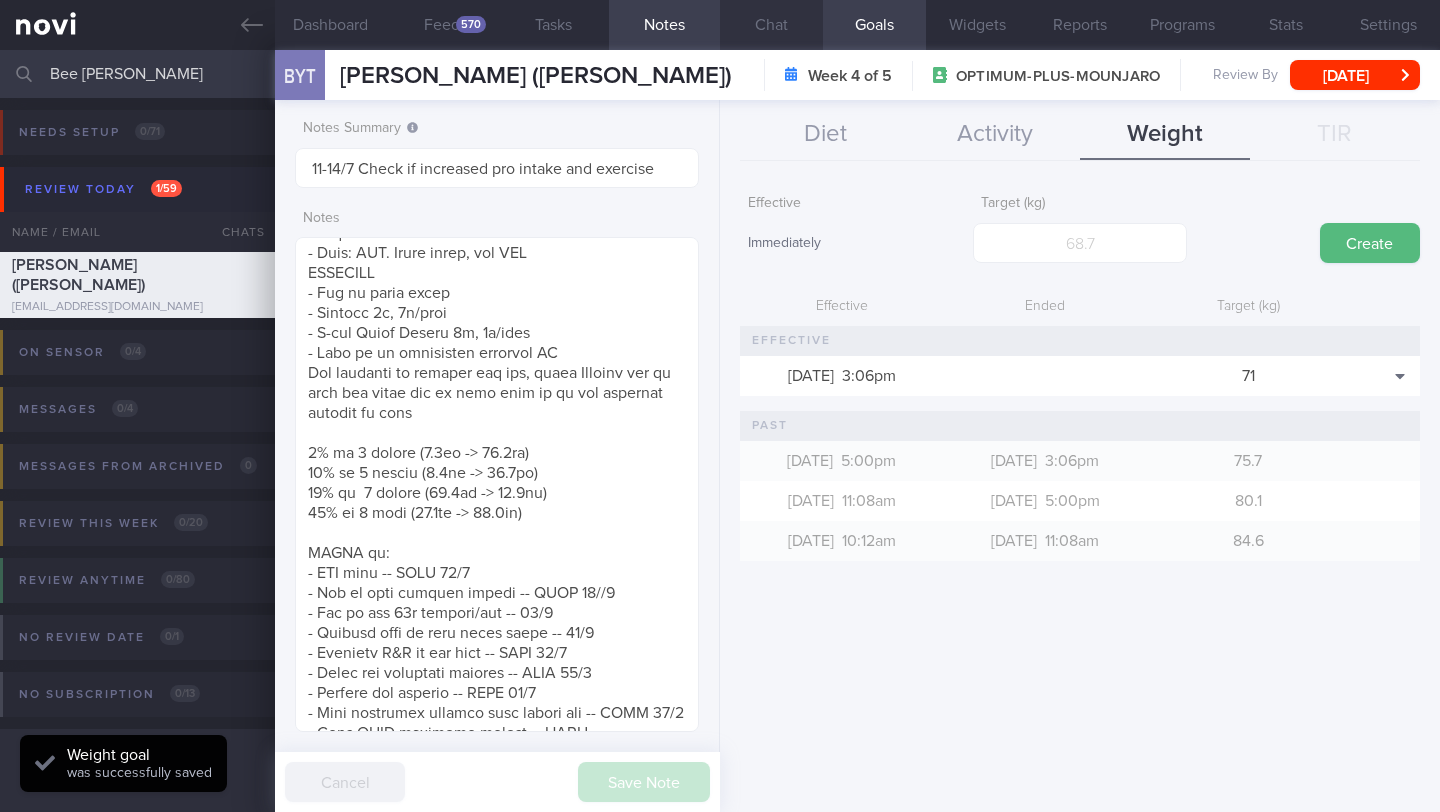 click on "Chat" at bounding box center (771, 25) 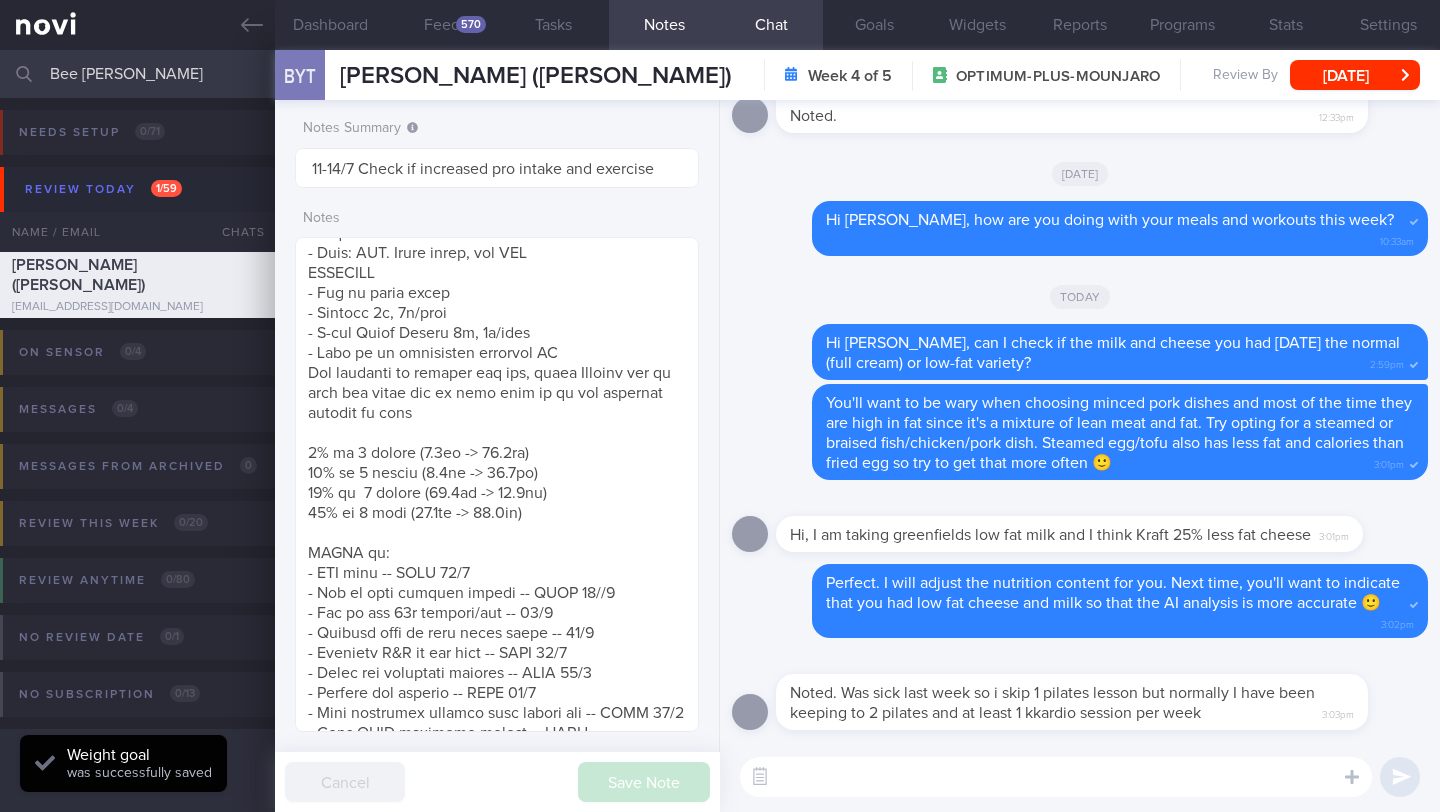click at bounding box center (1056, 777) 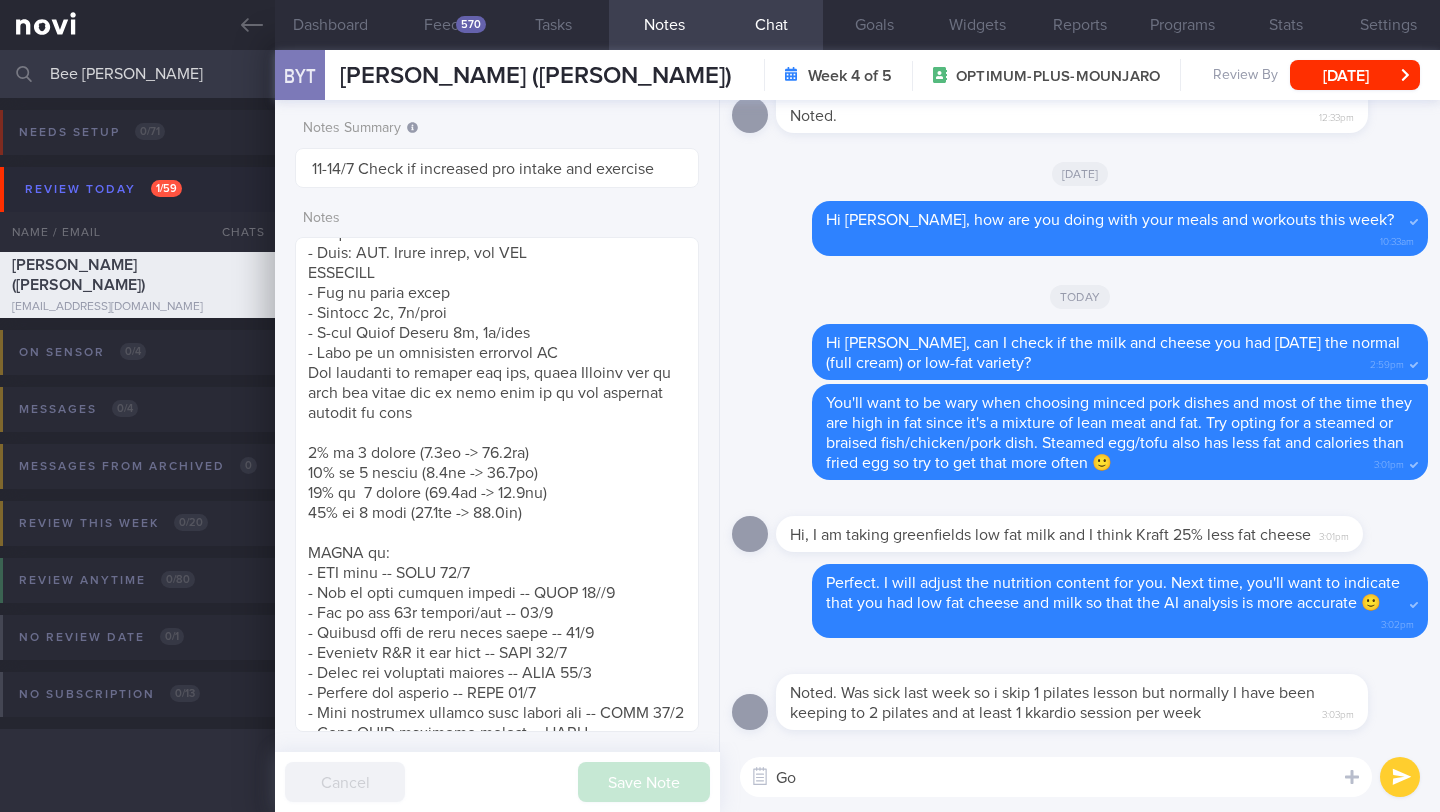 type on "G" 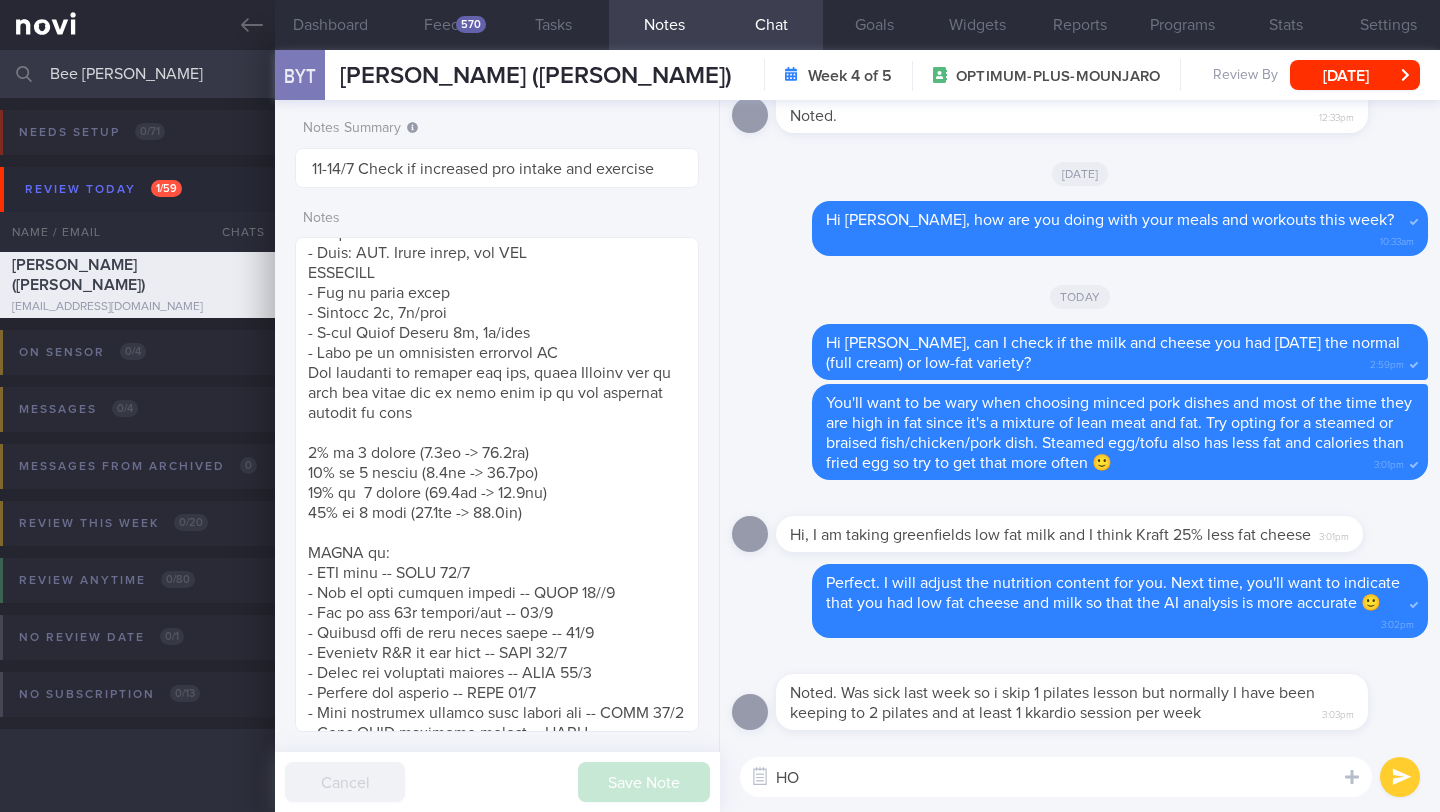 type on "H" 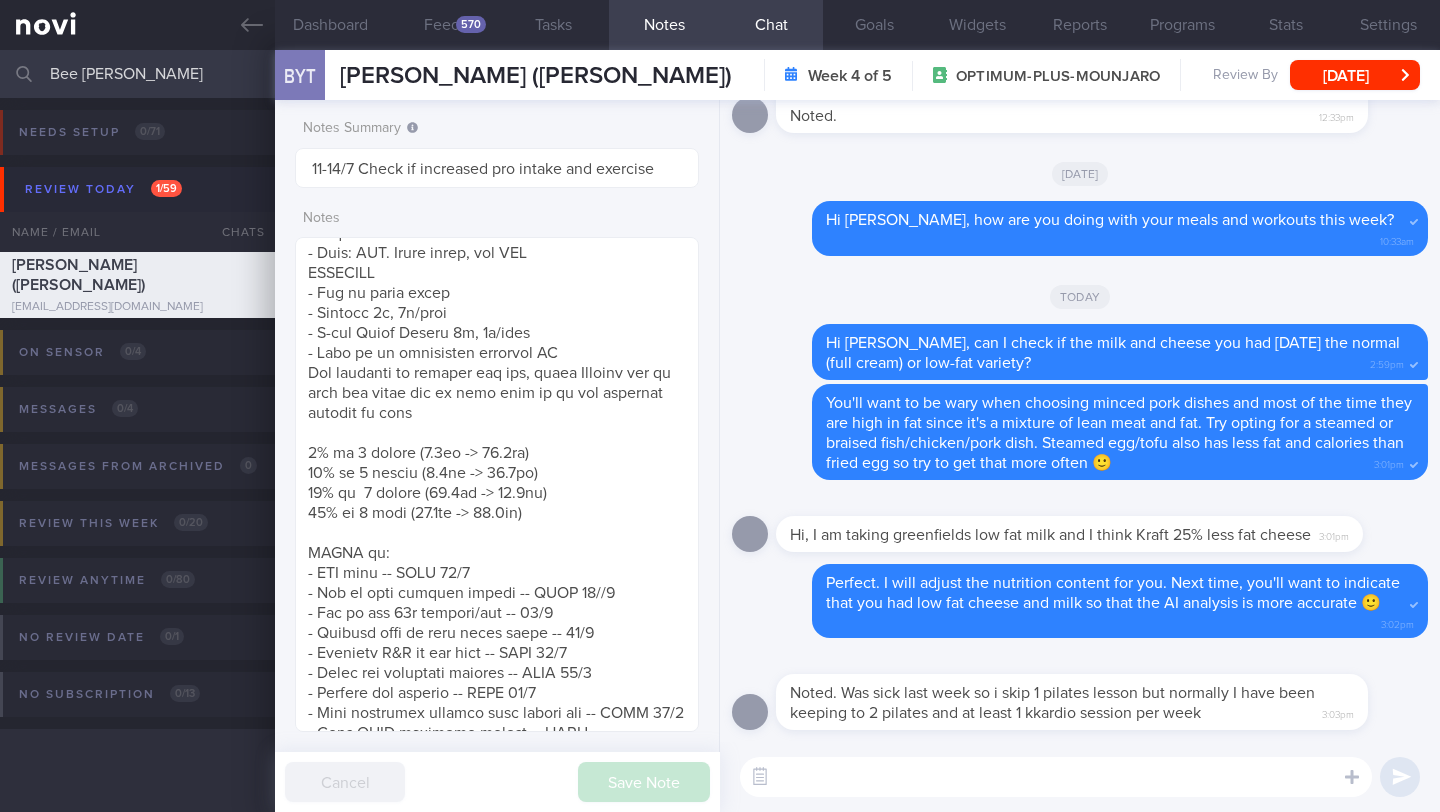 type on "I" 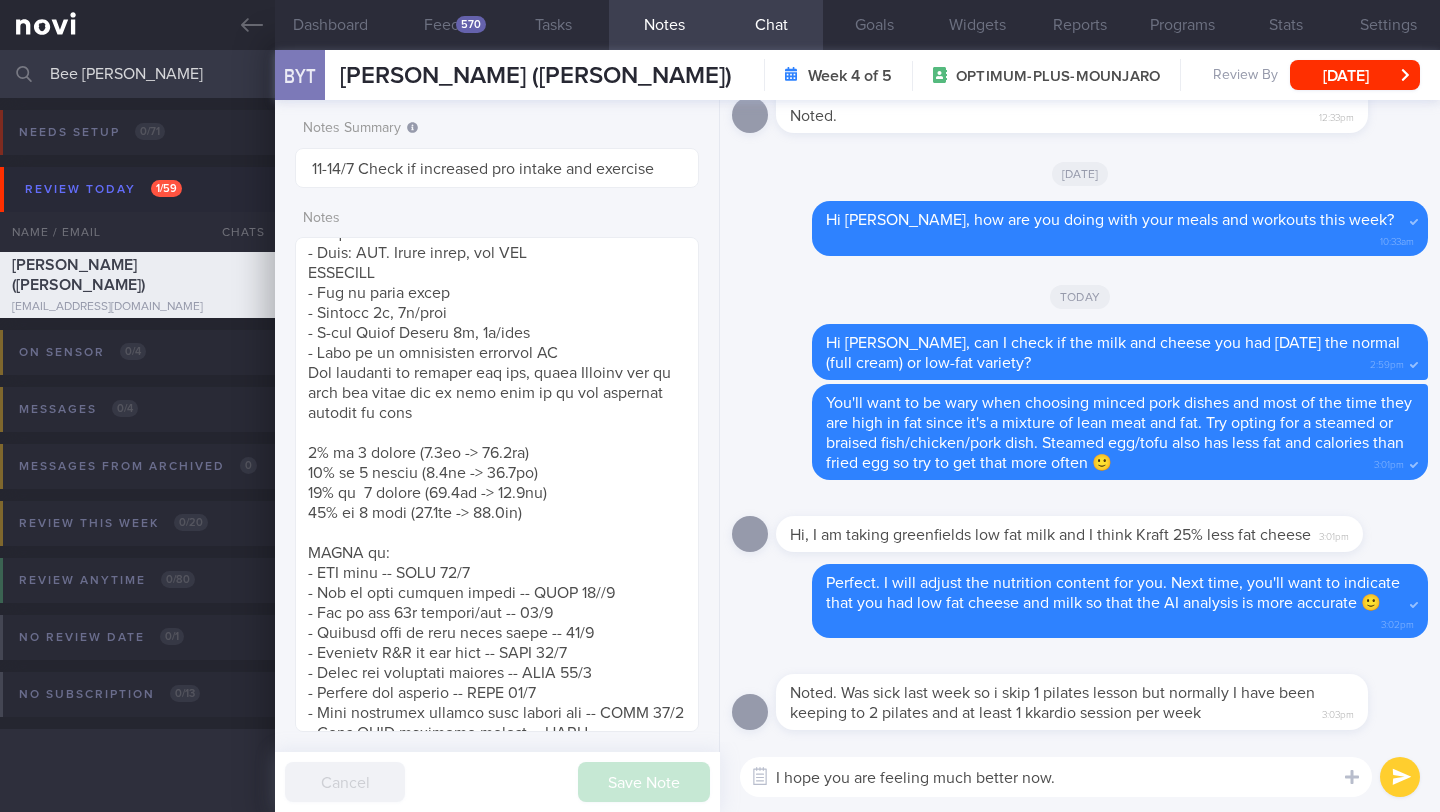 click on "I hope you are feeling much better now." at bounding box center (1056, 777) 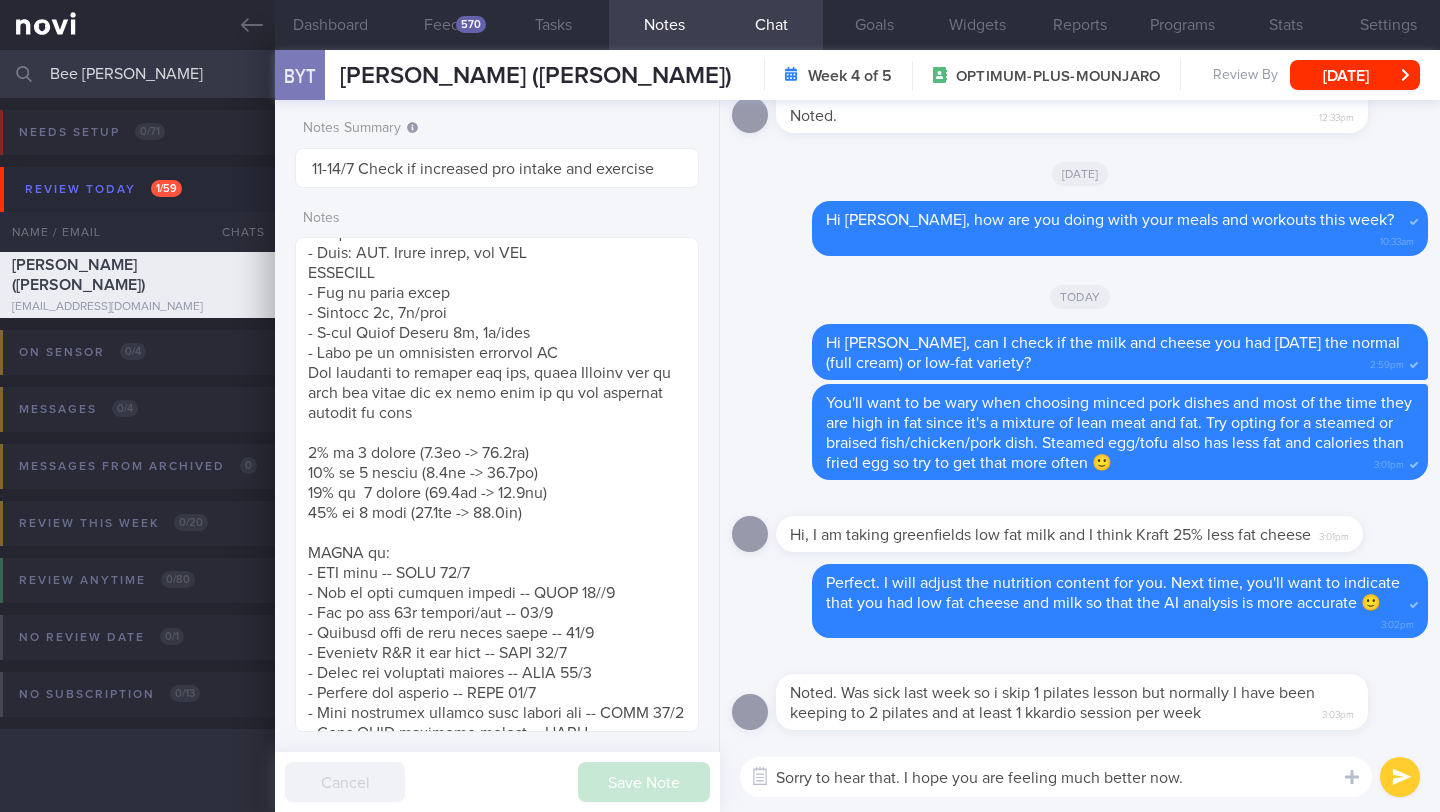type on "Sorry to hear that. I hope you are feeling much better now." 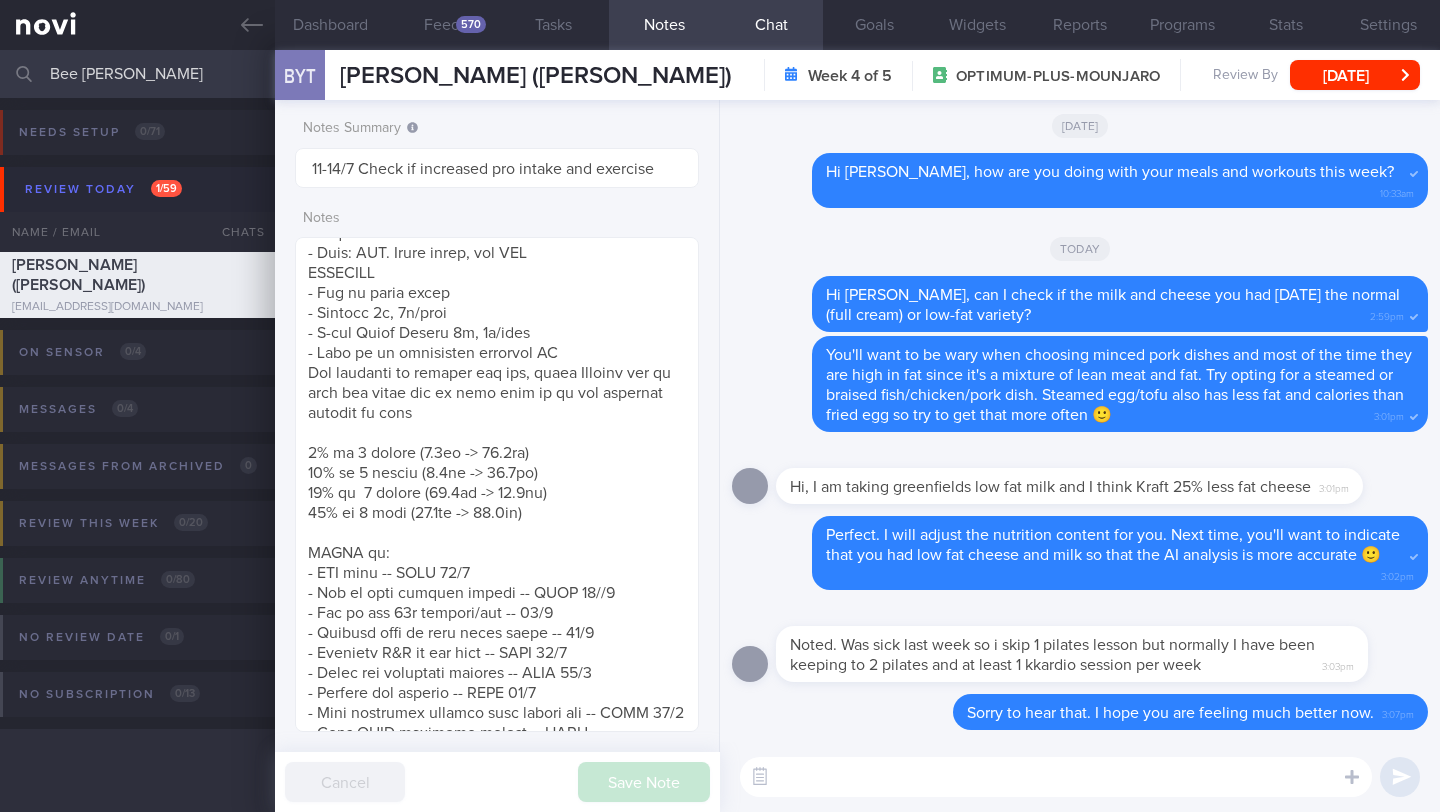 click at bounding box center [1056, 777] 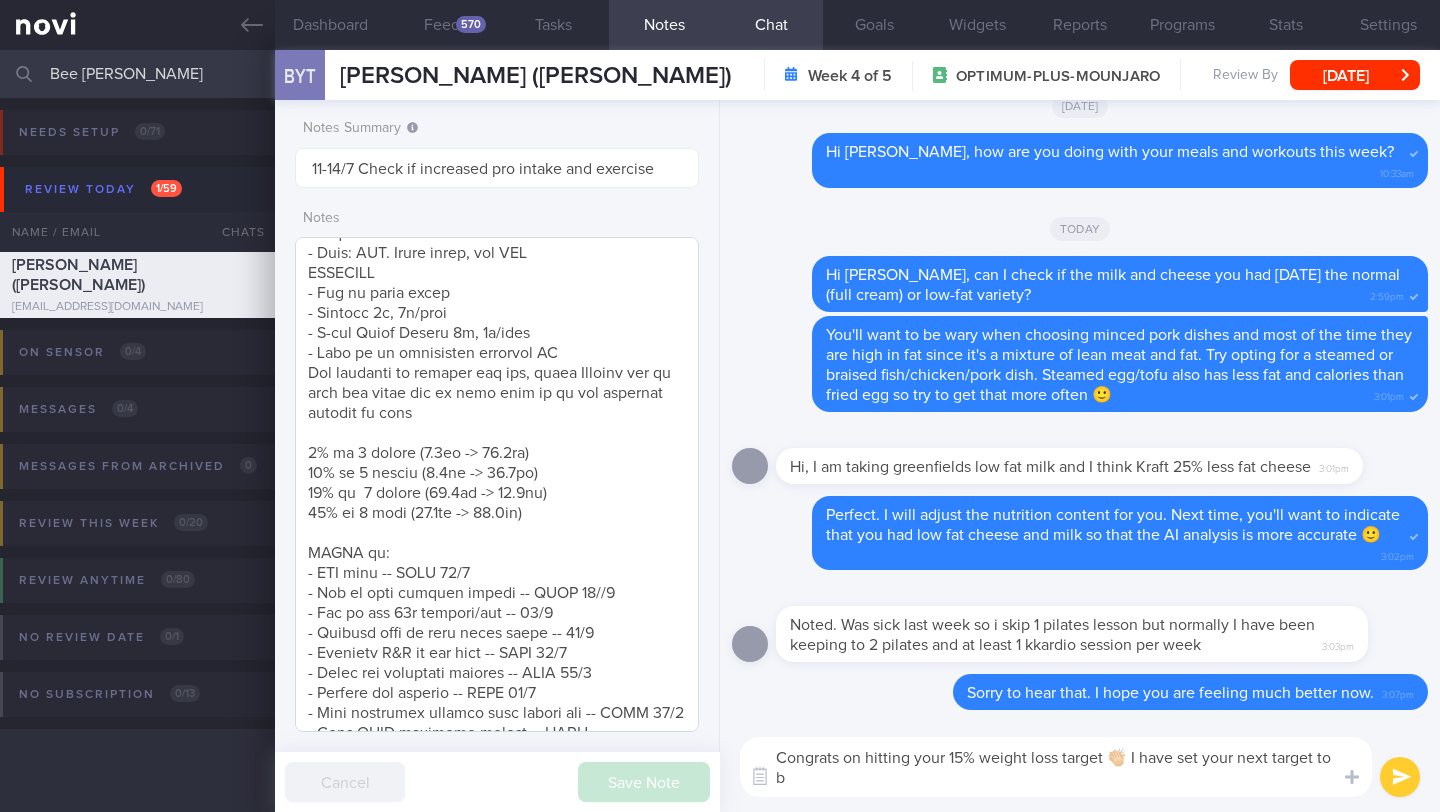 scroll, scrollTop: 0, scrollLeft: 0, axis: both 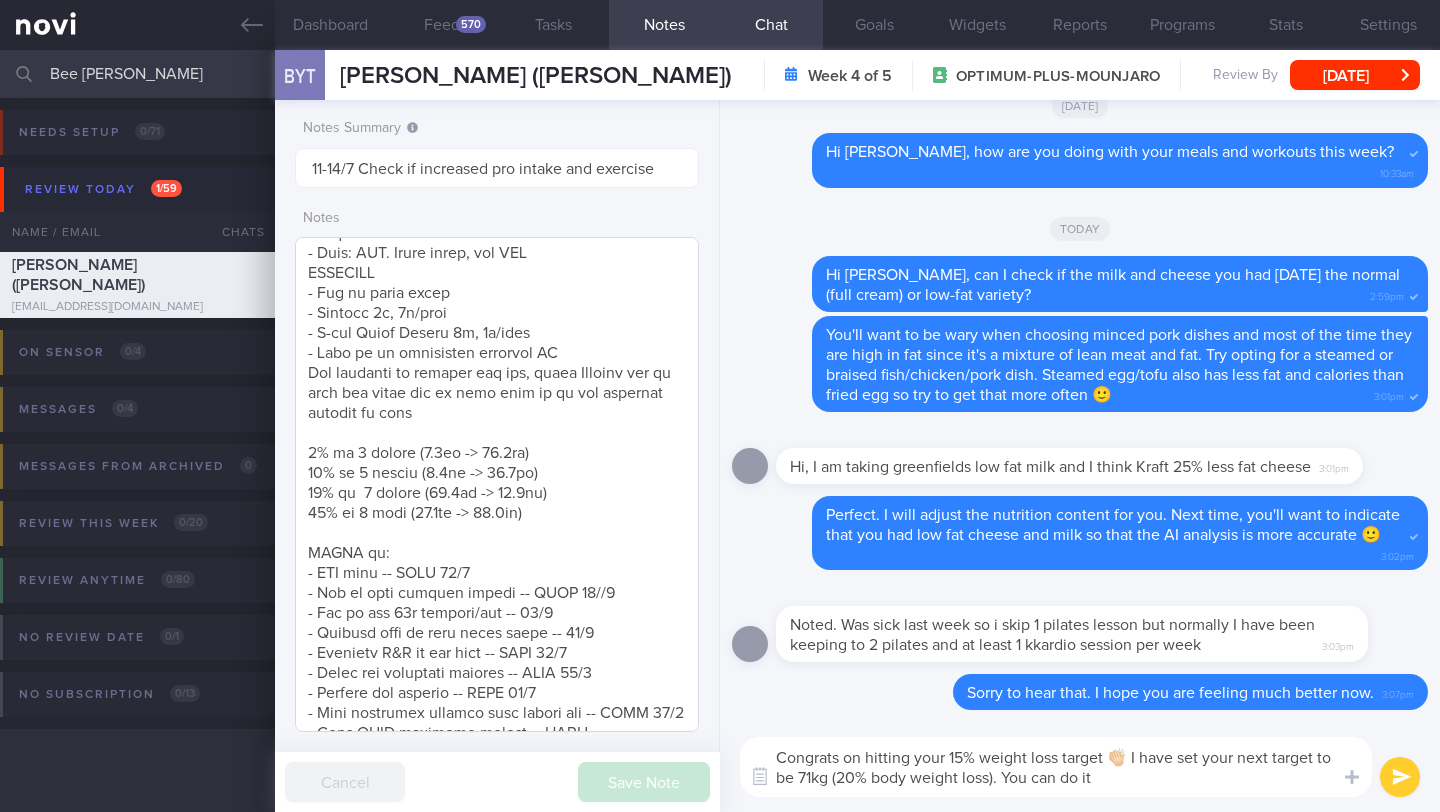 type on "Congrats on hitting your 15% weight loss target 👏🏻 I have set your next target to be 71kg (20% body weight loss). You can do it!" 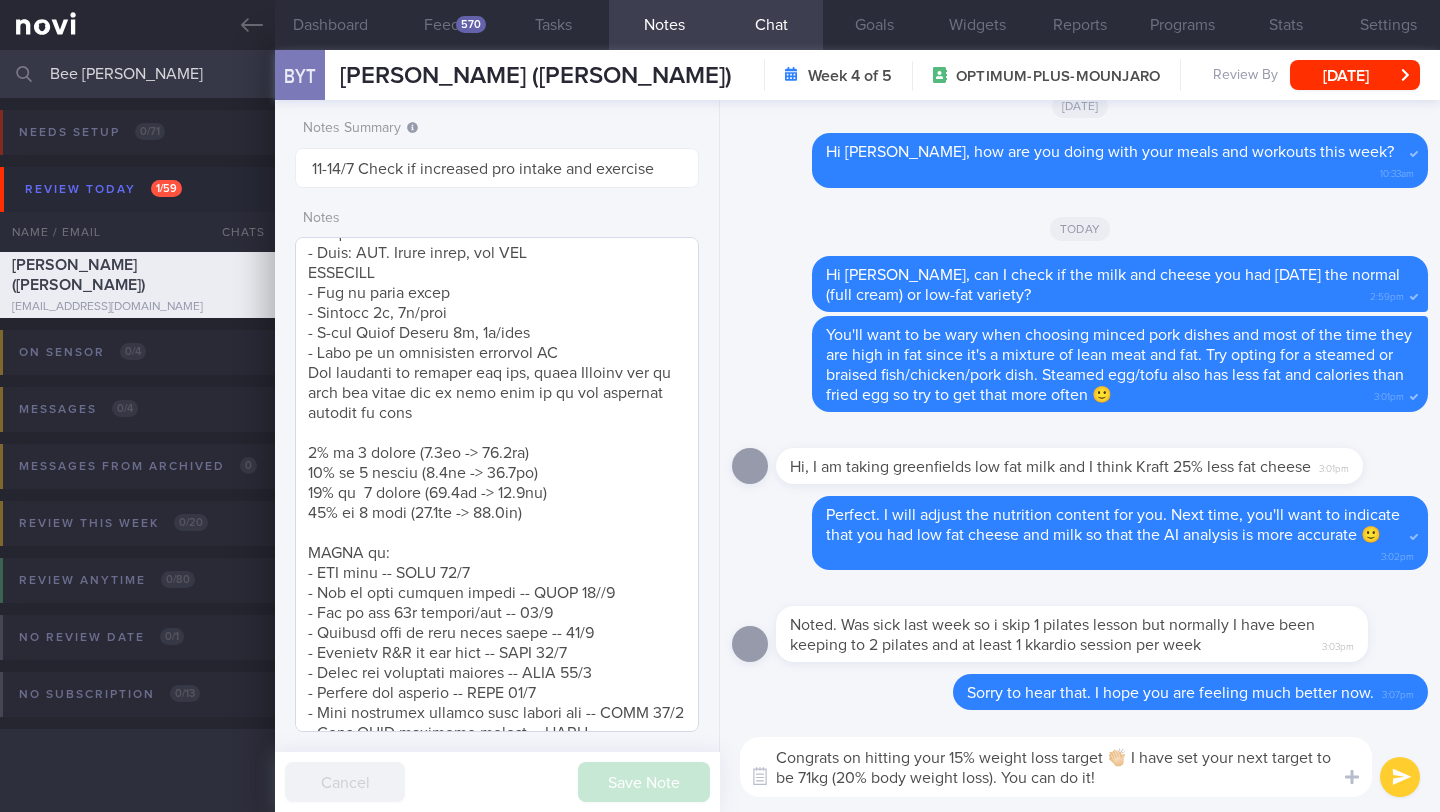 type 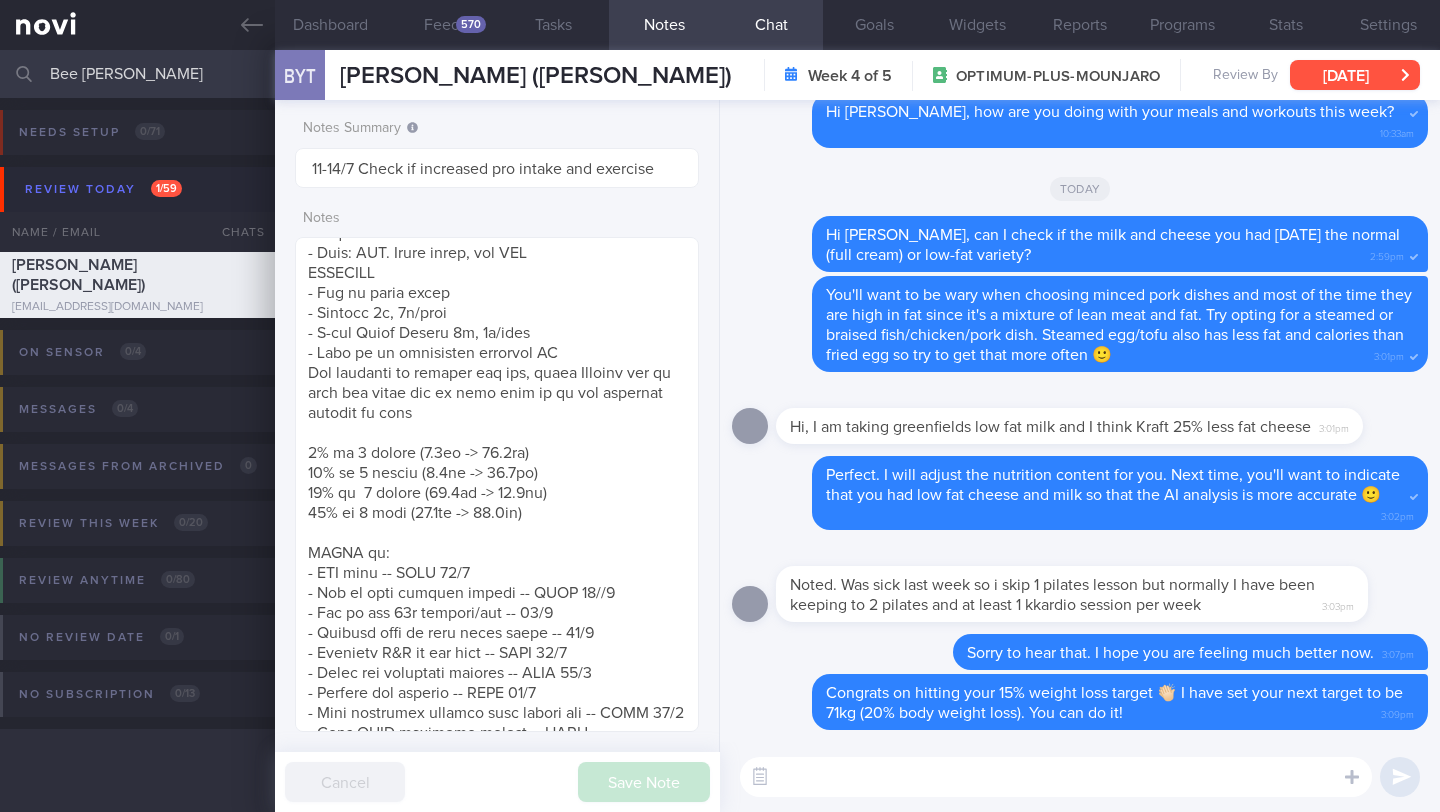 click on "Fri, 11 Jul" at bounding box center [1355, 75] 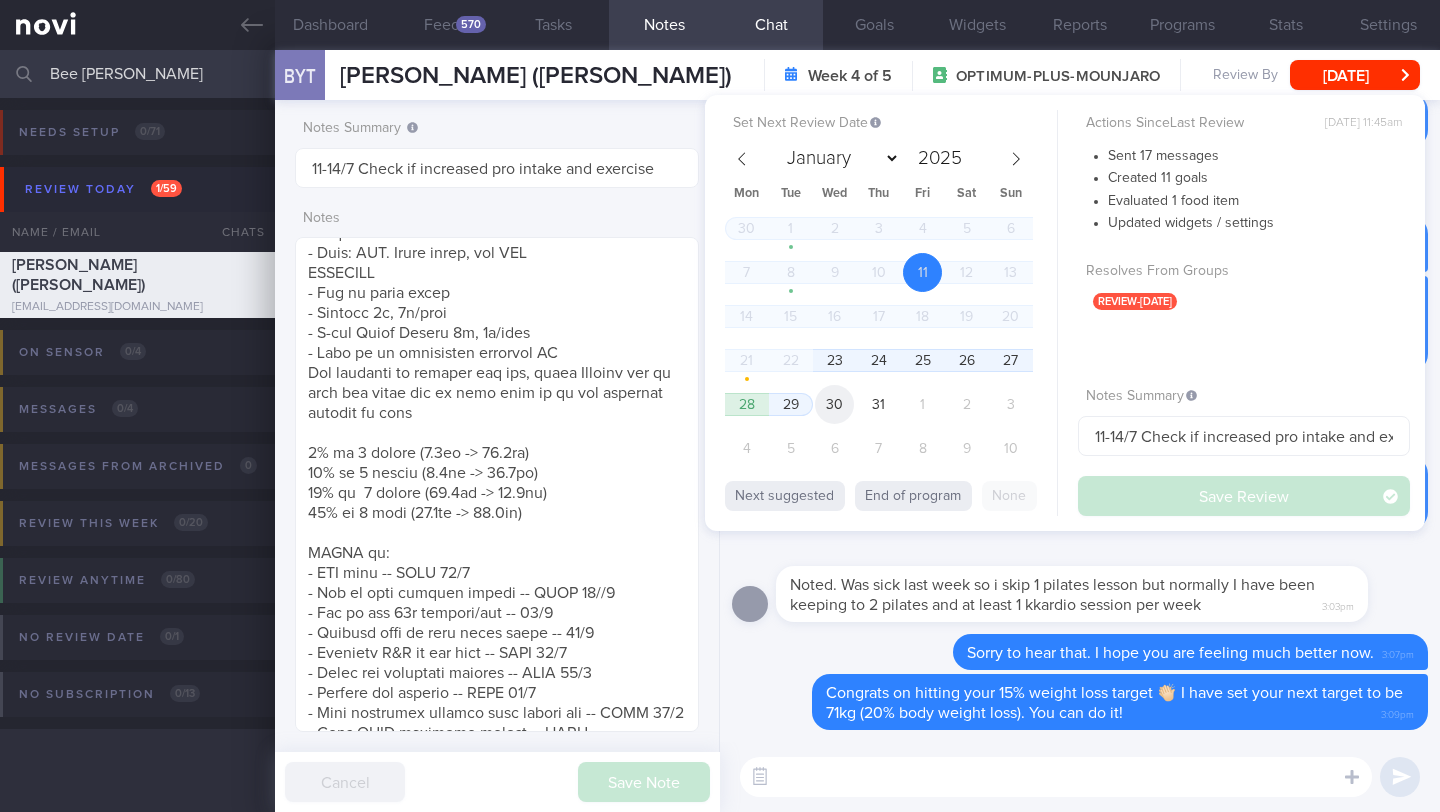 click on "30" at bounding box center (834, 404) 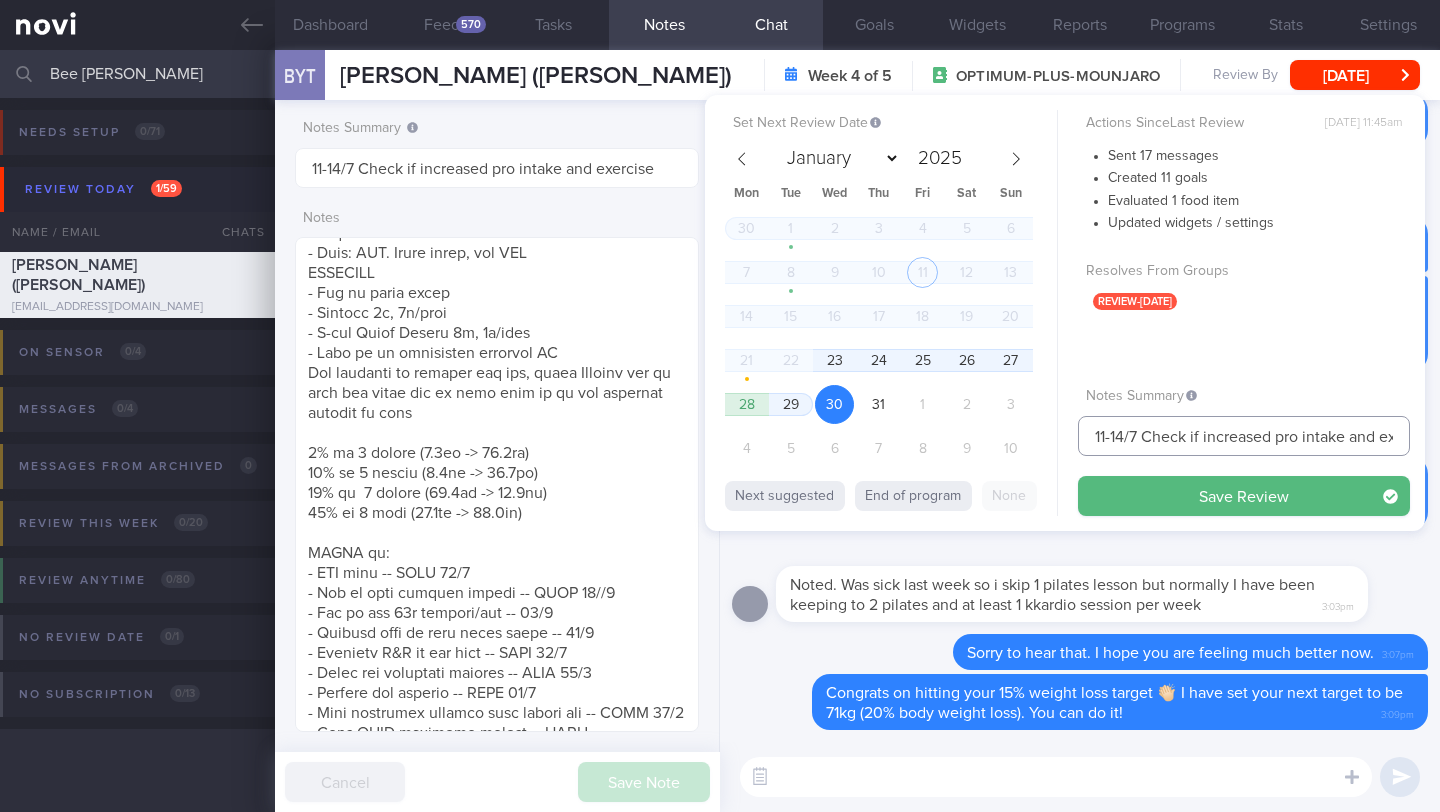 drag, startPoint x: 1114, startPoint y: 435, endPoint x: 1051, endPoint y: 432, distance: 63.07139 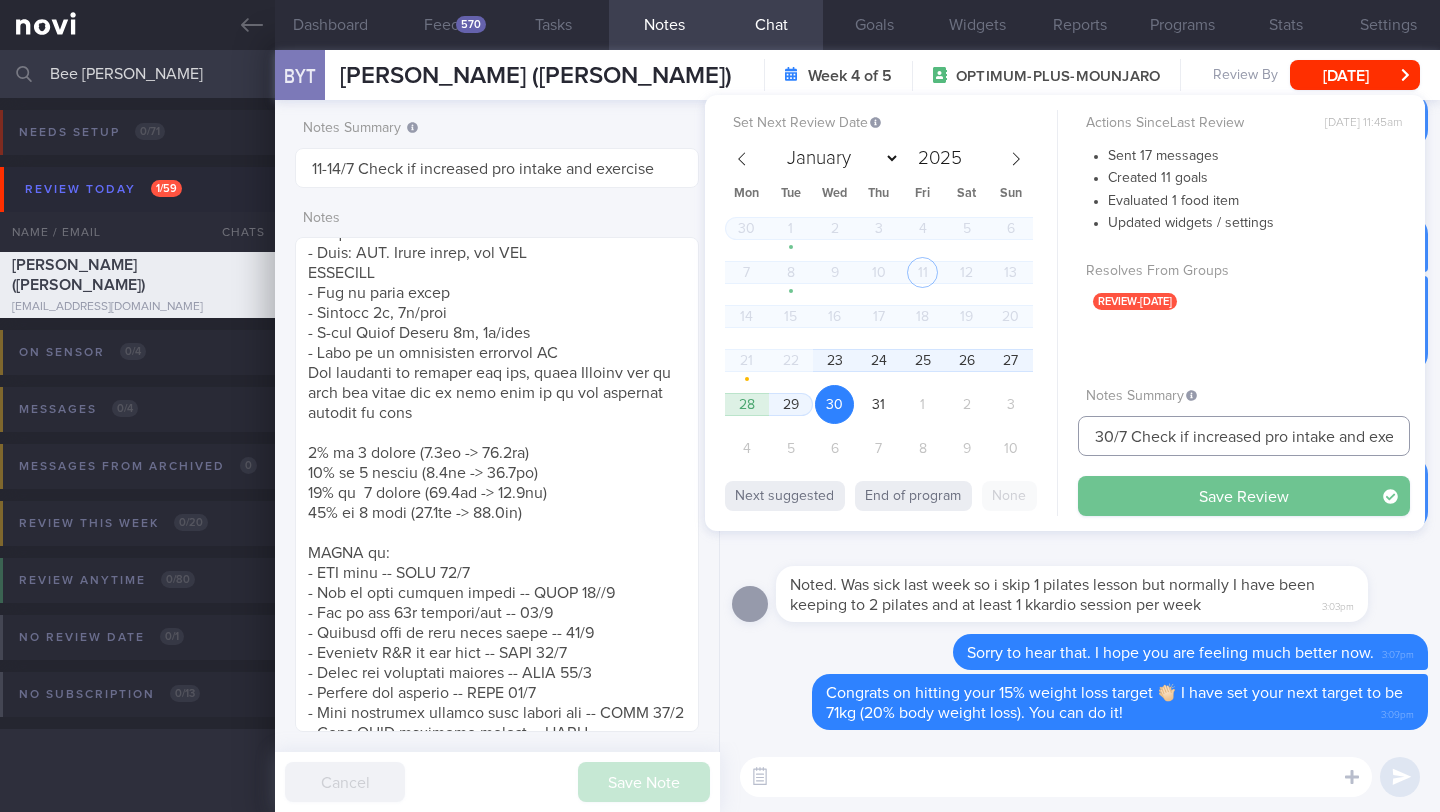 type on "30/7 Check if increased pro intake and exercise" 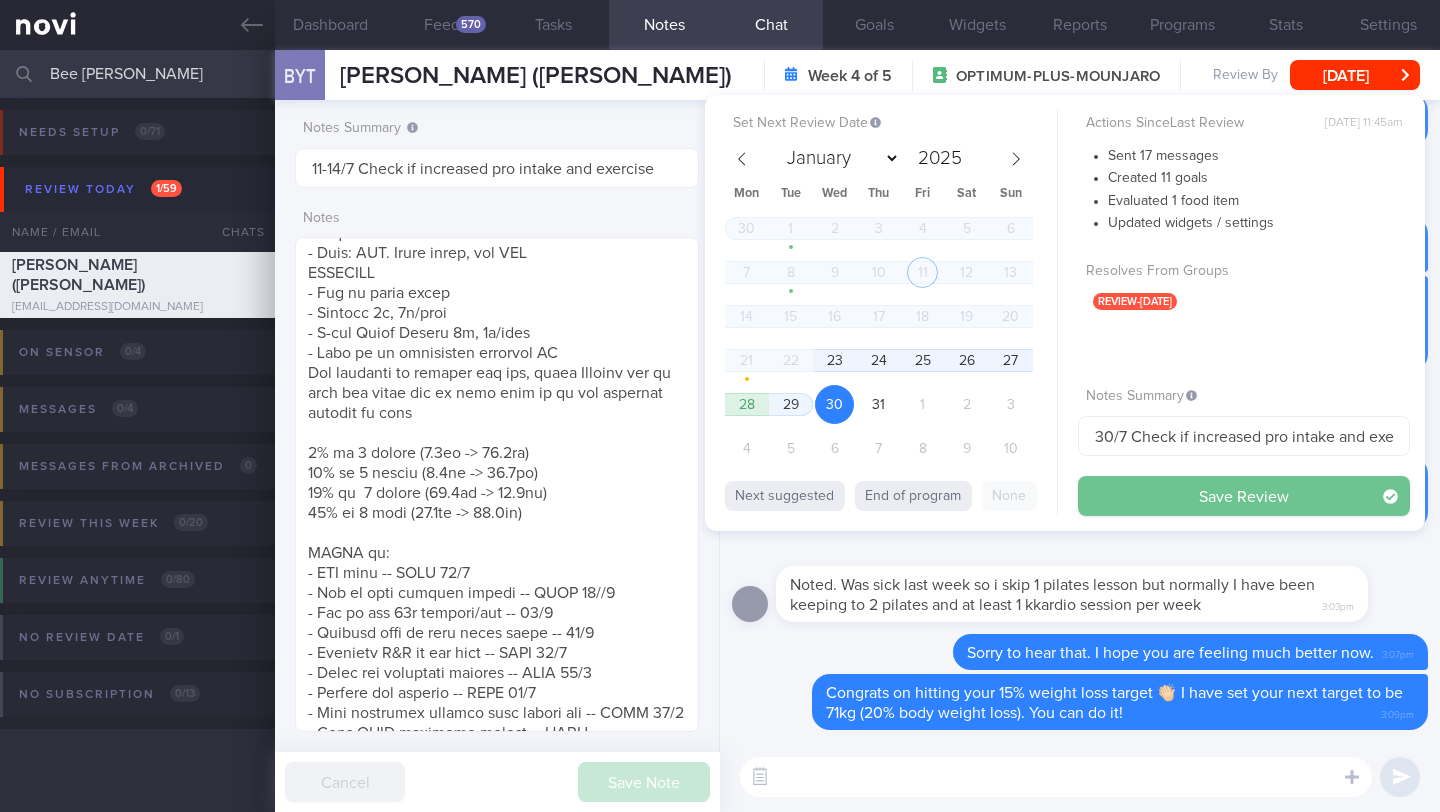 click on "Save Review" at bounding box center [1244, 496] 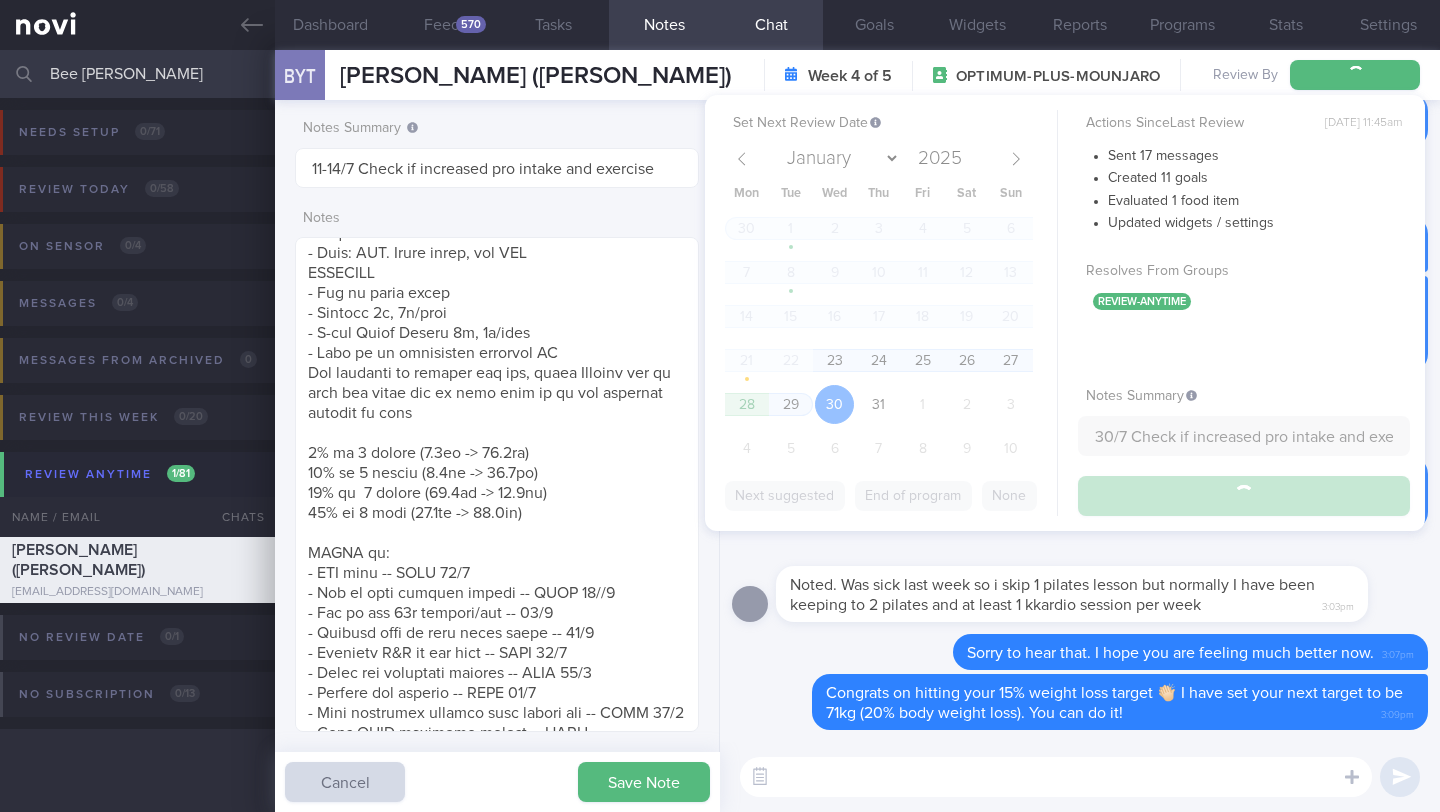 type on "30/7 Check if increased pro intake and exercise" 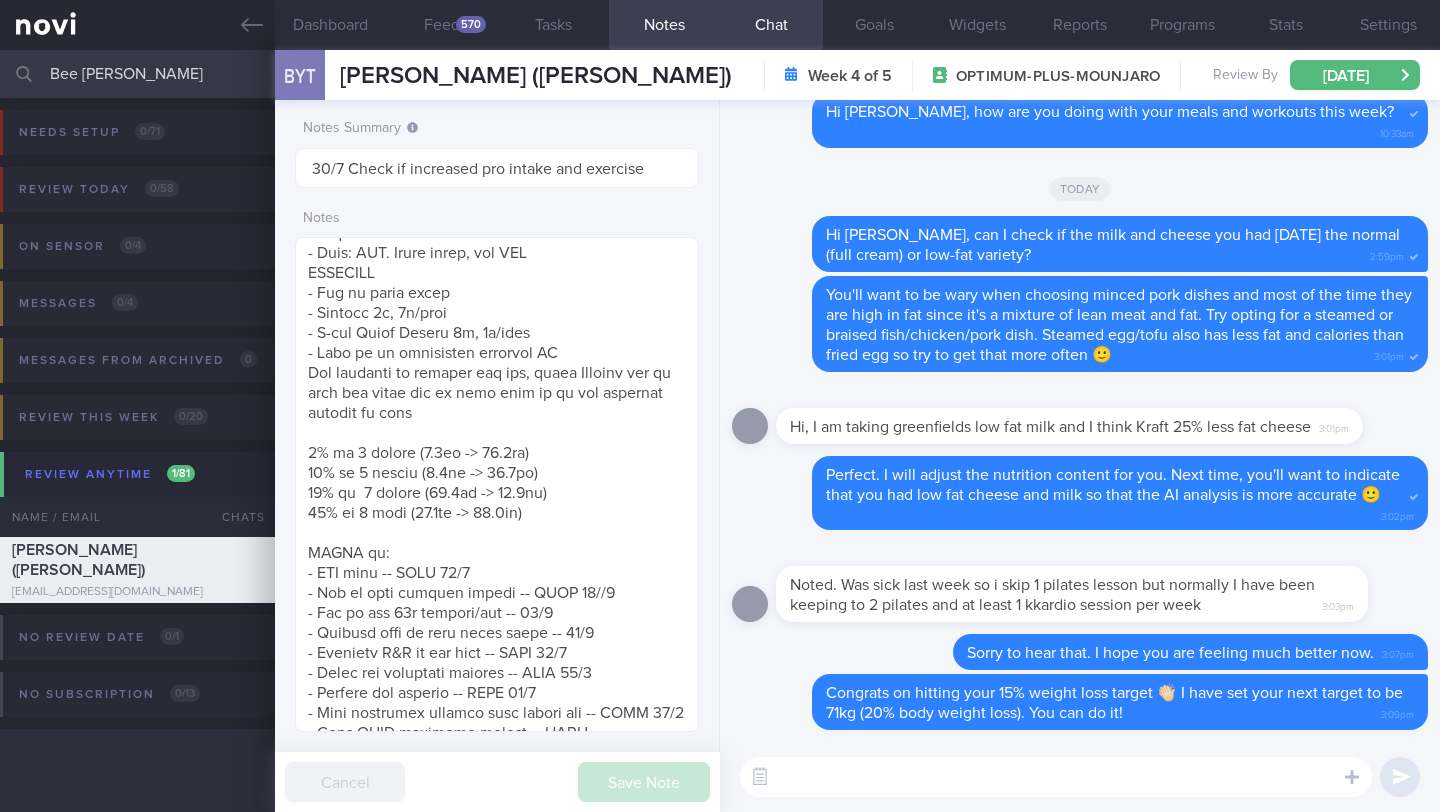 drag, startPoint x: 190, startPoint y: 83, endPoint x: 34, endPoint y: 73, distance: 156.32019 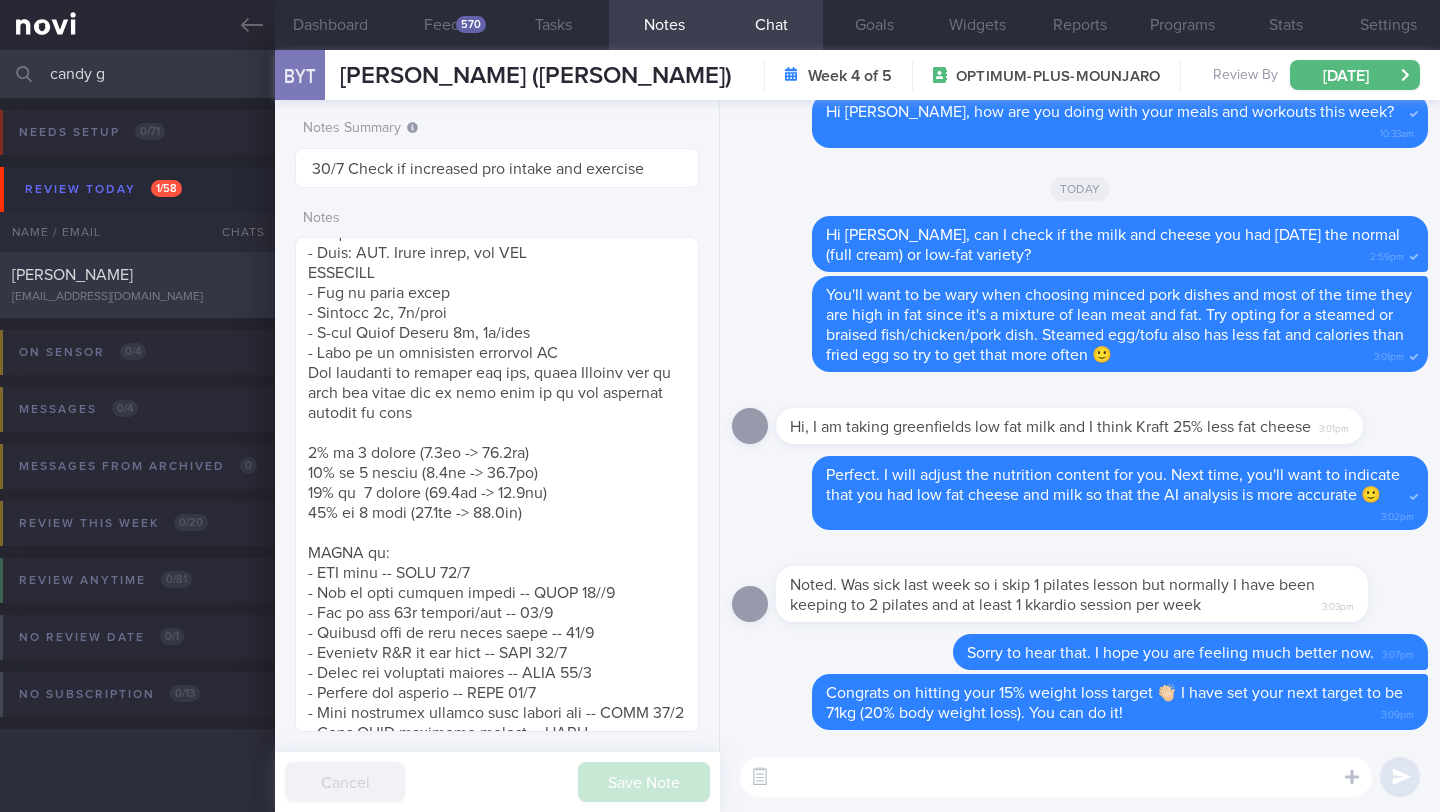 type on "candy g" 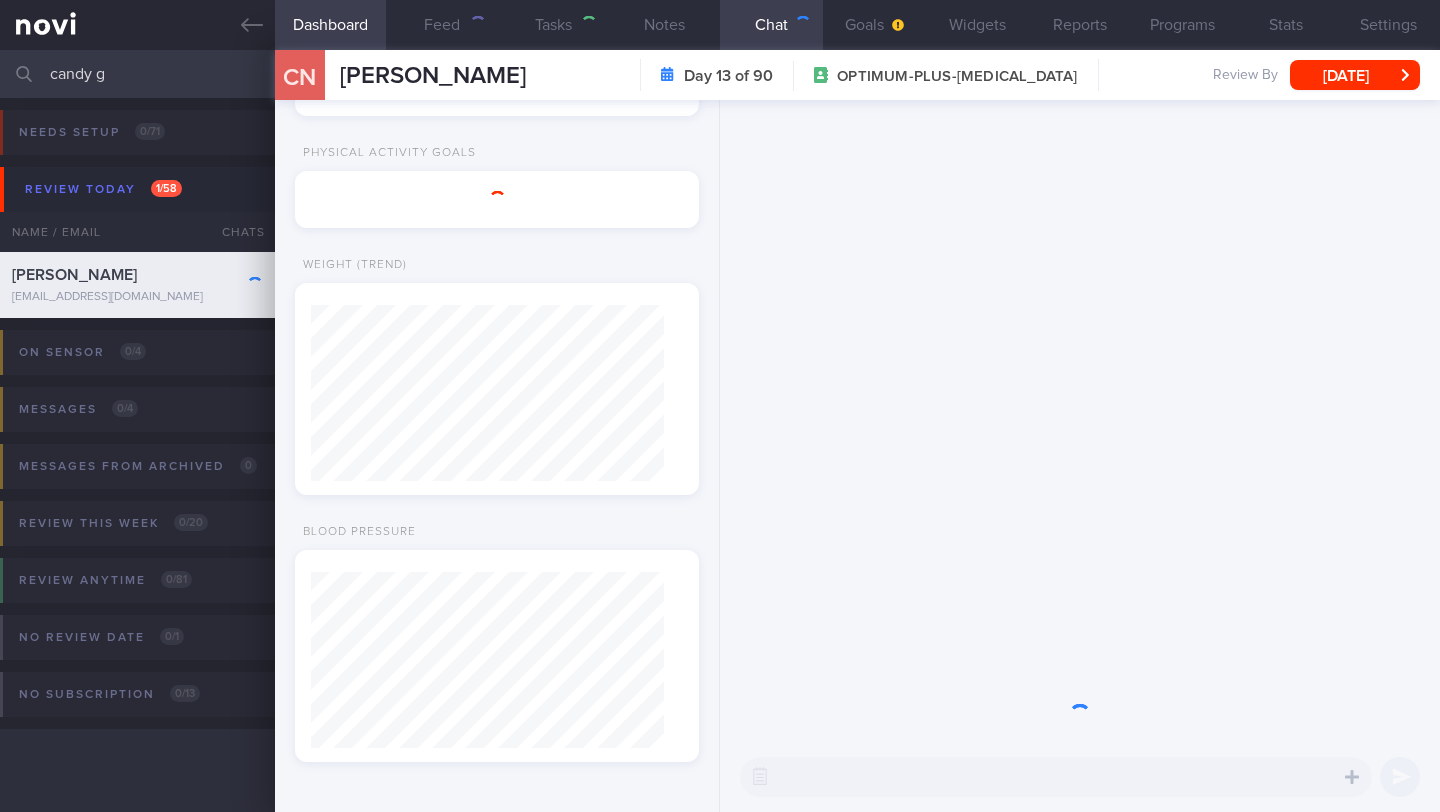 scroll, scrollTop: 181, scrollLeft: 0, axis: vertical 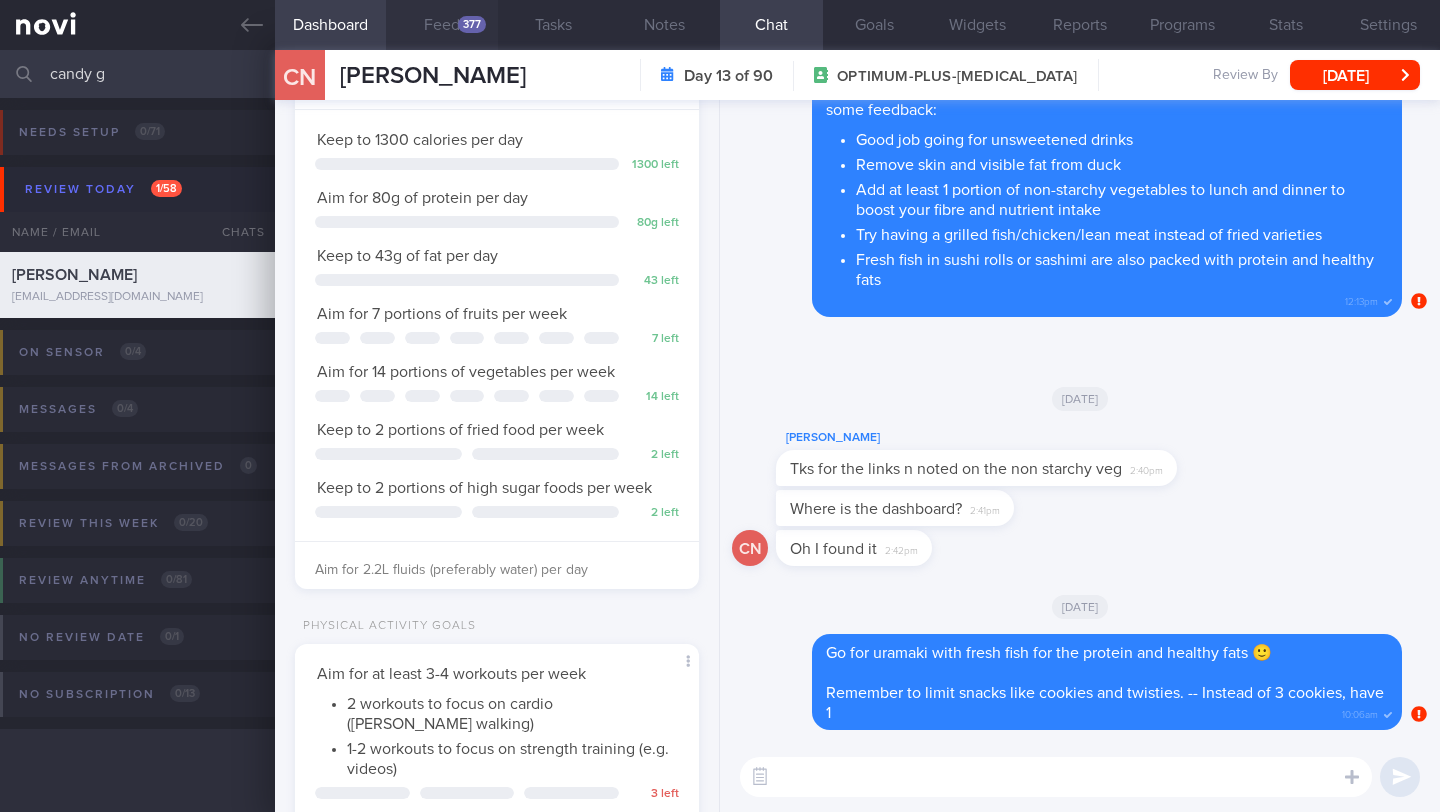 click on "Feed
377" at bounding box center (441, 25) 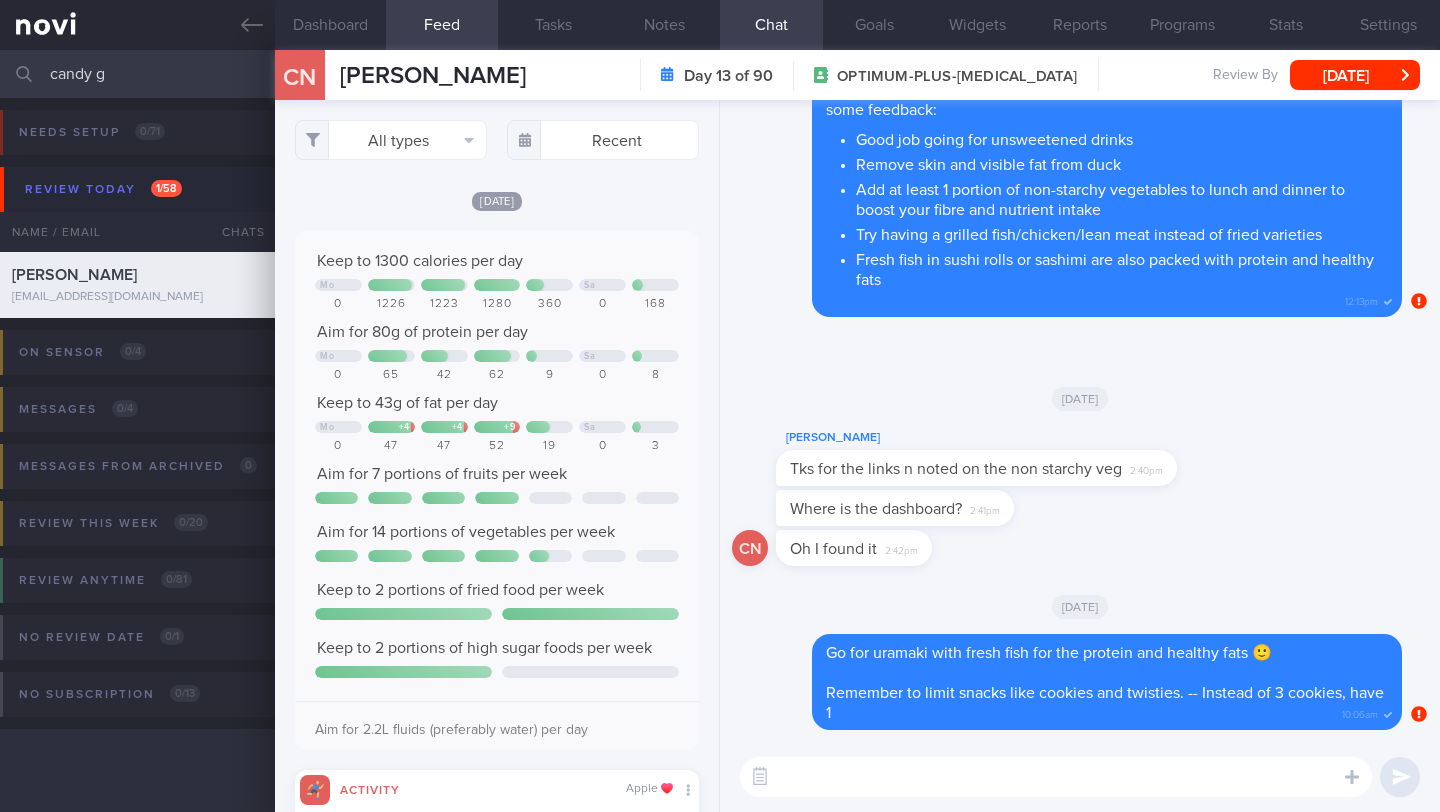 scroll, scrollTop: 999910, scrollLeft: 999637, axis: both 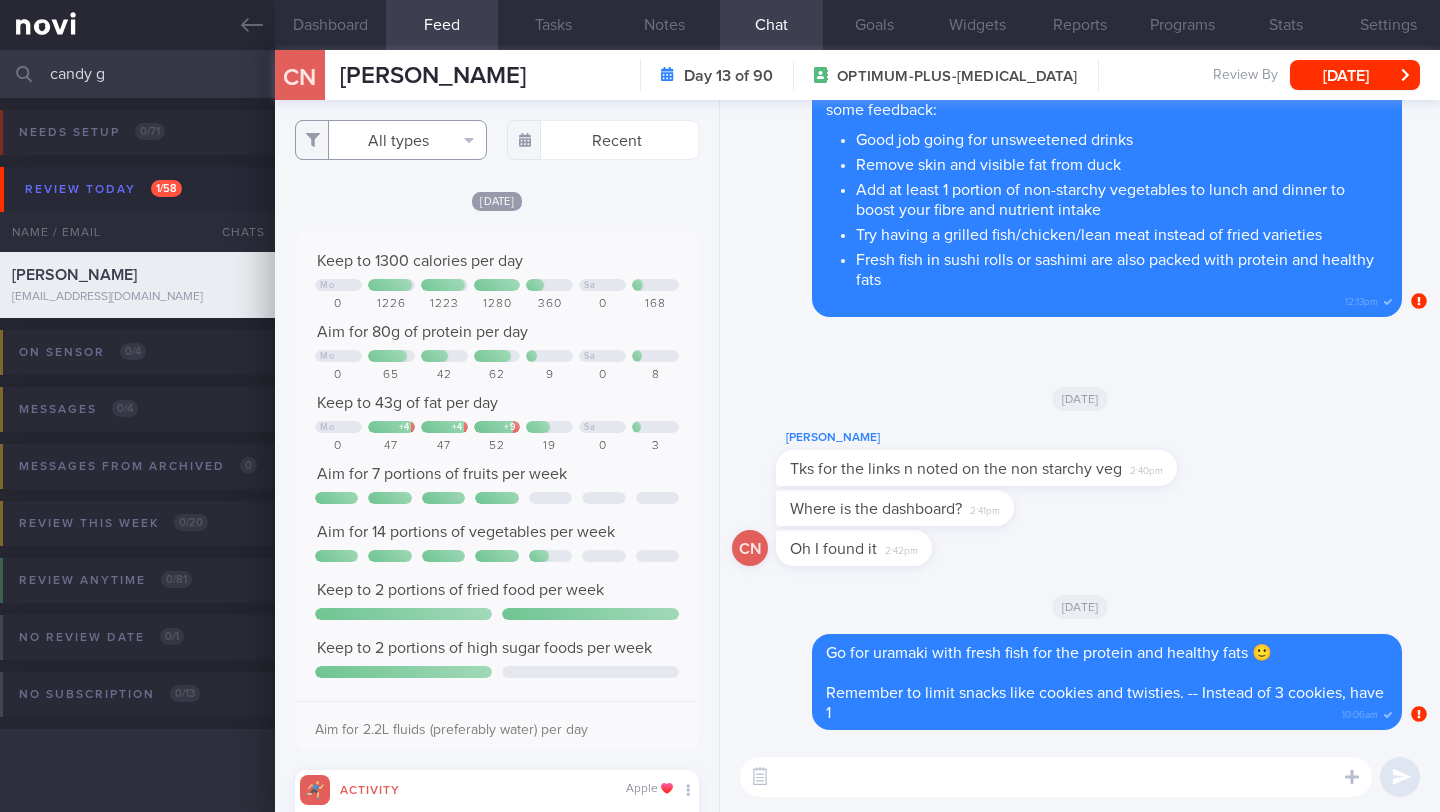 click on "All types" at bounding box center [391, 140] 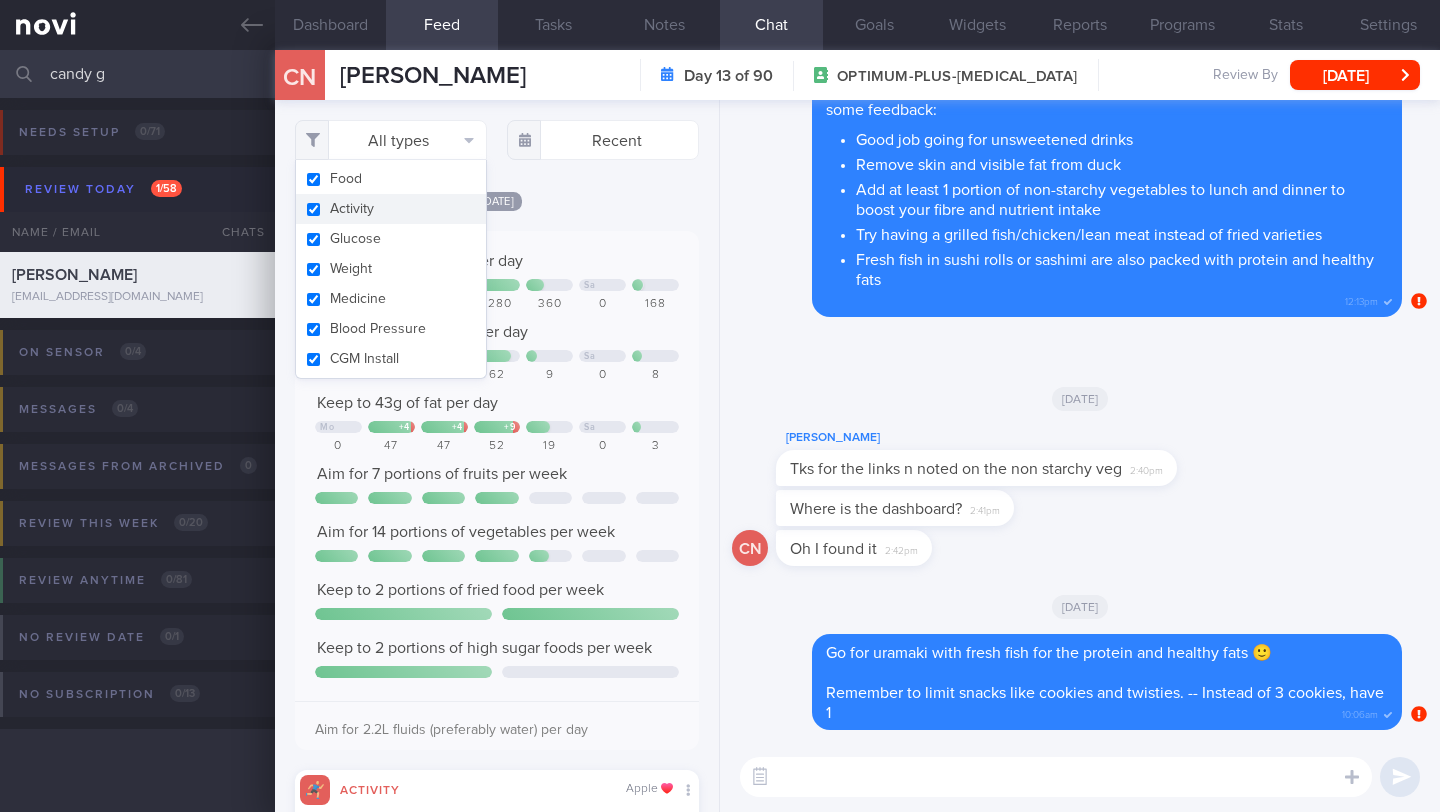 click on "Activity" at bounding box center (391, 209) 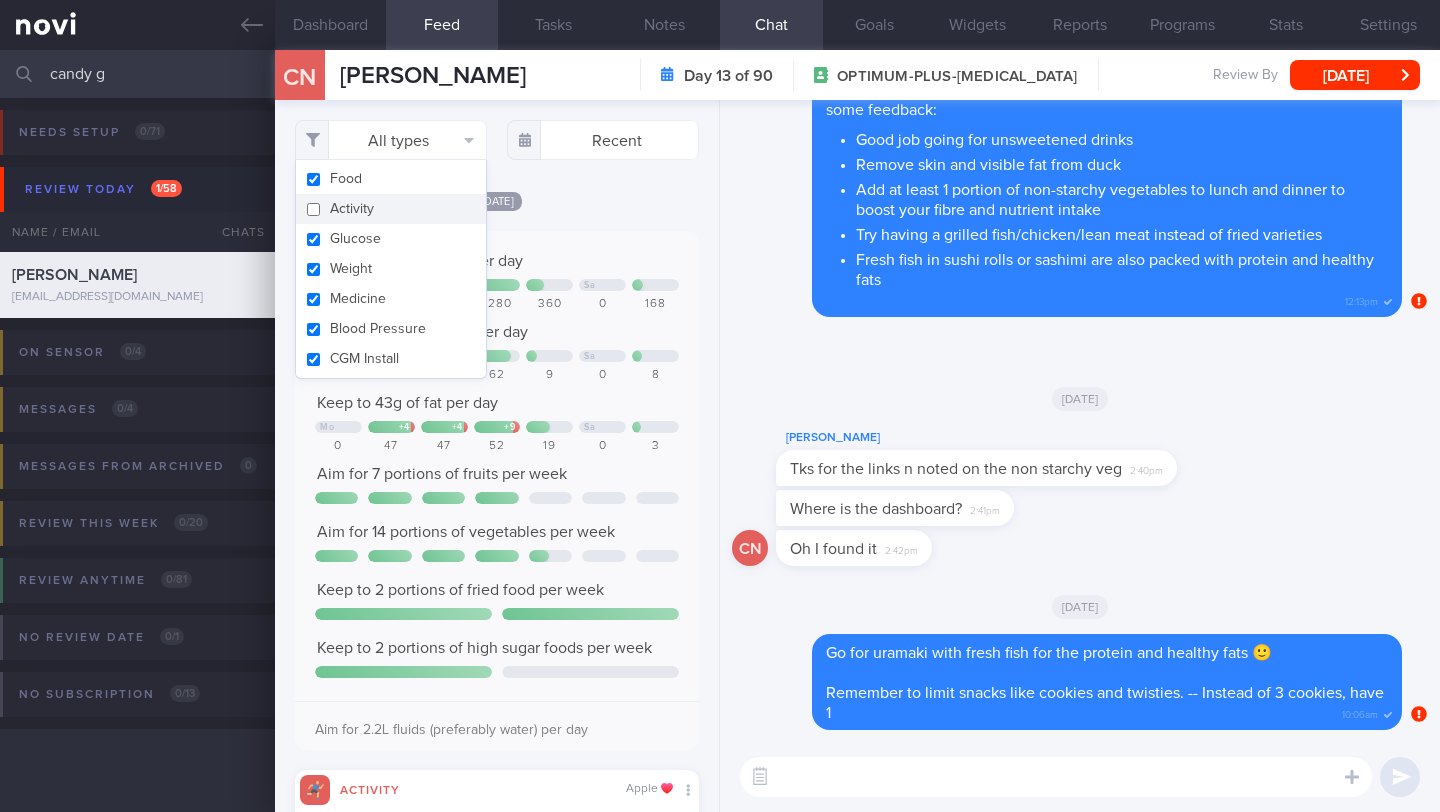 checkbox on "false" 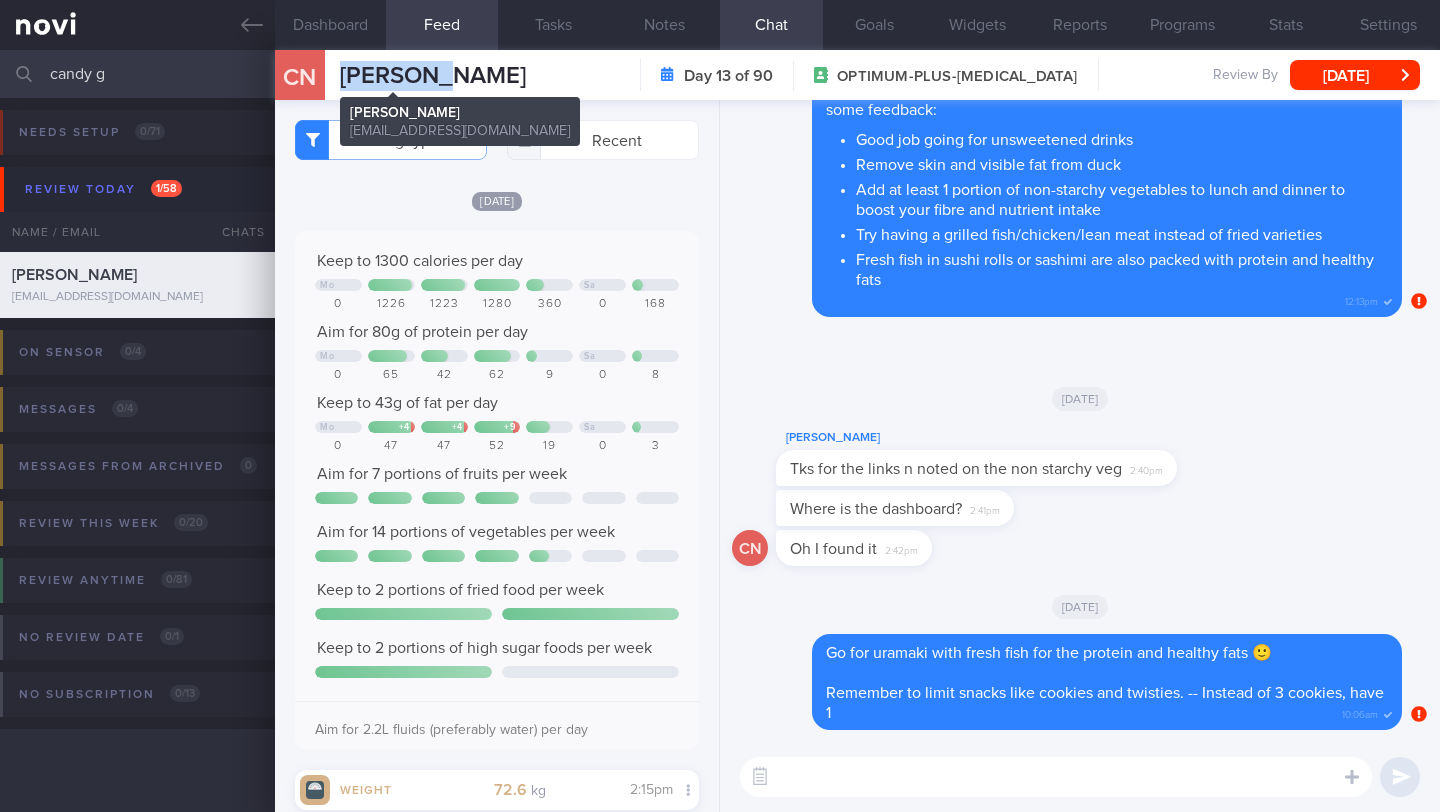 drag, startPoint x: 441, startPoint y: 71, endPoint x: 347, endPoint y: 64, distance: 94.26028 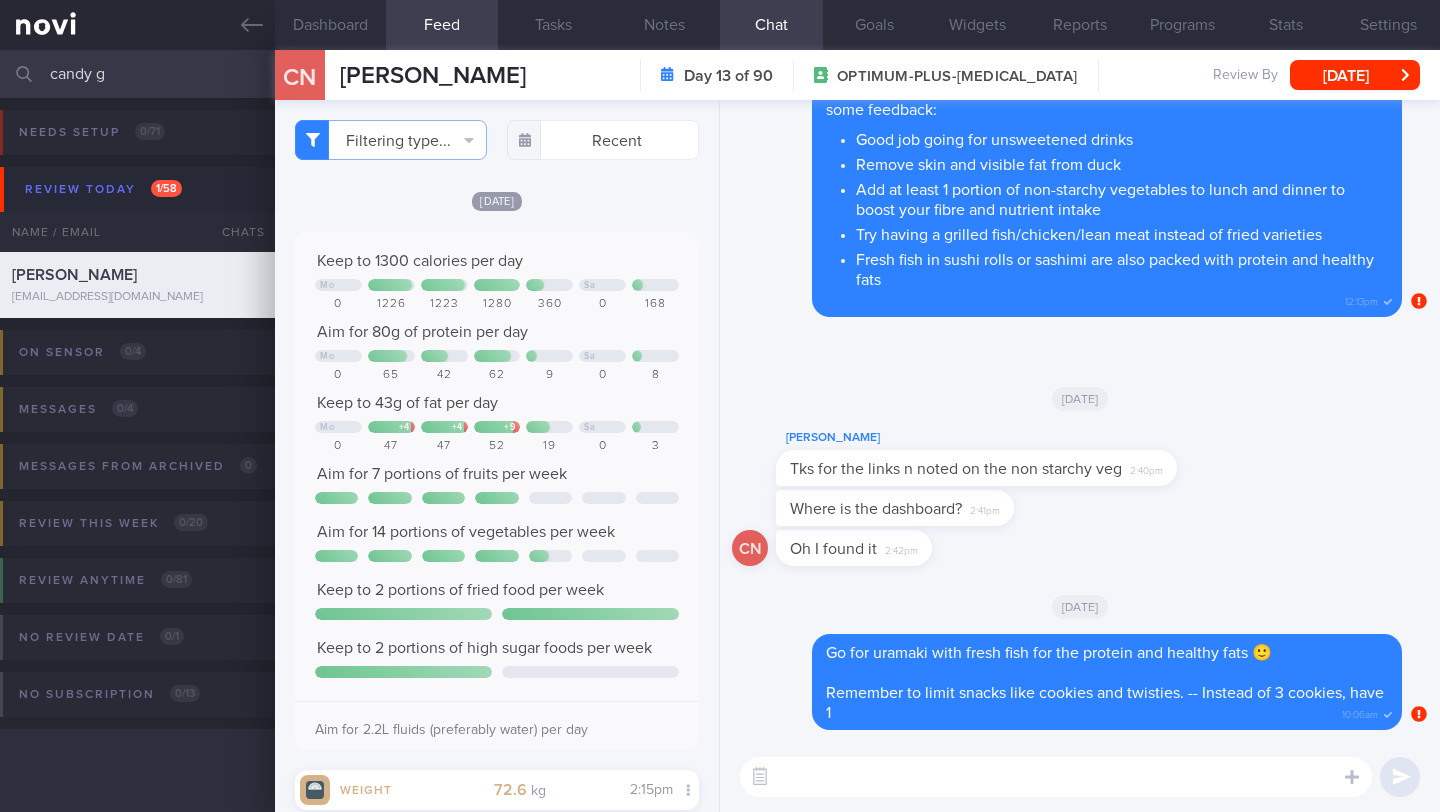 click at bounding box center (1056, 777) 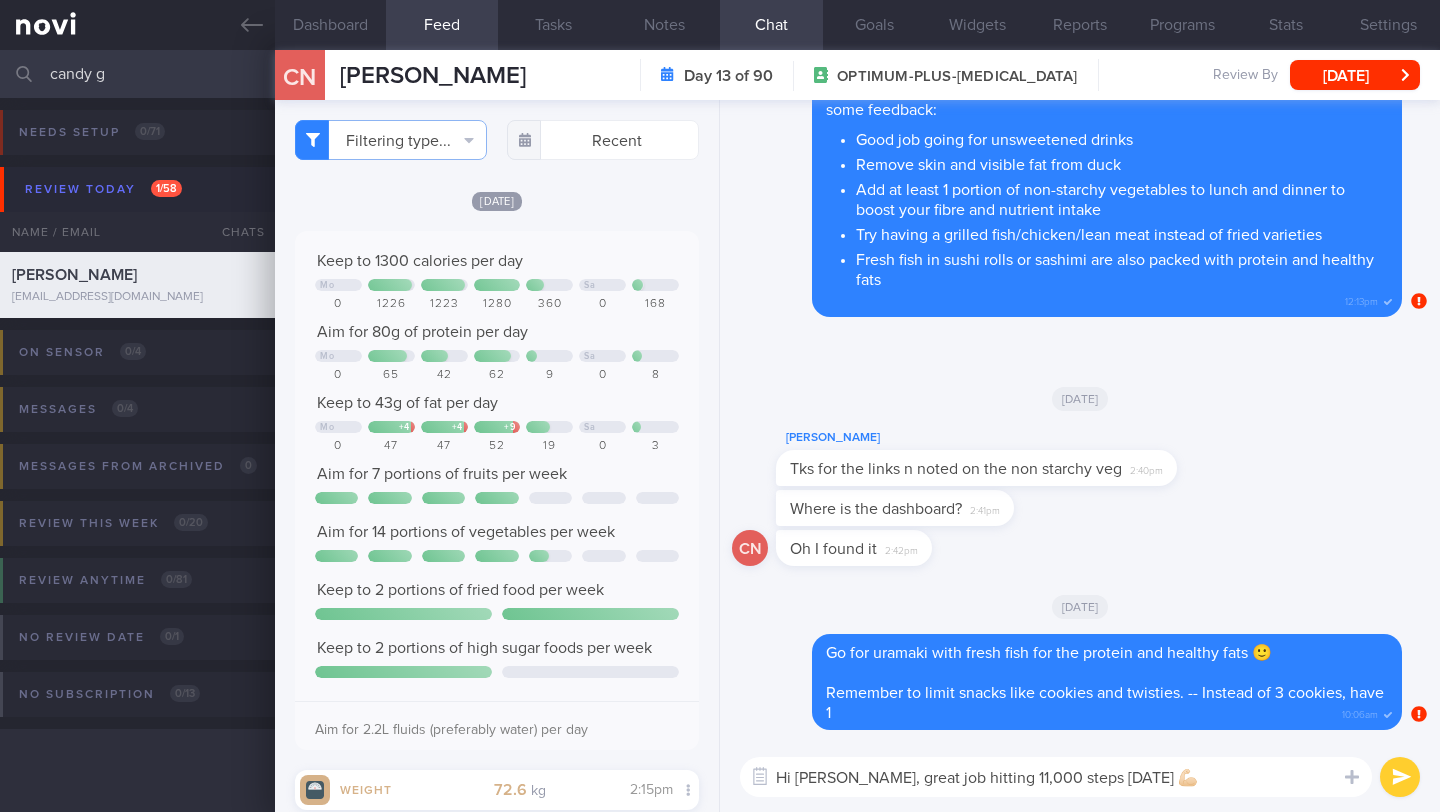 type on "Hi Candy, great job hitting 11,000 steps on Saturday 💪🏻" 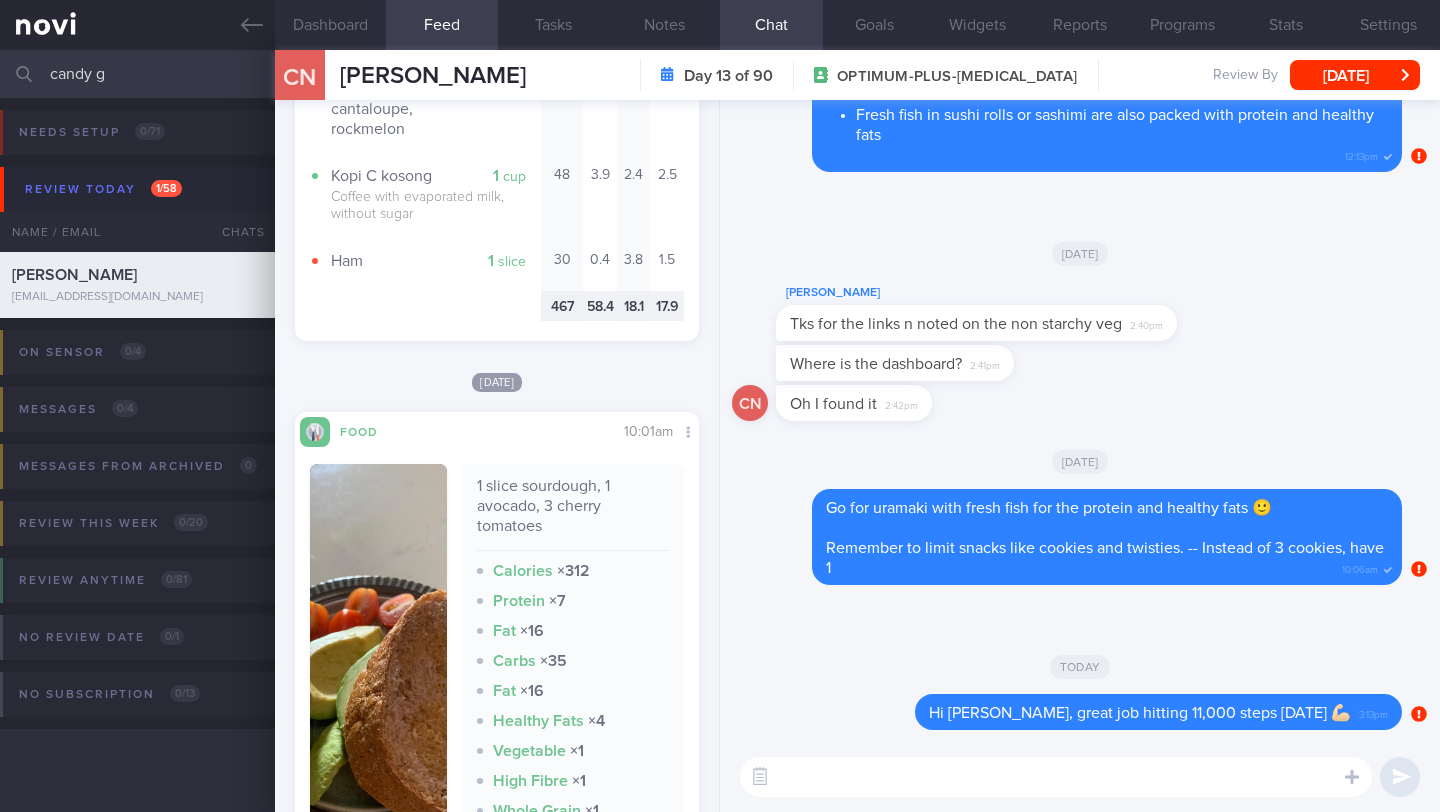 scroll, scrollTop: 1241, scrollLeft: 0, axis: vertical 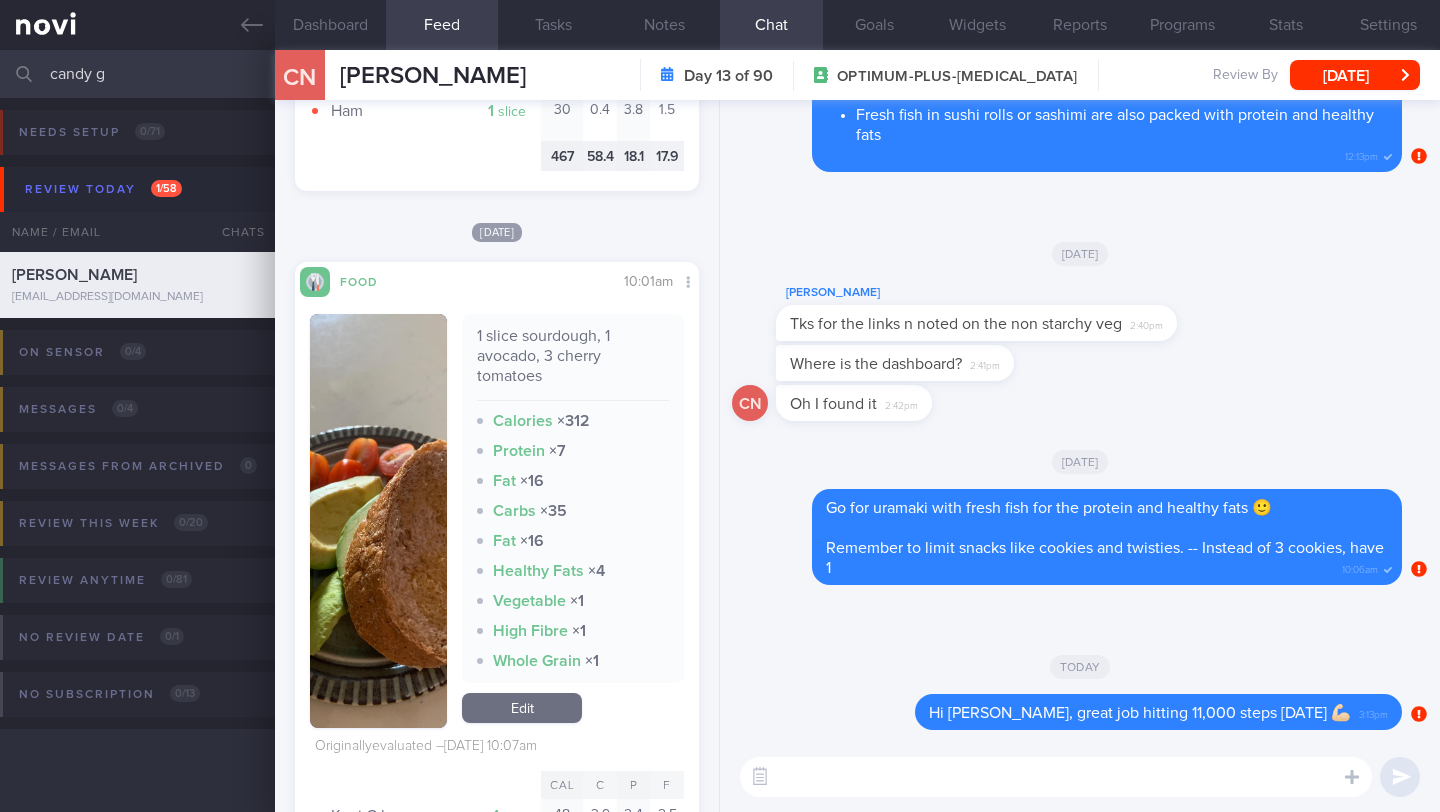 click at bounding box center (378, 521) 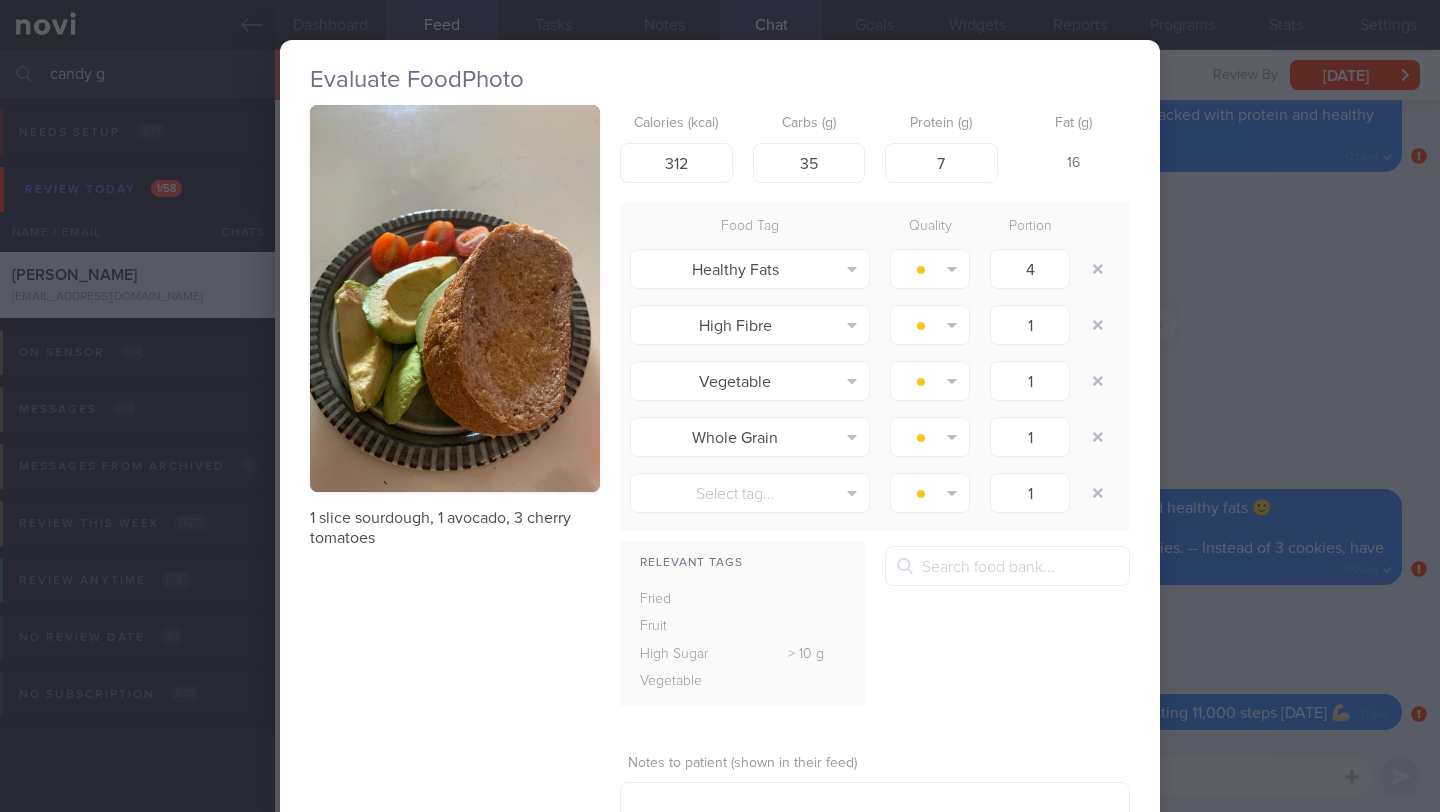 click on "Evaluate Food  Photo
1 slice sourdough, 1 avocado, 3 cherry tomatoes
Calories (kcal)
312
Carbs (g)
35
Protein (g)
7
Fat (g)
16
Food Tag
Quality
Portion
Healthy Fats
Alcohol
Fried
Fruit
Healthy Fats
High Calcium
High Cholesterol
High Fat" at bounding box center (720, 406) 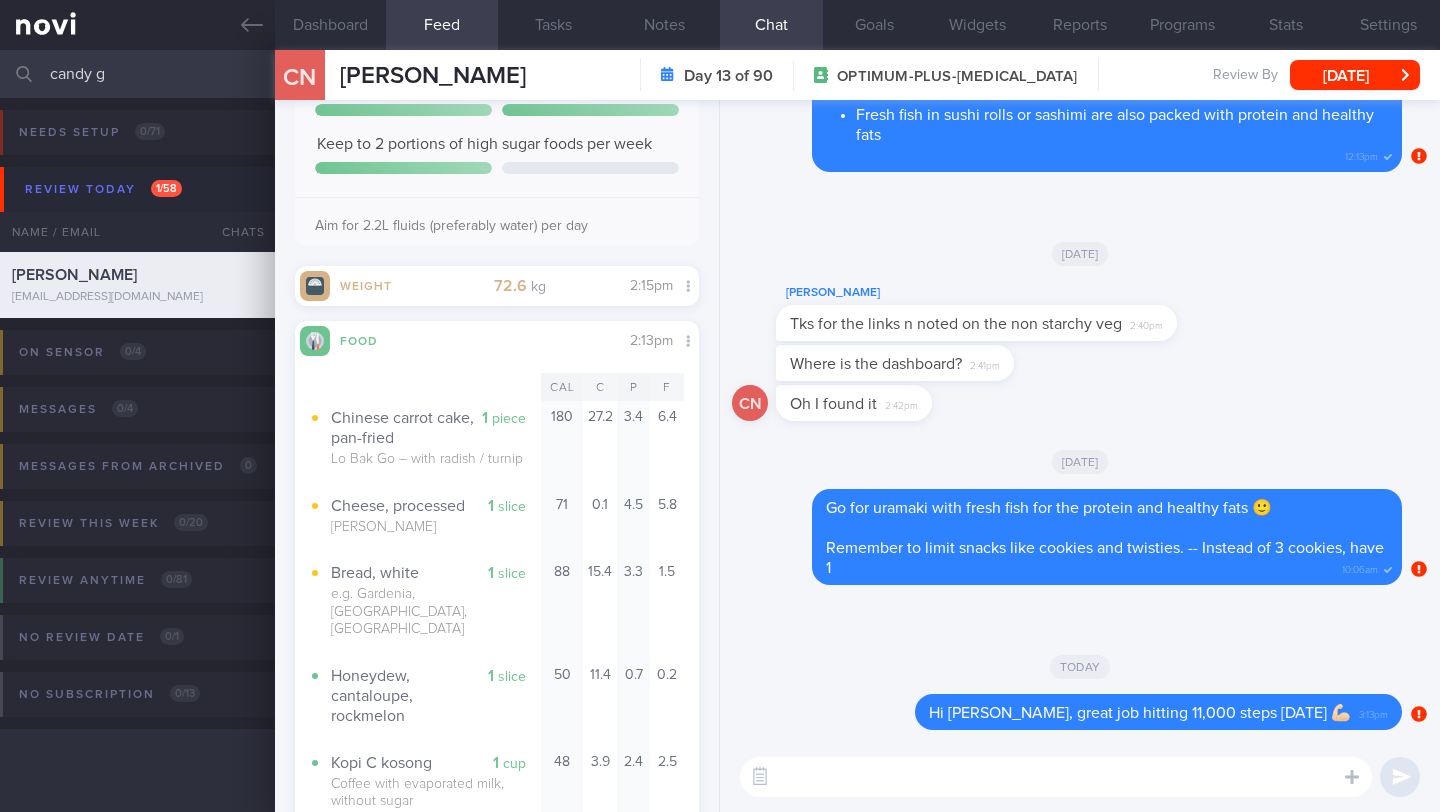 scroll, scrollTop: 486, scrollLeft: 0, axis: vertical 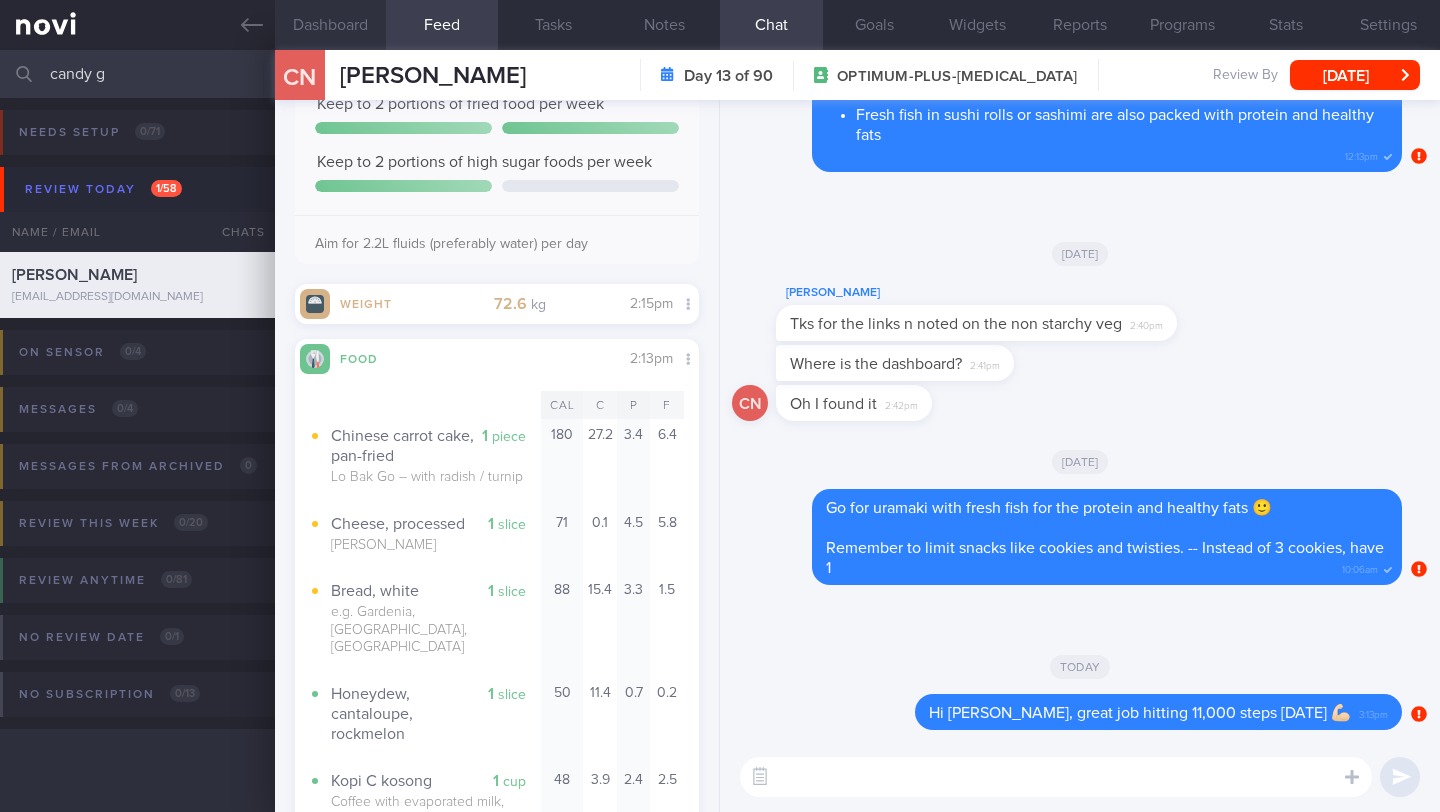 click on "Dashboard" at bounding box center (330, 25) 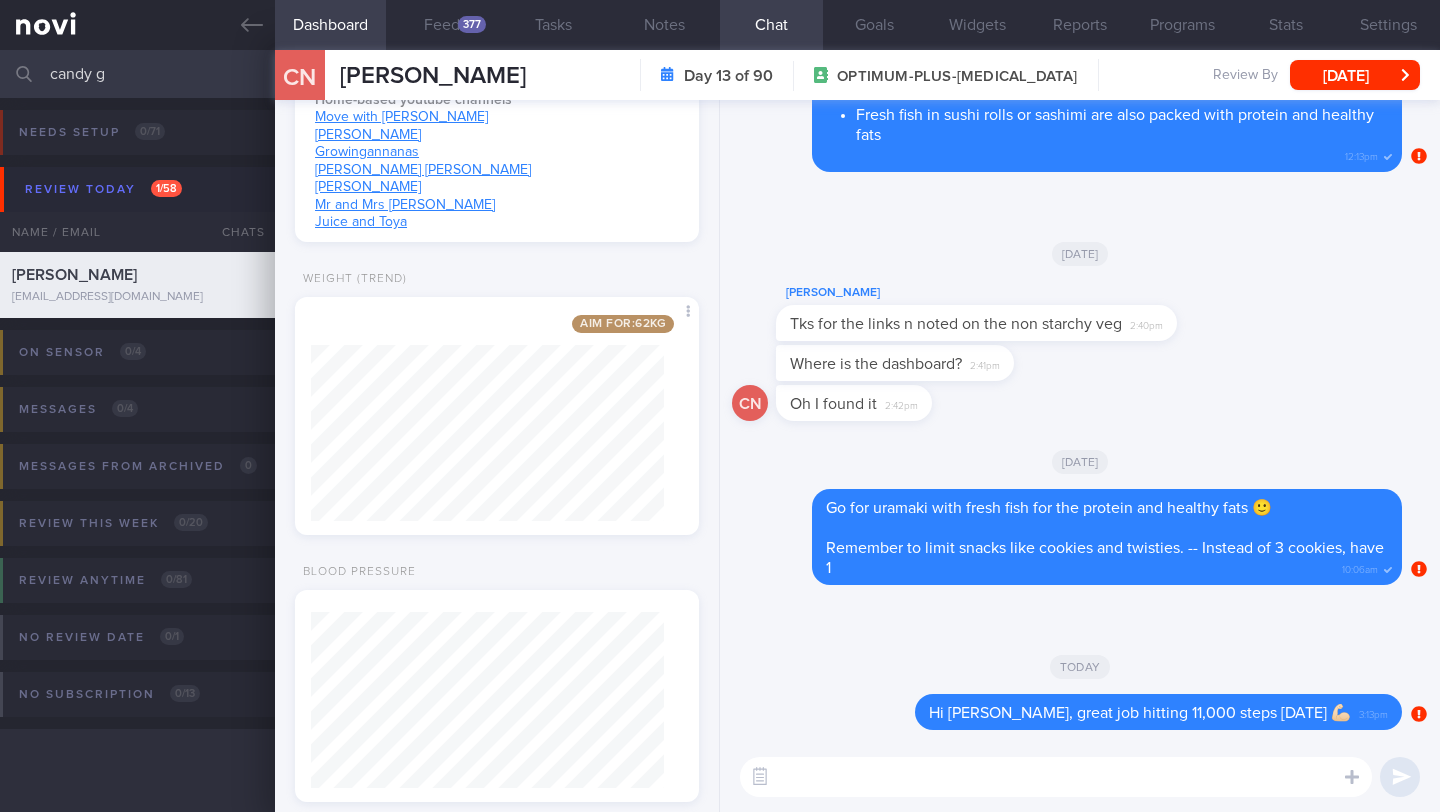 scroll, scrollTop: 1082, scrollLeft: 0, axis: vertical 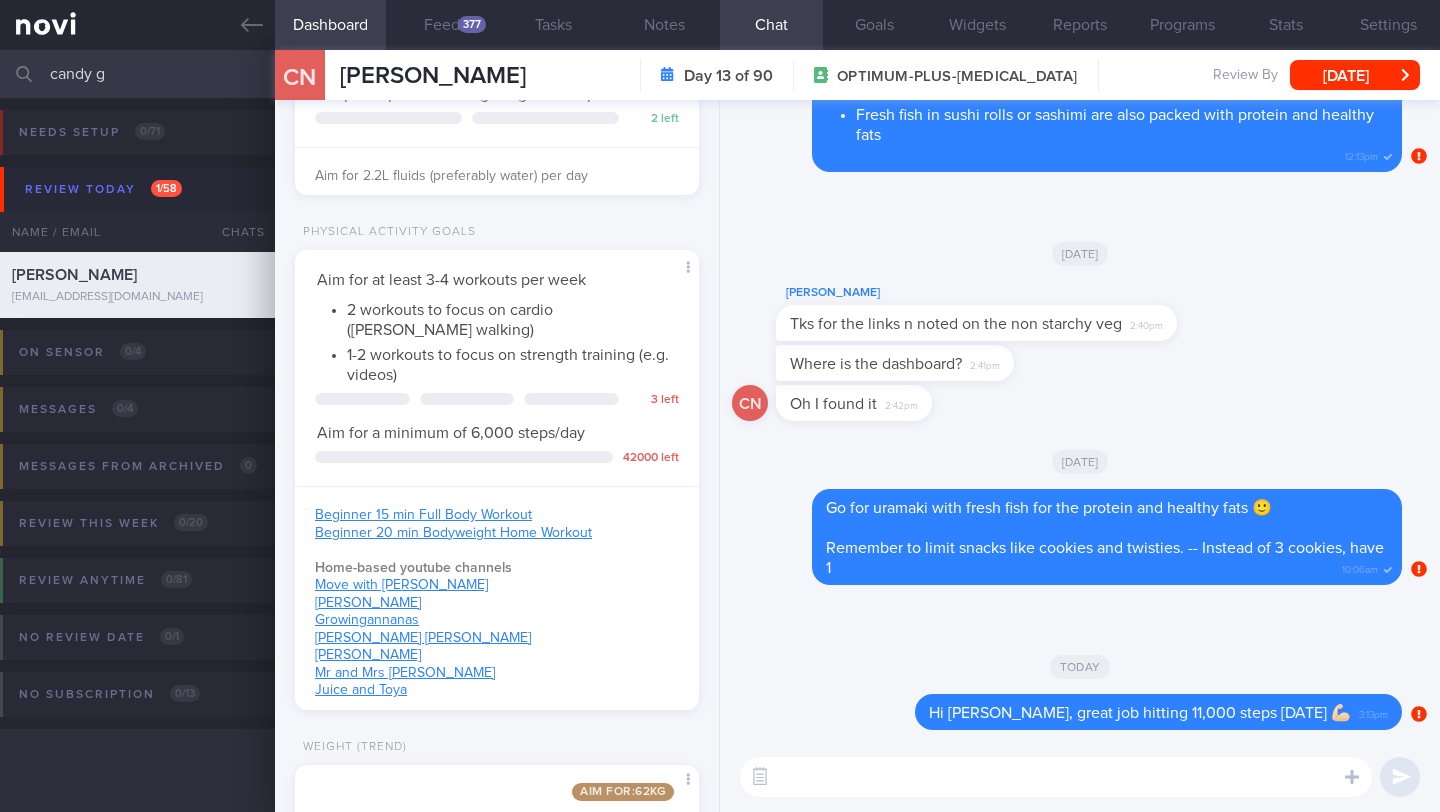 click at bounding box center (1056, 777) 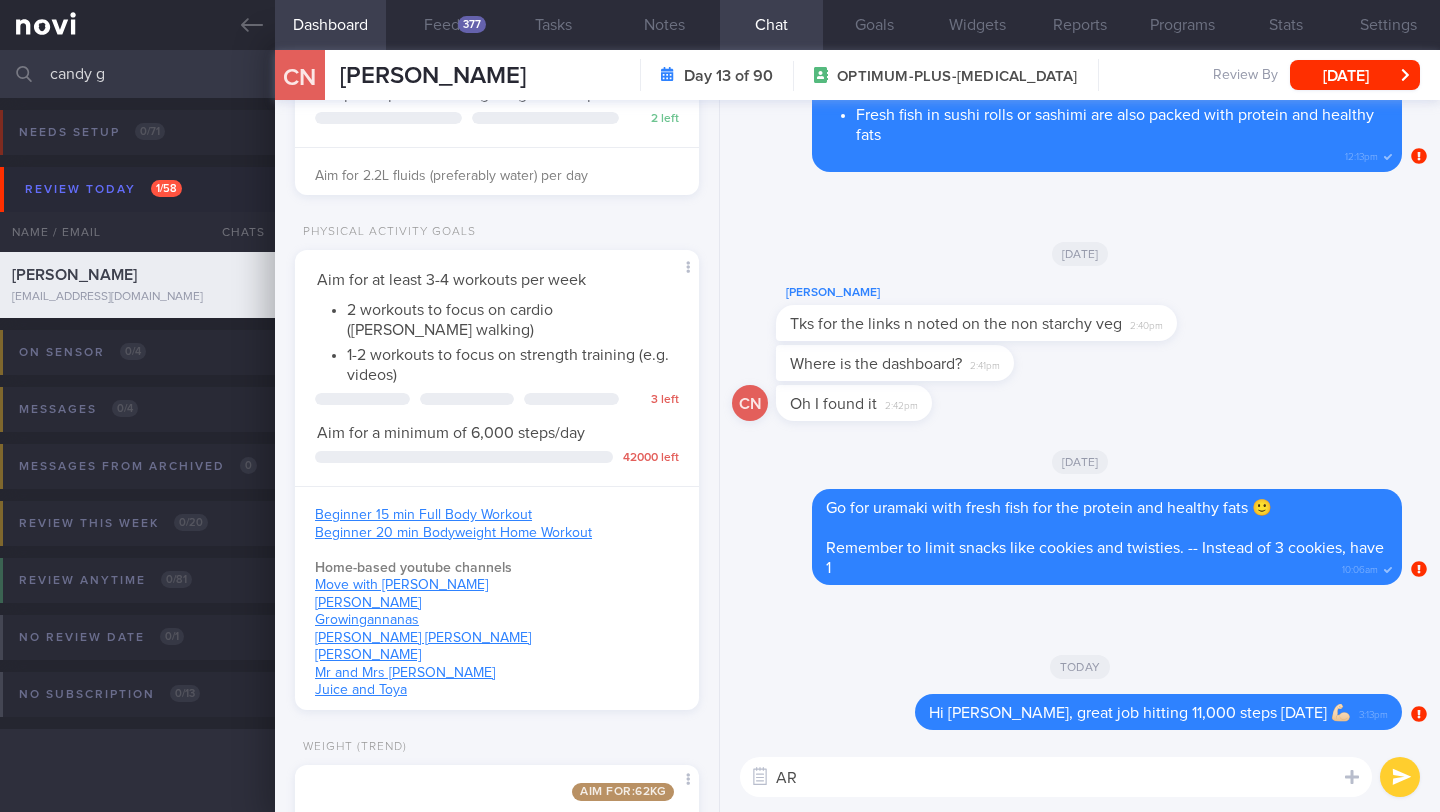 type on "A" 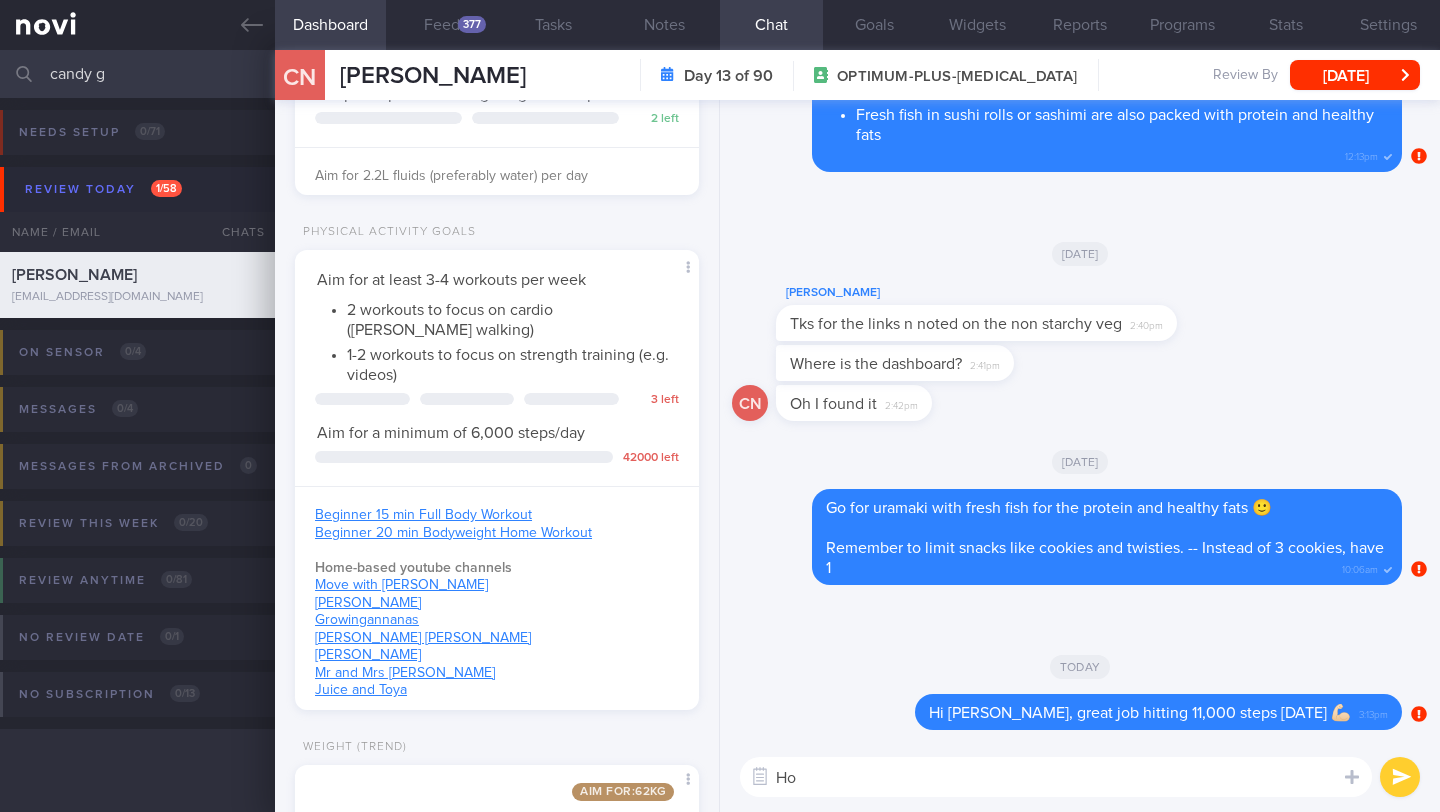 type on "H" 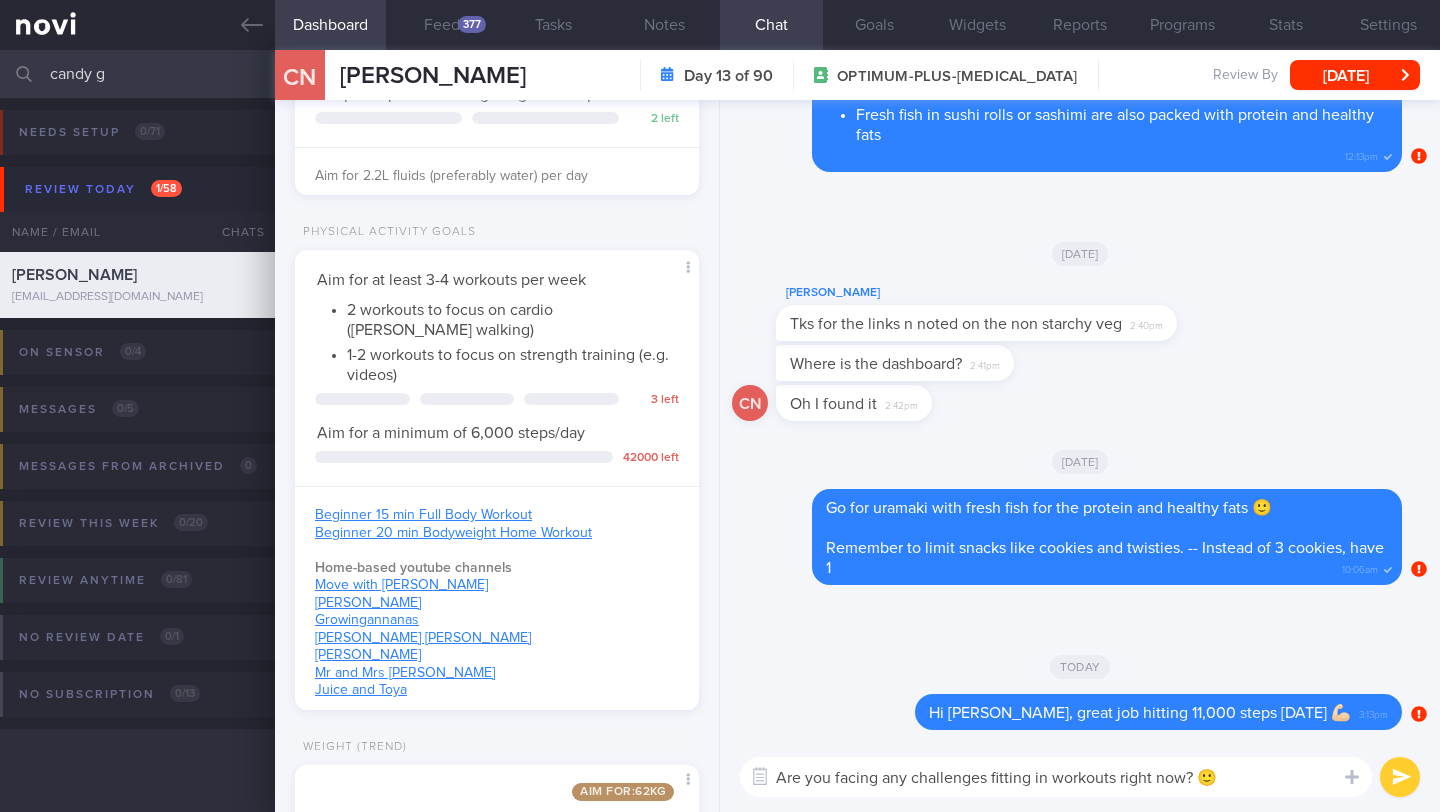 type on "Are you facing any challenges fitting in workouts right now? 🙂" 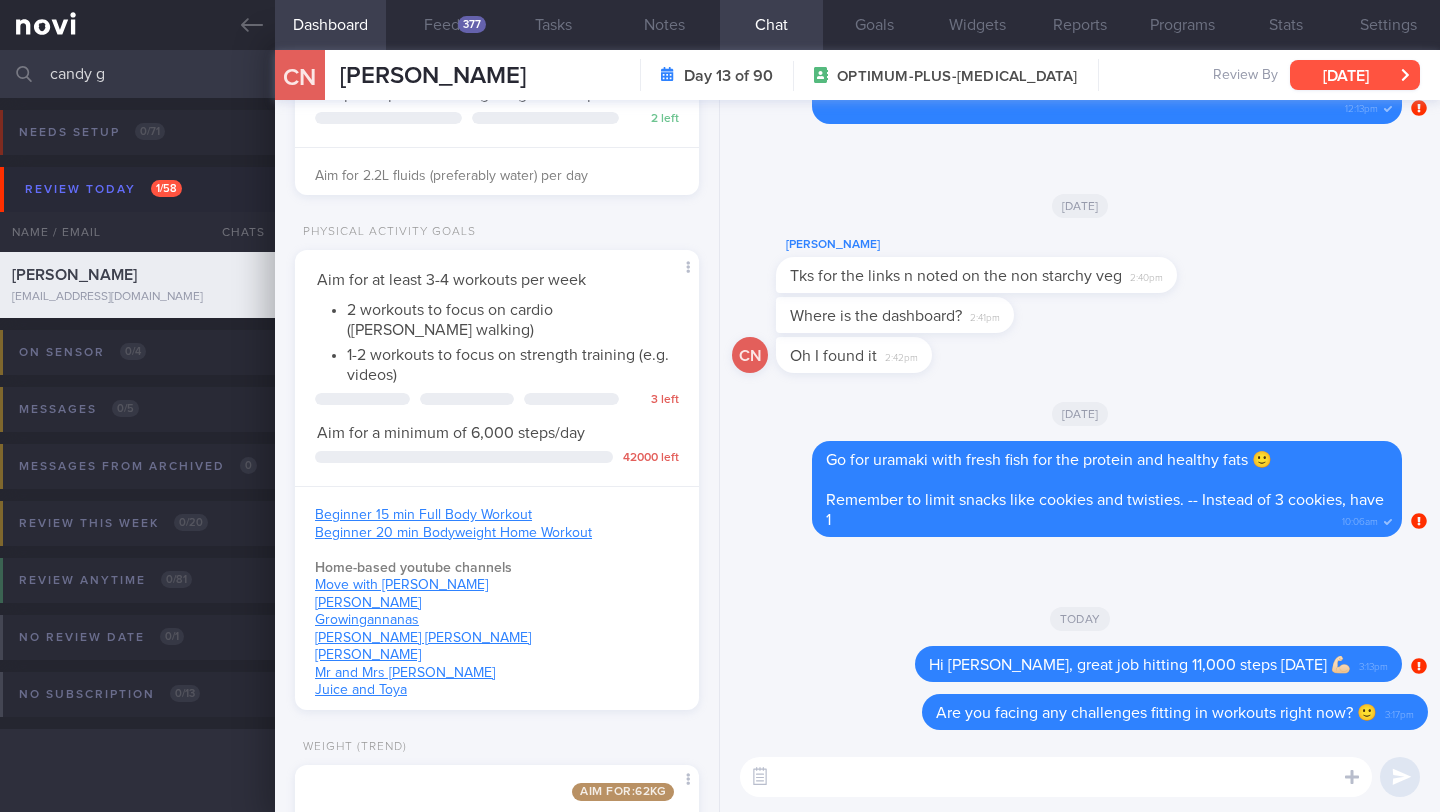 click on "[DATE]" at bounding box center [1355, 75] 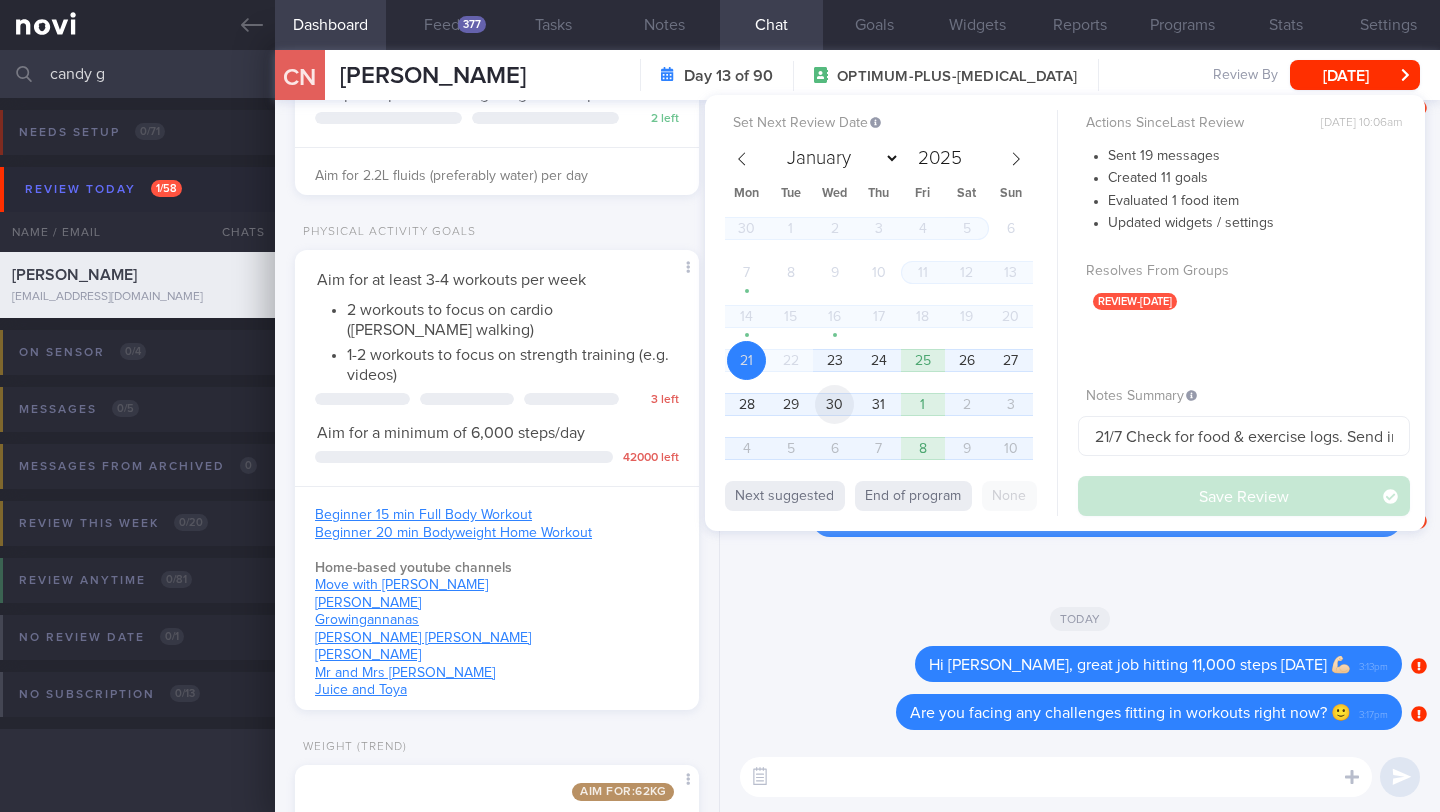 click on "30" at bounding box center (834, 404) 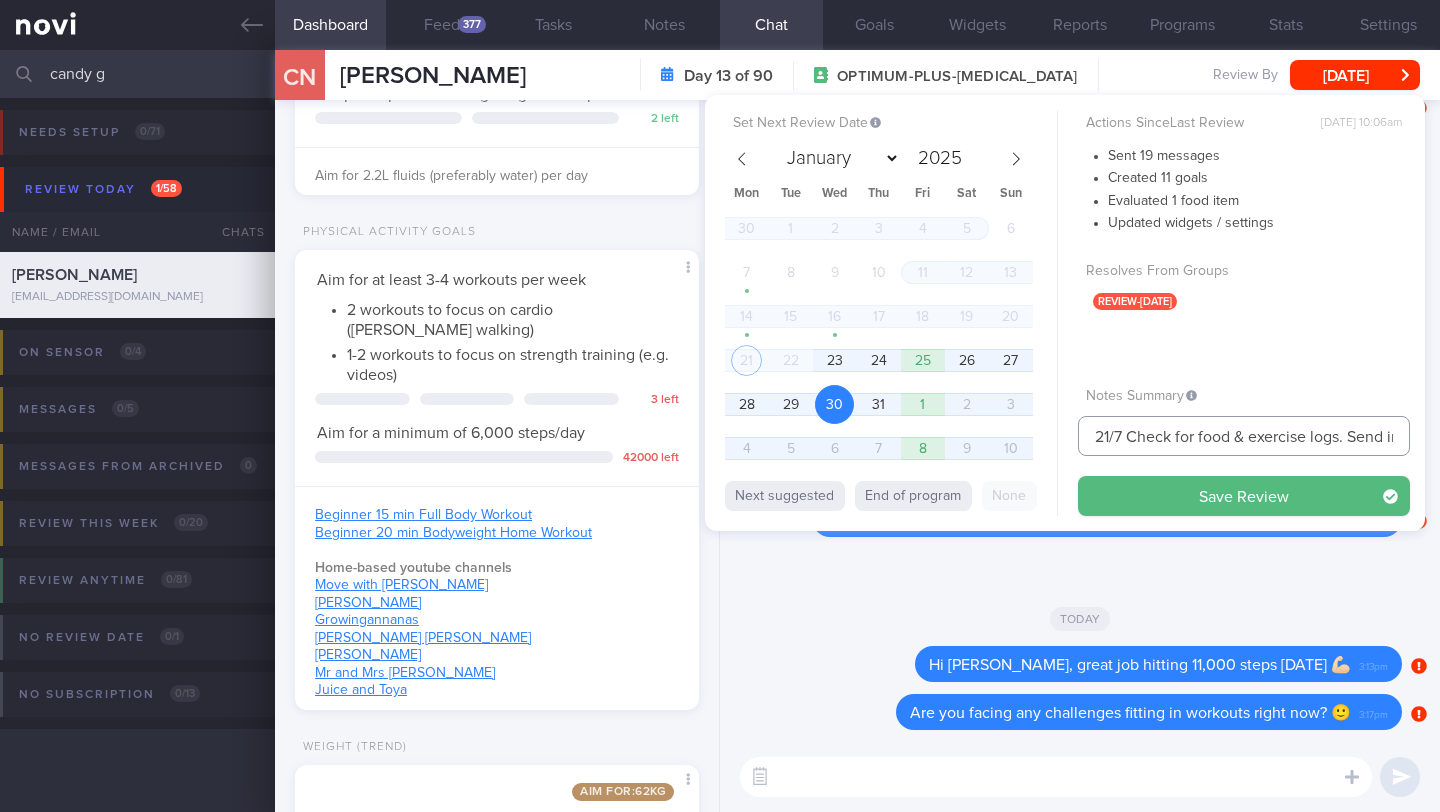 drag, startPoint x: 1104, startPoint y: 439, endPoint x: 1076, endPoint y: 439, distance: 28 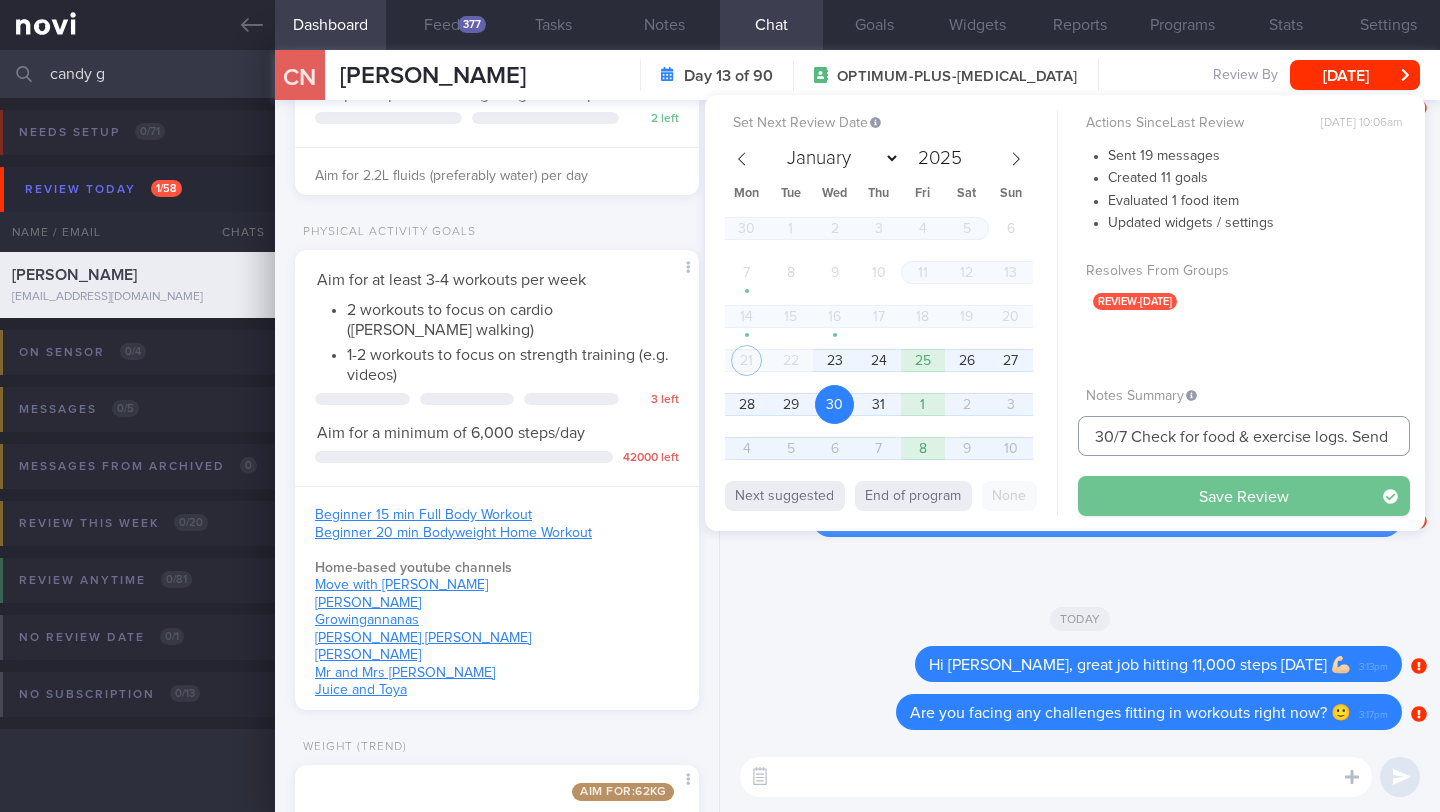 type on "30/7 Check for food & exercise logs. Send info > Check if logged any meals and did any strength workouts" 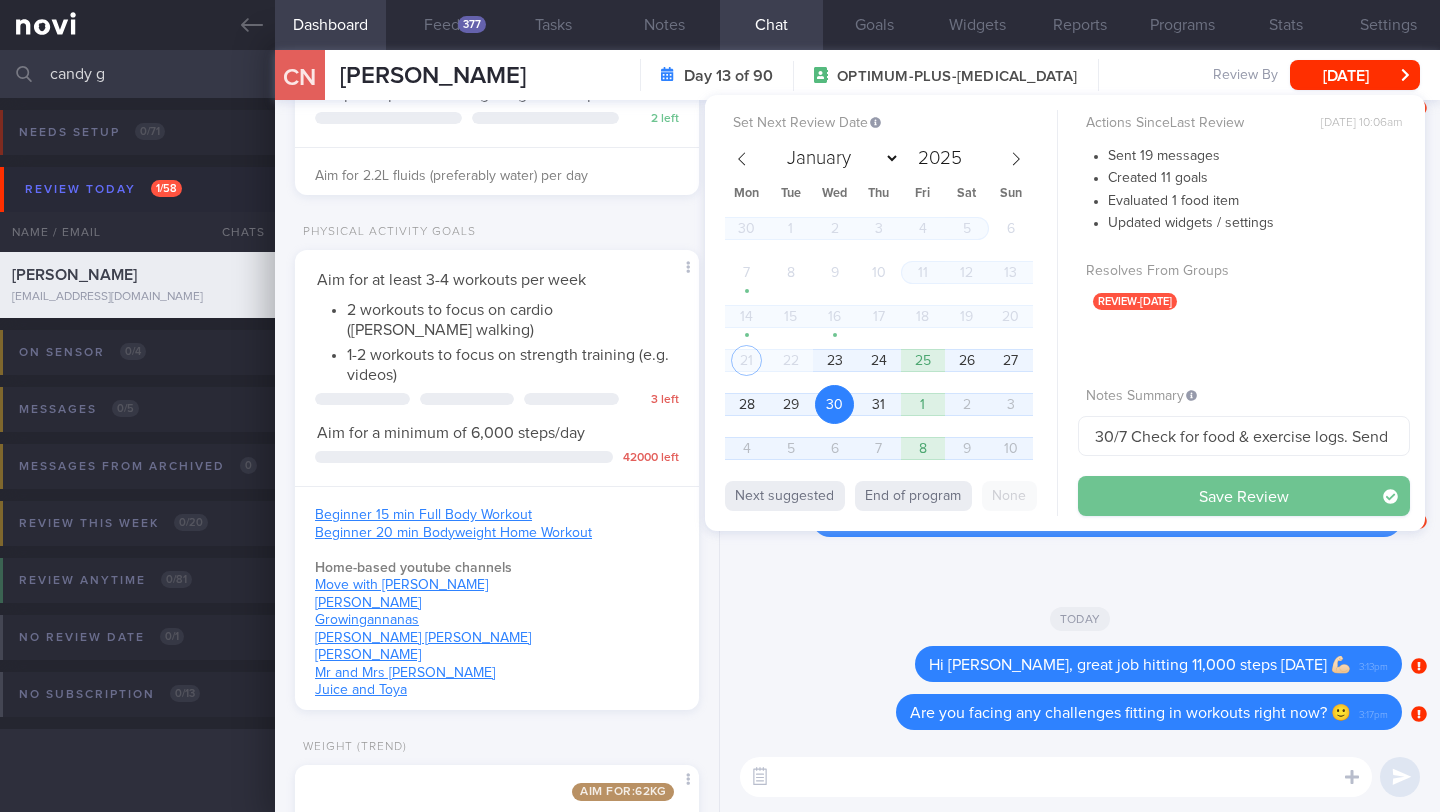 click on "Save Review" at bounding box center [1244, 496] 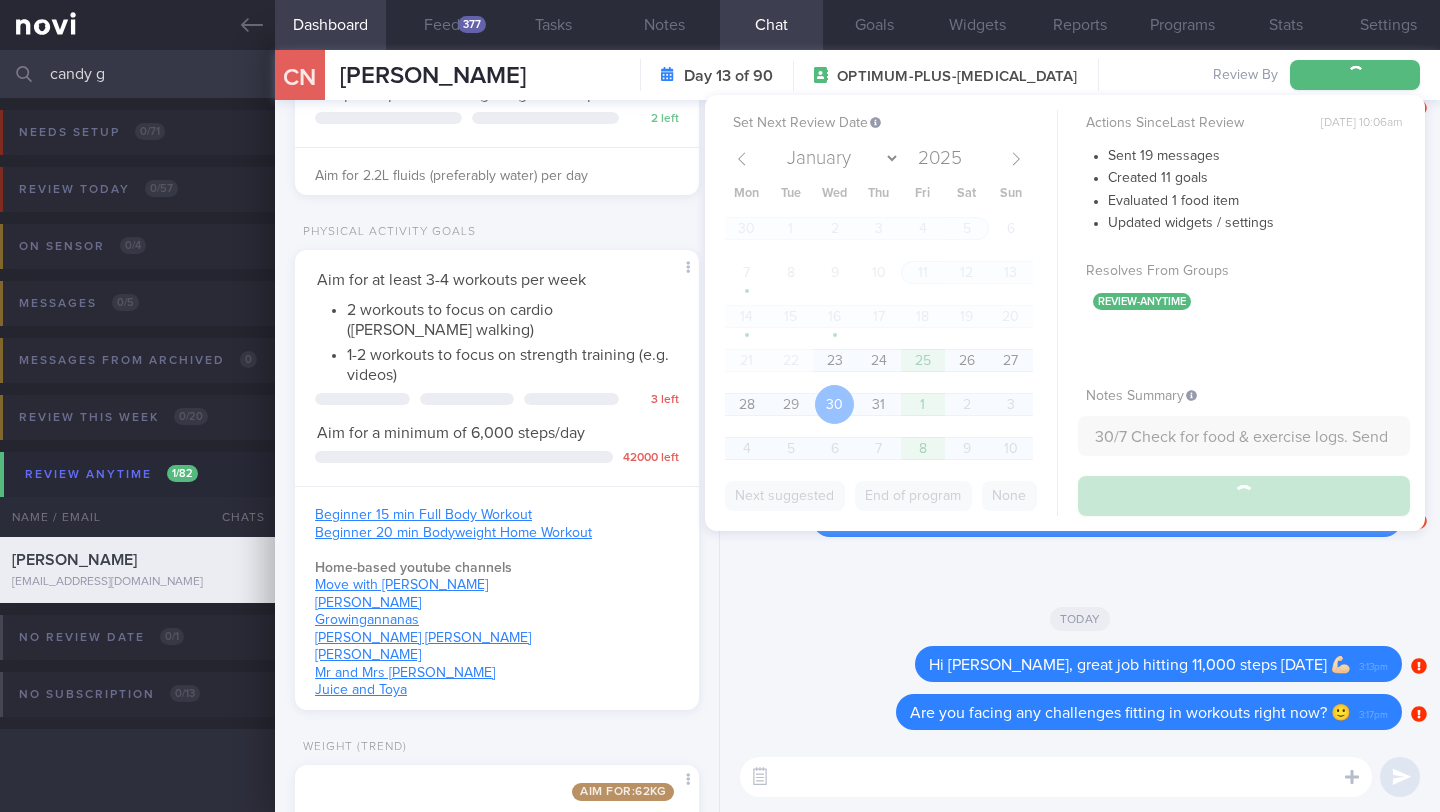 type on "30/7 Check for food & exercise logs. Send info > Check if logged any meals and did any strength workouts" 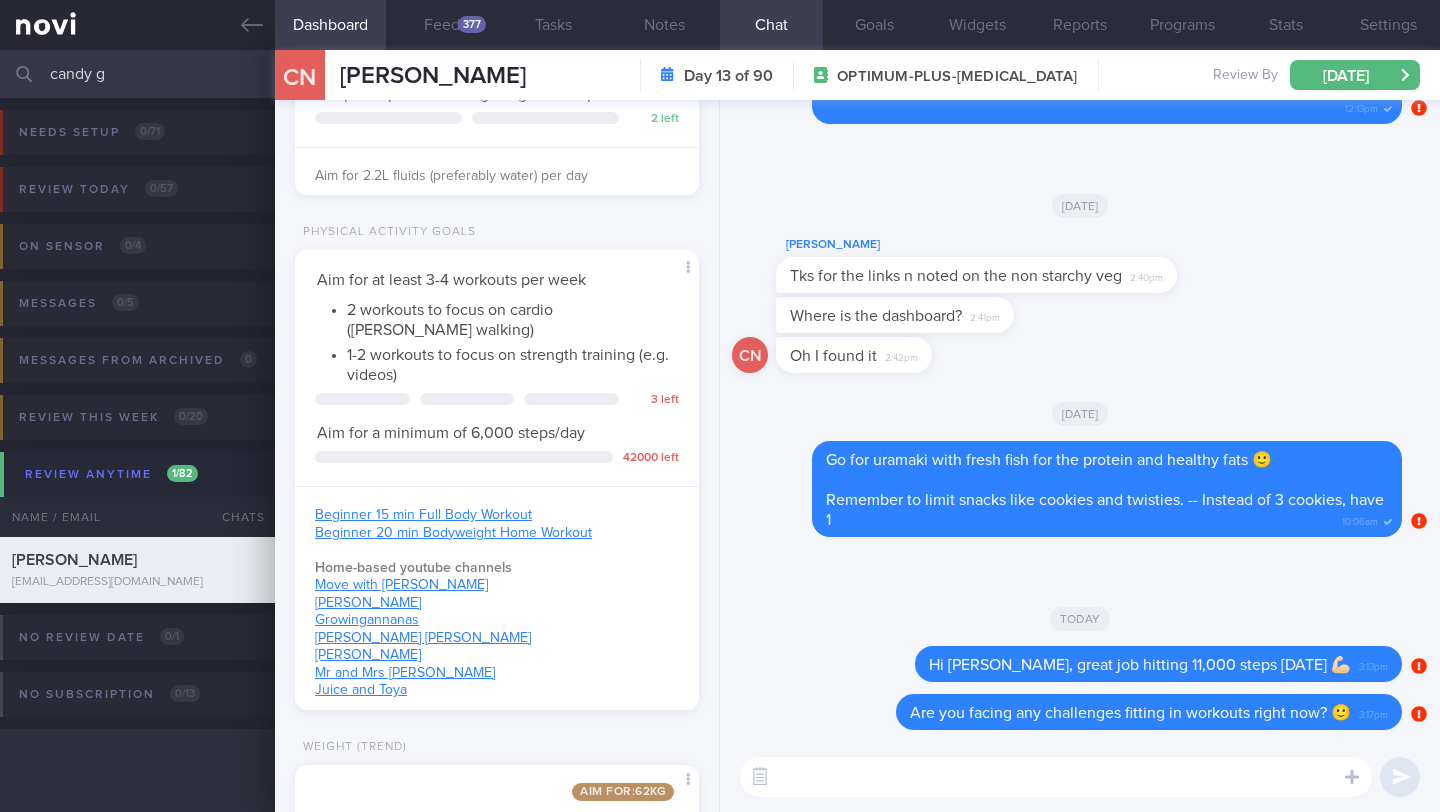 click on "candy g" at bounding box center (720, 74) 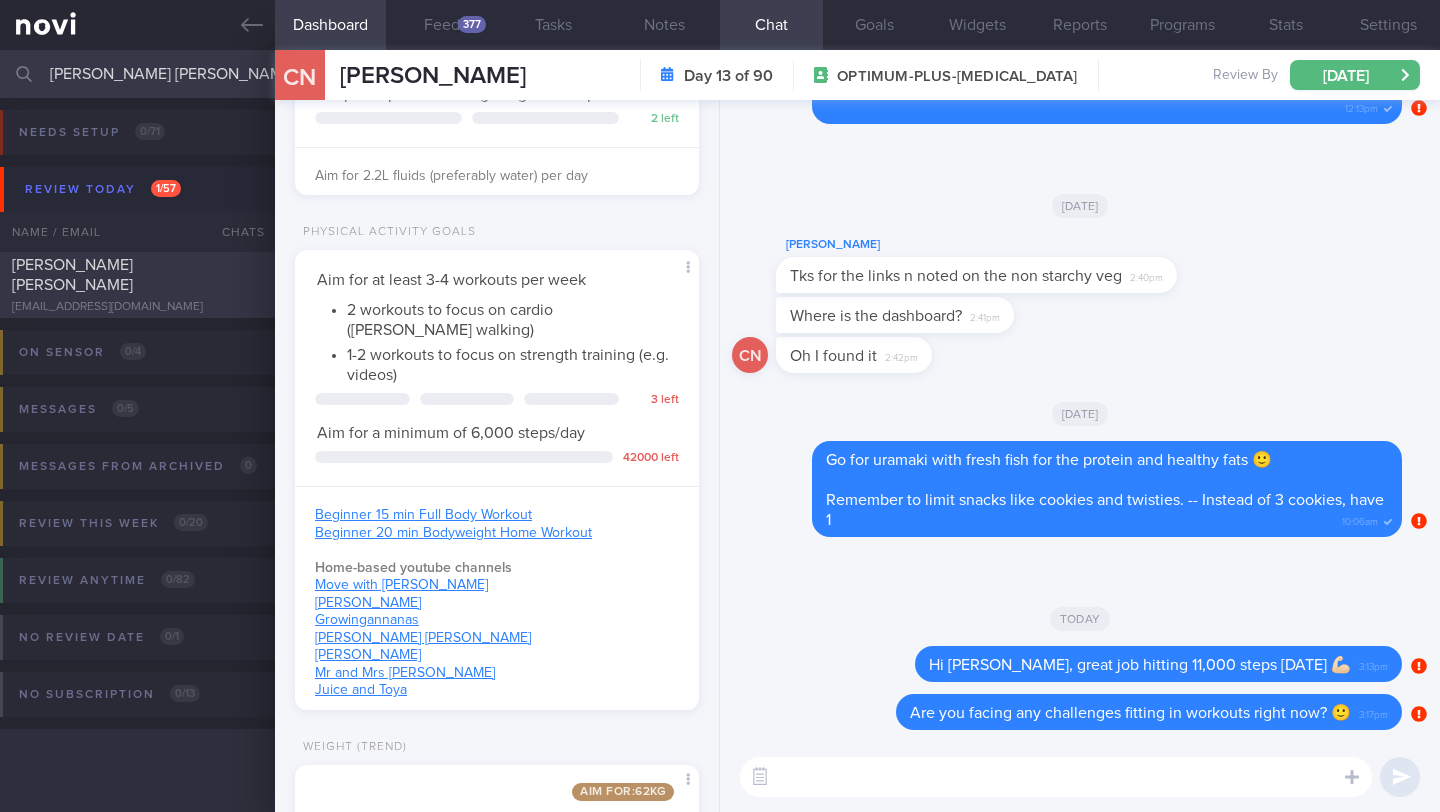 type on "Clarke Brennen Ross" 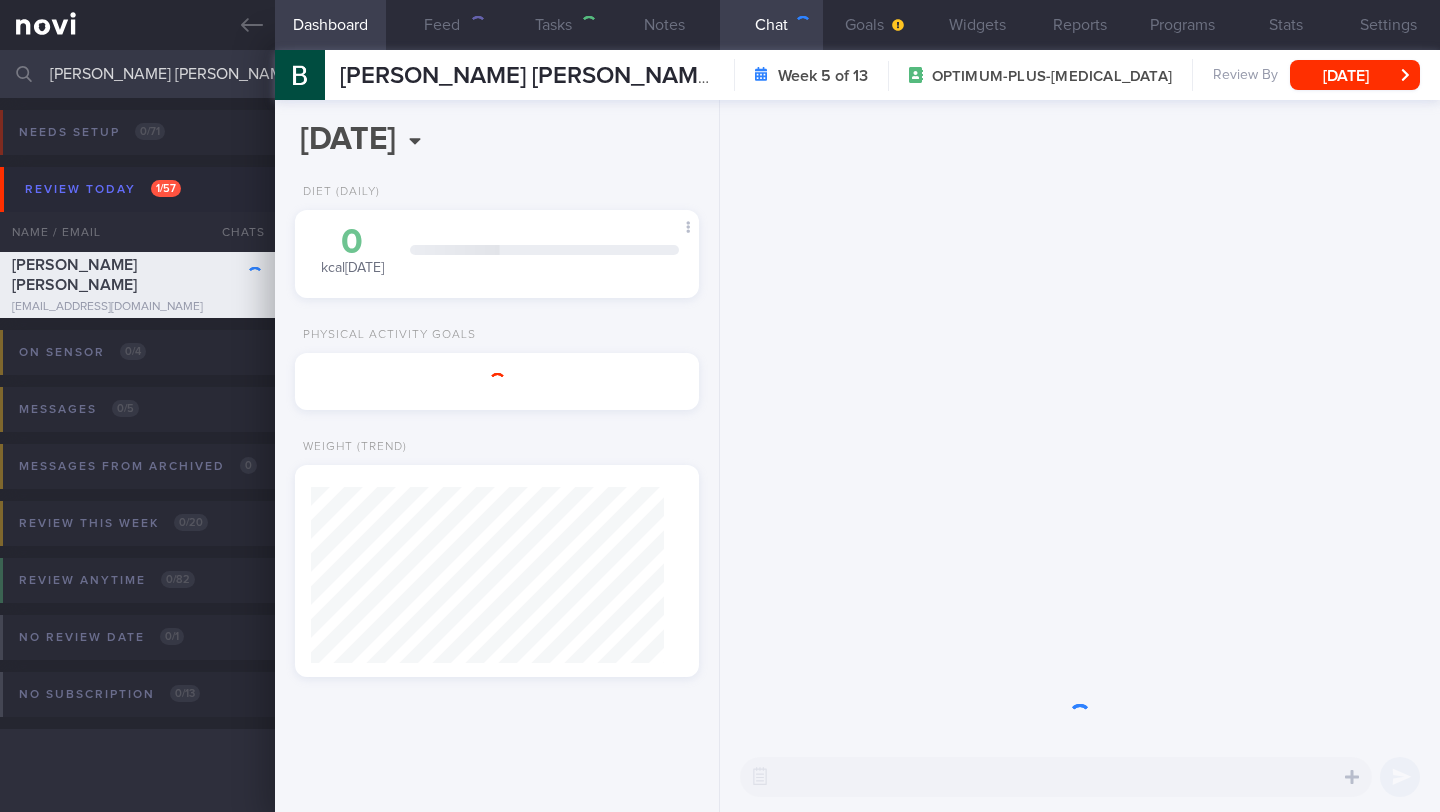 scroll, scrollTop: 0, scrollLeft: 0, axis: both 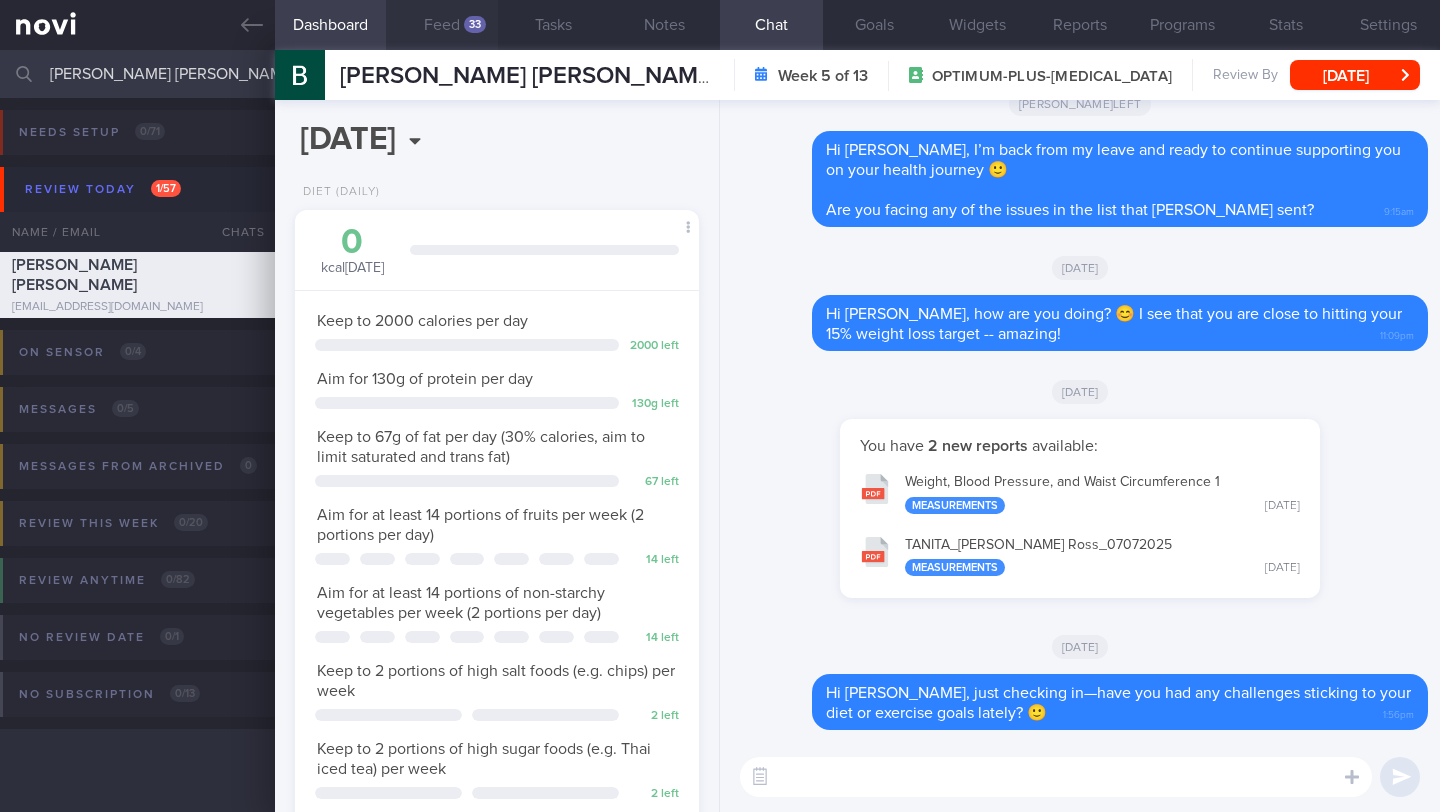 click on "Feed
33" at bounding box center [441, 25] 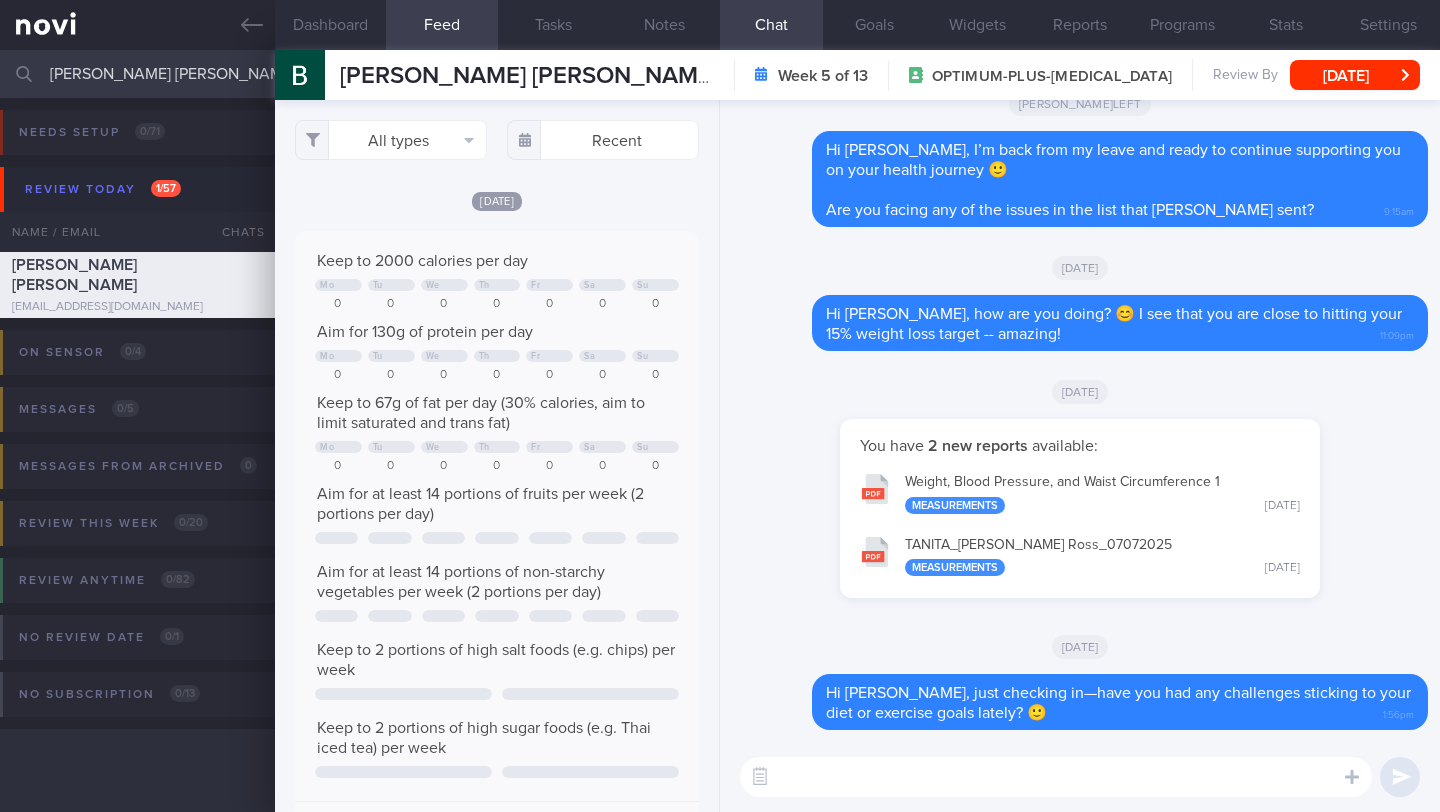 scroll, scrollTop: 999910, scrollLeft: 999637, axis: both 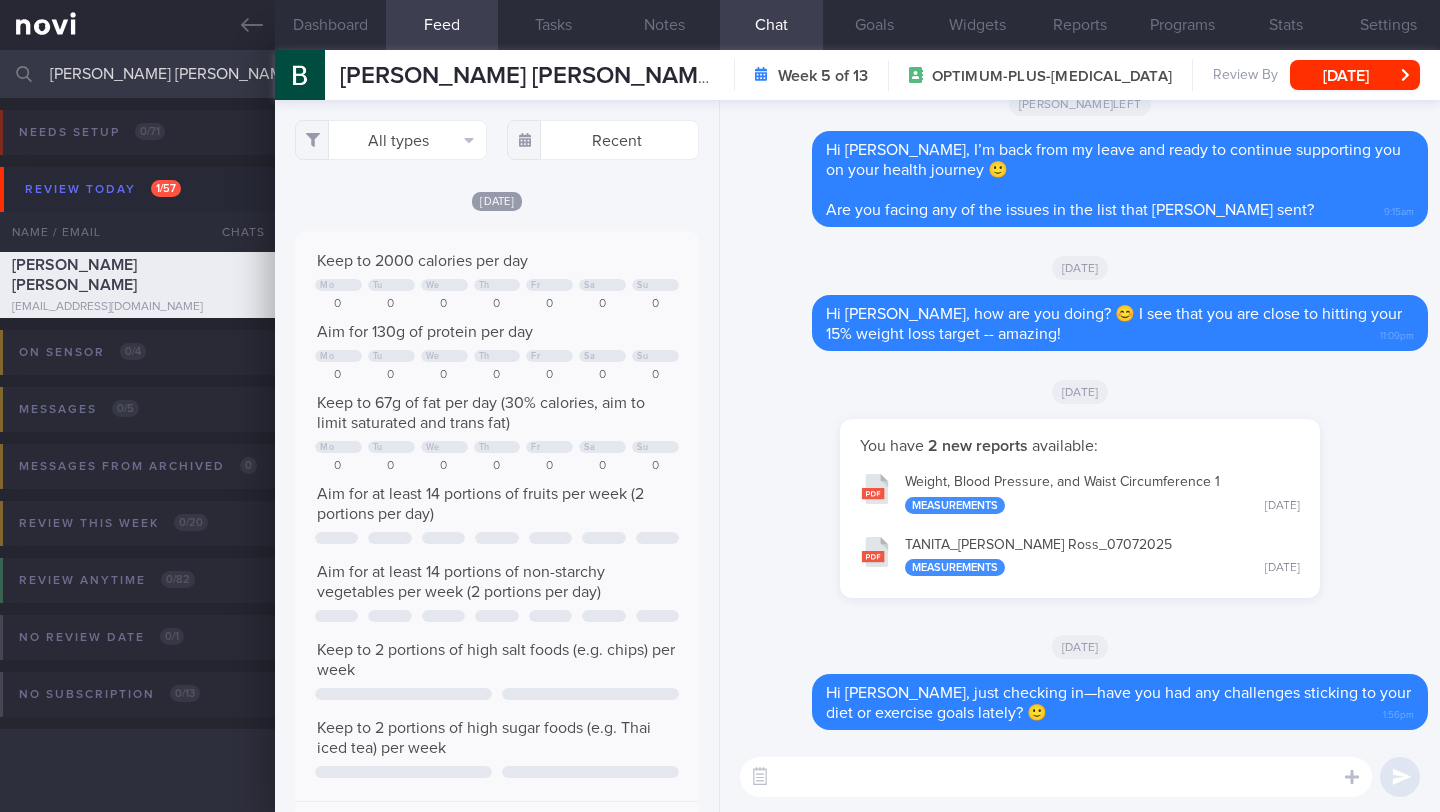 click at bounding box center [1056, 777] 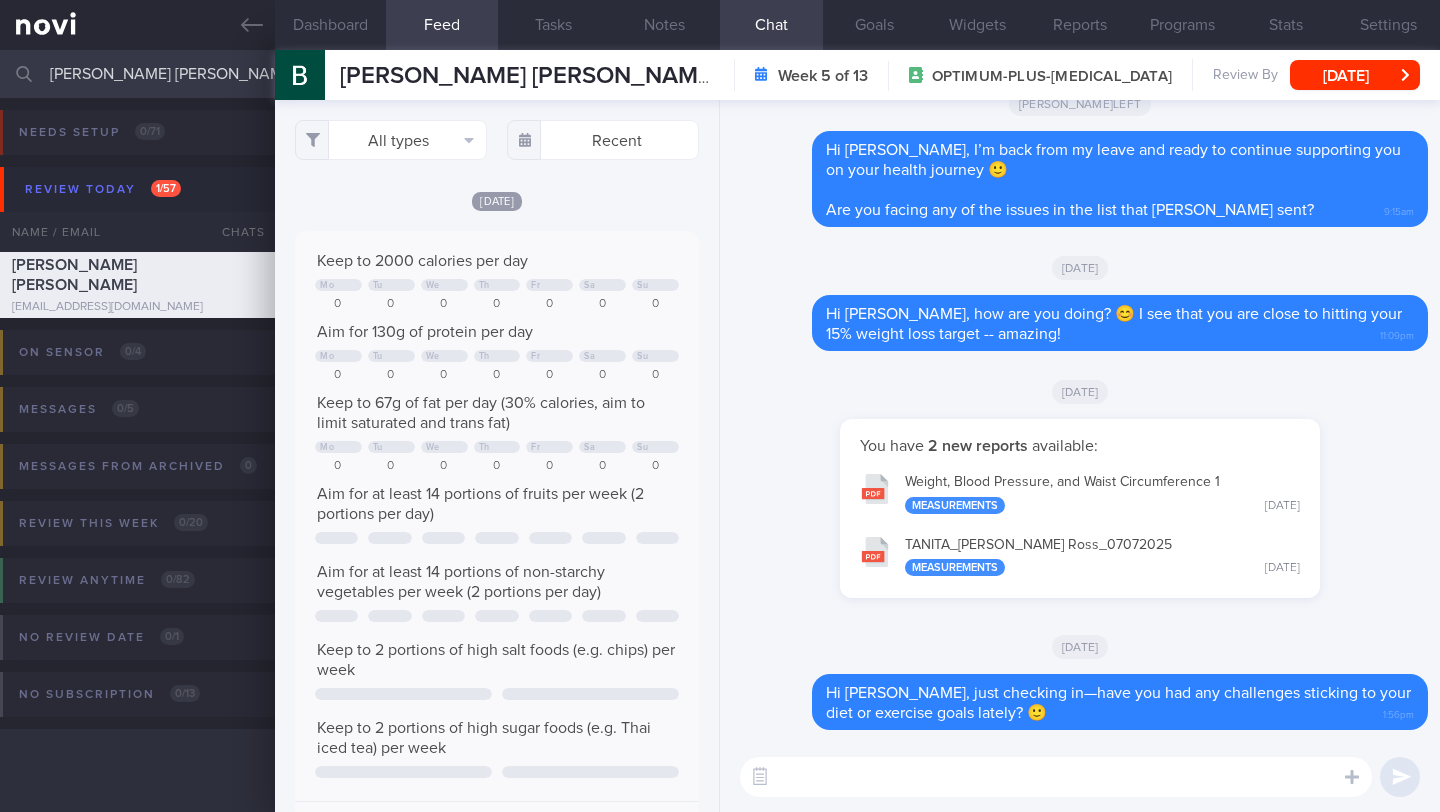 click at bounding box center (1056, 777) 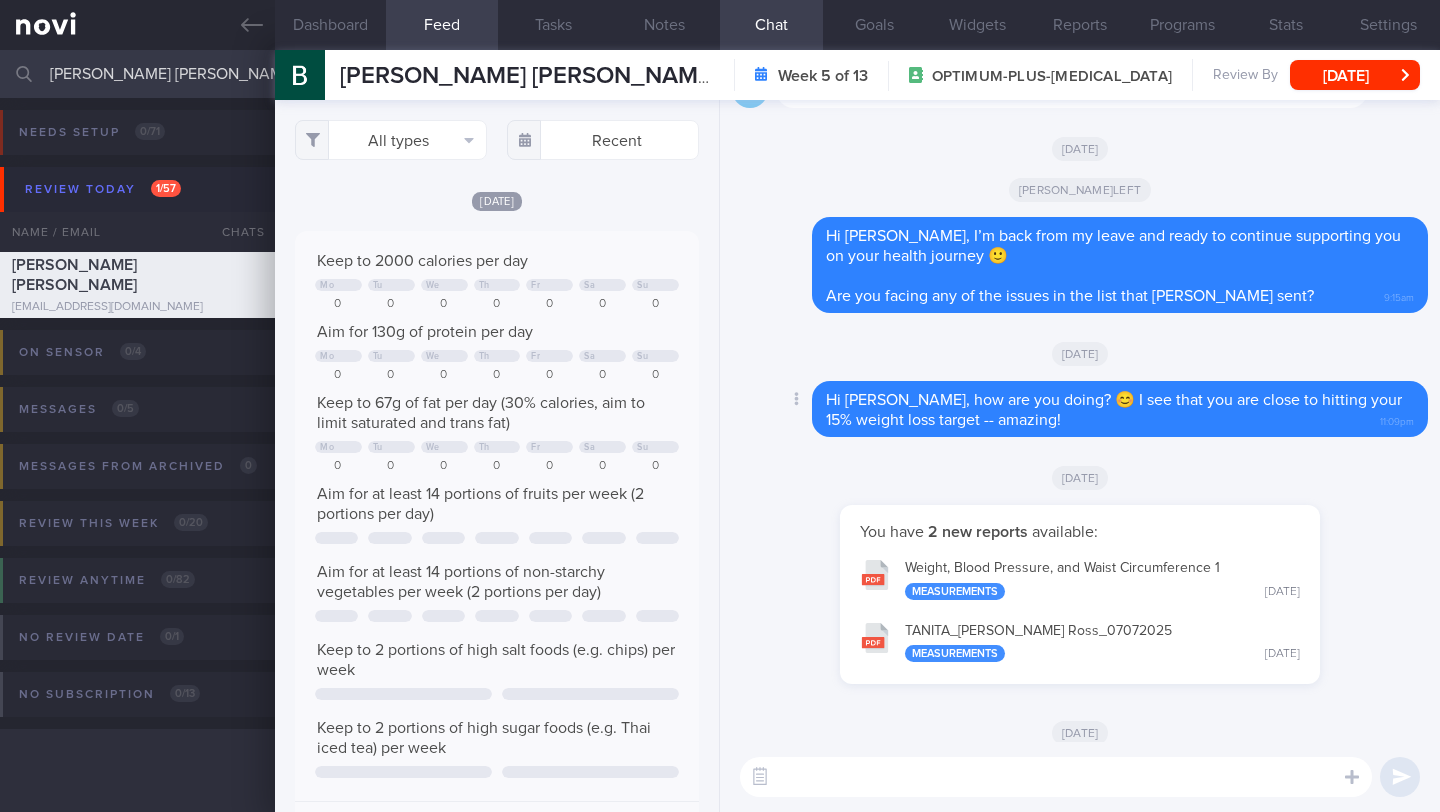 scroll, scrollTop: 0, scrollLeft: 0, axis: both 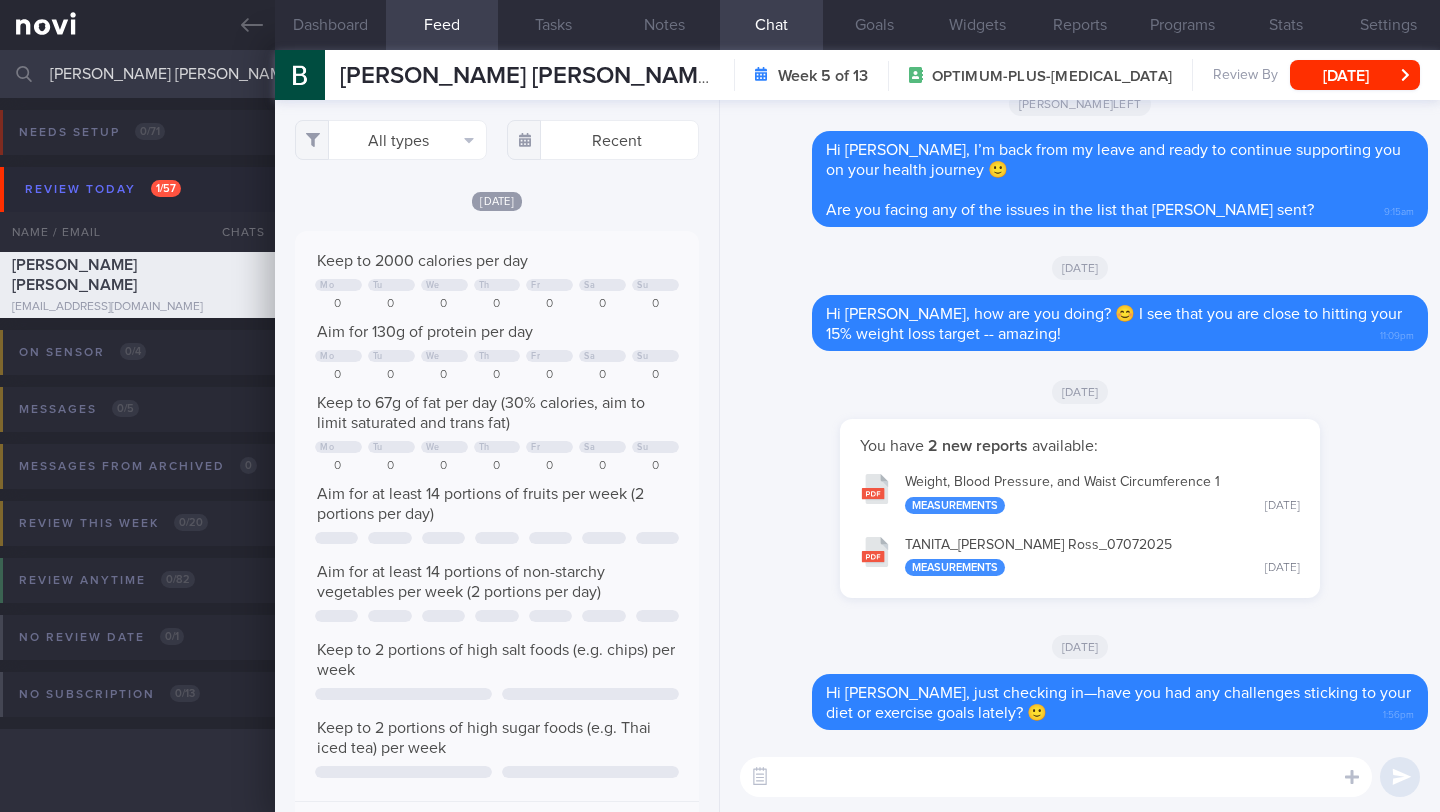 paste on "Hi _____,
You have been transitioned to Digital Support. While there will no longer be active coaching, please don’t hesitate to reach out if you have any questions. 🙂
If you find it helpful, feel free to continue using the app to track your progress and stay on top of your health goals.
Best Regards,
Angena" 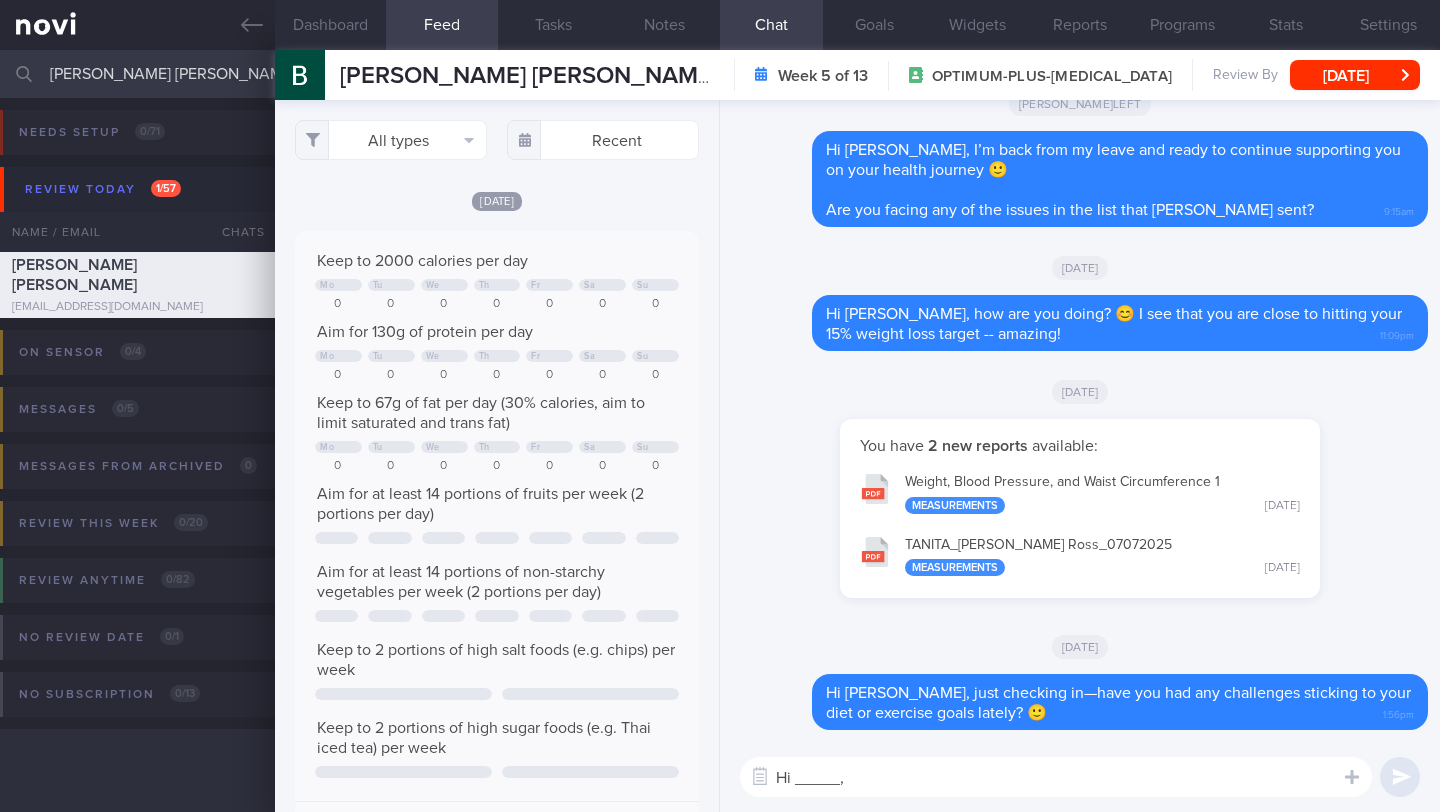 scroll, scrollTop: 20, scrollLeft: 0, axis: vertical 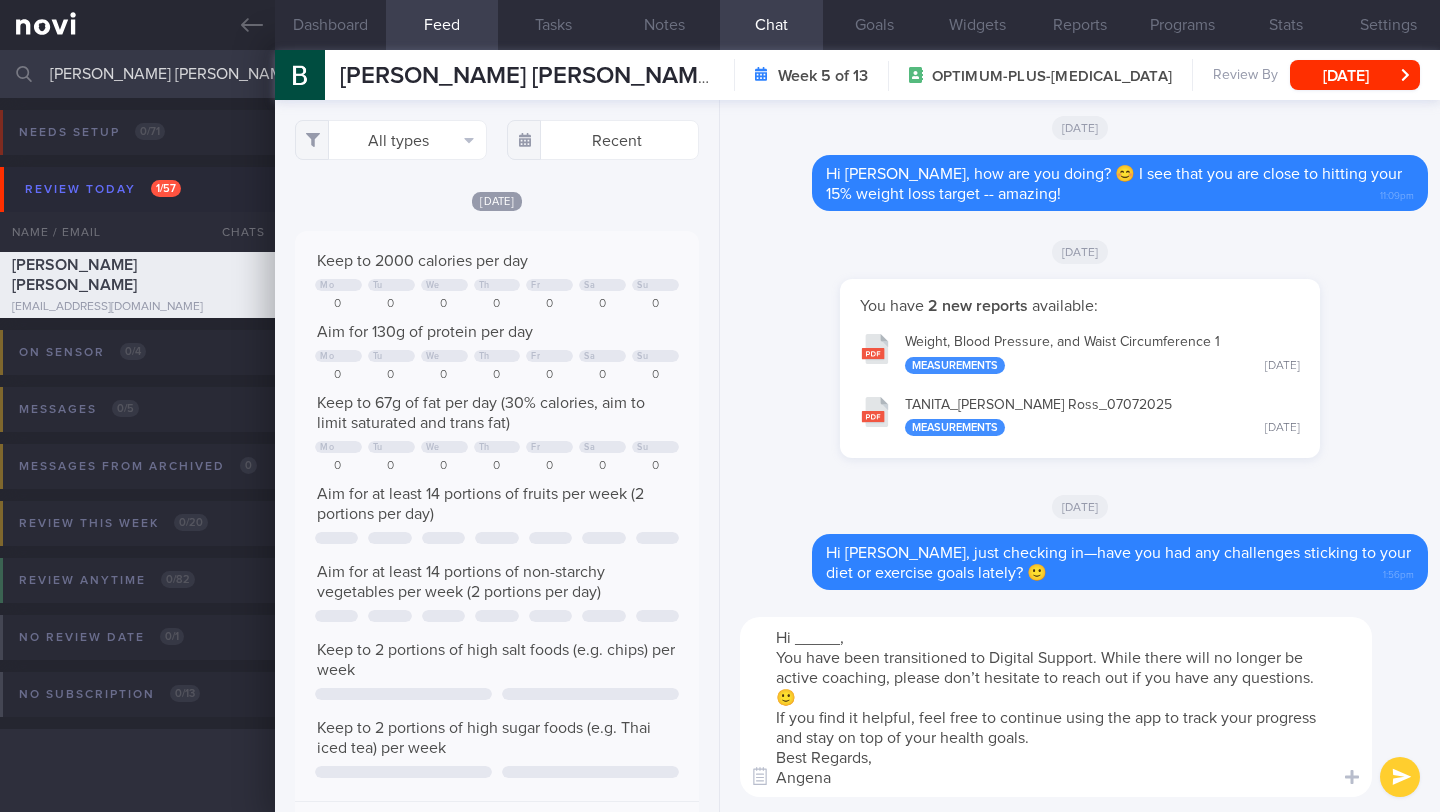 click on "Hi _____,
You have been transitioned to Digital Support. While there will no longer be active coaching, please don’t hesitate to reach out if you have any questions. 🙂
If you find it helpful, feel free to continue using the app to track your progress and stay on top of your health goals.
Best Regards,
Angena" at bounding box center [1056, 707] 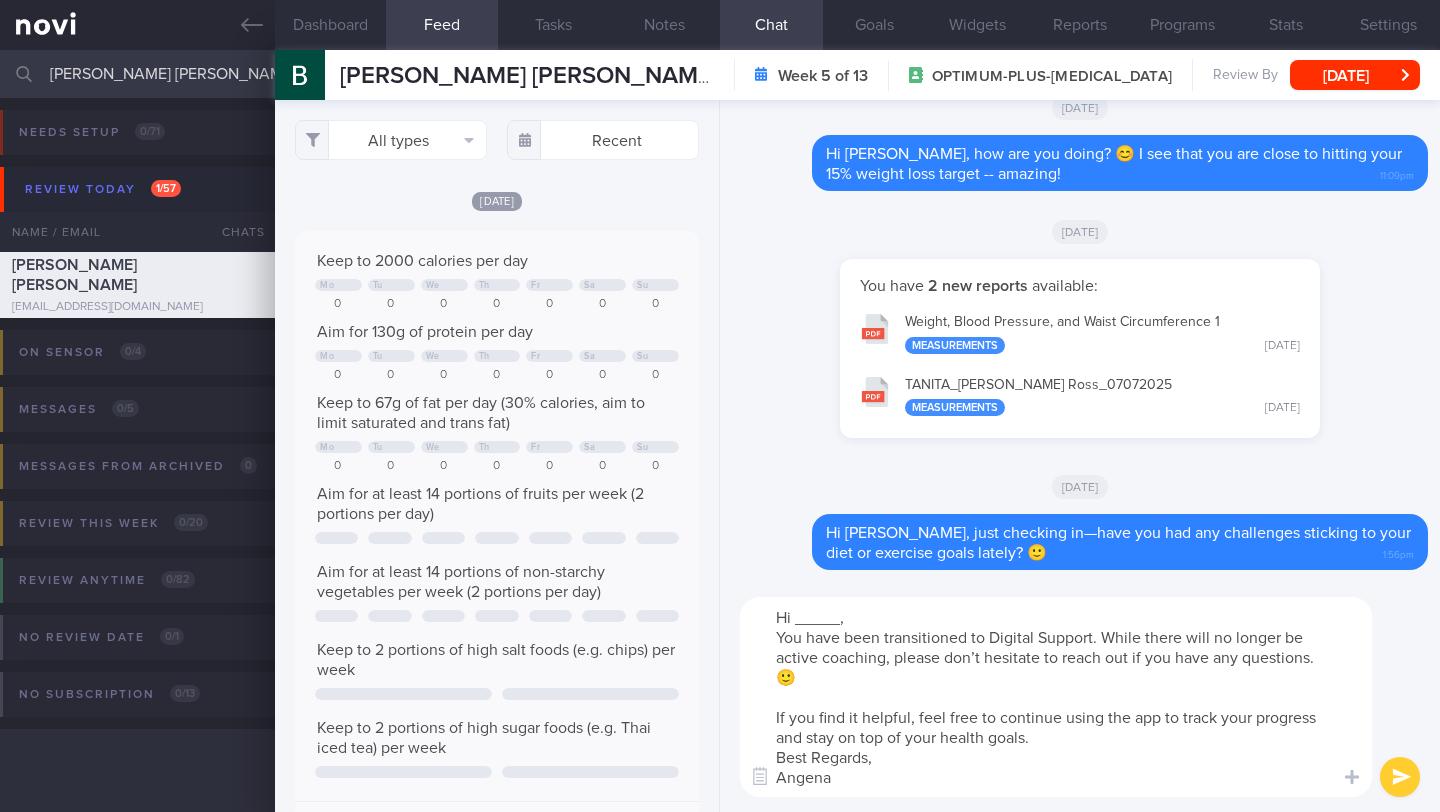 scroll, scrollTop: 20, scrollLeft: 0, axis: vertical 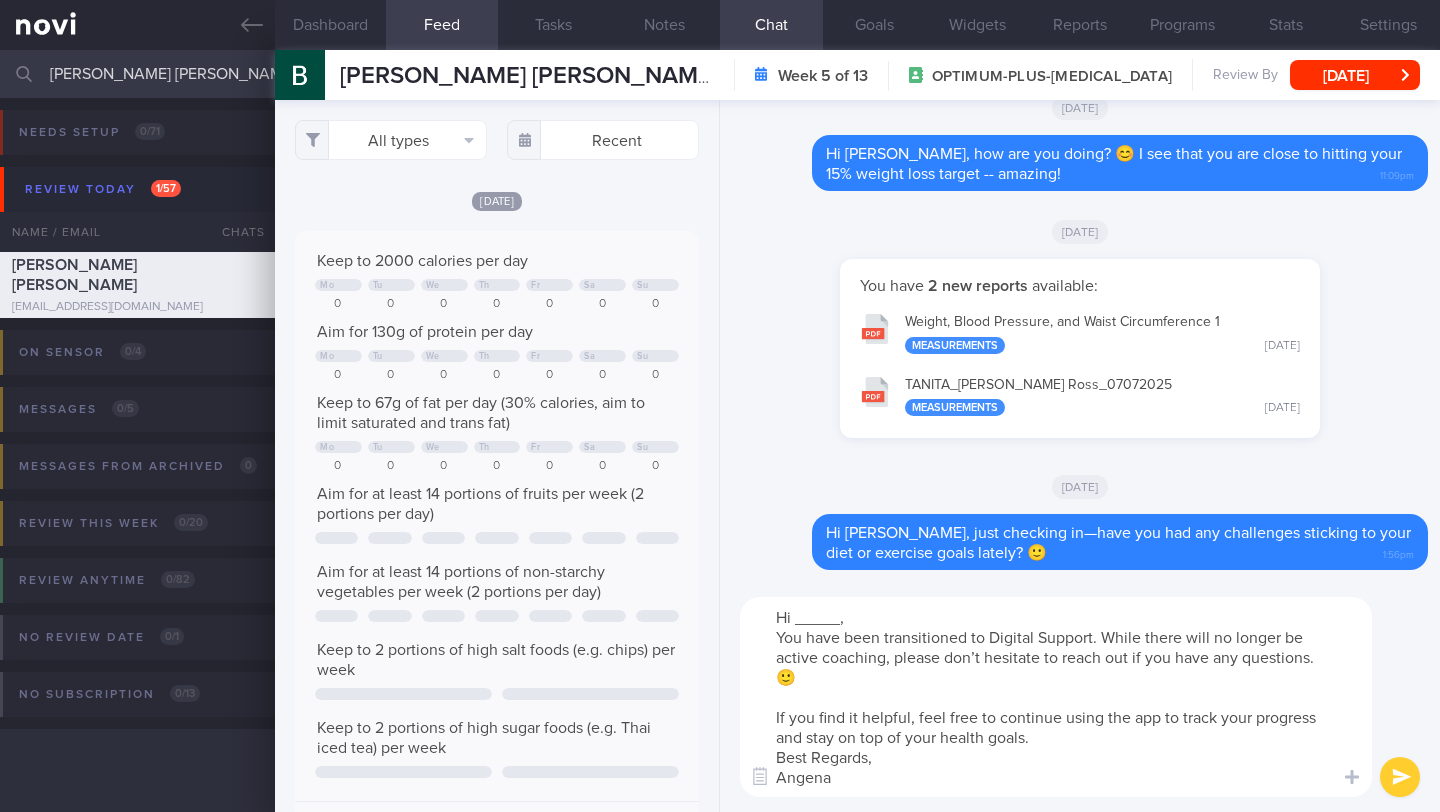 click on "Hi _____,
You have been transitioned to Digital Support. While there will no longer be active coaching, please don’t hesitate to reach out if you have any questions. 🙂
If you find it helpful, feel free to continue using the app to track your progress and stay on top of your health goals.
Best Regards,
Angena" at bounding box center [1056, 697] 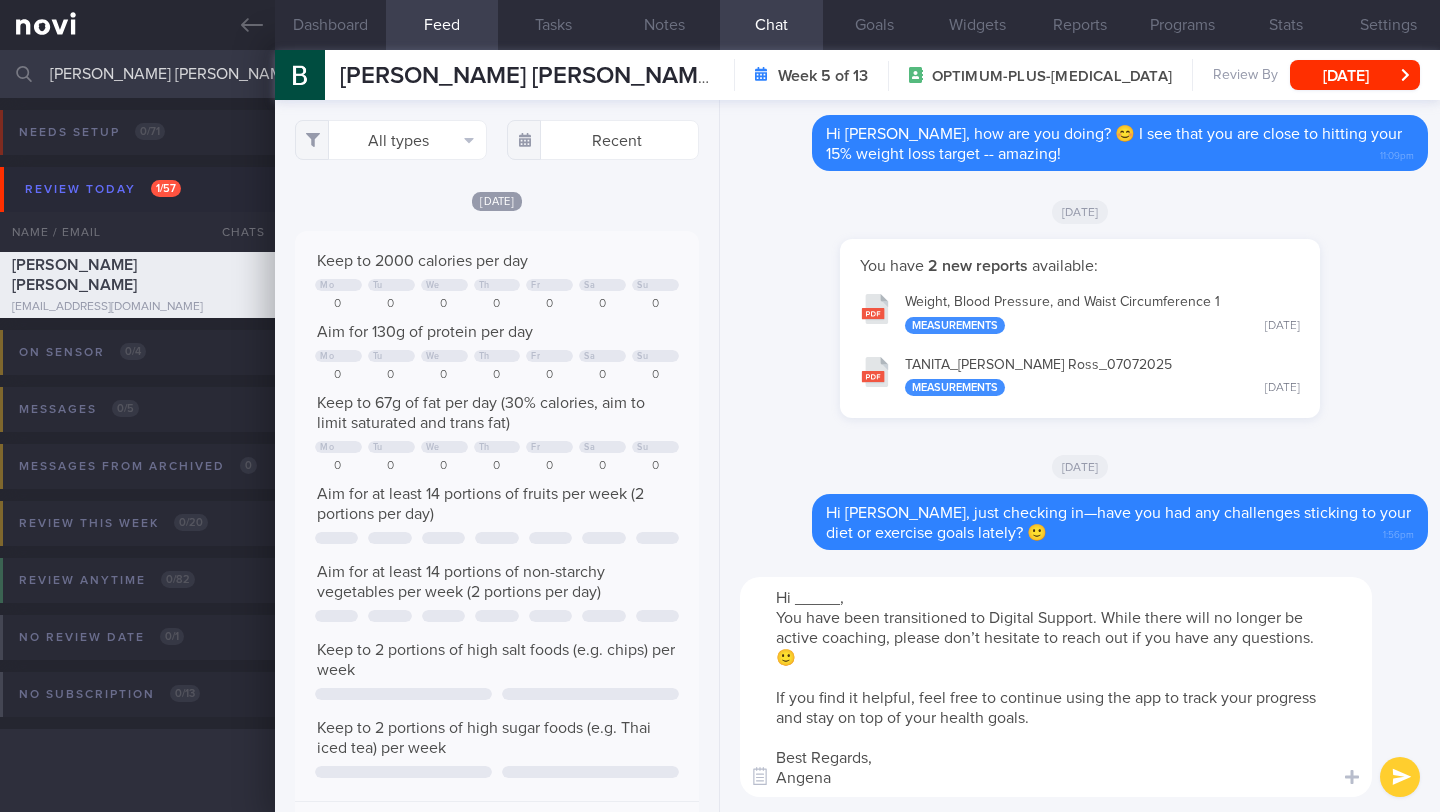 scroll, scrollTop: 0, scrollLeft: 0, axis: both 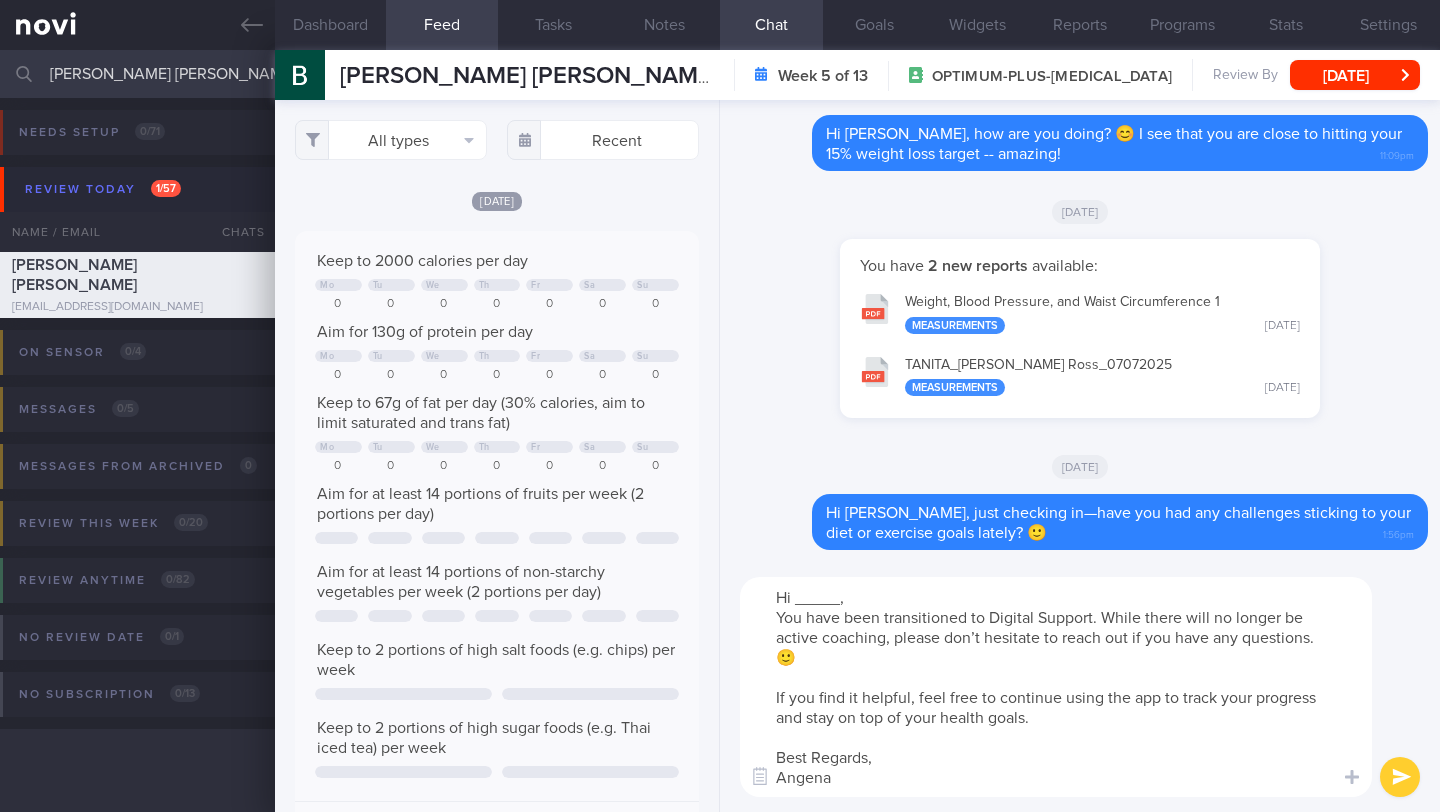 click on "Hi _____,
You have been transitioned to Digital Support. While there will no longer be active coaching, please don’t hesitate to reach out if you have any questions. 🙂
If you find it helpful, feel free to continue using the app to track your progress and stay on top of your health goals.
Best Regards,
Angena" at bounding box center (1056, 687) 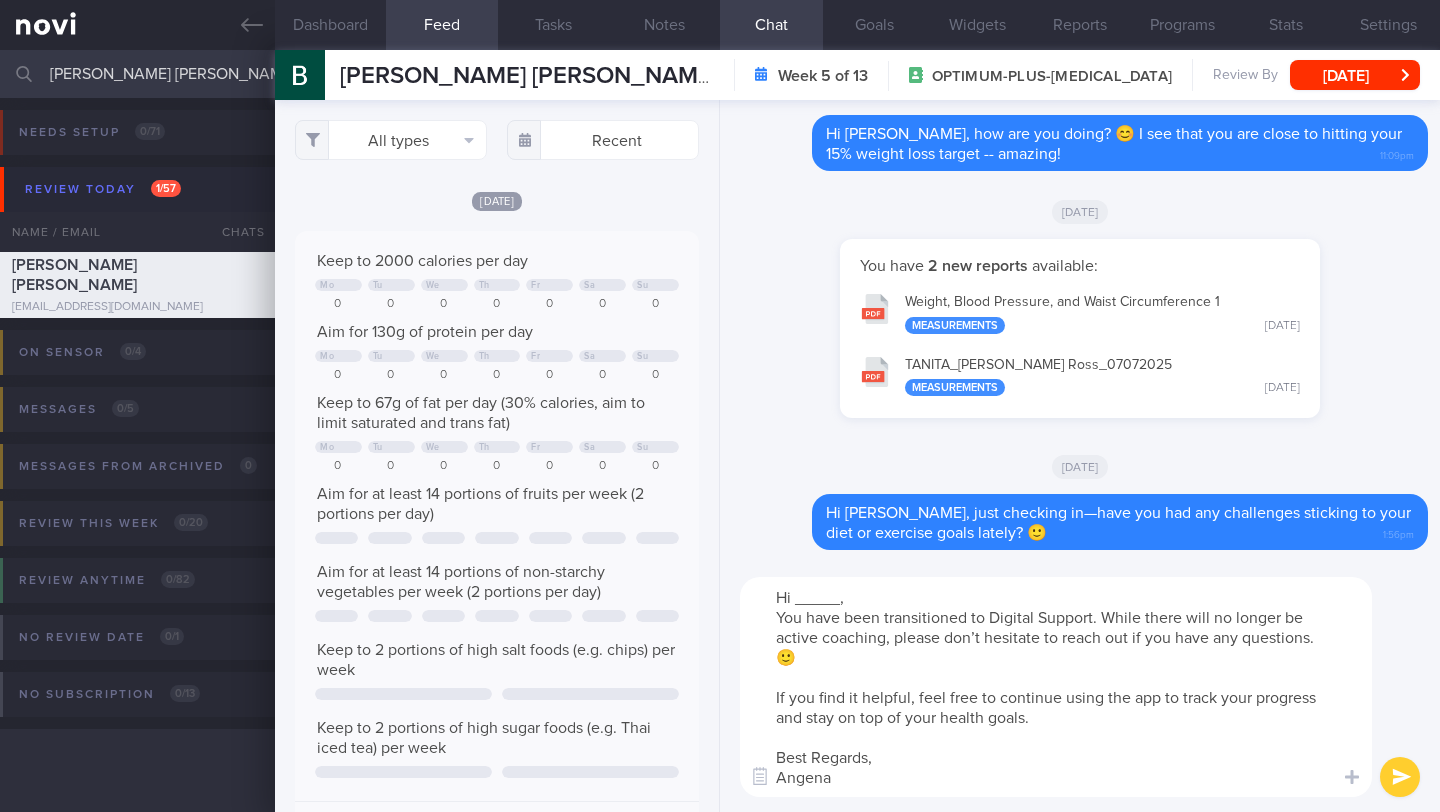 click on "Hi _____,
You have been transitioned to Digital Support. While there will no longer be active coaching, please don’t hesitate to reach out if you have any questions. 🙂
If you find it helpful, feel free to continue using the app to track your progress and stay on top of your health goals.
Best Regards,
Angena" at bounding box center [1056, 687] 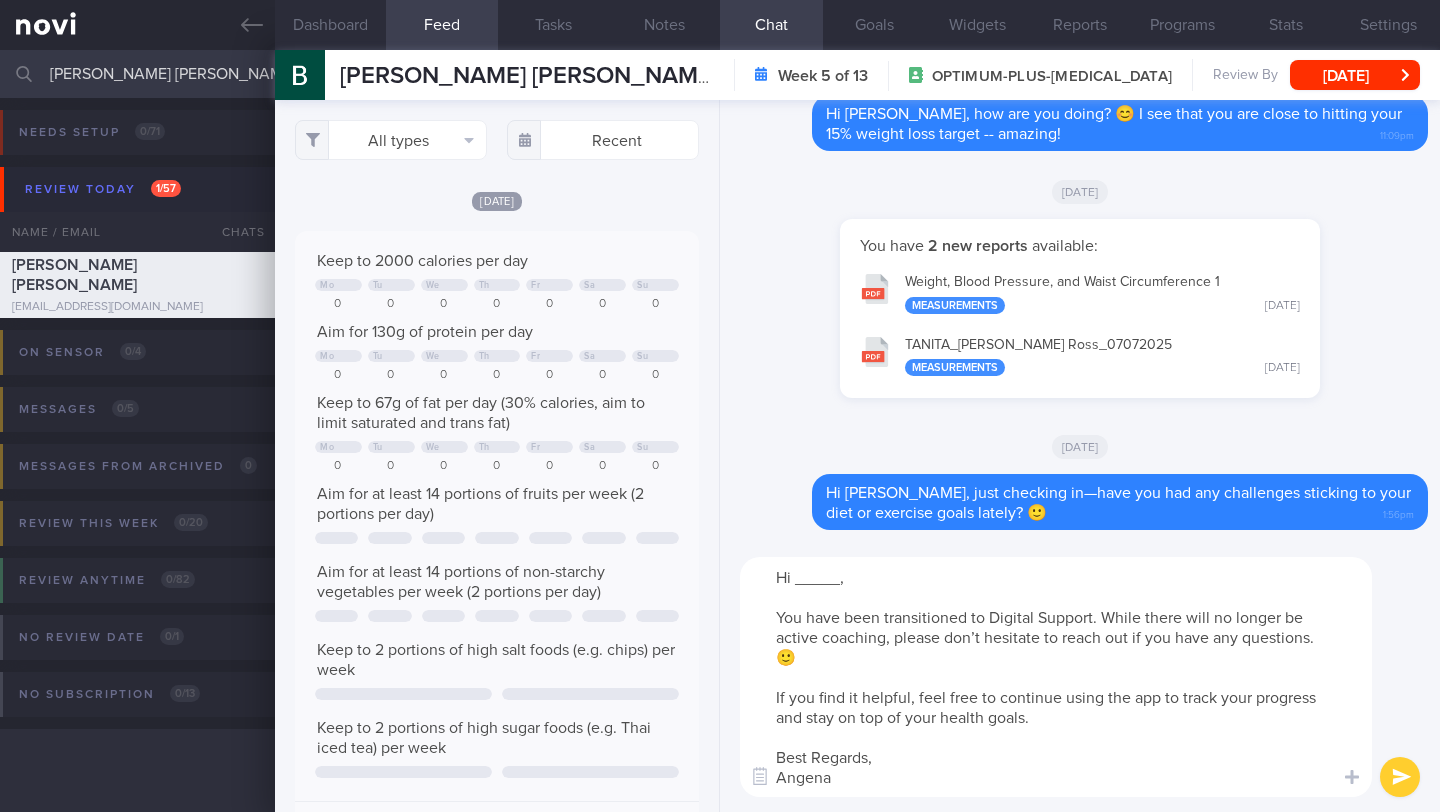 drag, startPoint x: 841, startPoint y: 581, endPoint x: 797, endPoint y: 577, distance: 44.181442 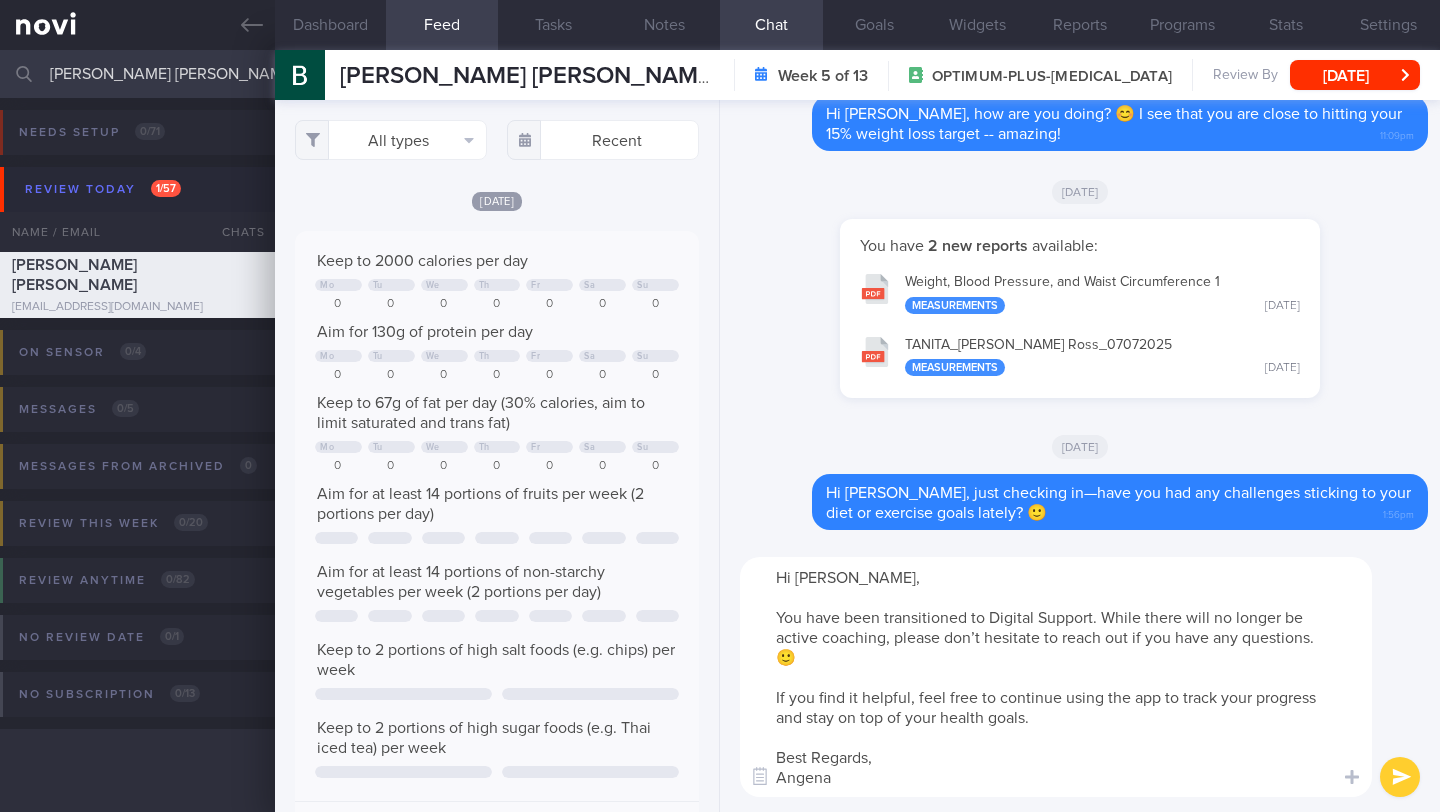 type on "Hi Brennen,
You have been transitioned to Digital Support. While there will no longer be active coaching, please don’t hesitate to reach out if you have any questions. 🙂
If you find it helpful, feel free to continue using the app to track your progress and stay on top of your health goals.
Best Regards,
Angena" 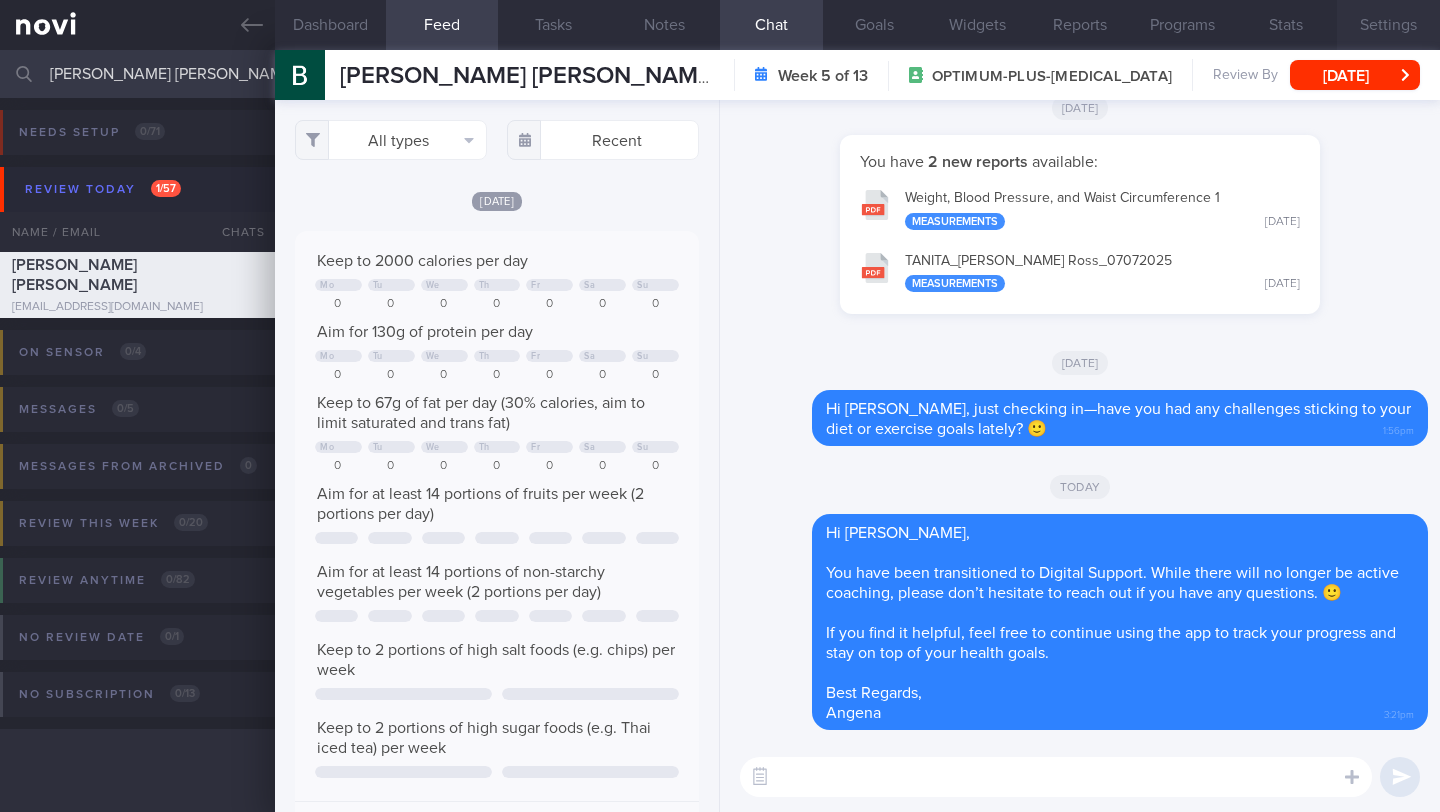 click on "Settings" at bounding box center (1388, 25) 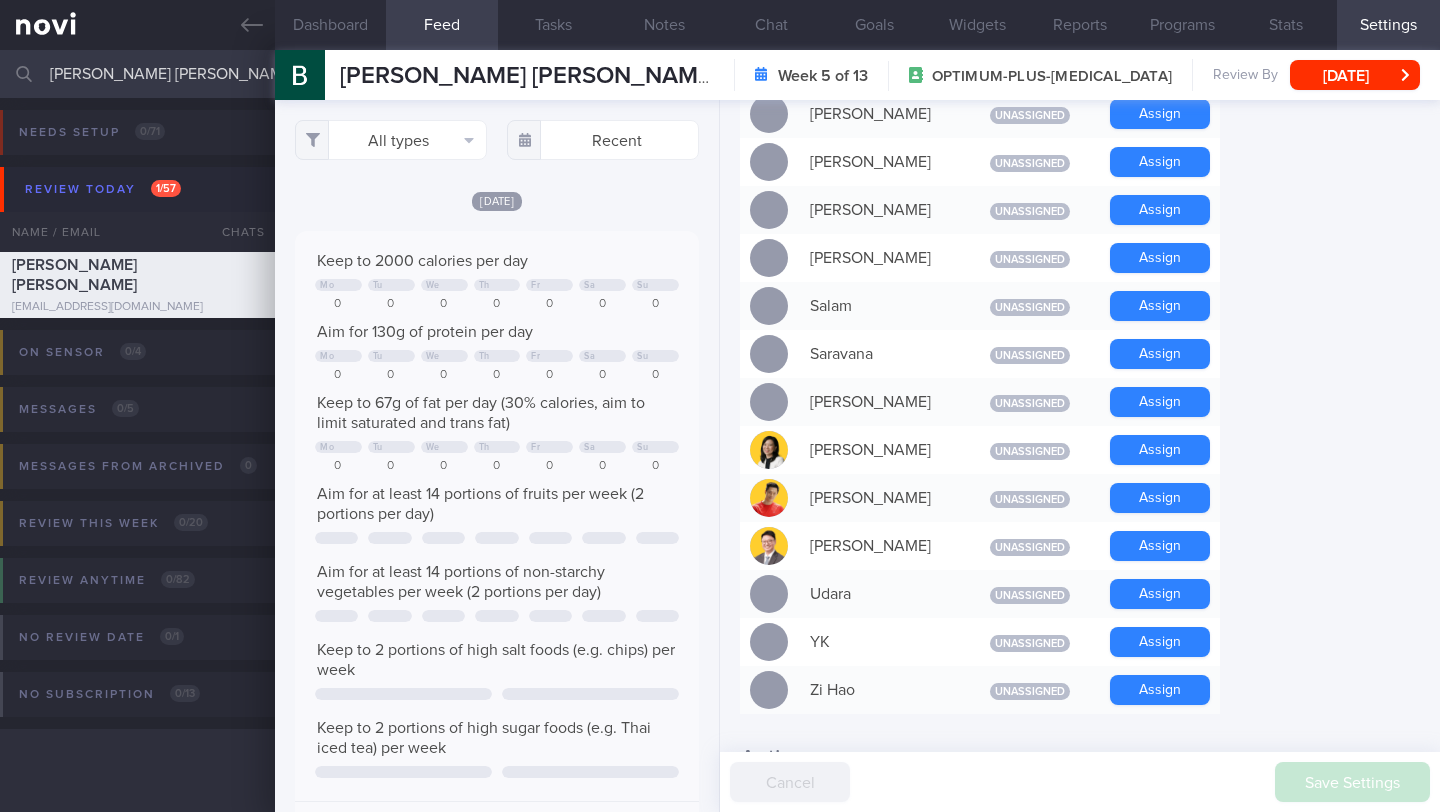 scroll, scrollTop: 1771, scrollLeft: 0, axis: vertical 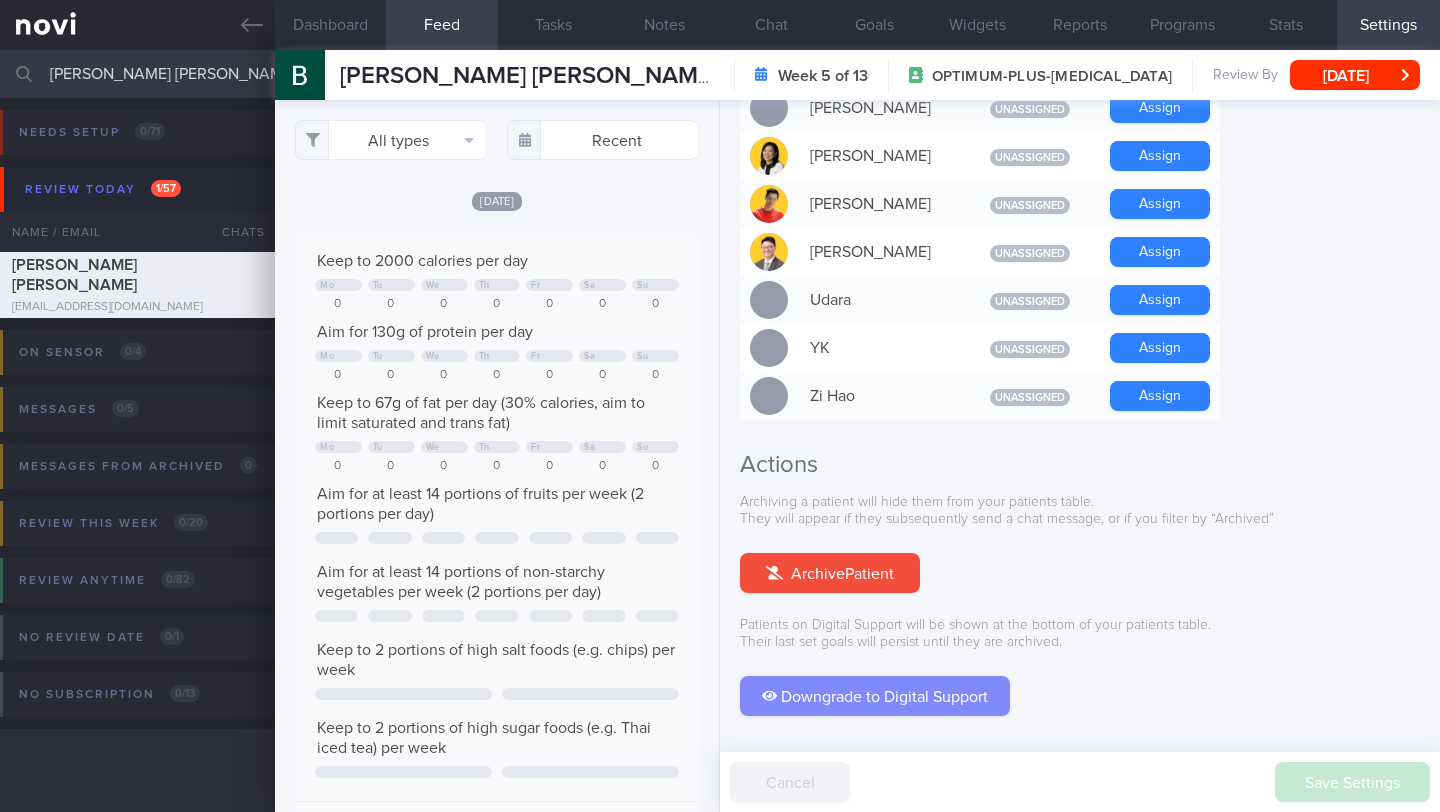 click on "Downgrade to Digital Support" at bounding box center (875, 696) 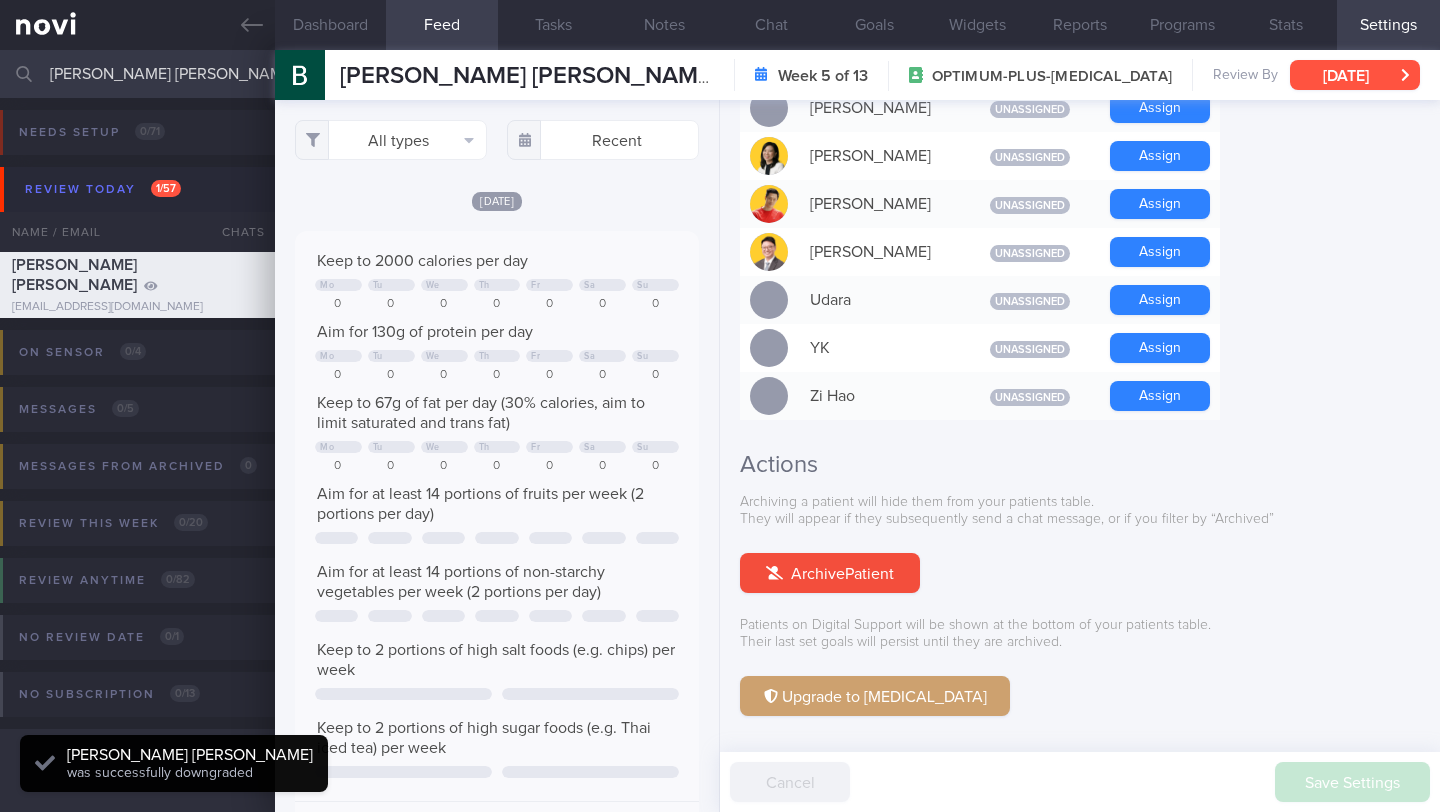 click on "[DATE]" at bounding box center (1355, 75) 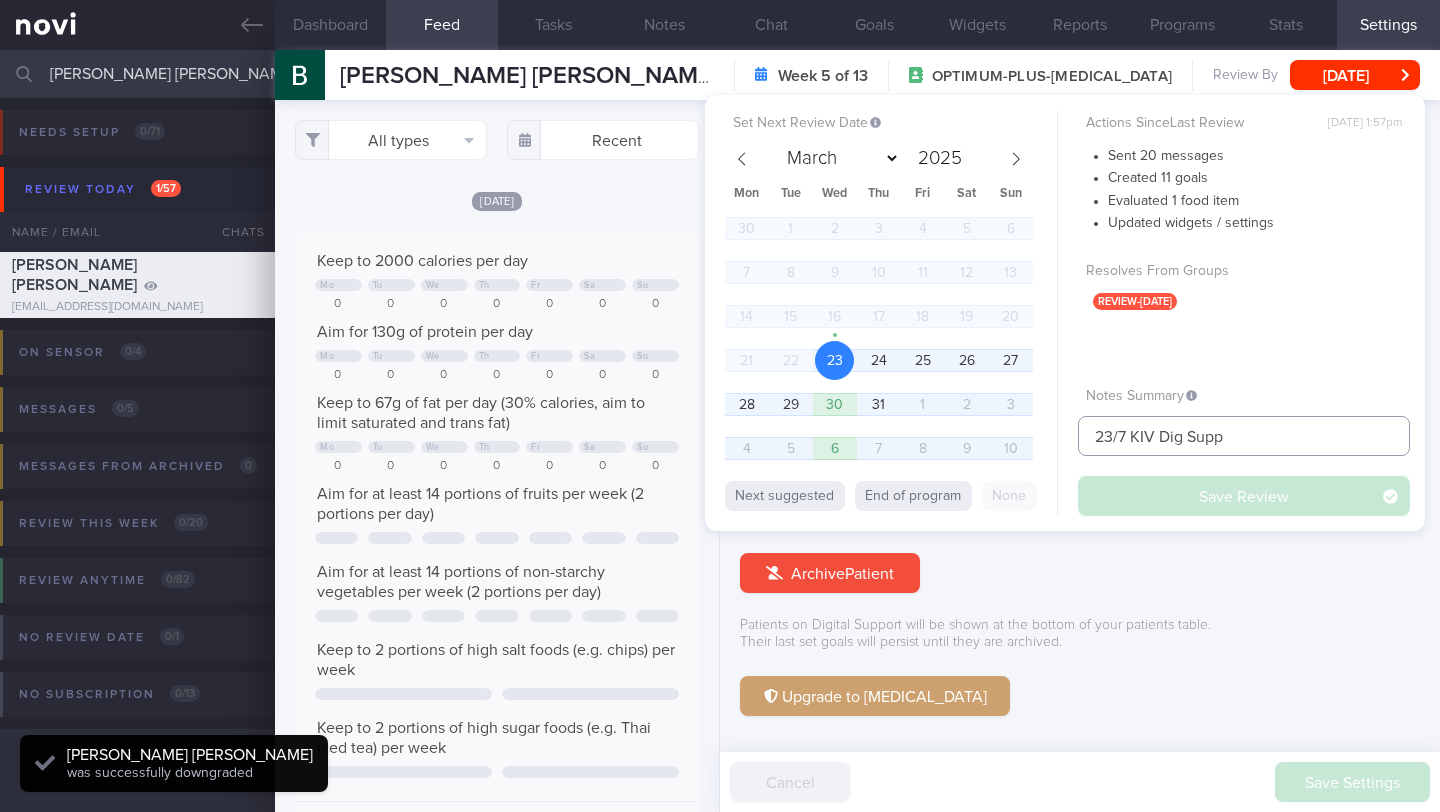 click on "23/7 KIV Dig Supp" at bounding box center [1244, 436] 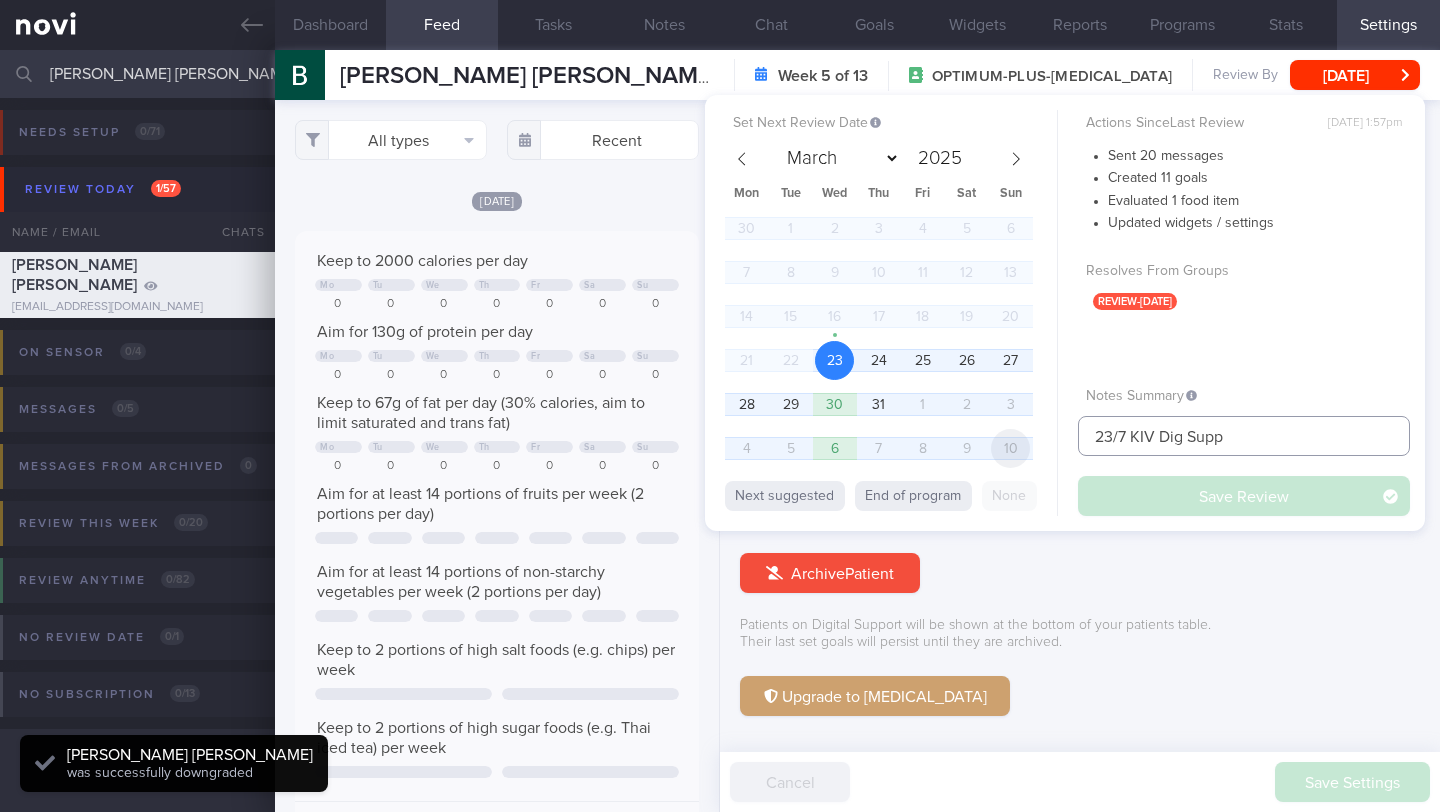 drag, startPoint x: 1157, startPoint y: 436, endPoint x: 1018, endPoint y: 431, distance: 139.0899 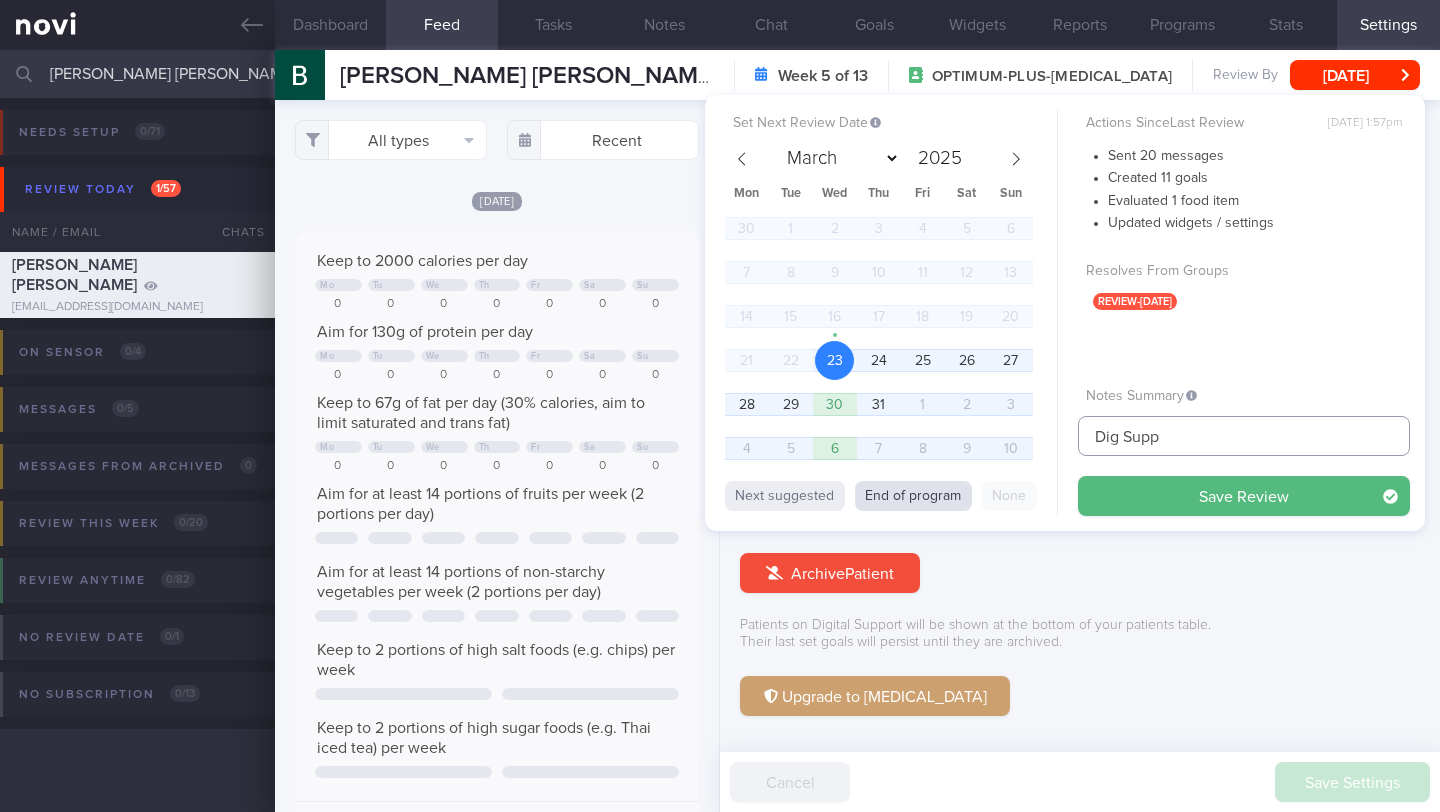 type on "Dig Supp" 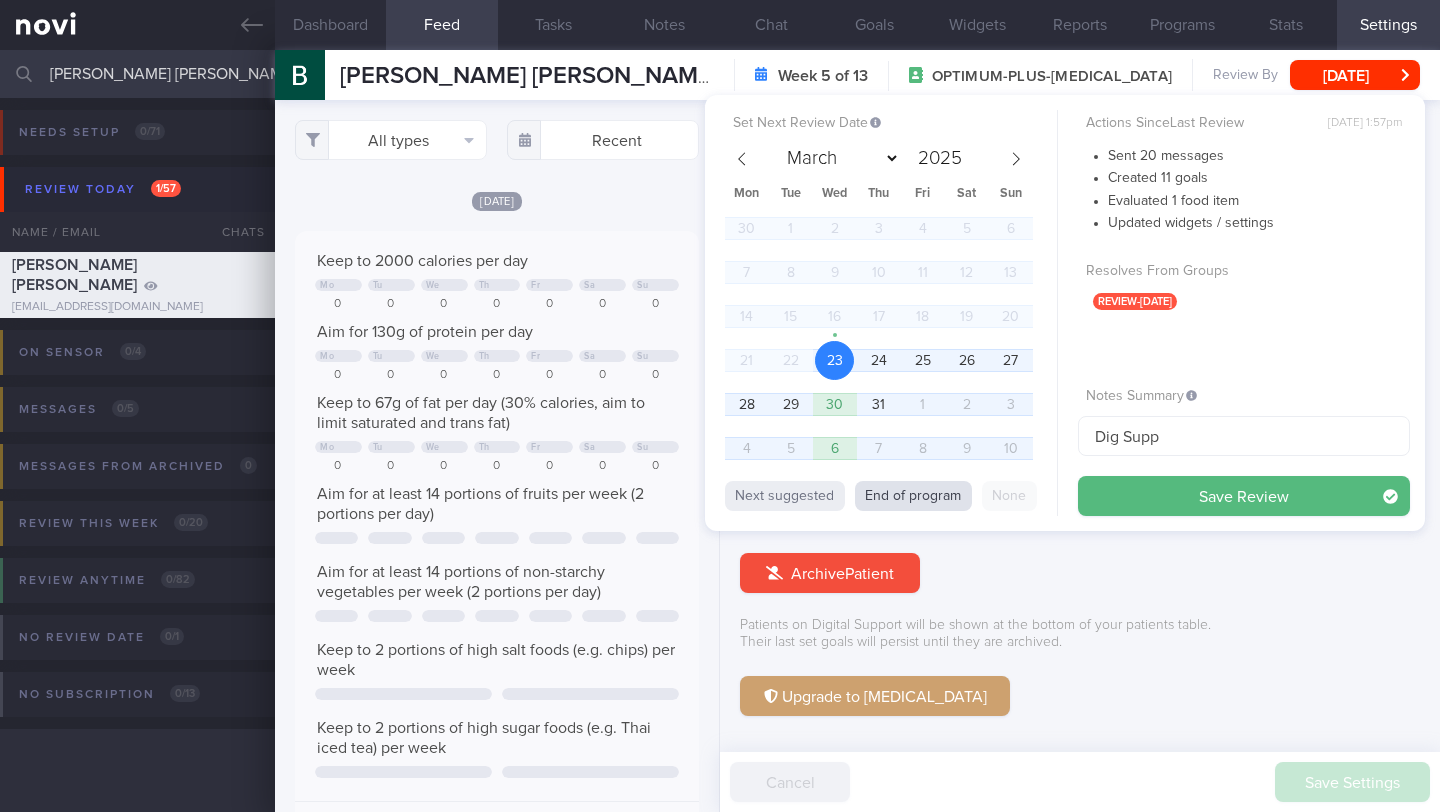 click on "End of program" at bounding box center [913, 496] 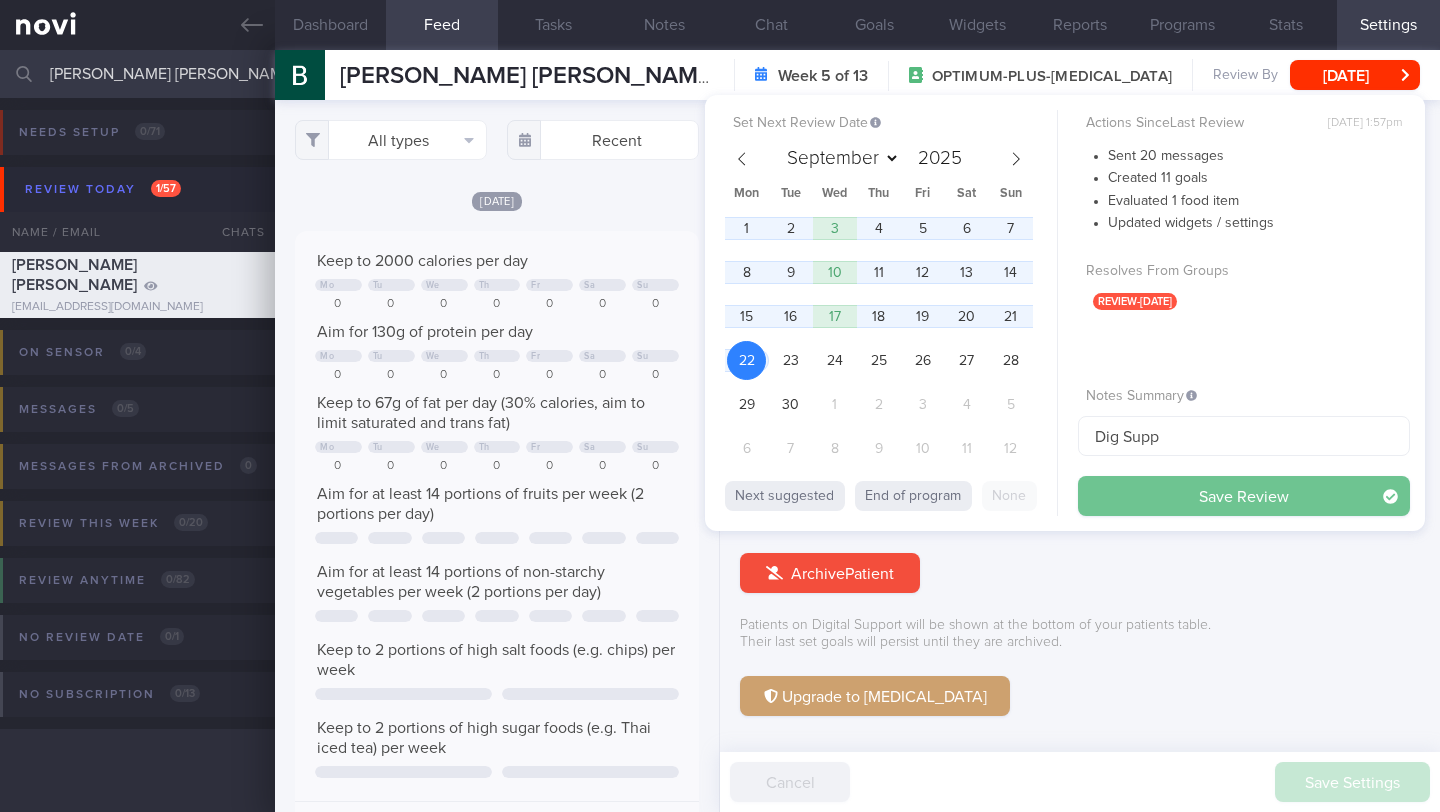 click on "Save Review" at bounding box center (1244, 496) 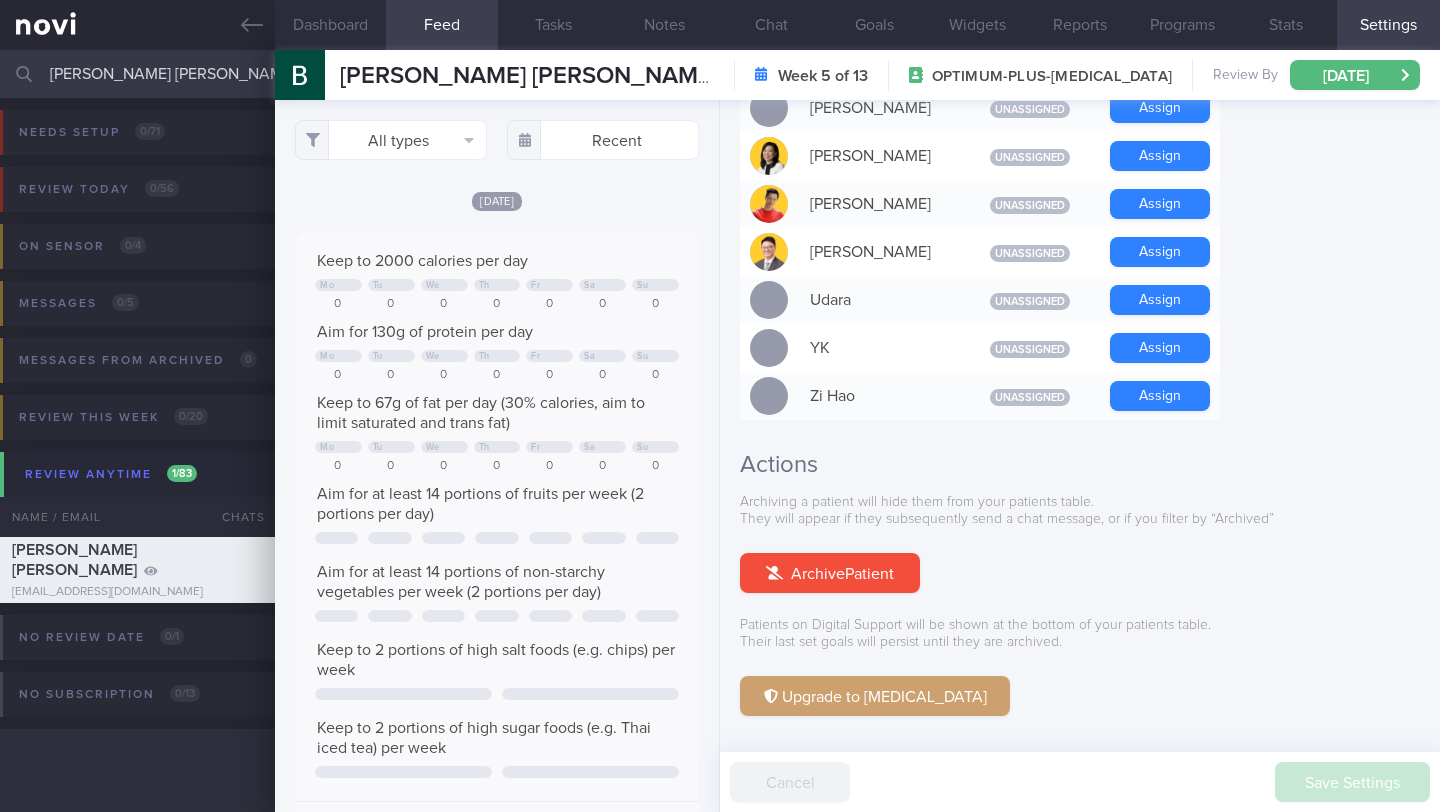 click on "Clarke Brennen Ross" at bounding box center [720, 74] 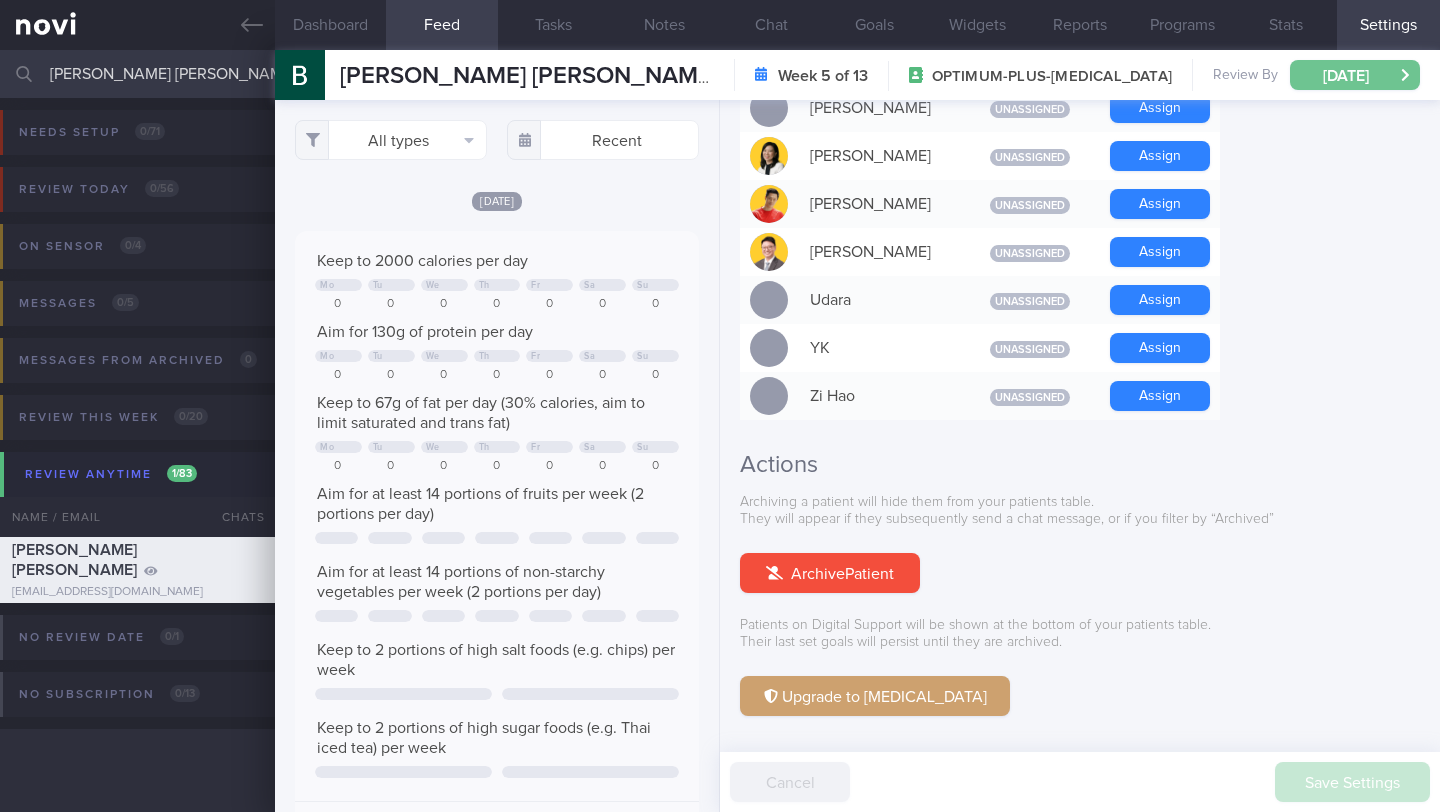 click on "Mon, 22 Sep" at bounding box center [1355, 75] 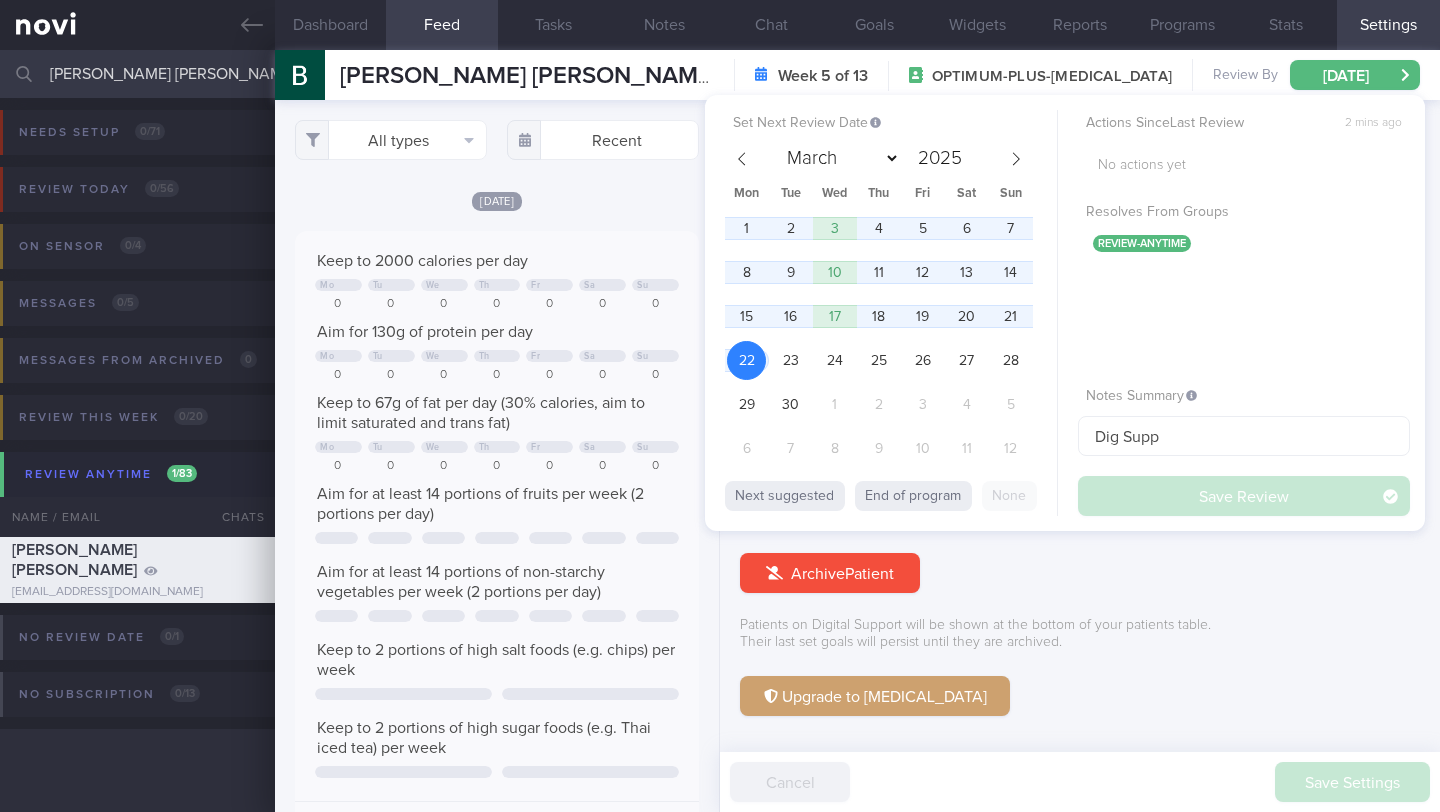 click on "Clarke Brennen Ross" at bounding box center (720, 74) 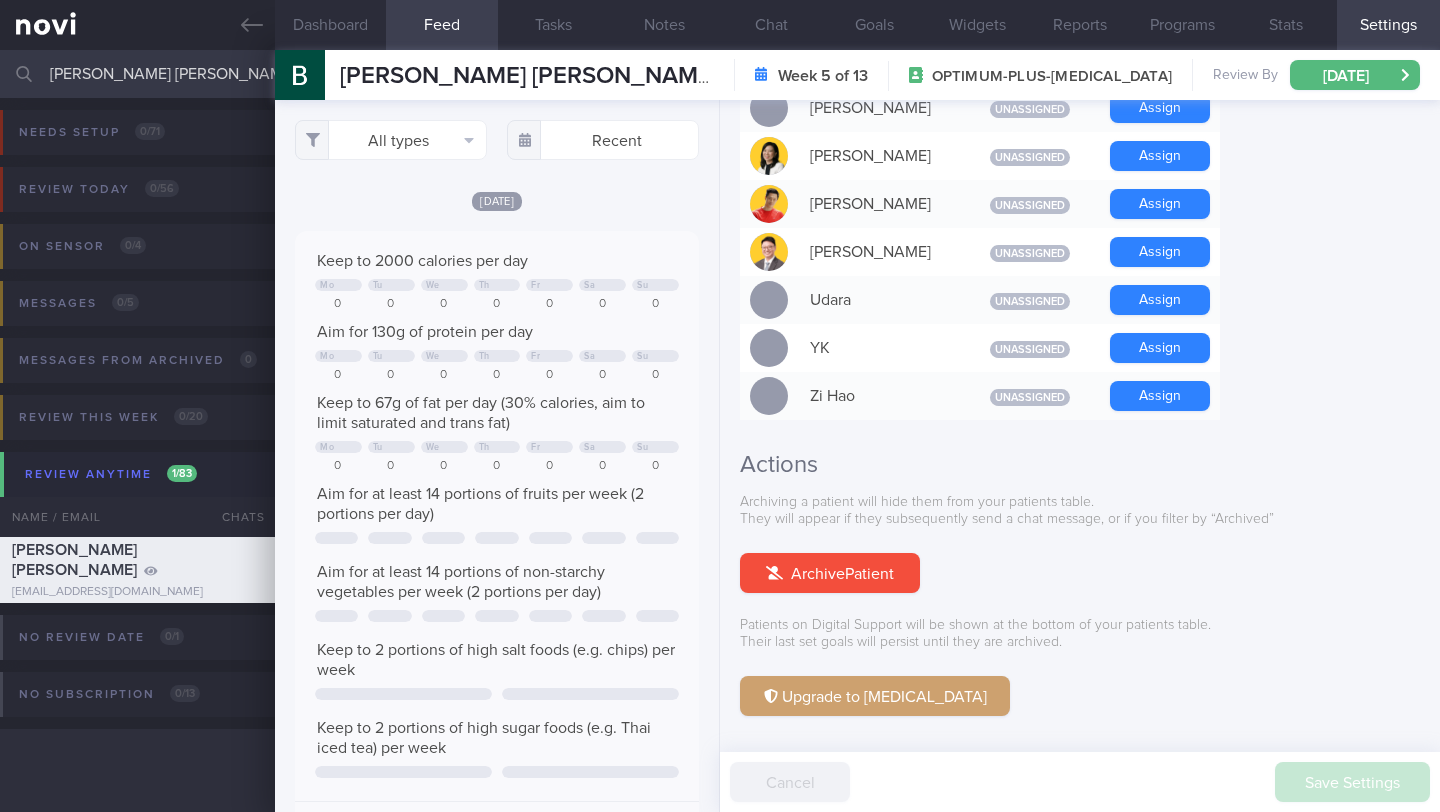 click on "Clarke Brennen Ross" at bounding box center [720, 74] 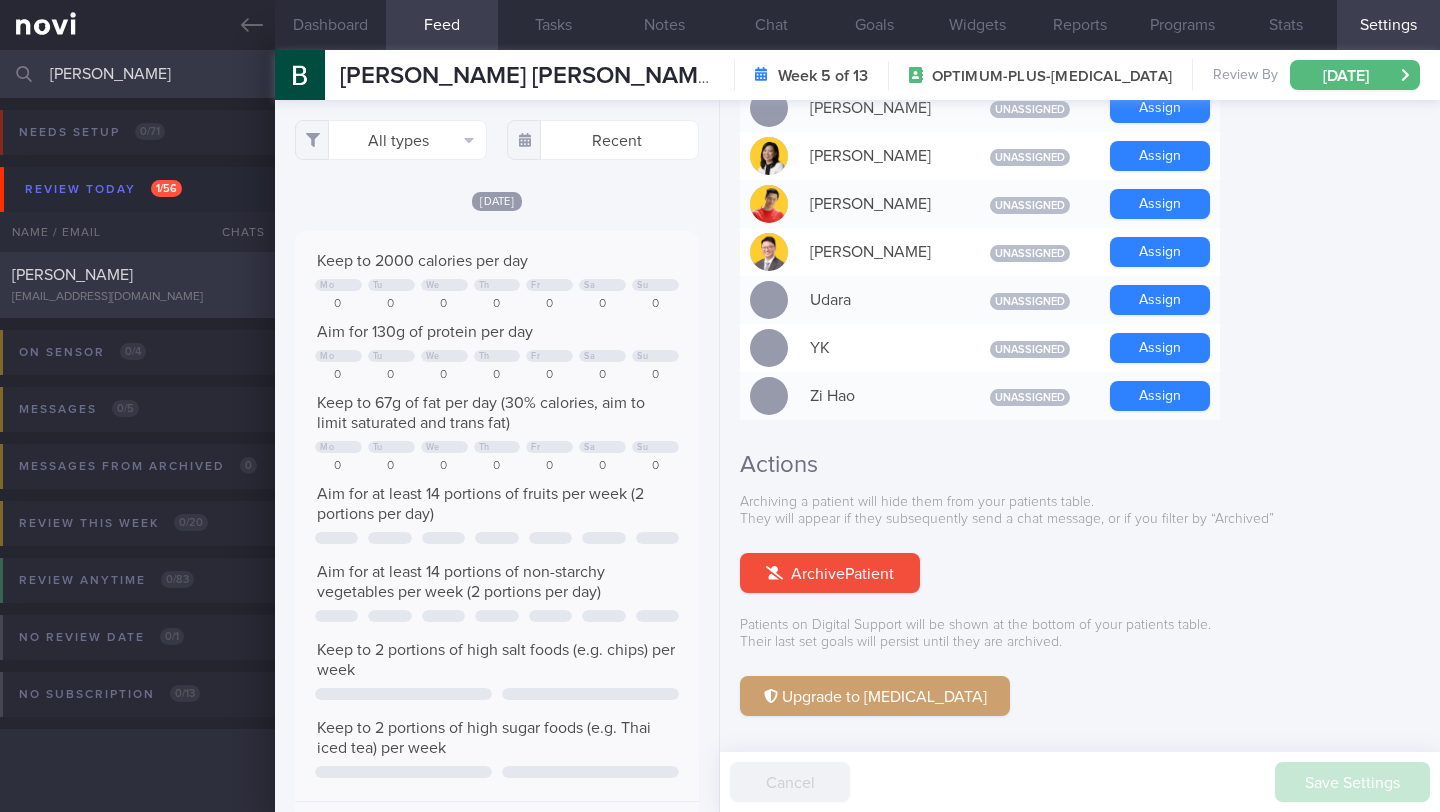 type on "[PERSON_NAME]" 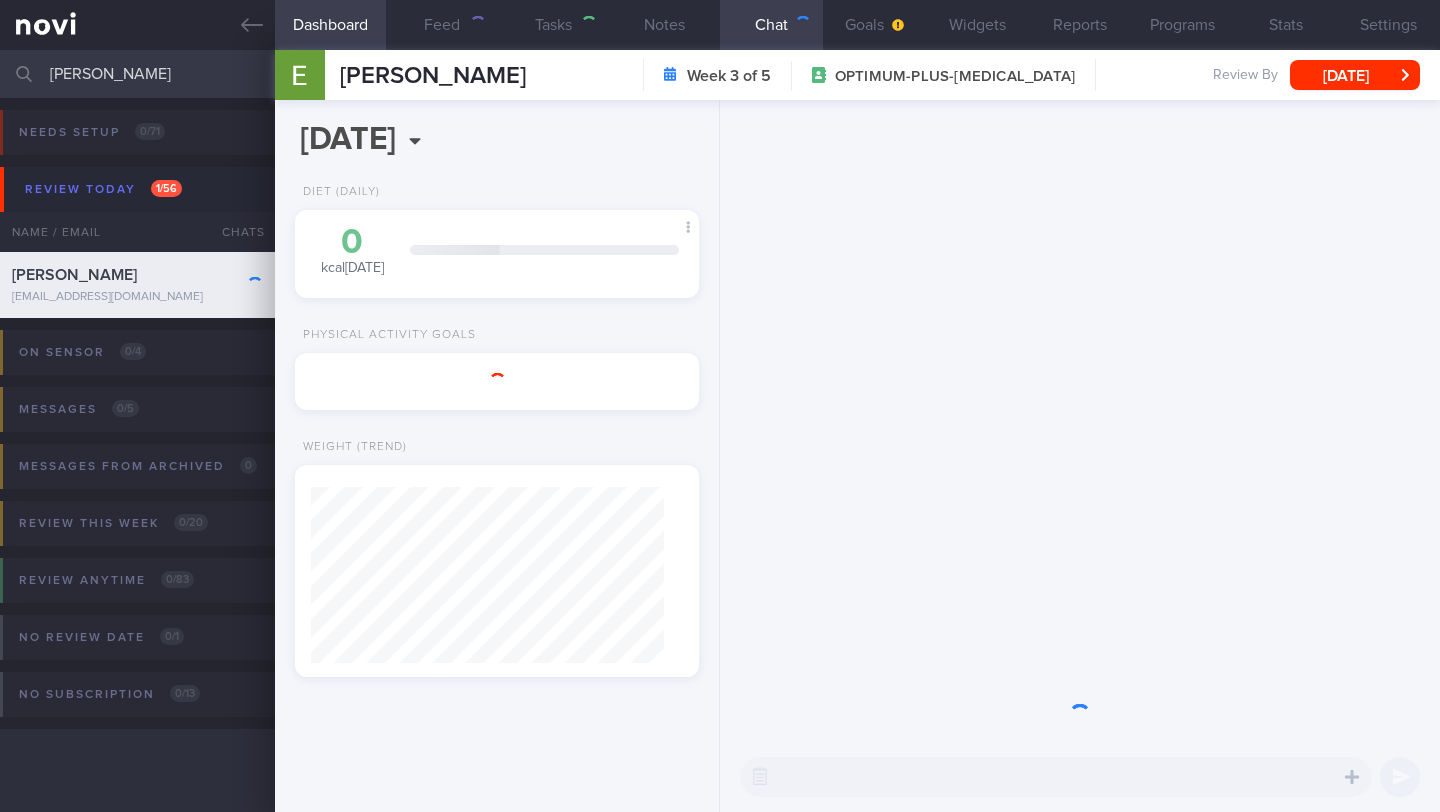 scroll, scrollTop: 0, scrollLeft: 0, axis: both 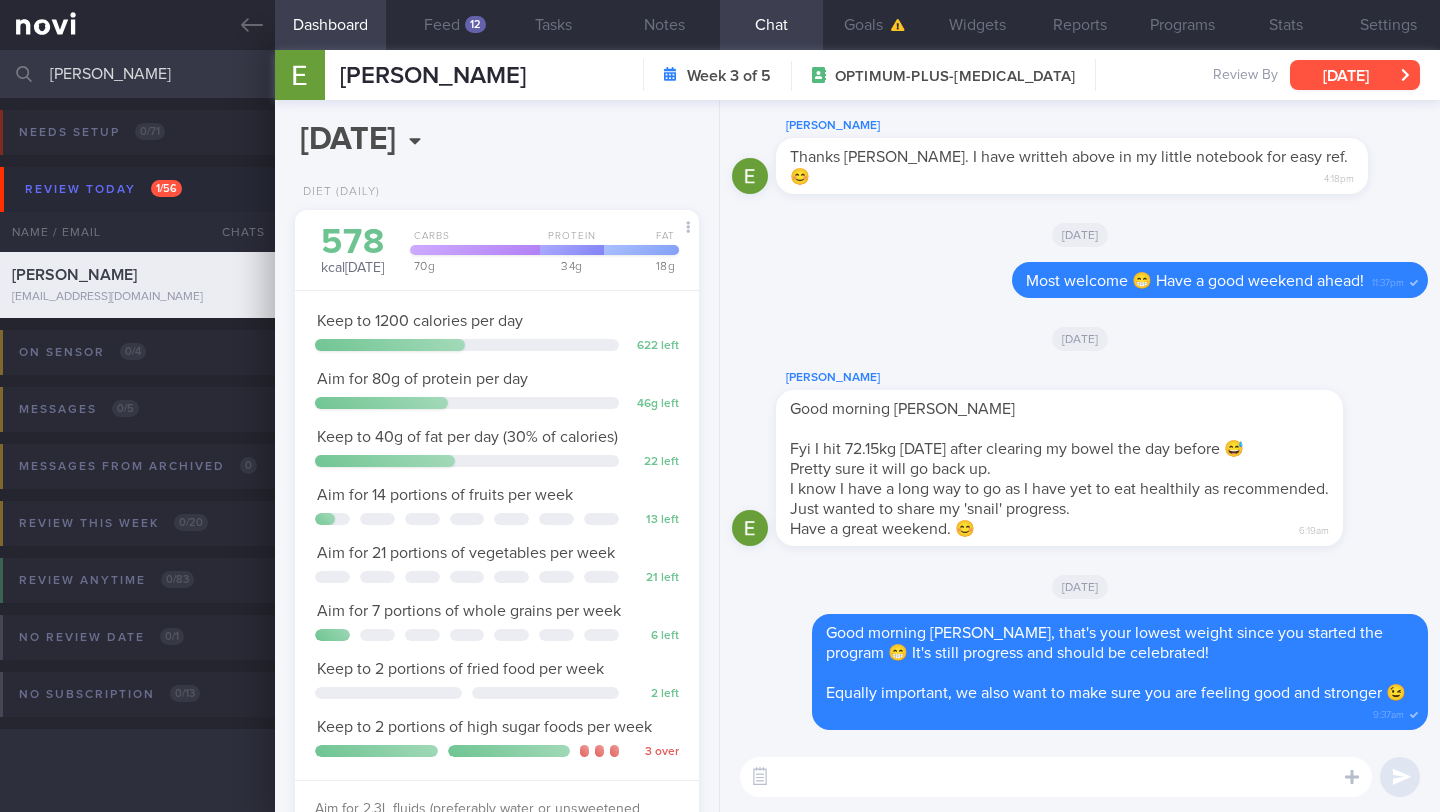 click on "[DATE]" at bounding box center [1355, 75] 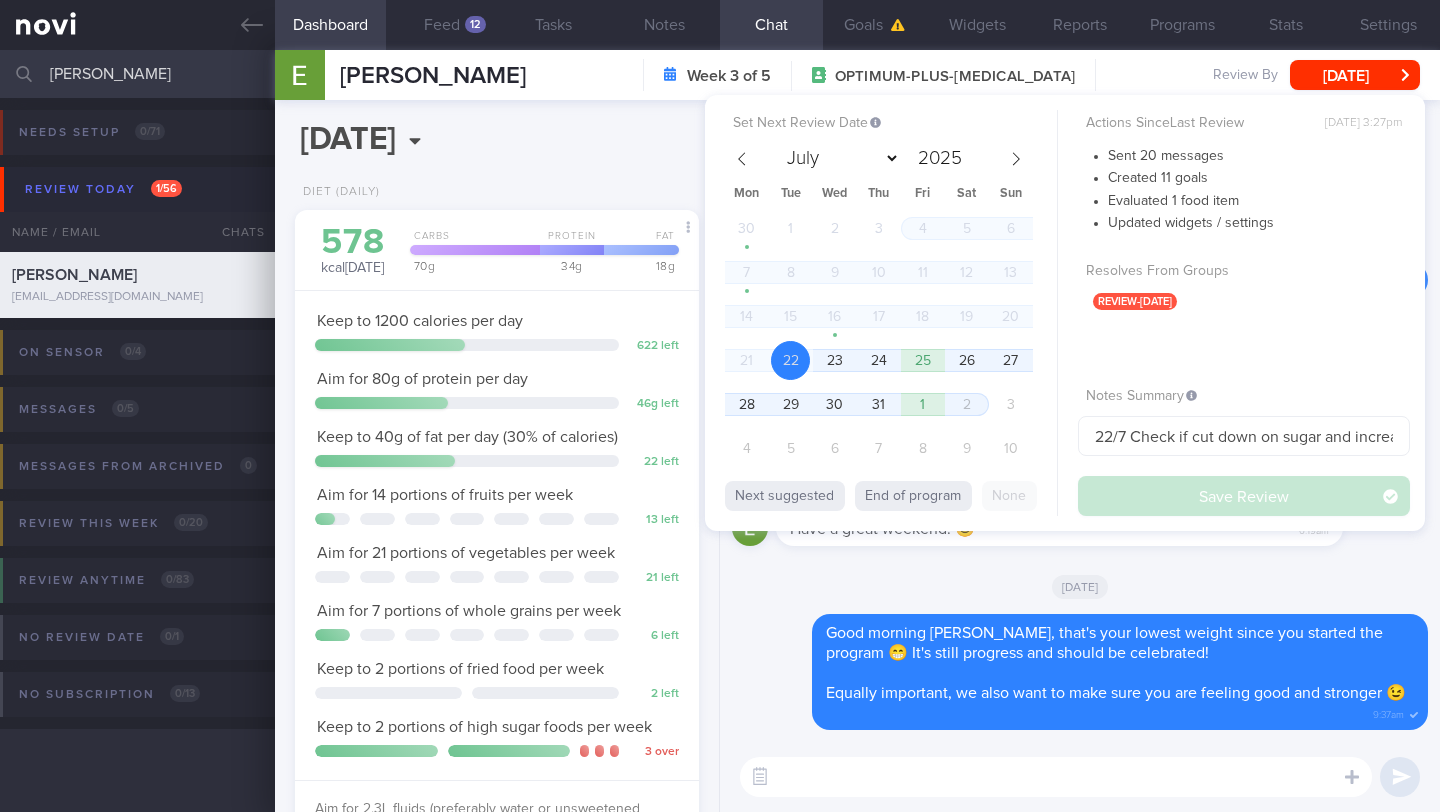 select on "6" 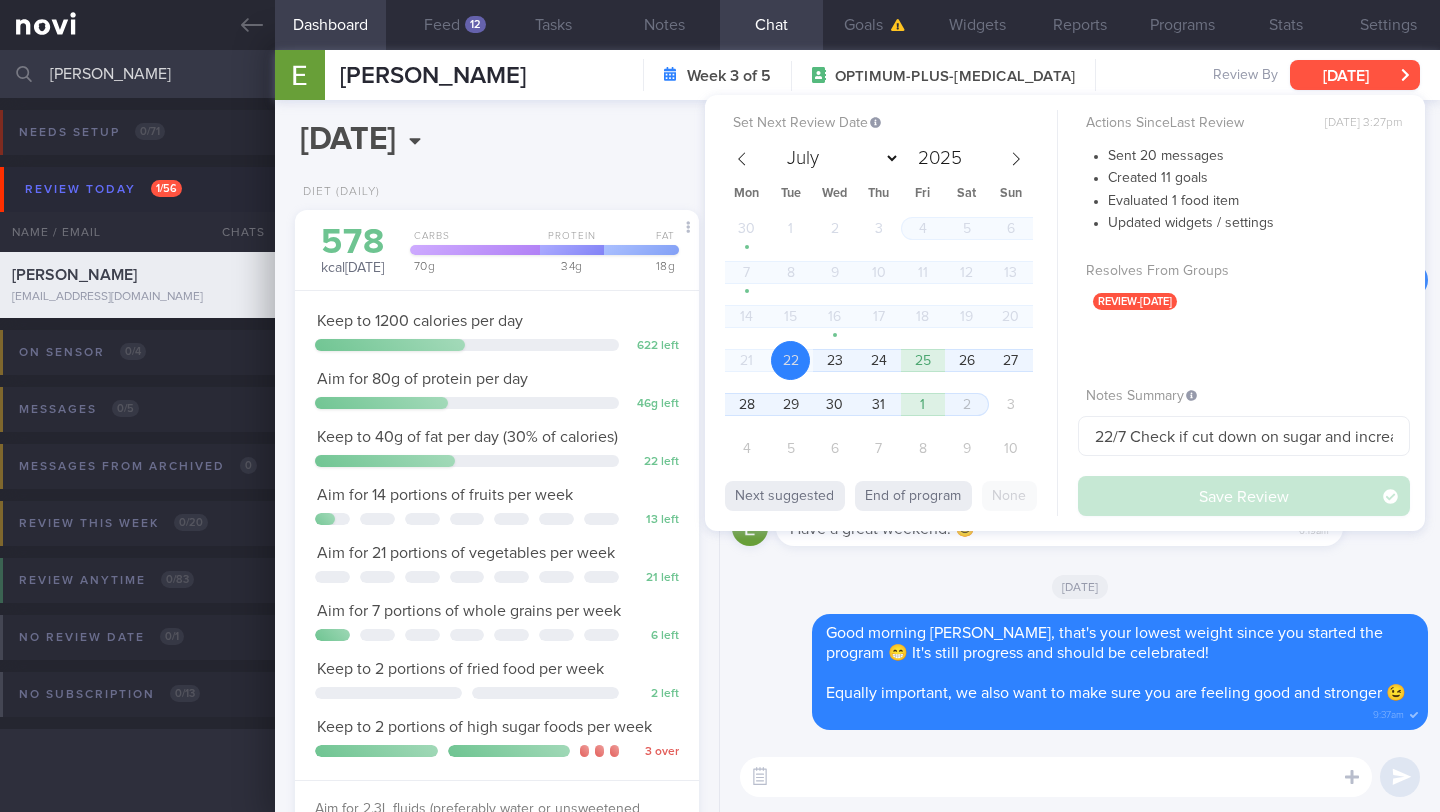scroll, scrollTop: 0, scrollLeft: 0, axis: both 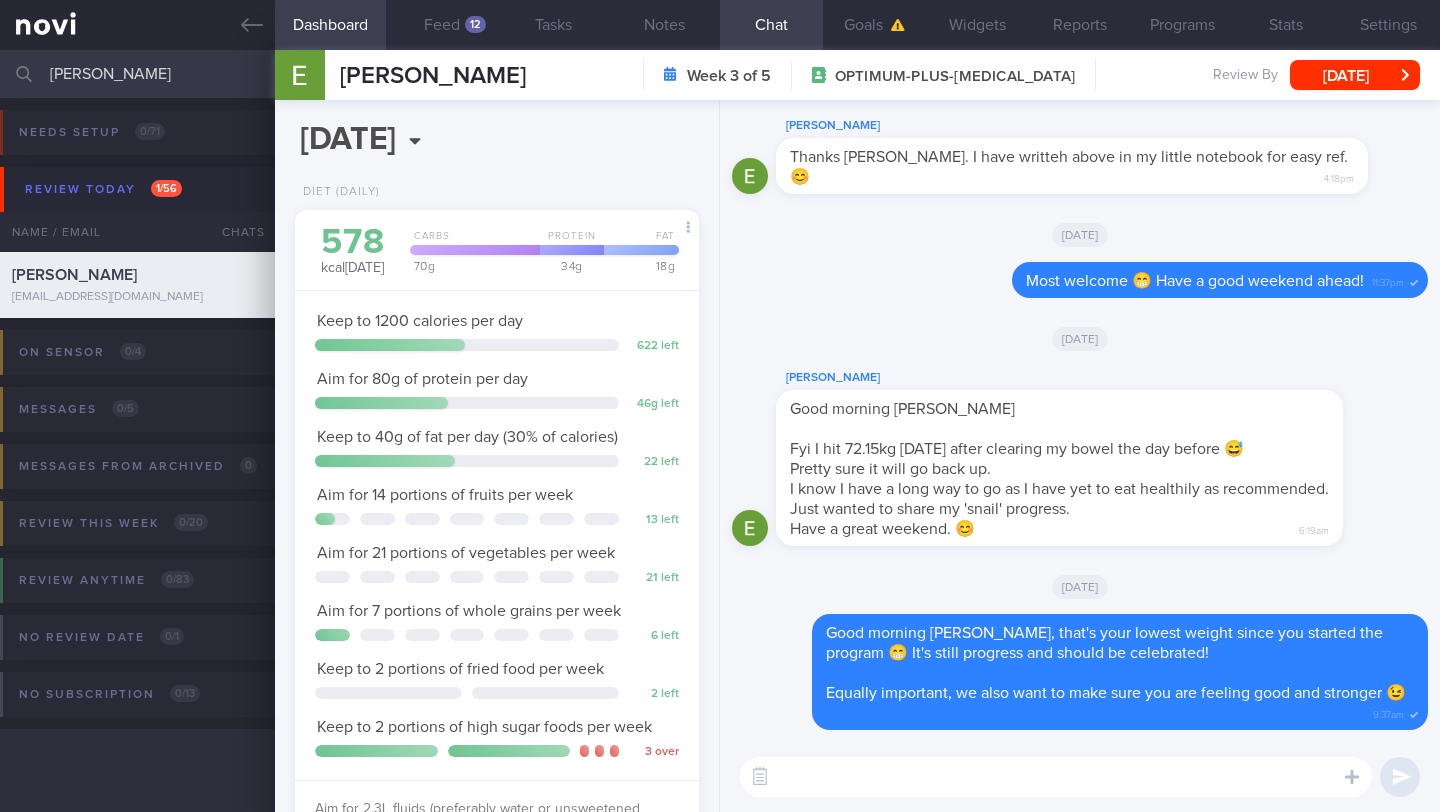 click on "[DATE]" at bounding box center [1080, 586] 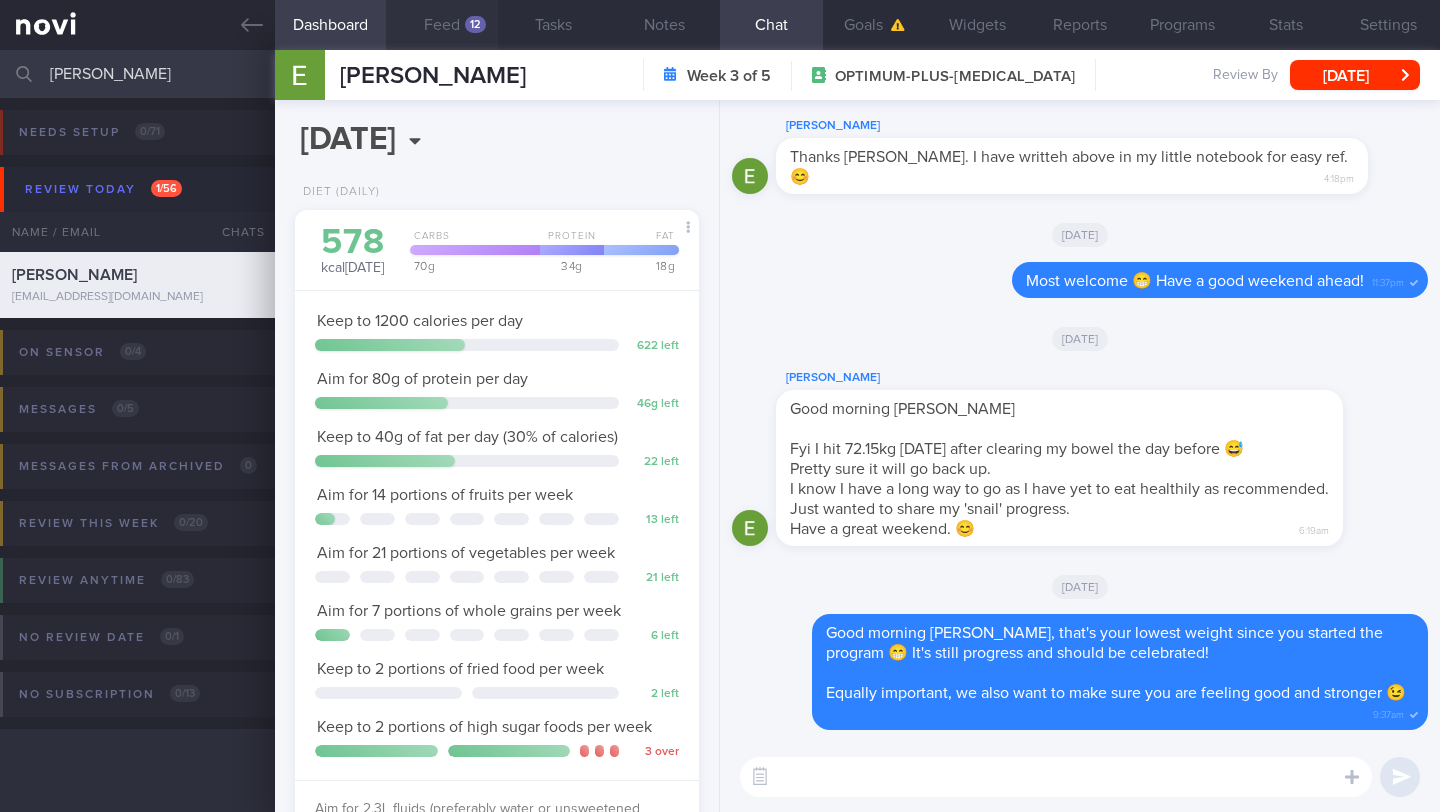 click on "Feed
12" at bounding box center [441, 25] 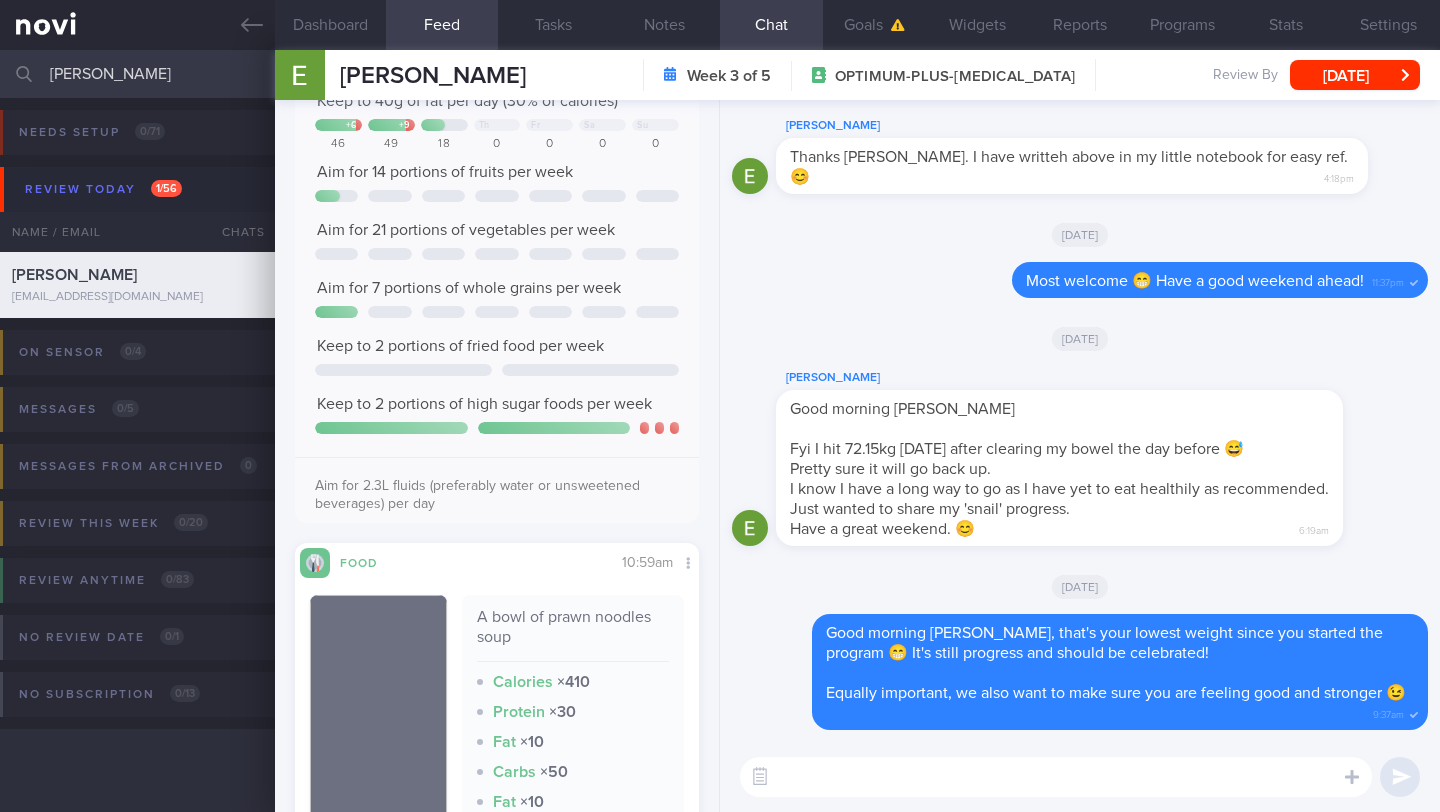 scroll, scrollTop: 0, scrollLeft: 0, axis: both 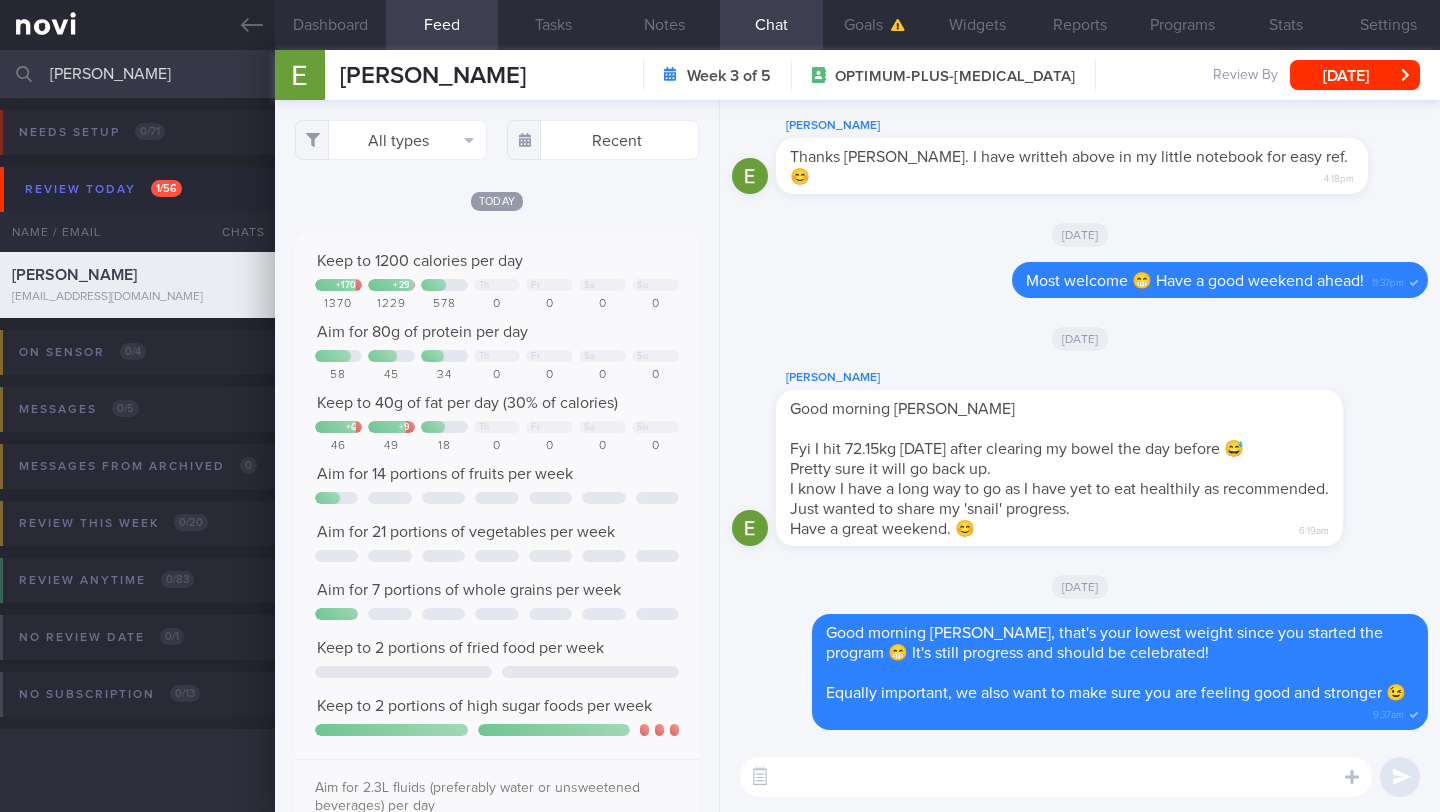 click at bounding box center (1056, 777) 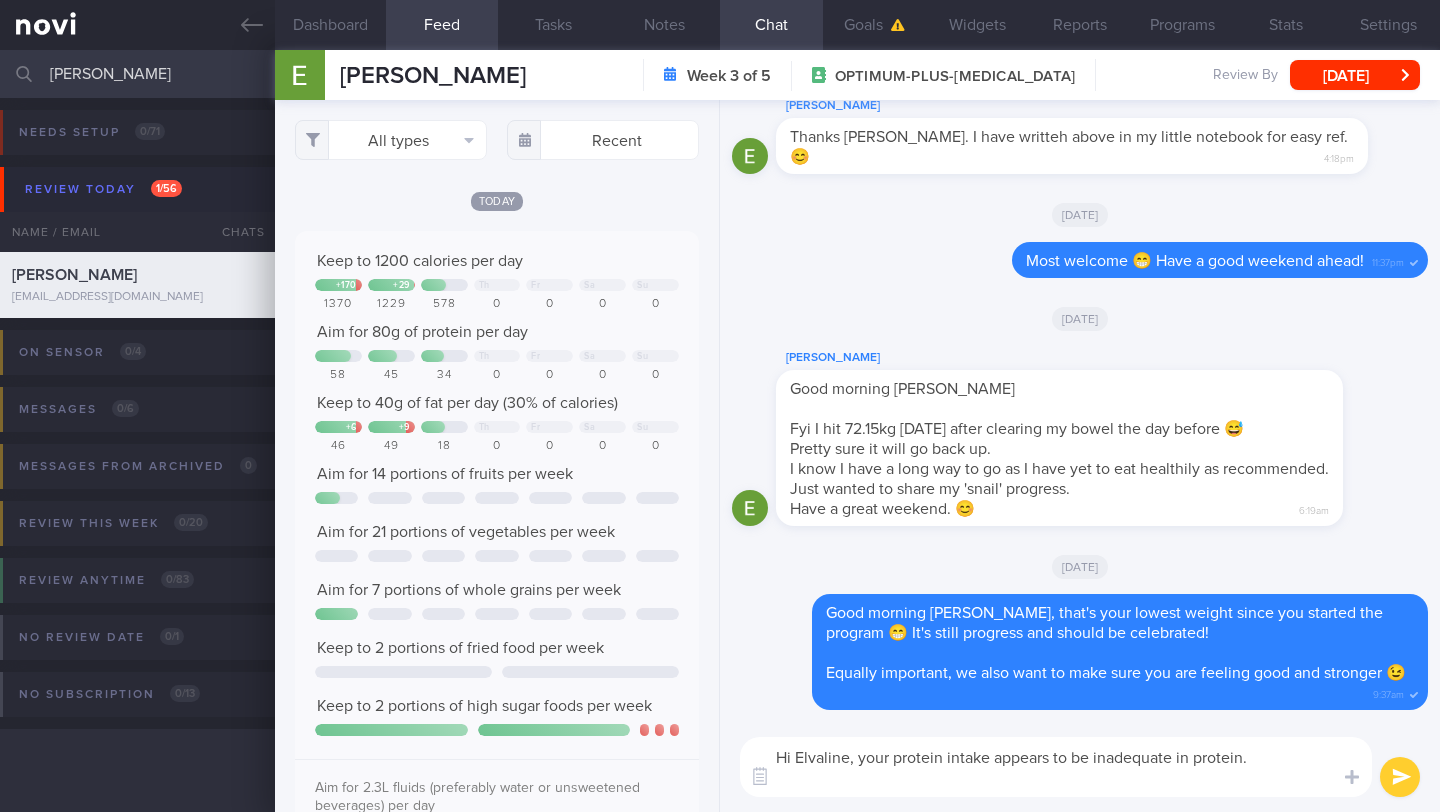 scroll, scrollTop: 0, scrollLeft: 0, axis: both 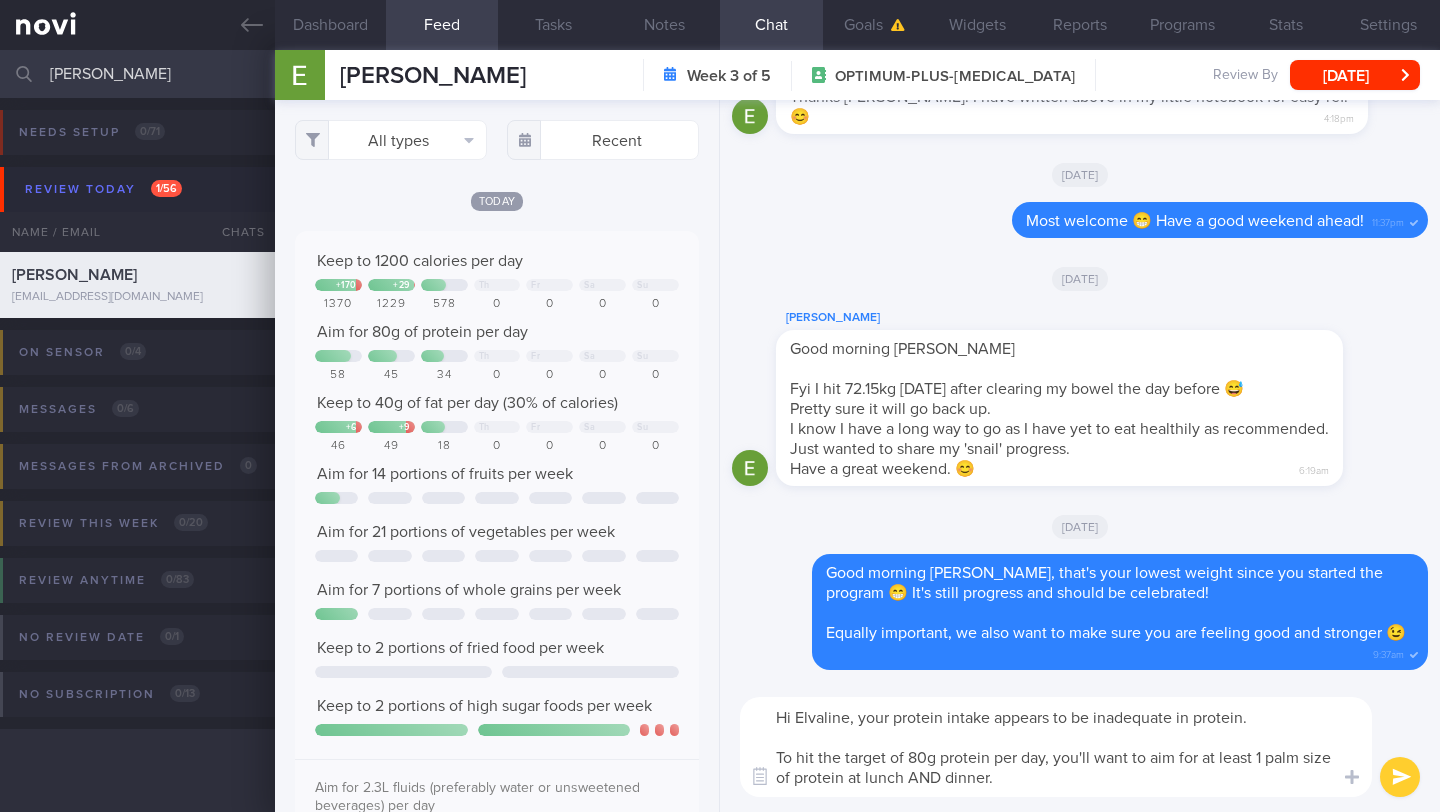 click on "Hi Elvaline, your protein intake appears to be inadequate in protein.
To hit the target of 80g protein per day, you'll want to aim for at least 1 palm size of protein at lunch AND dinner." at bounding box center (1056, 747) 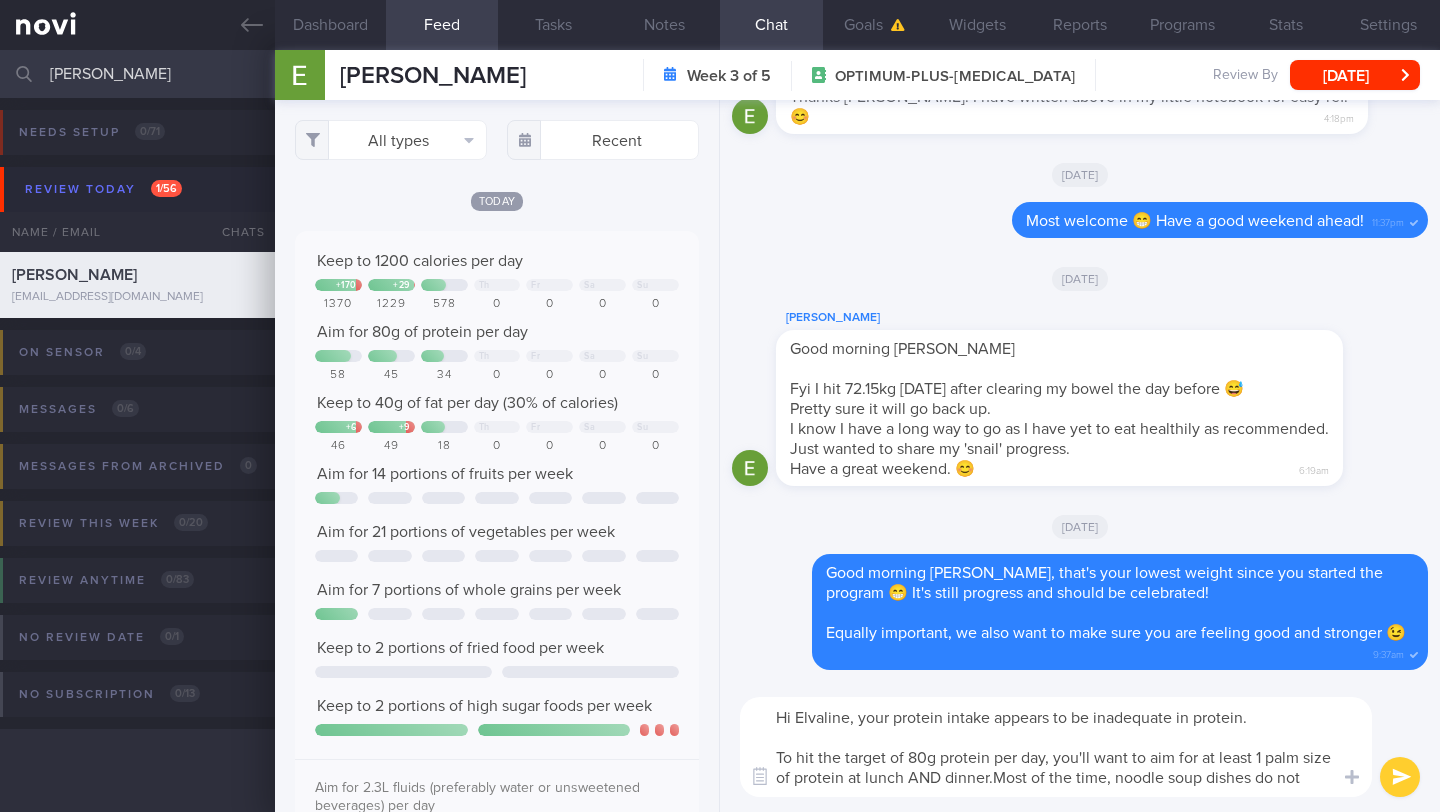 scroll, scrollTop: 0, scrollLeft: 0, axis: both 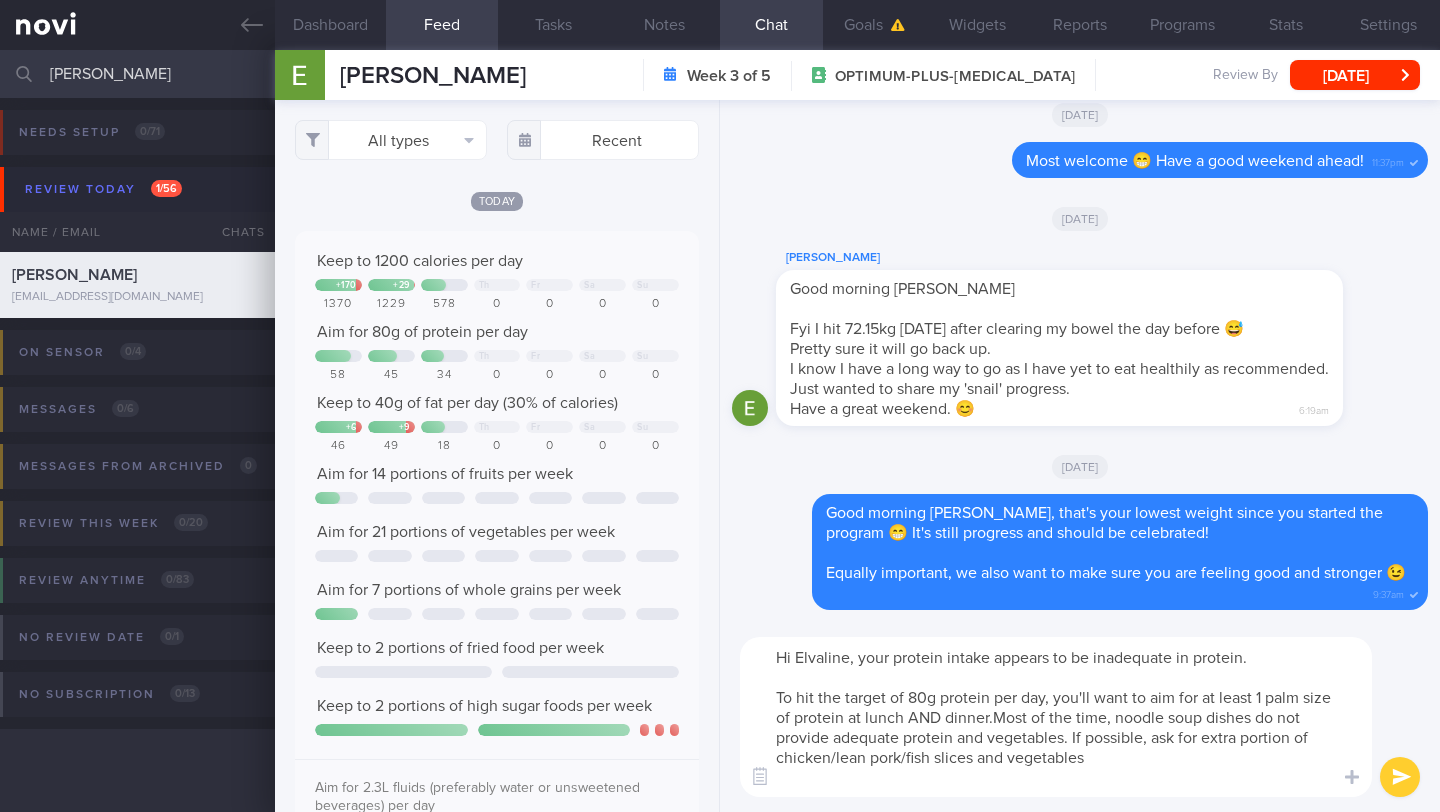 click on "Hi Elvaline, your protein intake appears to be inadequate in protein.
To hit the target of 80g protein per day, you'll want to aim for at least 1 palm size of protein at lunch AND dinner.Most of the time, noodle soup dishes do not provide adequate protein and vegetables. If possible, ask for extra portion of chicken/lean pork/fish slices and vegetables" at bounding box center (1056, 717) 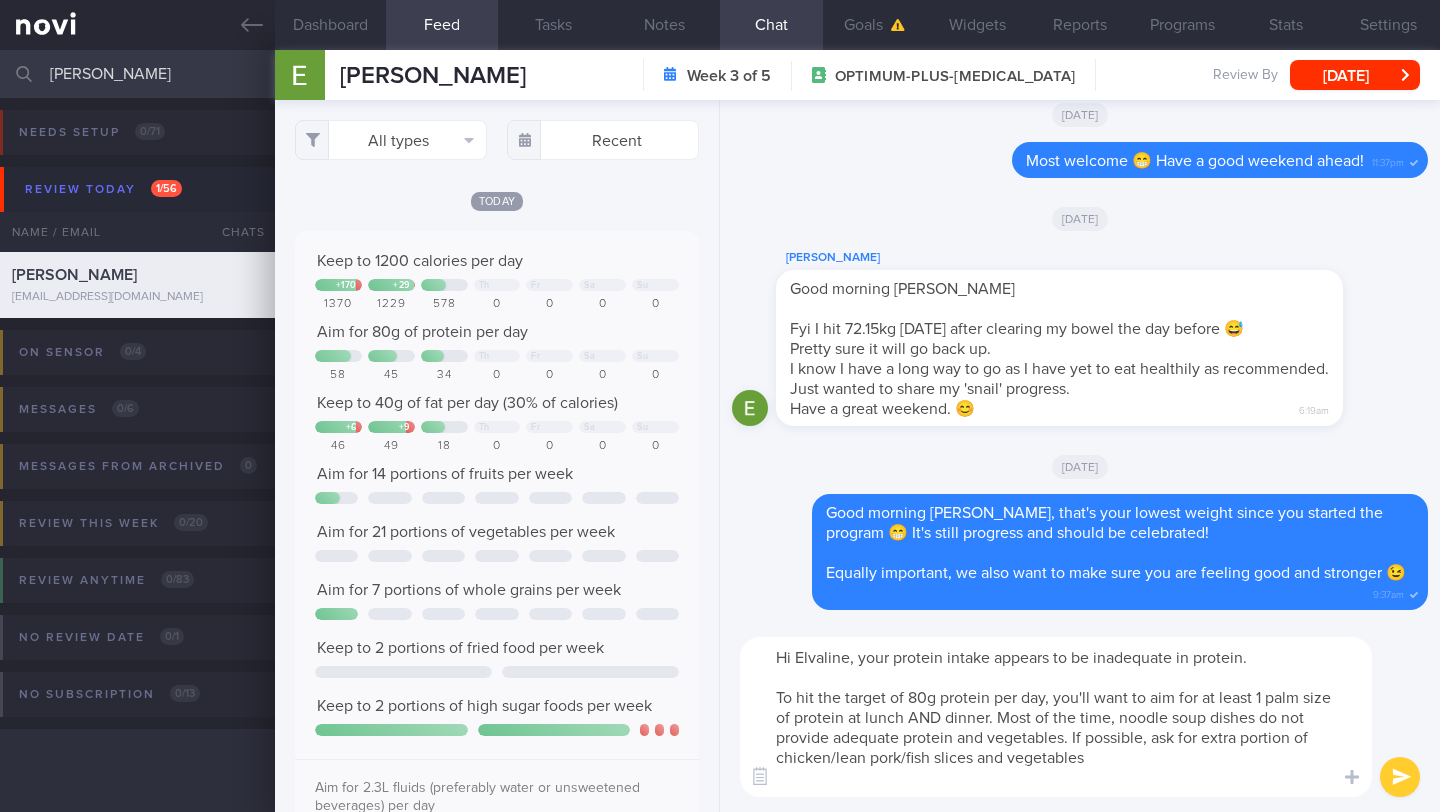 type on "Hi Elvaline, your protein intake appears to be inadequate in protein.
To hit the target of 80g protein per day, you'll want to aim for at least 1 palm size of protein at lunch AND dinner. Most of the time, noodle soup dishes do not provide adequate protein and vegetables. If possible, ask for extra portion of chicken/lean pork/fish slices and vegetables" 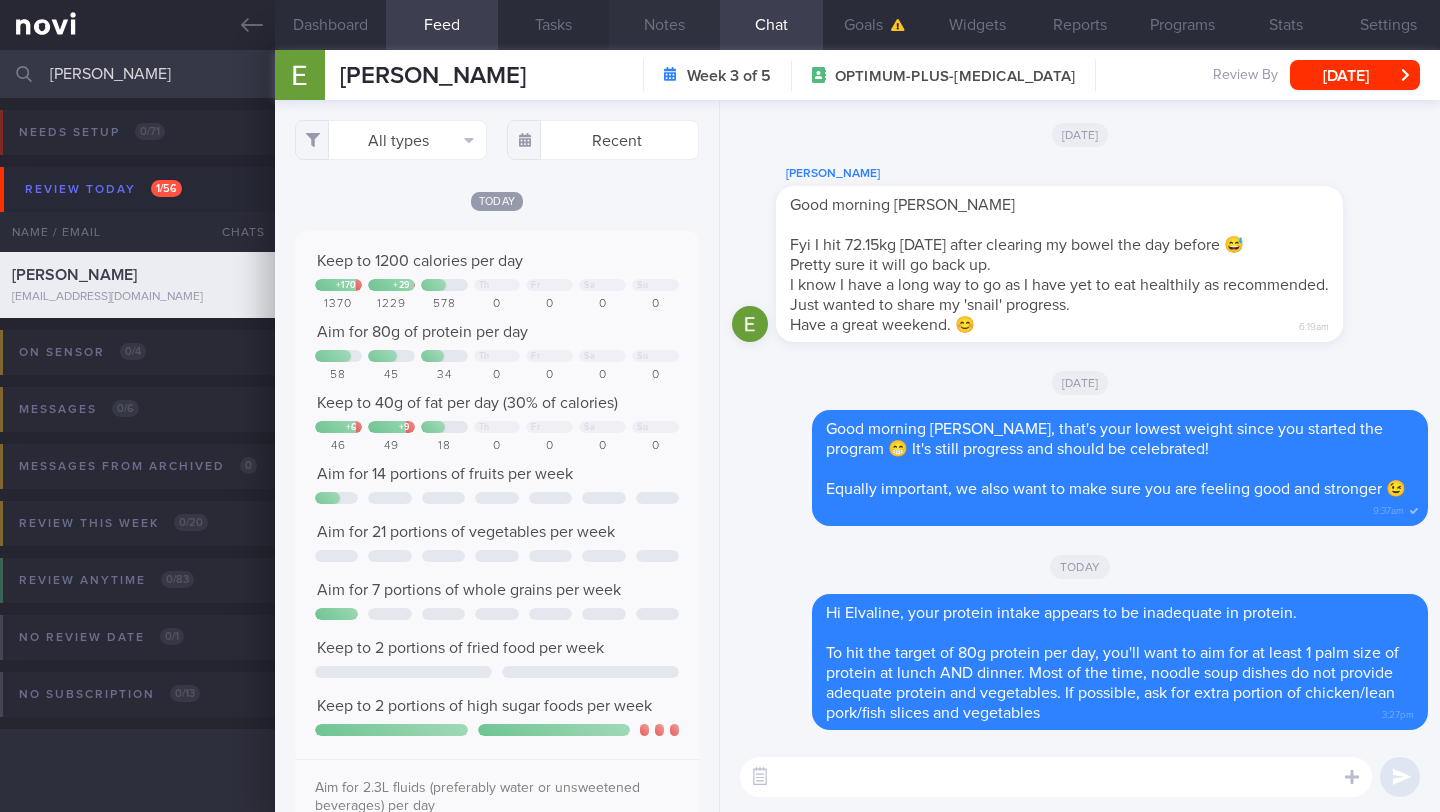 click on "Notes" at bounding box center (664, 25) 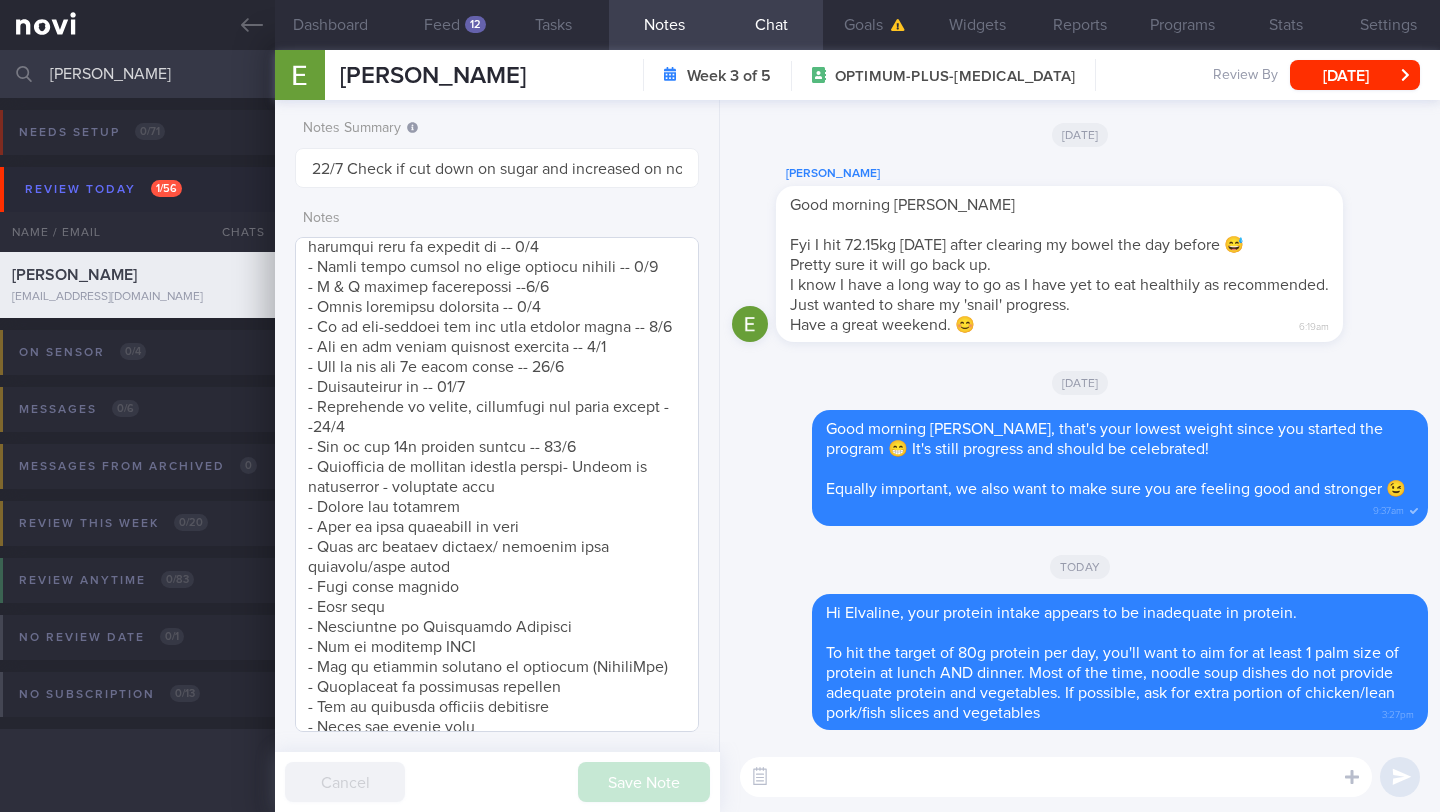 scroll, scrollTop: 1425, scrollLeft: 0, axis: vertical 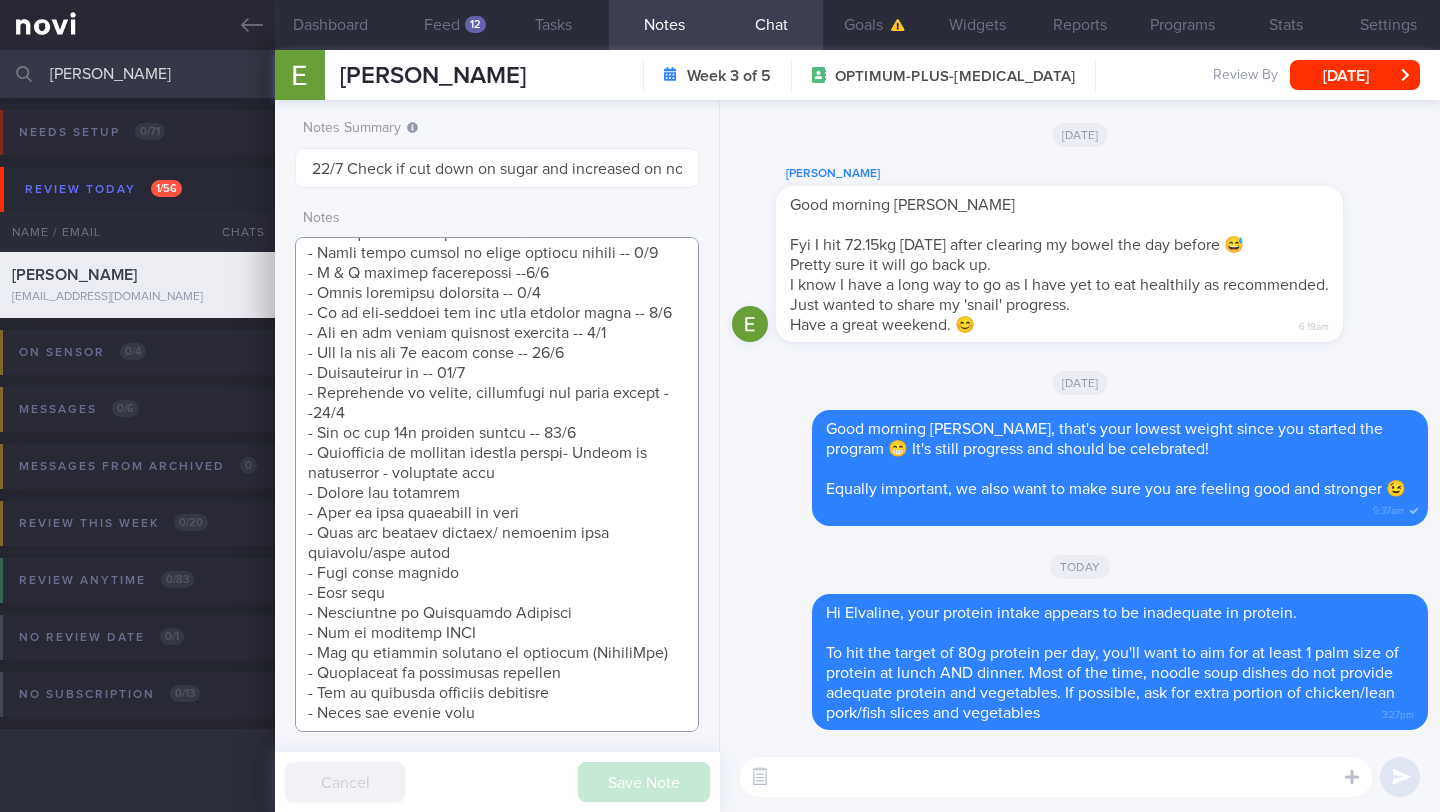 click at bounding box center (497, 484) 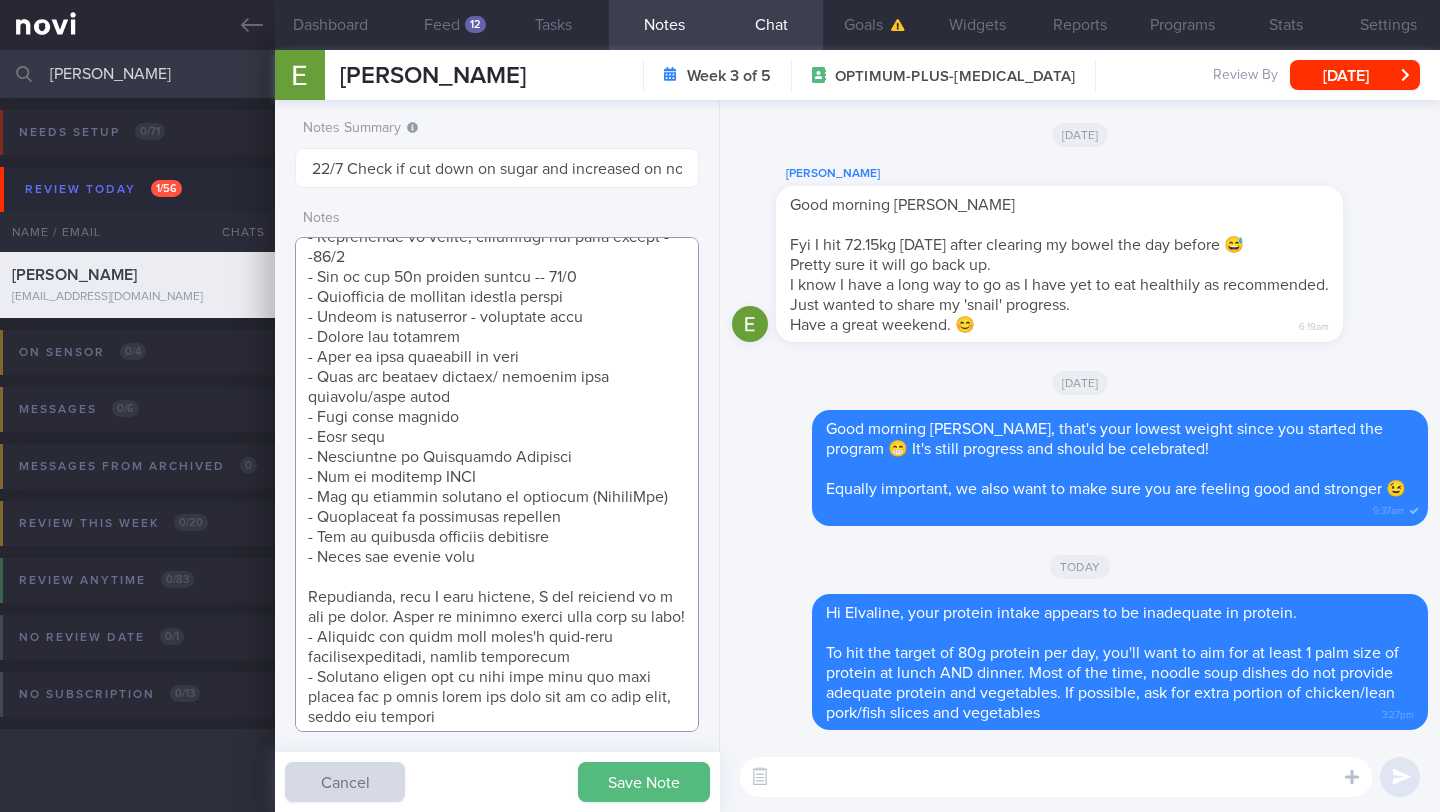 scroll, scrollTop: 1573, scrollLeft: 0, axis: vertical 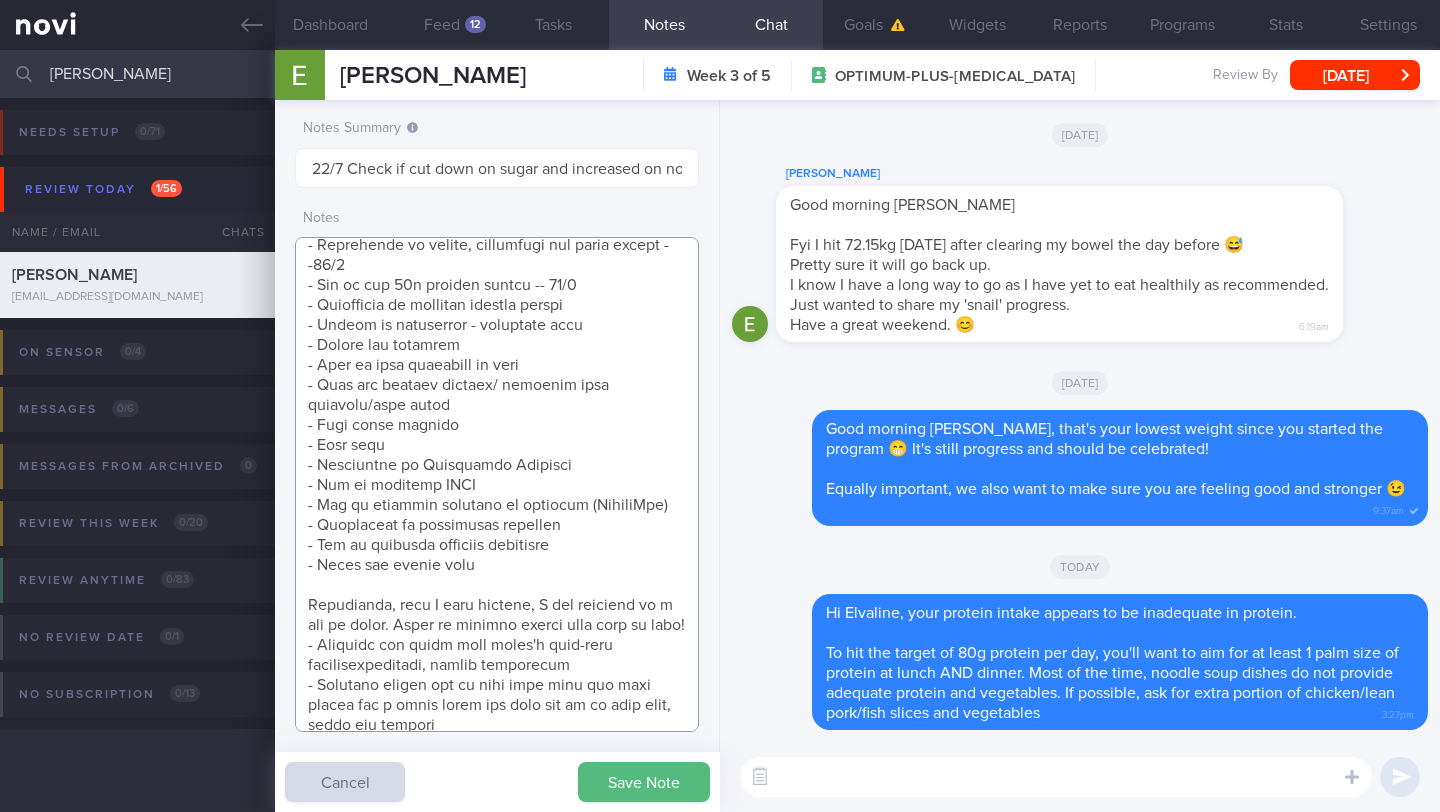 click at bounding box center (497, 484) 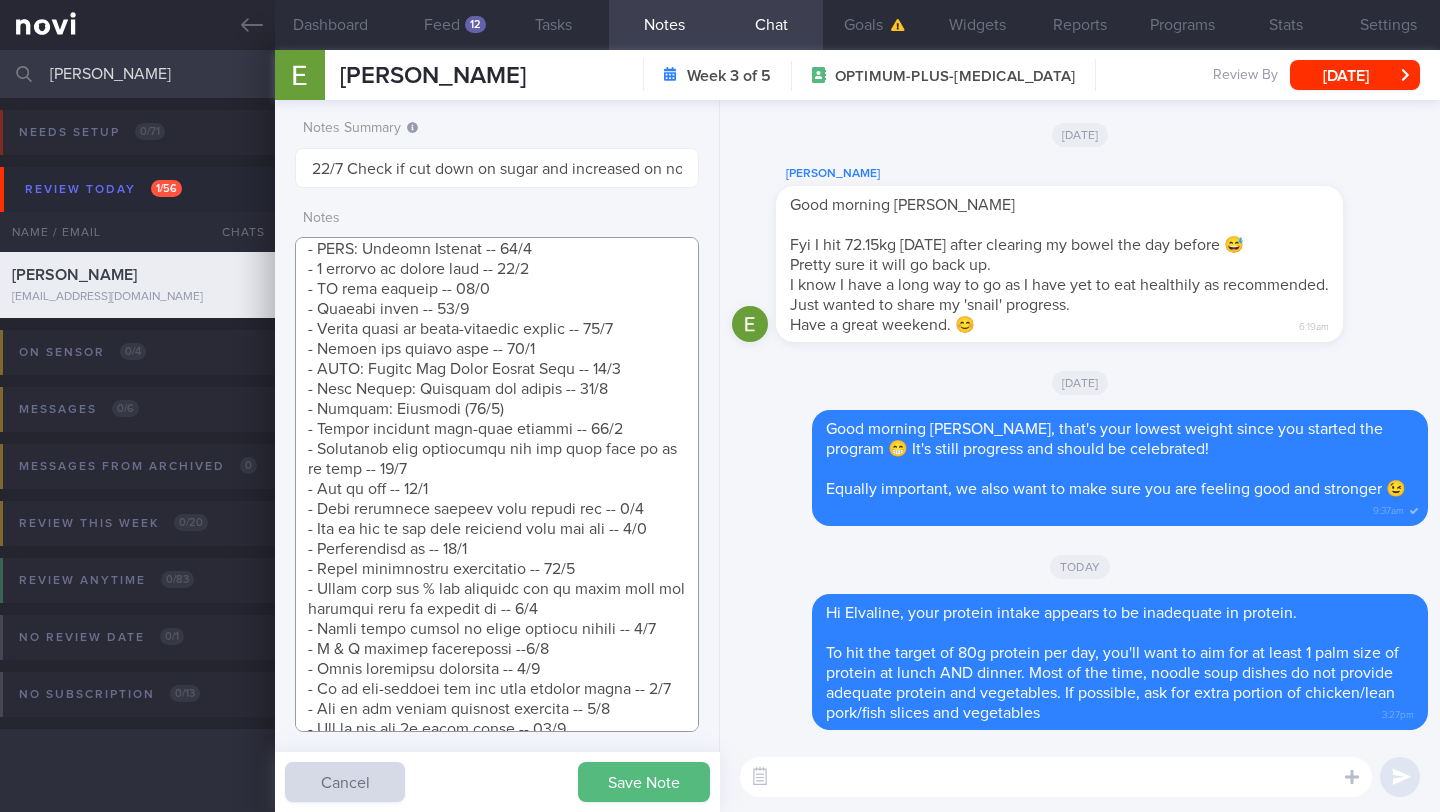 scroll, scrollTop: 1011, scrollLeft: 0, axis: vertical 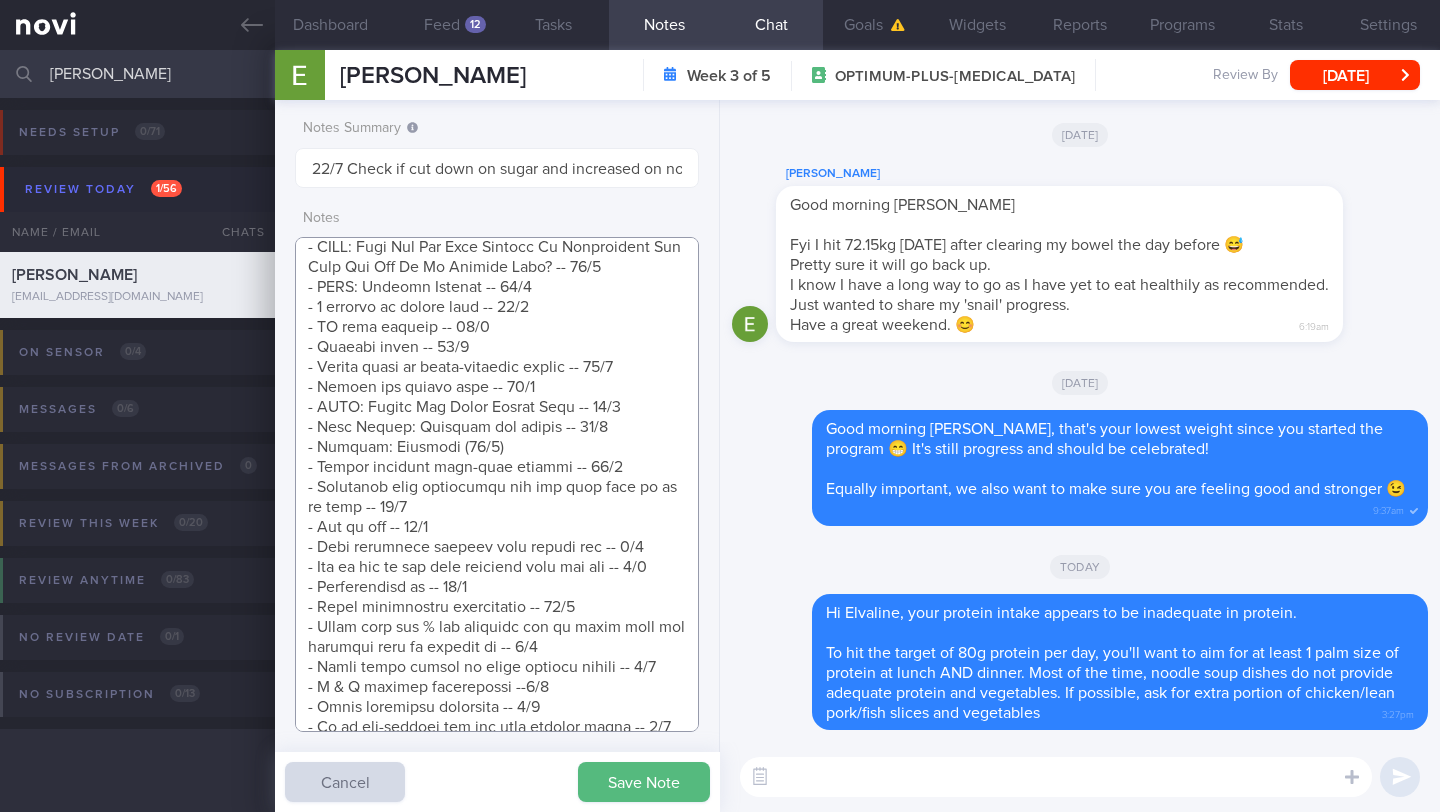type on "SUPPORT NEEDED:
CHALLENGE:
- OVERALL:
([DATE]) Constipation is long standing. Took [MEDICAL_DATA] and constipation was resolved. Has been taking the [MEDICAL_DATA] 7mg except when traveling. No side effects. Ryblesus 14mg. Take [MEDICAL_DATA] consistently - 1 bottle
If 3 days no BO, take [MEDICAL_DATA]
([DATE]) Side effects. Constipation requiring [MEDICAL_DATA]. Has background of bacd constipation. Stopped taking medication due to the constipation ([DATE]). Portions are smaller
Taking less coffee with sugar
- LIFE:
- DIET:
- EXERCISE:
- MEDS:
- HbA1c/GMI:
Wt trend:  76 > (16/6) 74.9
In Body ([DATE]) done when saw TCM physician
Body fat %: 42.5
Body fat: 31.8kg
Muscle Mass: 23.3kg
Visceral fat: 15 (high)
BMI: 30.3 (obese)
Wt Targets:
5%  (4kg -> 72kg)
10% (8kg -> 68kg)
15% (11kg -> 65kg)
[DEMOGRAPHIC_DATA] [DEMOGRAPHIC_DATA] [DEMOGRAPHIC_DATA]
Homemaker
- Pmhx: HLD
- Meds/Supps: Statins, Collagen, [MEDICAL_DATA], Probiotics
- Social hx: Married. Lives with husband and 2 sons
Patient buys groceries and cooks
- Diet: At least 3 meals per day, plus snacks. Cooks meal..." 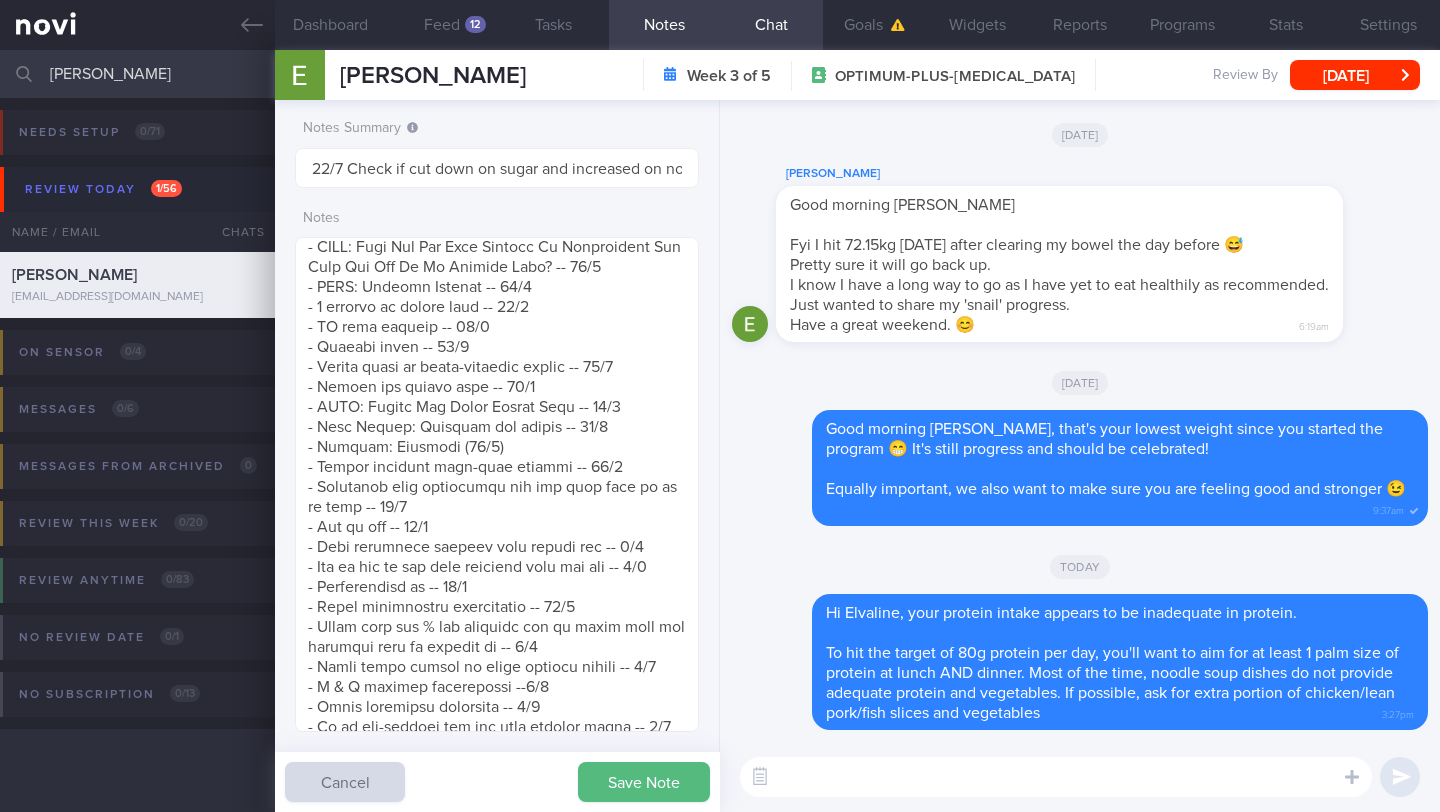 paste on "Eating enough protein helps you lose weight by making you feel [PERSON_NAME] and burning more calories. It also helps build muscle, especially when you combine it with strength training." 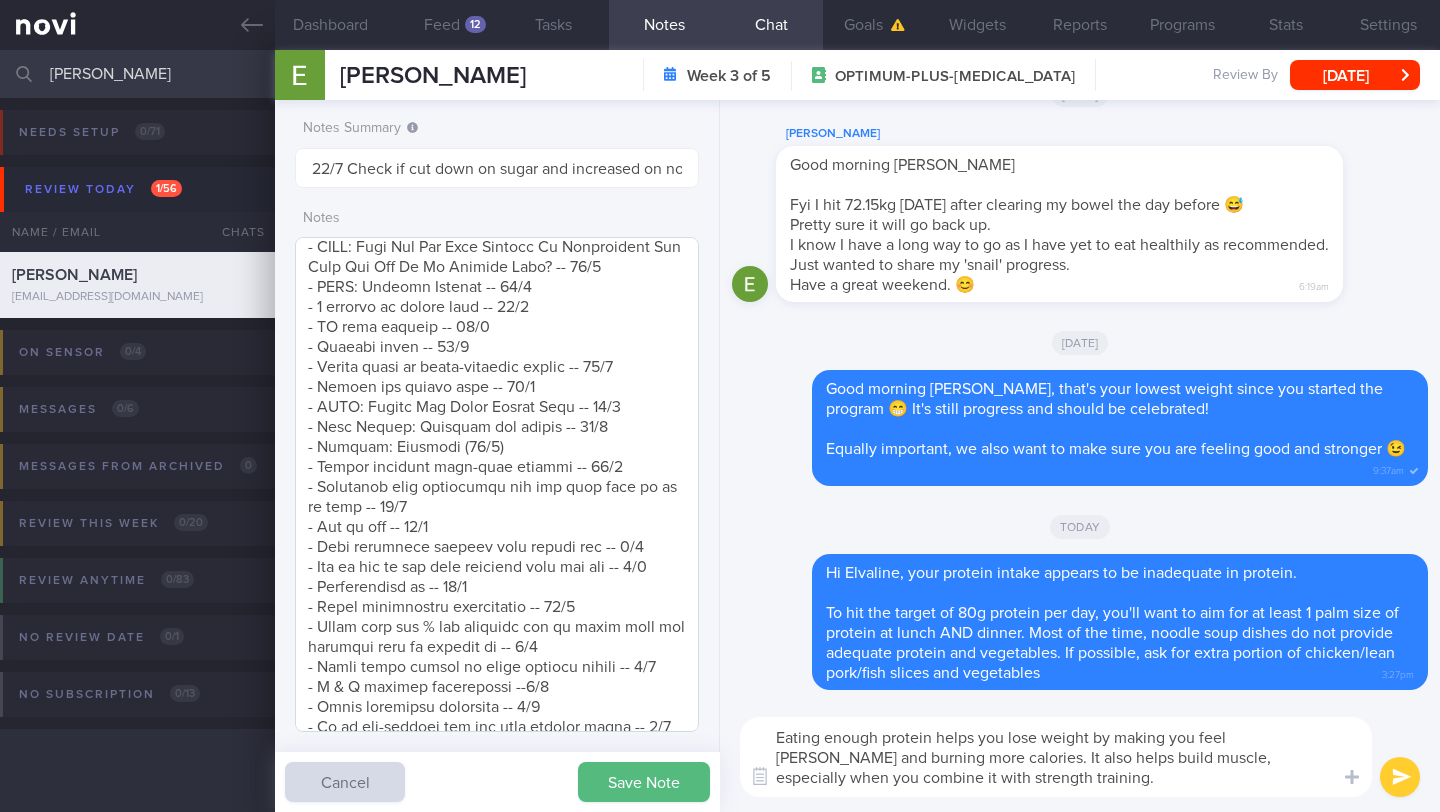 scroll, scrollTop: 0, scrollLeft: 0, axis: both 